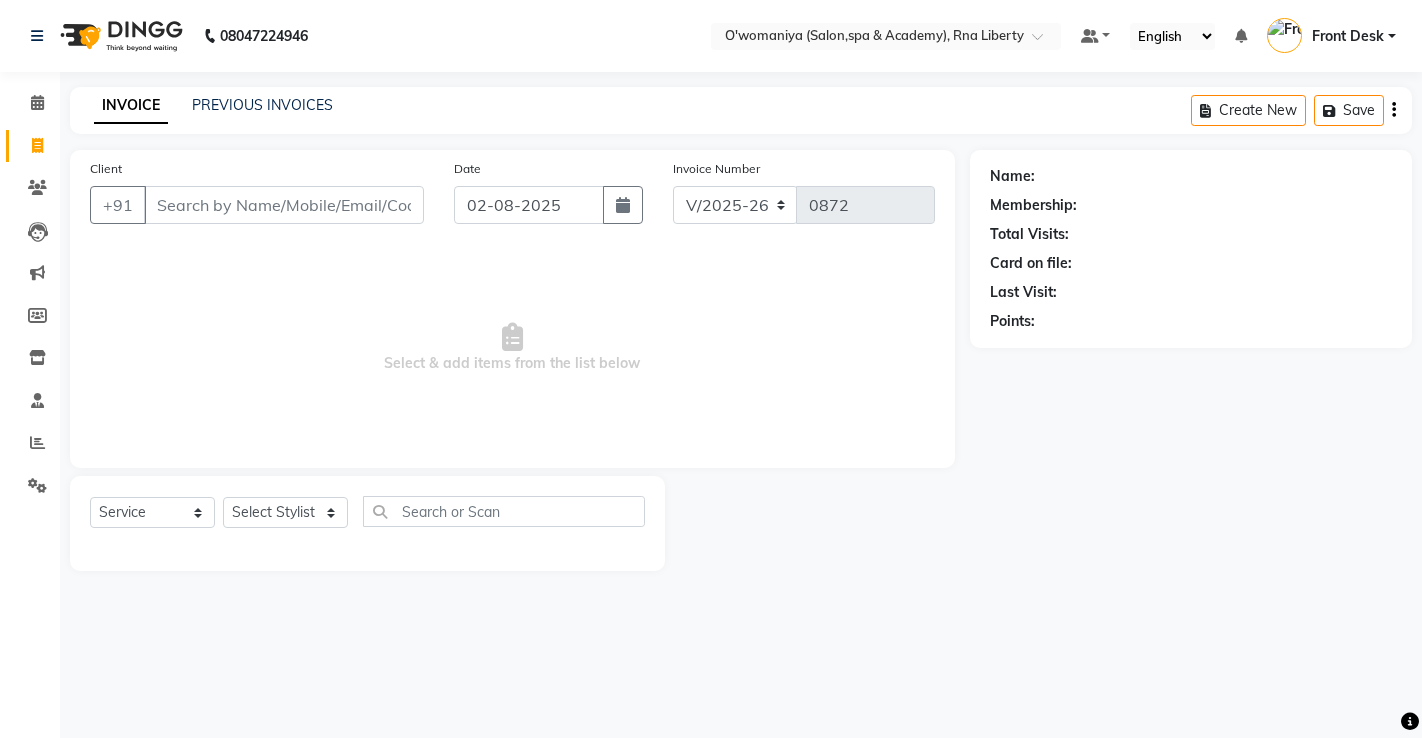 select on "5532" 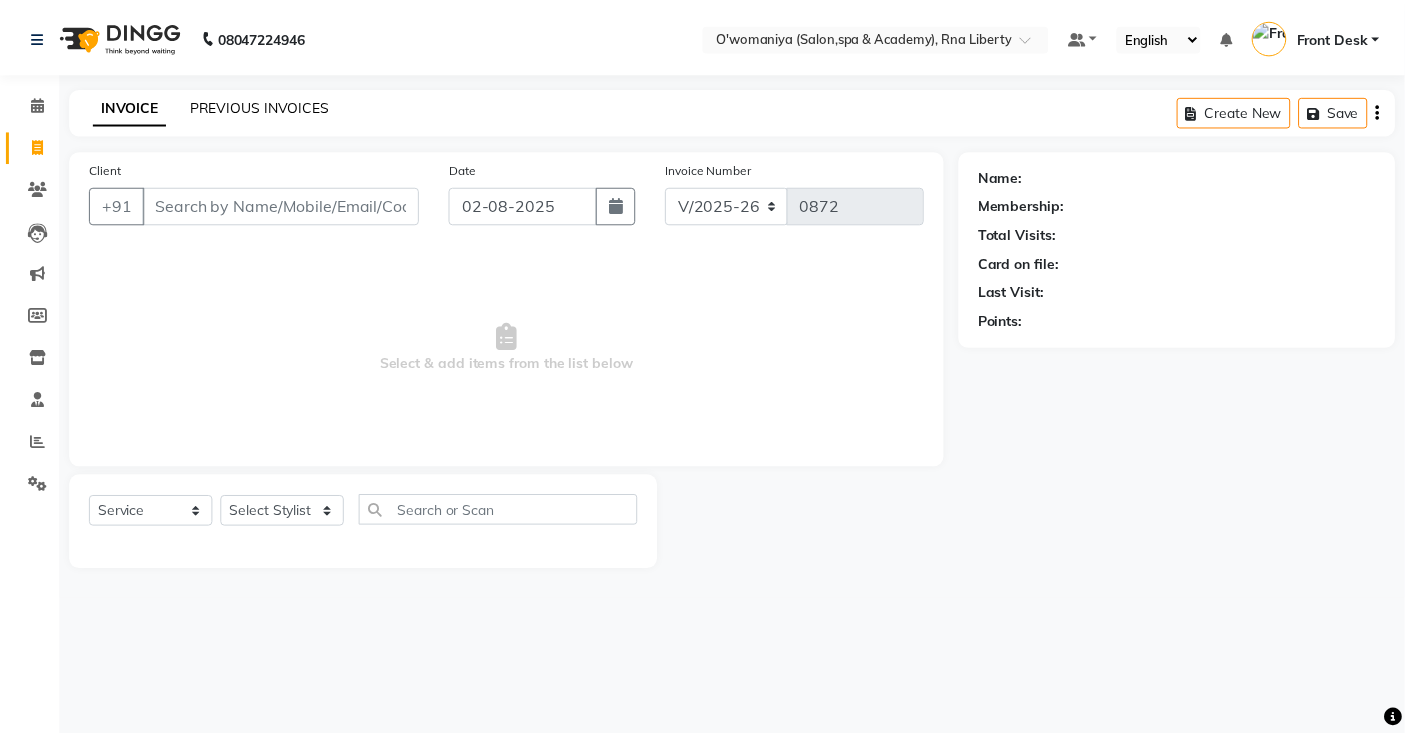 scroll, scrollTop: 0, scrollLeft: 0, axis: both 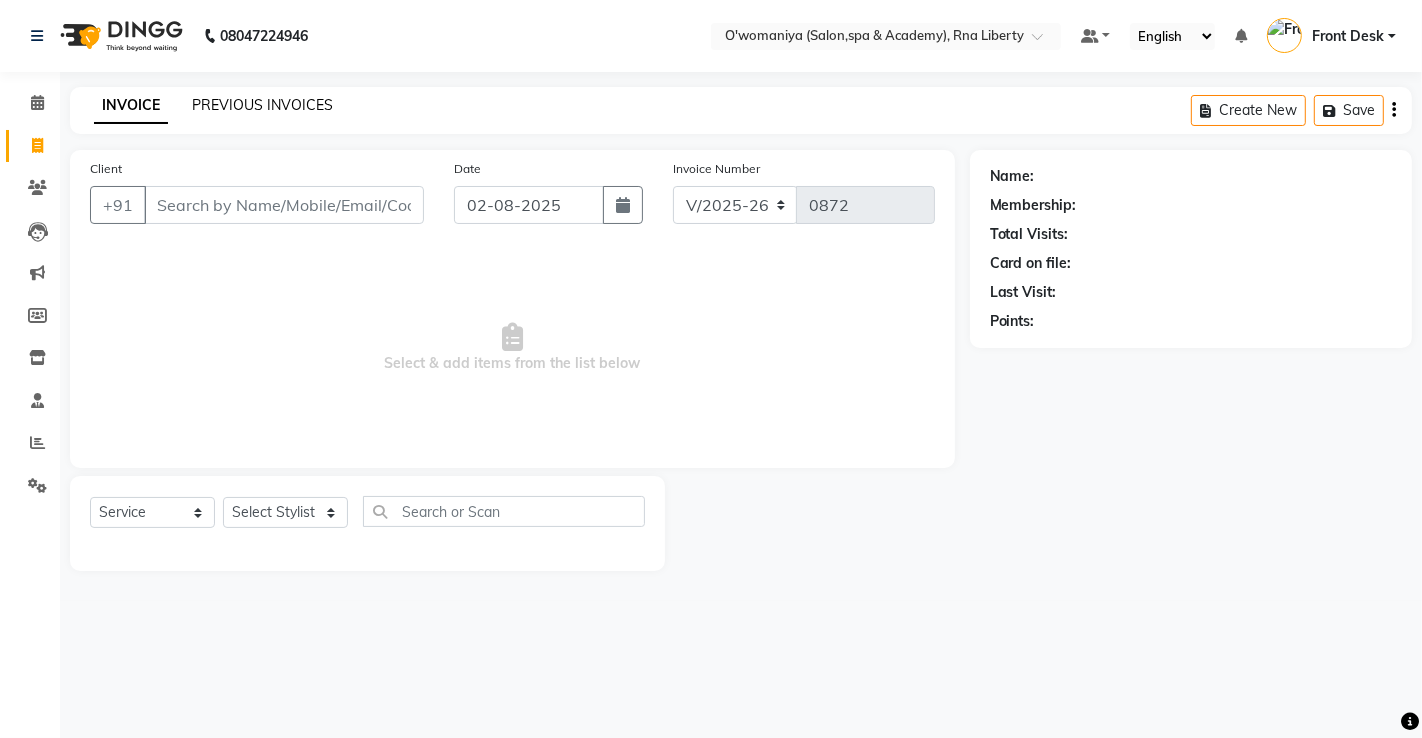click on "PREVIOUS INVOICES" 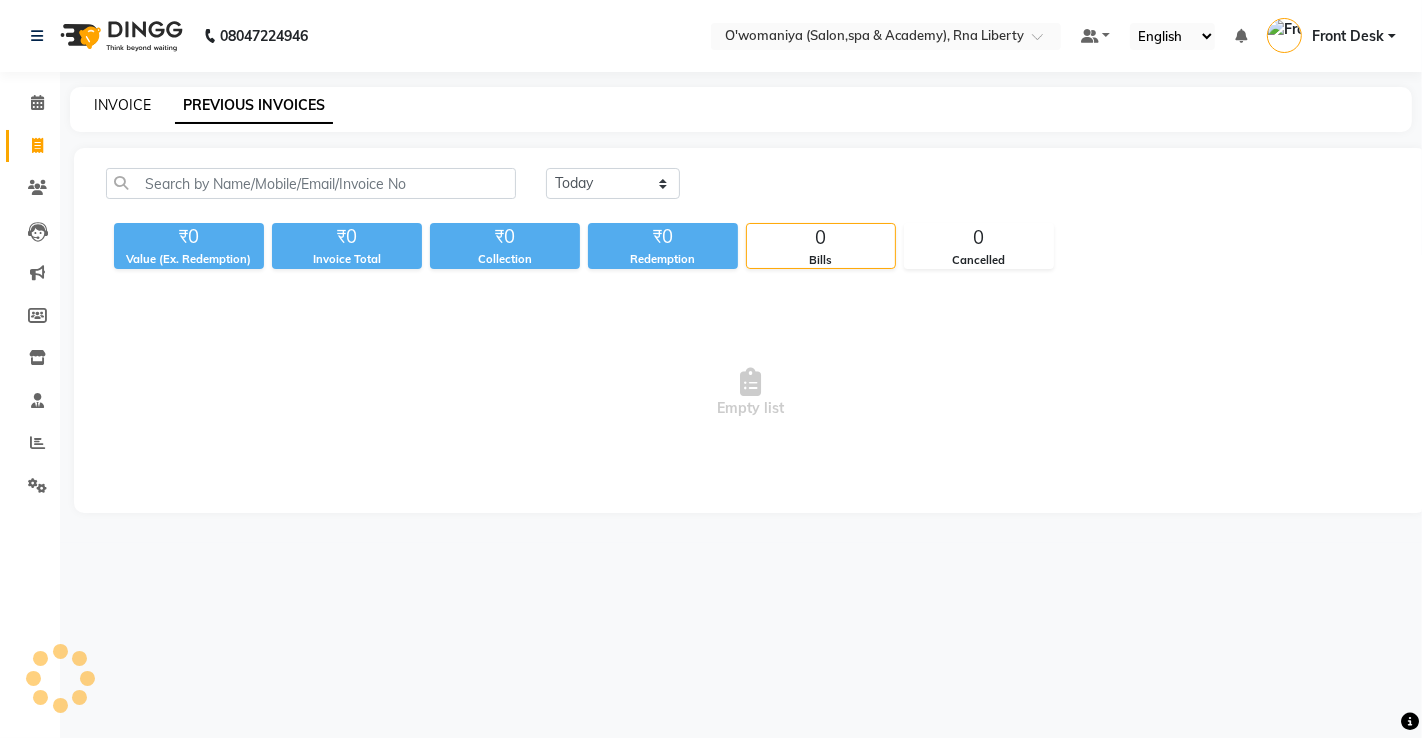 click on "INVOICE" 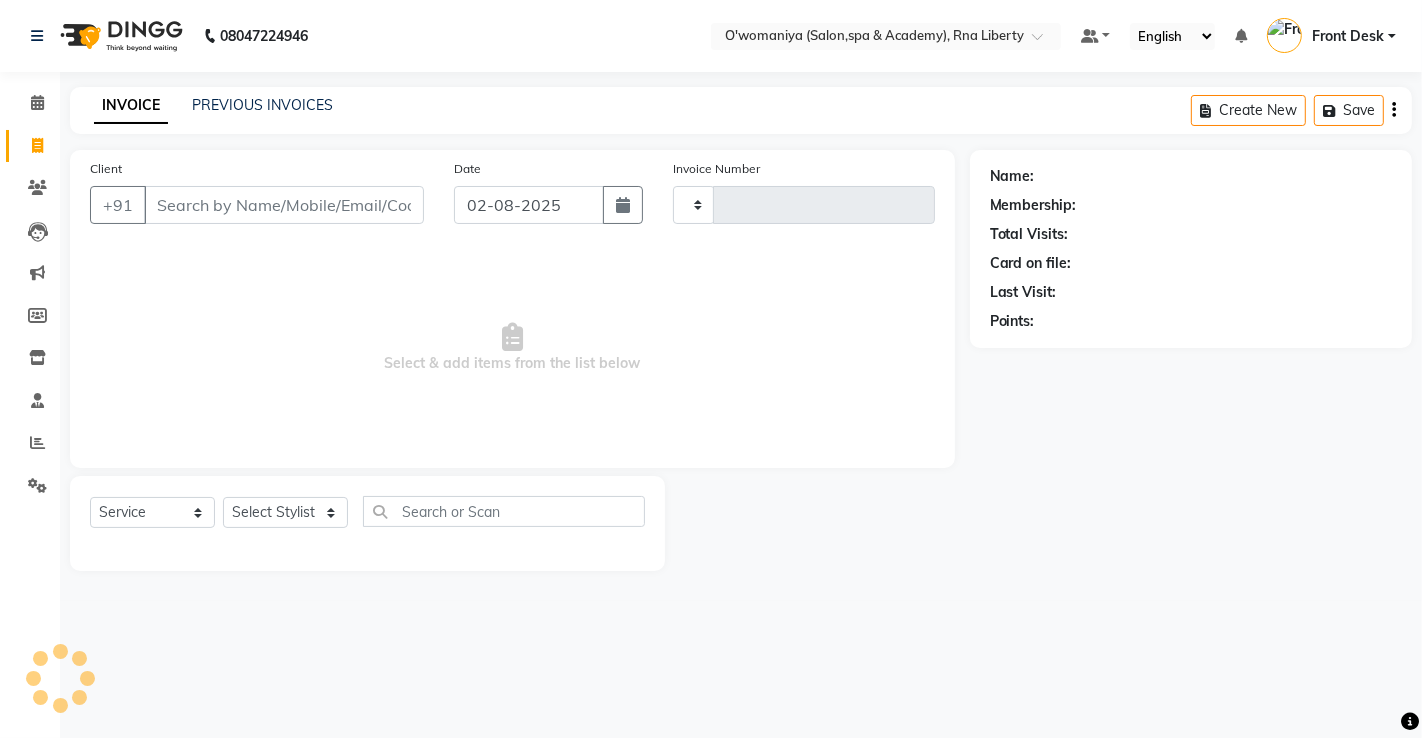 click on "Client" at bounding box center (284, 205) 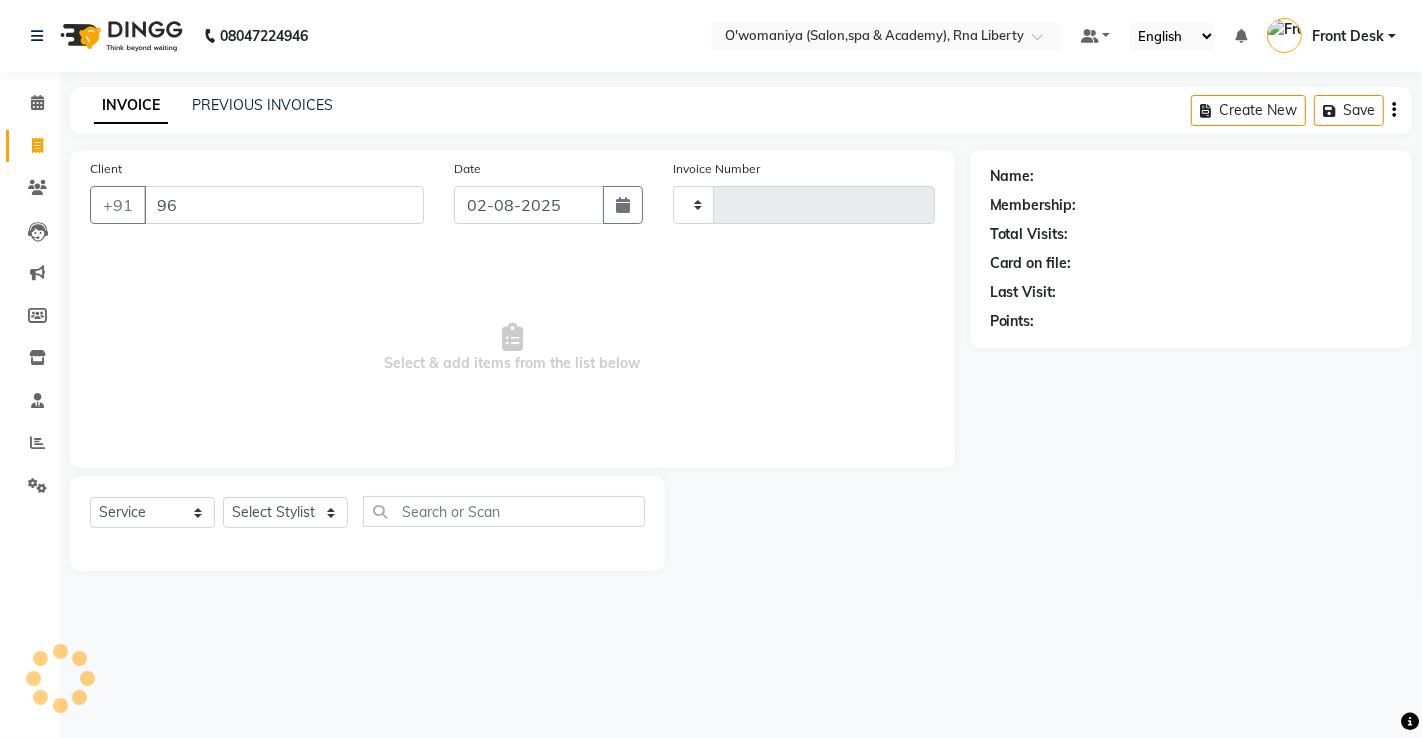 type on "966" 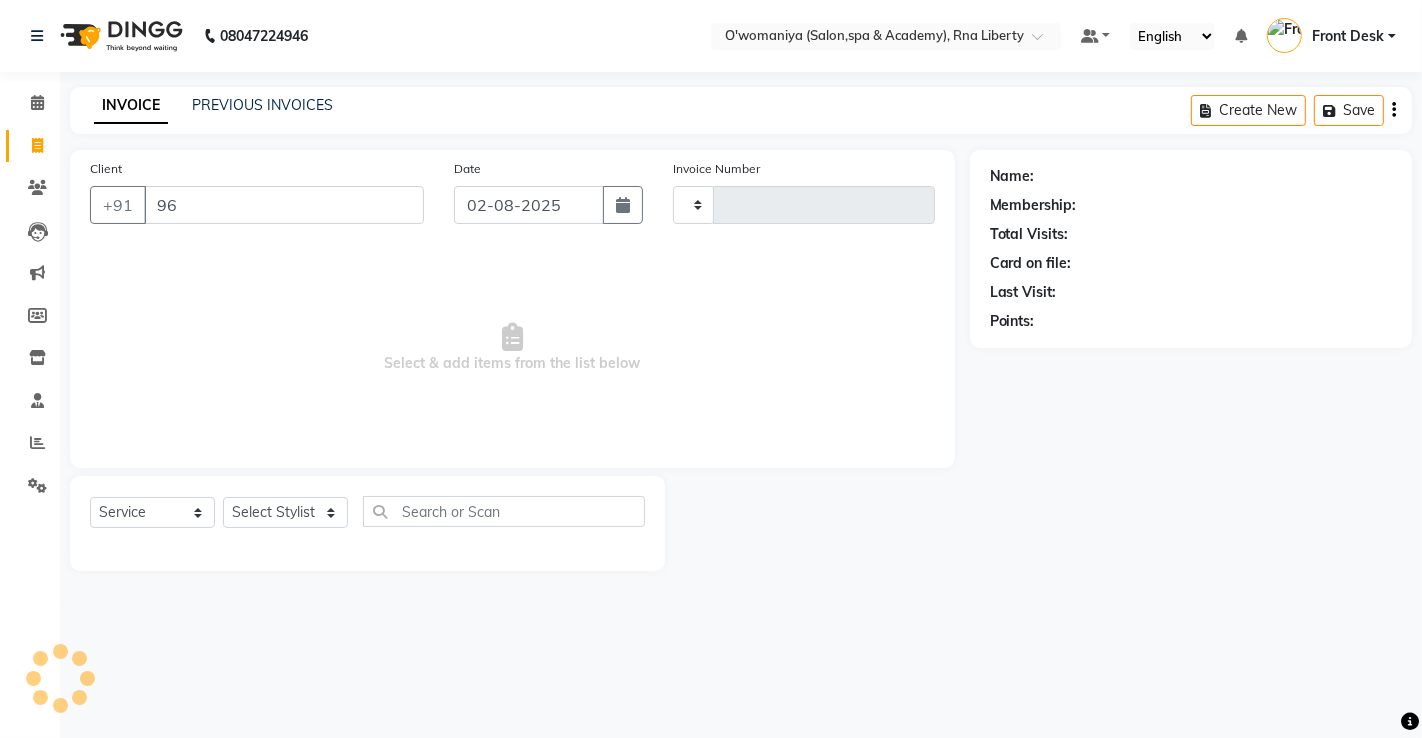 type on "0872" 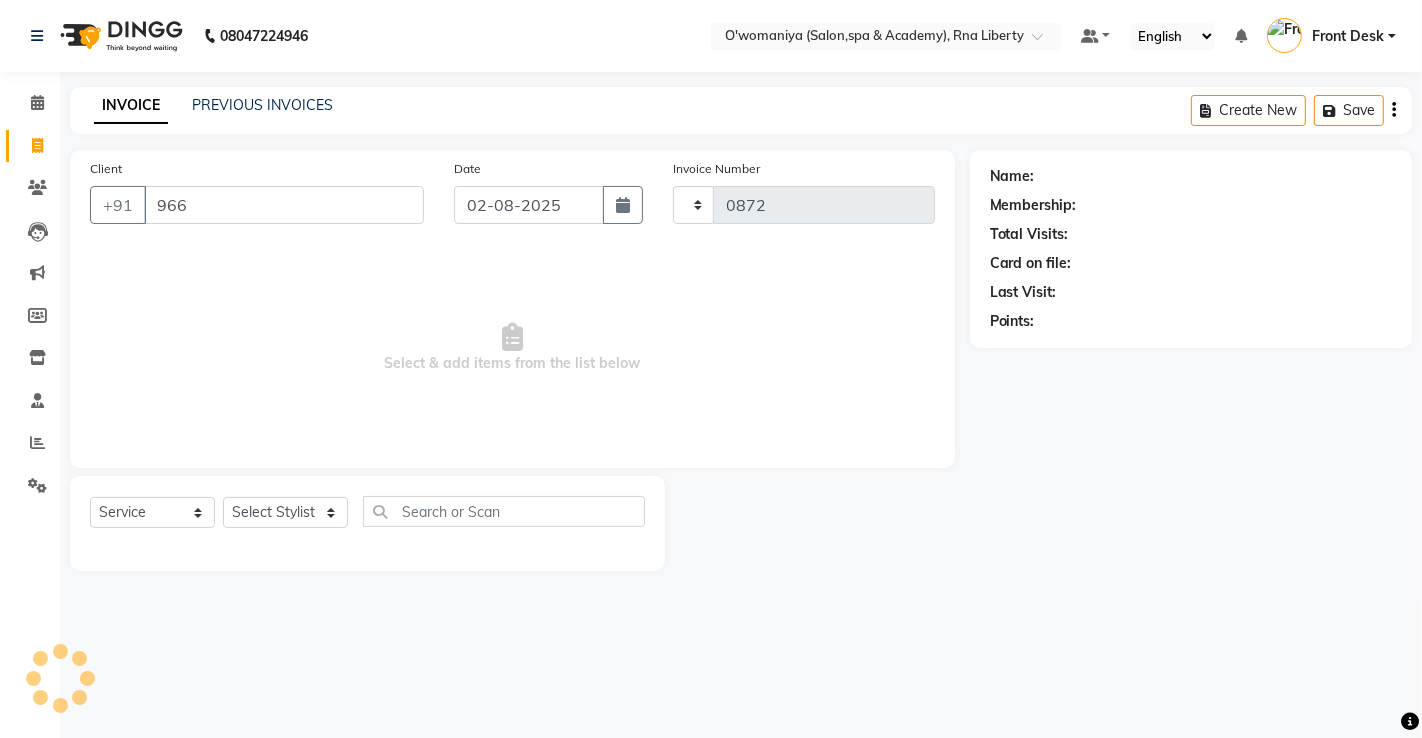 select on "5532" 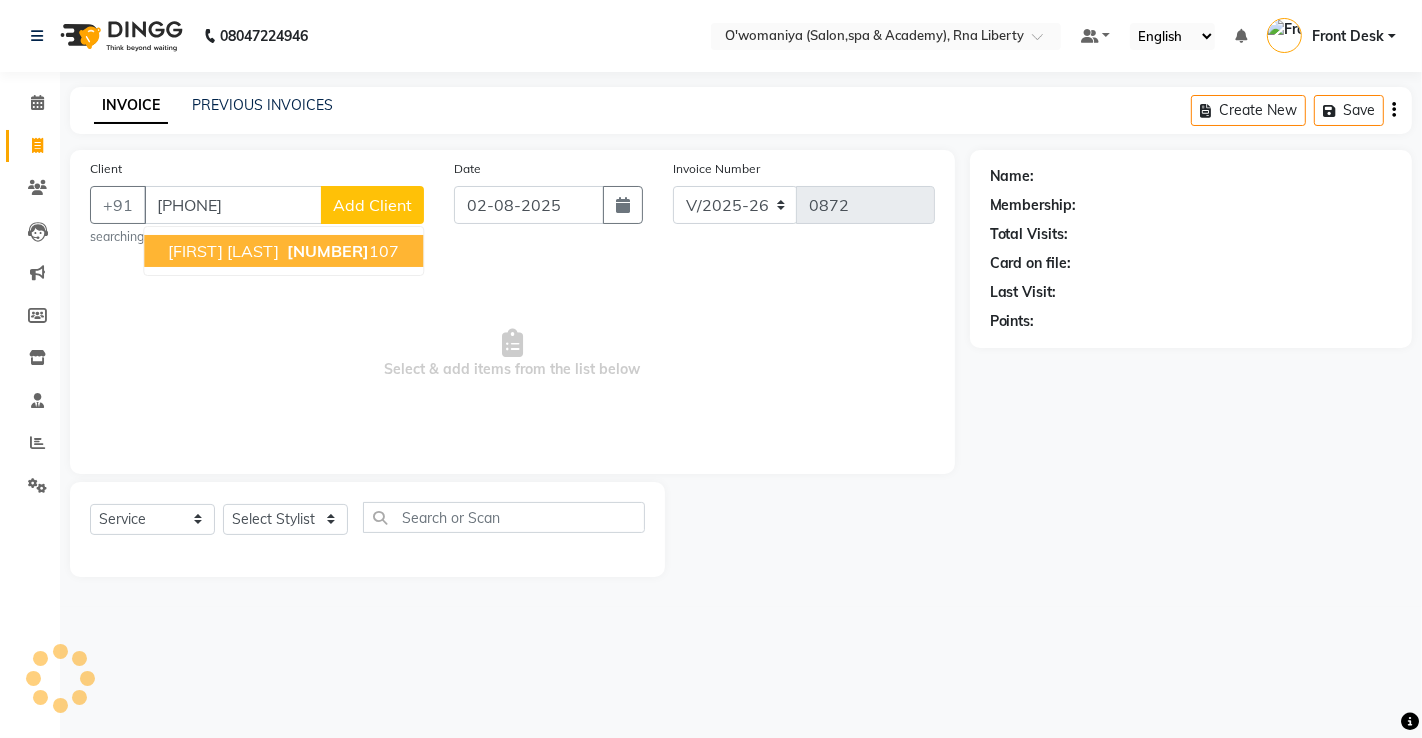 type on "[PHONE]" 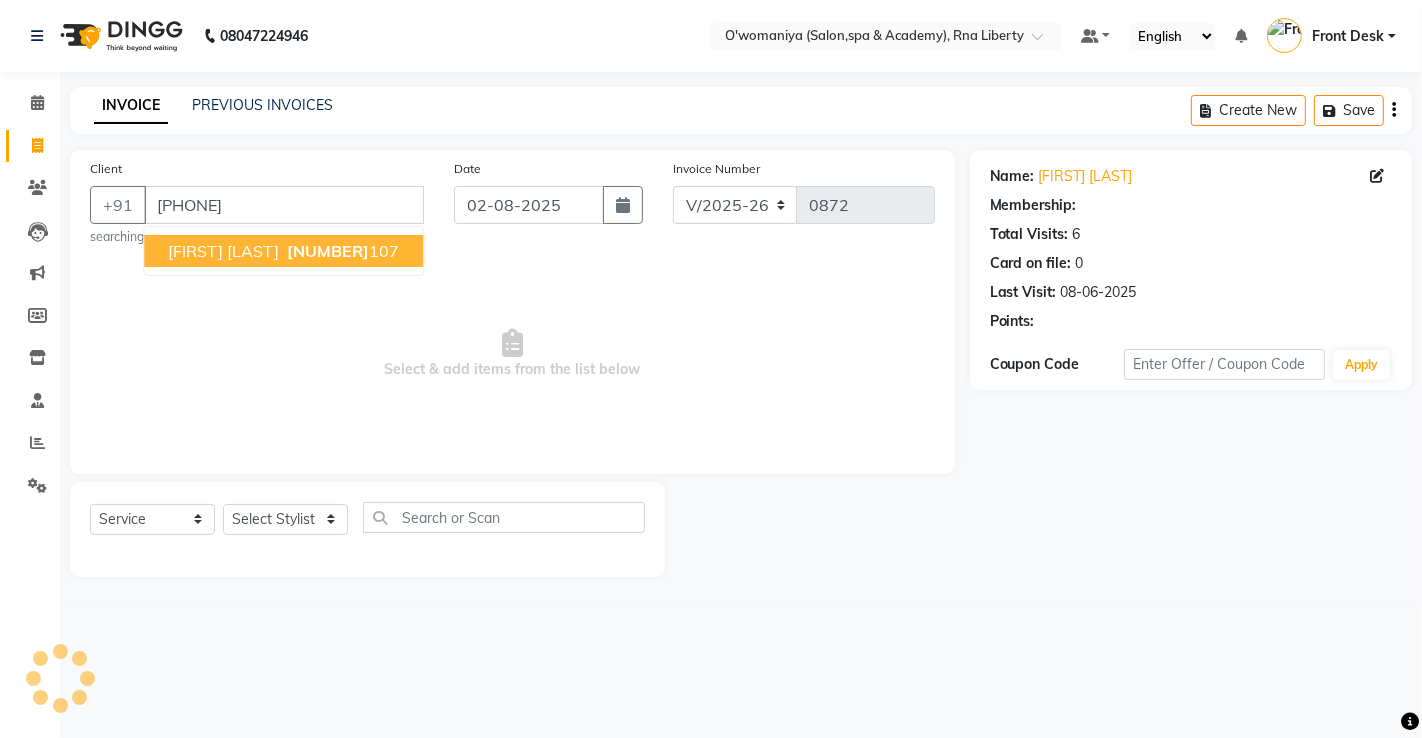 drag, startPoint x: 288, startPoint y: 258, endPoint x: 291, endPoint y: 297, distance: 39.115215 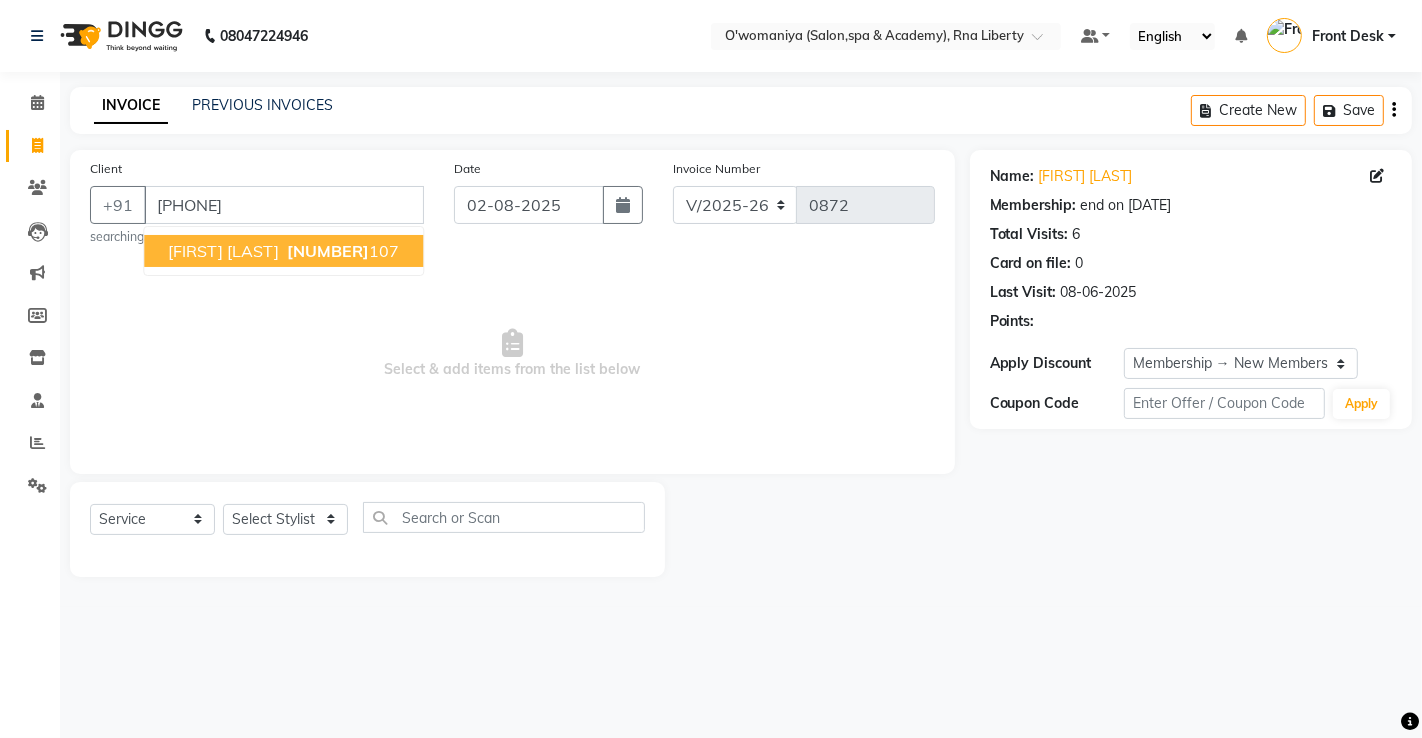 click on "[NUMBER]" at bounding box center [328, 251] 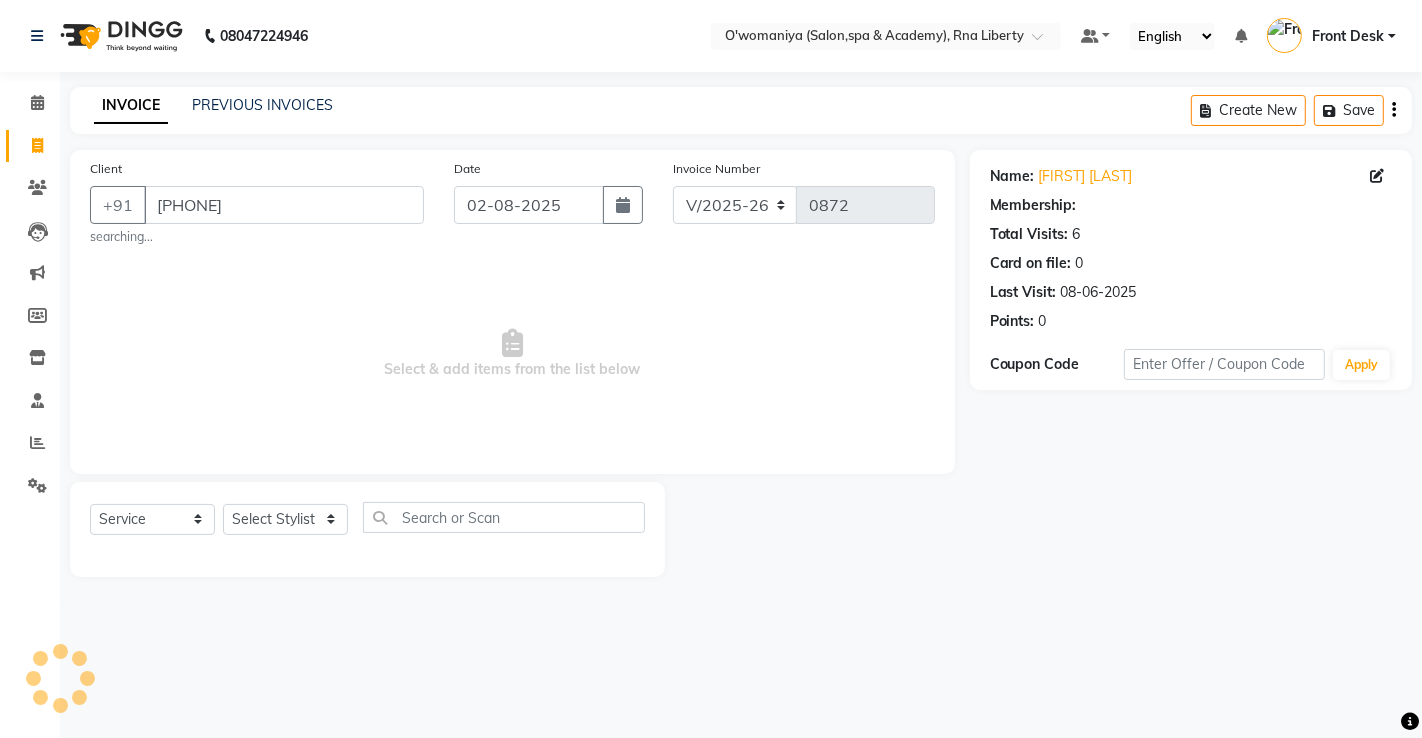 select on "1: Object" 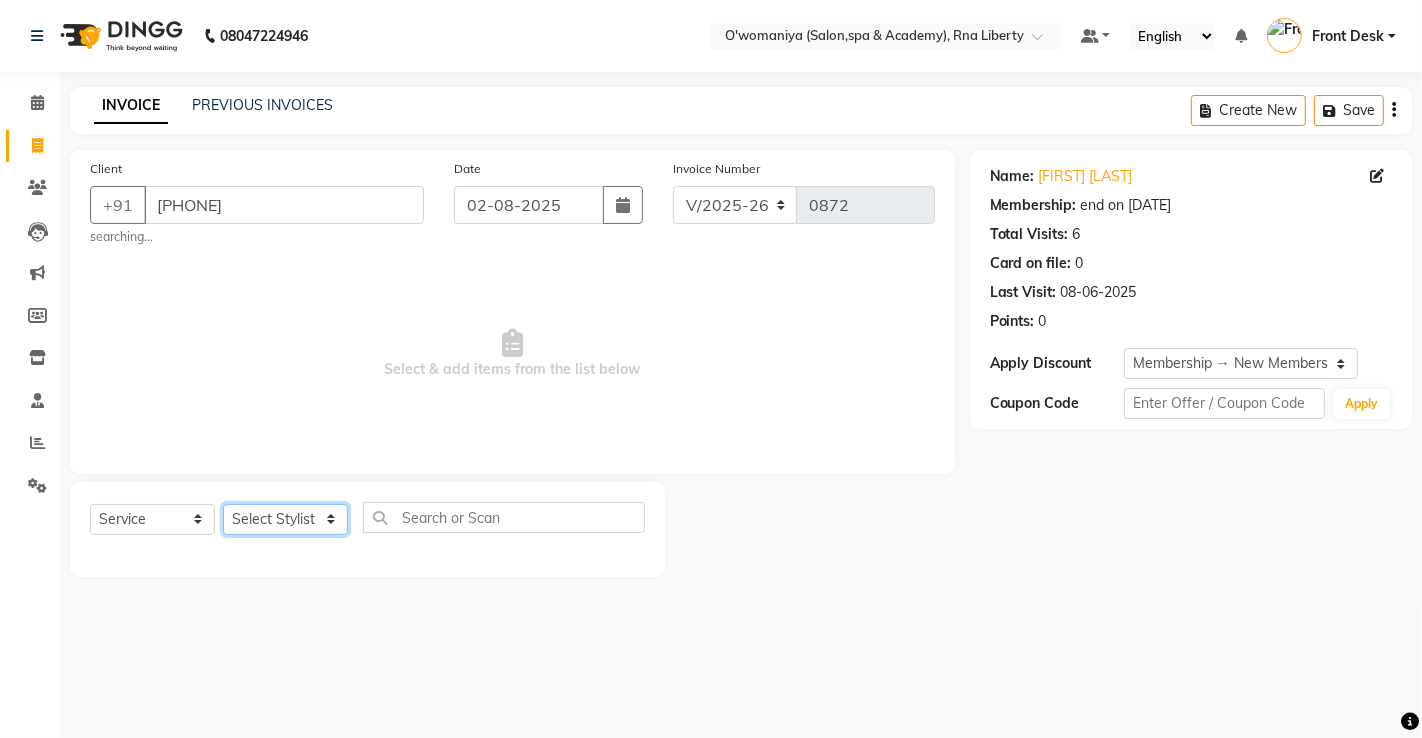 click on "Select Stylist [FIRST] [LAST] [FIRST] [LAST] [FIRST] [FIRST] [LAST]   [FIRST] [LAST] [FIRST] [LAST] [FIRST] [LAST] [FIRST]   [FIRST] [LAST]   [FIRST] [LAST]  [FIRST] [LAST]   [FIRST] [LAST]   [FIRST]   [FIRST] [LAST]    [FIRST]    [FIRST]   [FIRST] [LAST]    [FIRST] [LAST]   [FIRST] [LAST]    [FIRST] [LAST]    [FIRST] [LAST]   [FIRST] [LAST]   [FIRST] [LAST]   [FIRST] [LAST]   [FIRST] [LAST]  [FIRST] [LAST]  [FIRST] [LAST]   [FIRST] [LAST]   [FIRST] [LAST]  [FIRST] [LAST]" 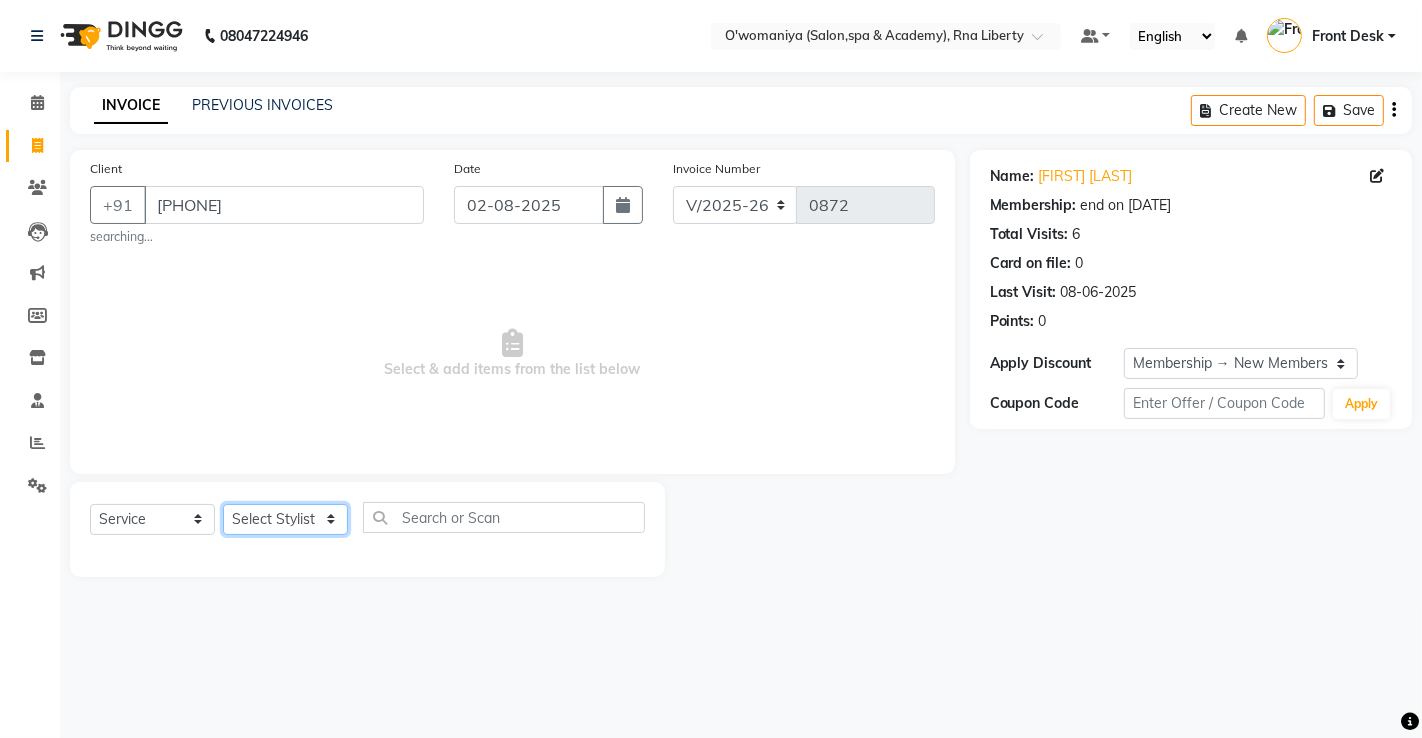 select on "37293" 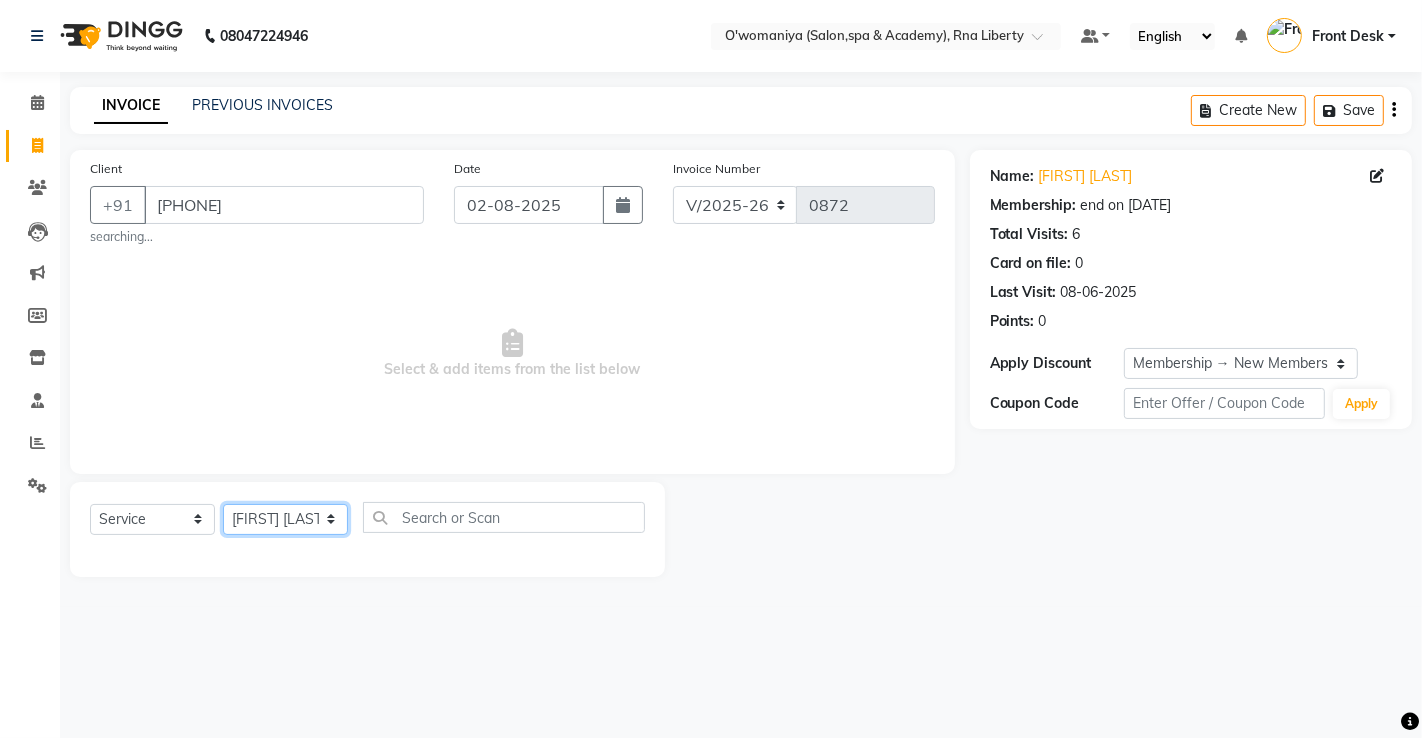 click on "Select Stylist [FIRST] [LAST] [FIRST] [LAST] [FIRST] [FIRST] [LAST]   [FIRST] [LAST] [FIRST] [LAST] [FIRST] [LAST] [FIRST]   [FIRST] [LAST]   [FIRST] [LAST]  [FIRST] [LAST]   [FIRST] [LAST]   [FIRST]   [FIRST] [LAST]    [FIRST]    [FIRST]   [FIRST] [LAST]    [FIRST] [LAST]   [FIRST] [LAST]    [FIRST] [LAST]    [FIRST] [LAST]   [FIRST] [LAST]   [FIRST] [LAST]   [FIRST] [LAST]   [FIRST] [LAST]  [FIRST] [LAST]  [FIRST] [LAST]   [FIRST] [LAST]   [FIRST] [LAST]  [FIRST] [LAST]" 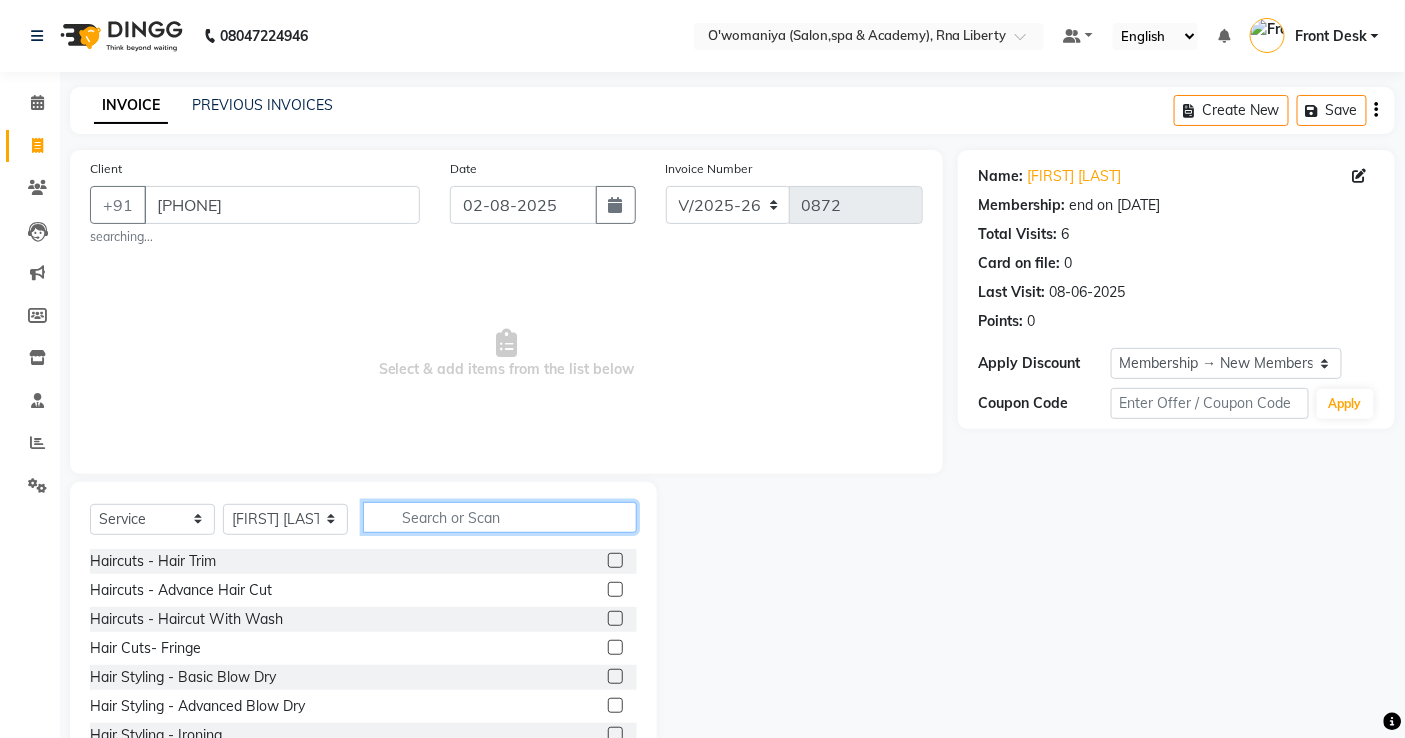 click 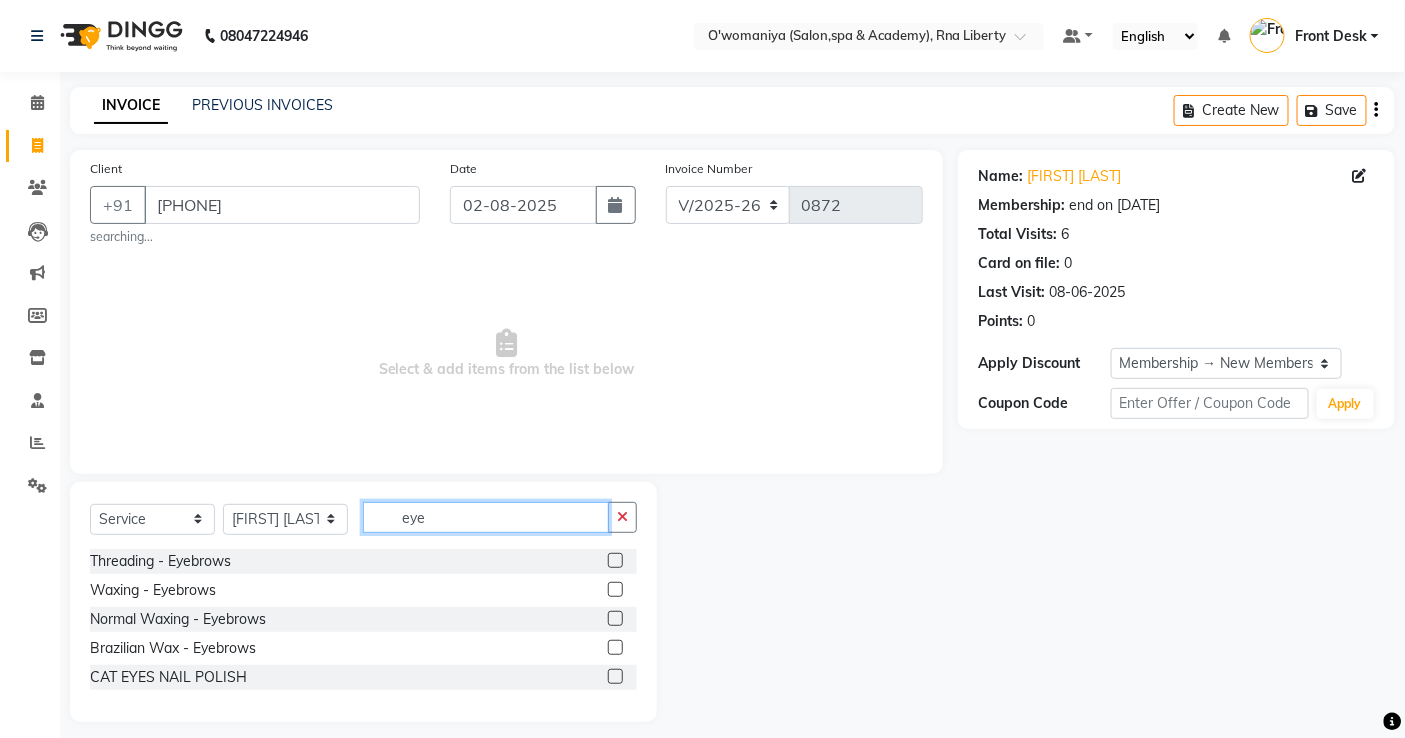 type on "eye" 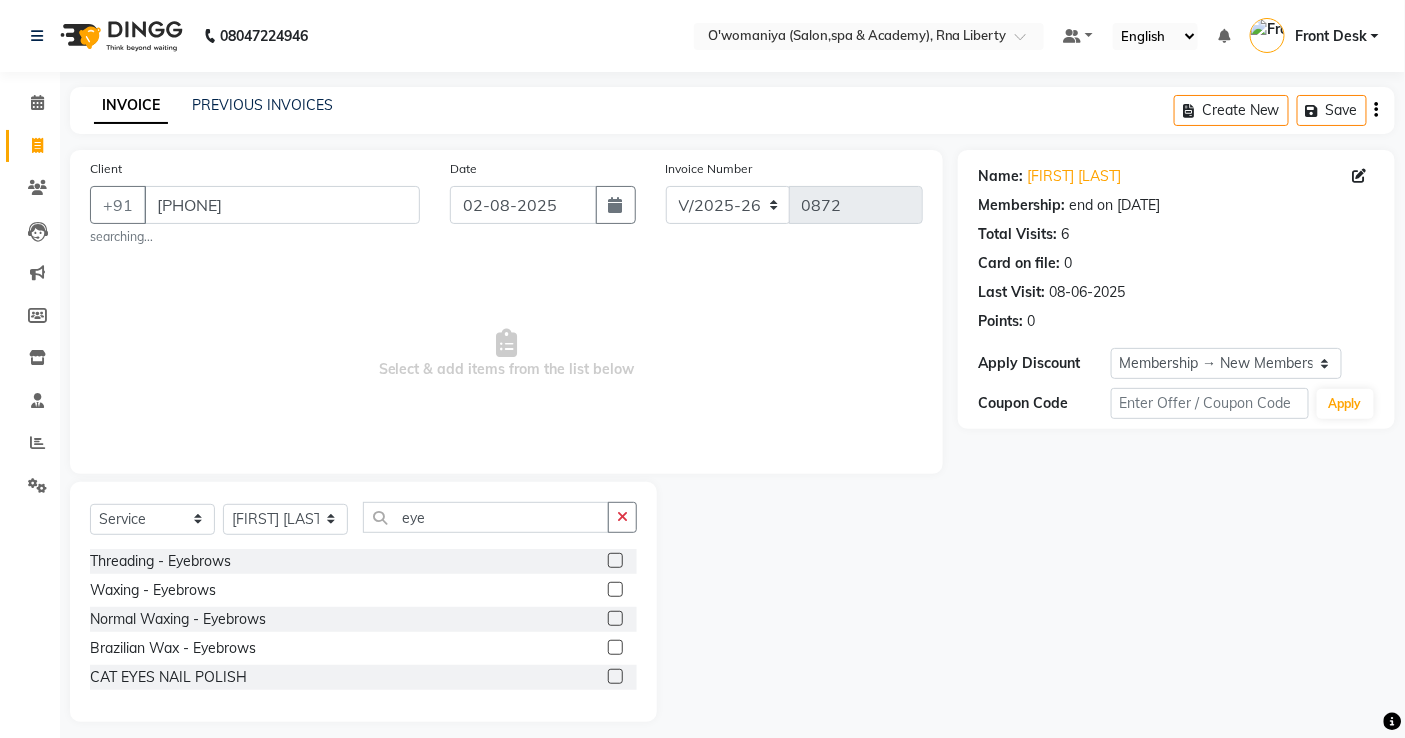 click 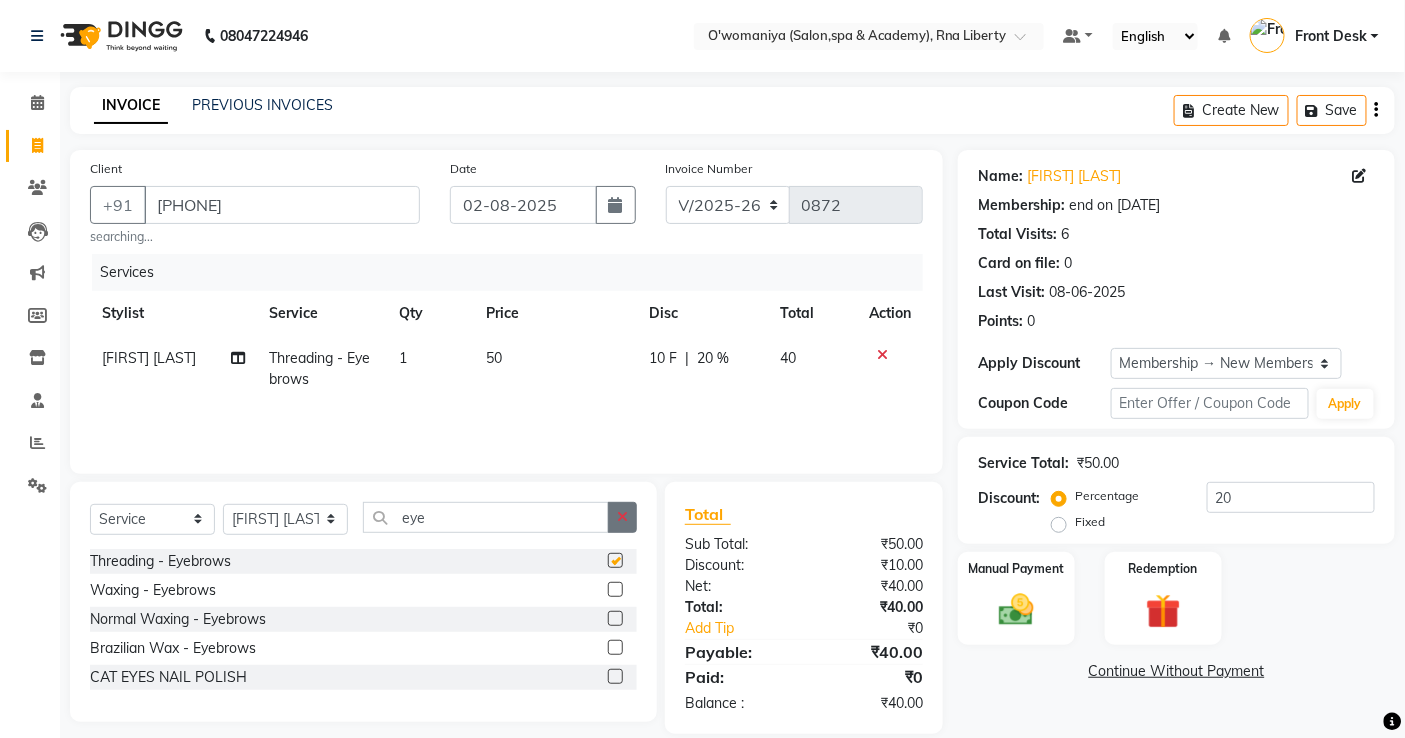 checkbox on "false" 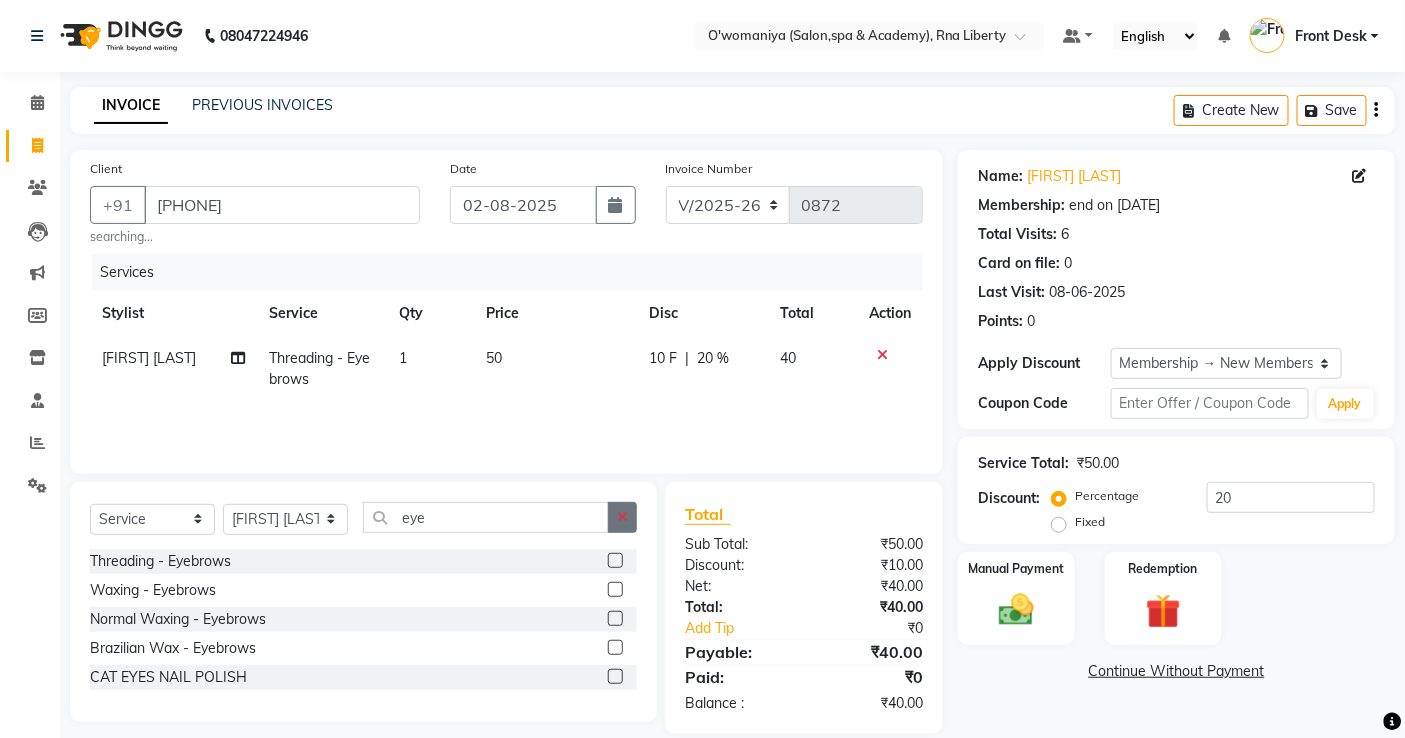 click 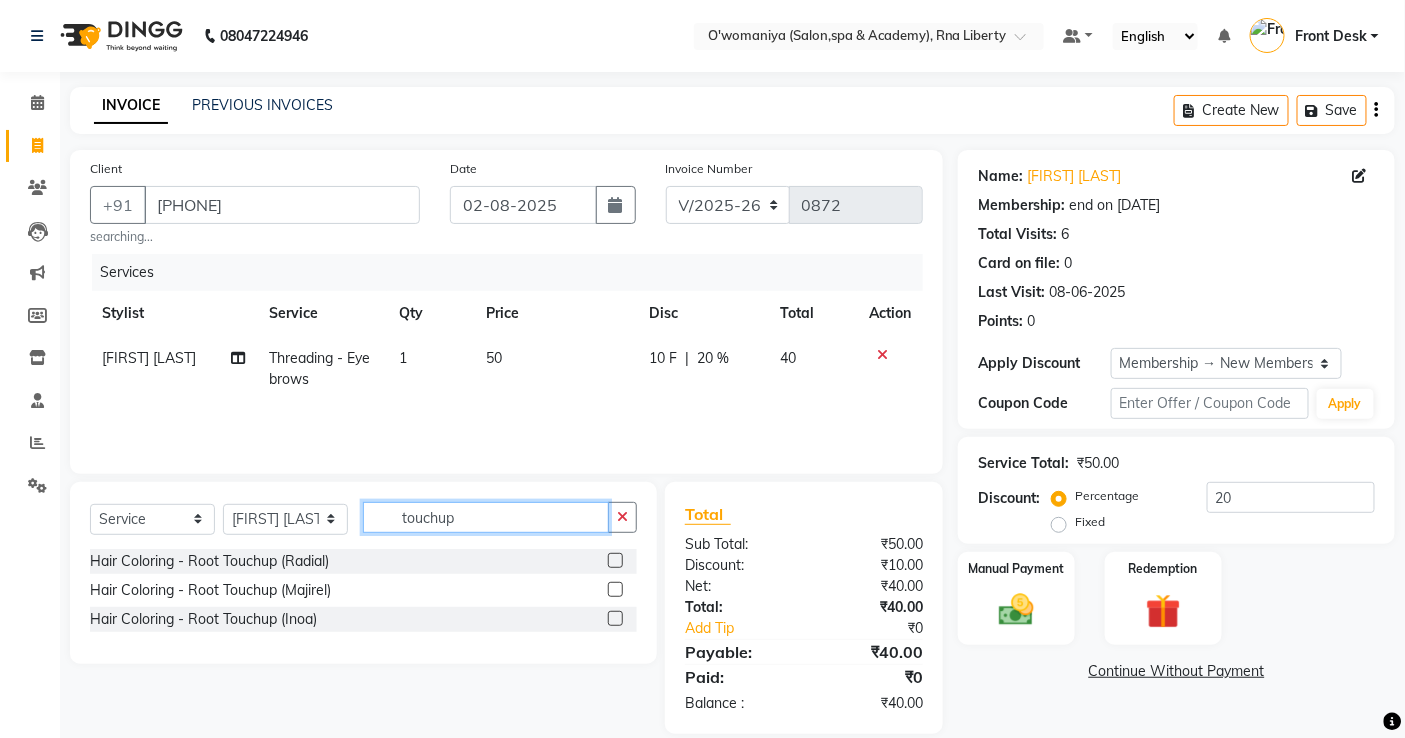 type on "touchup" 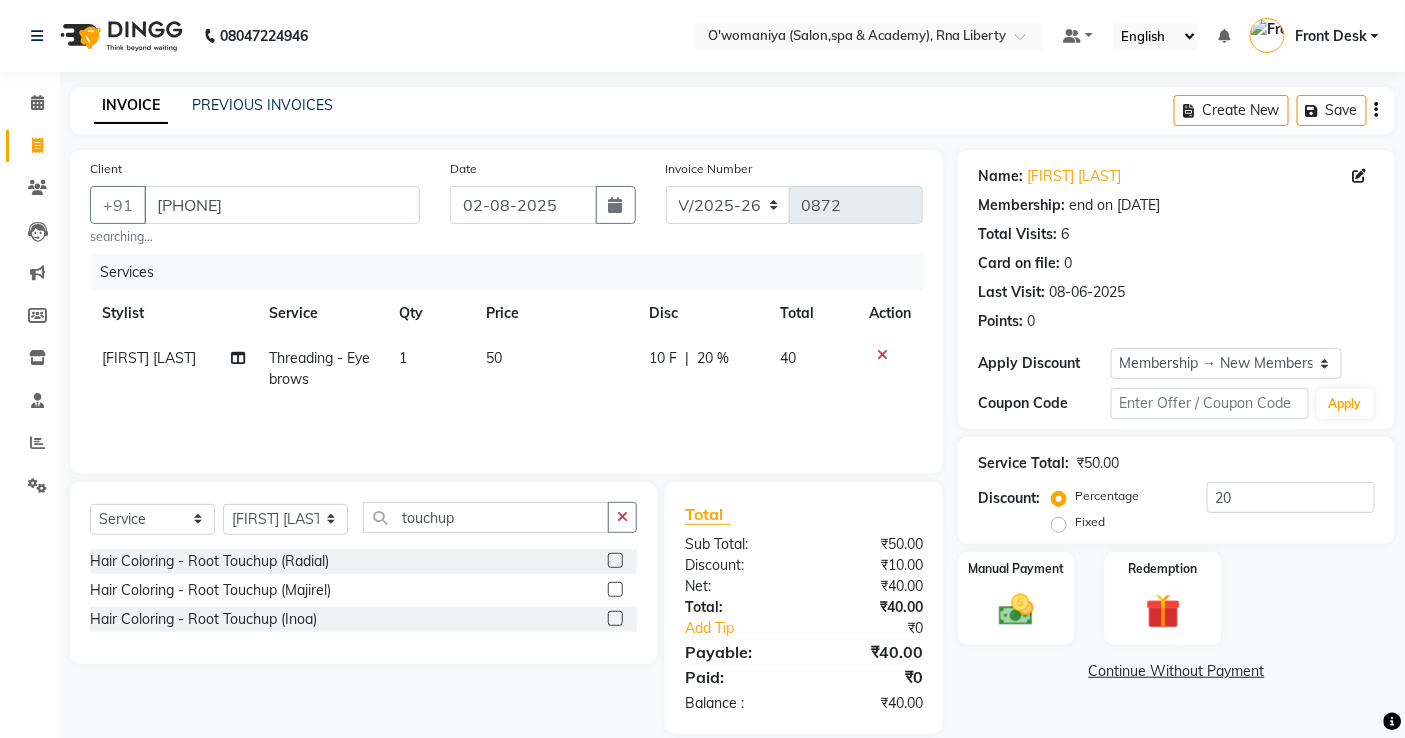 click 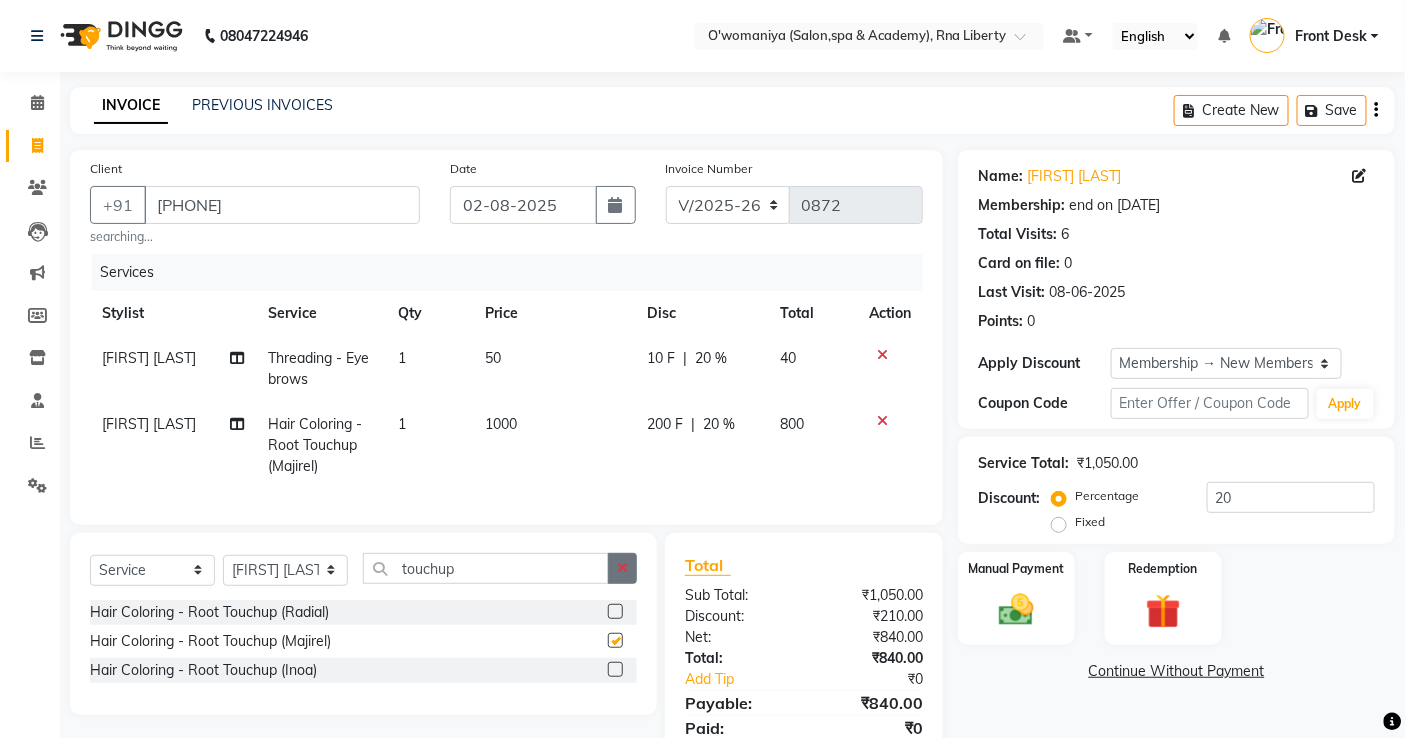 checkbox on "false" 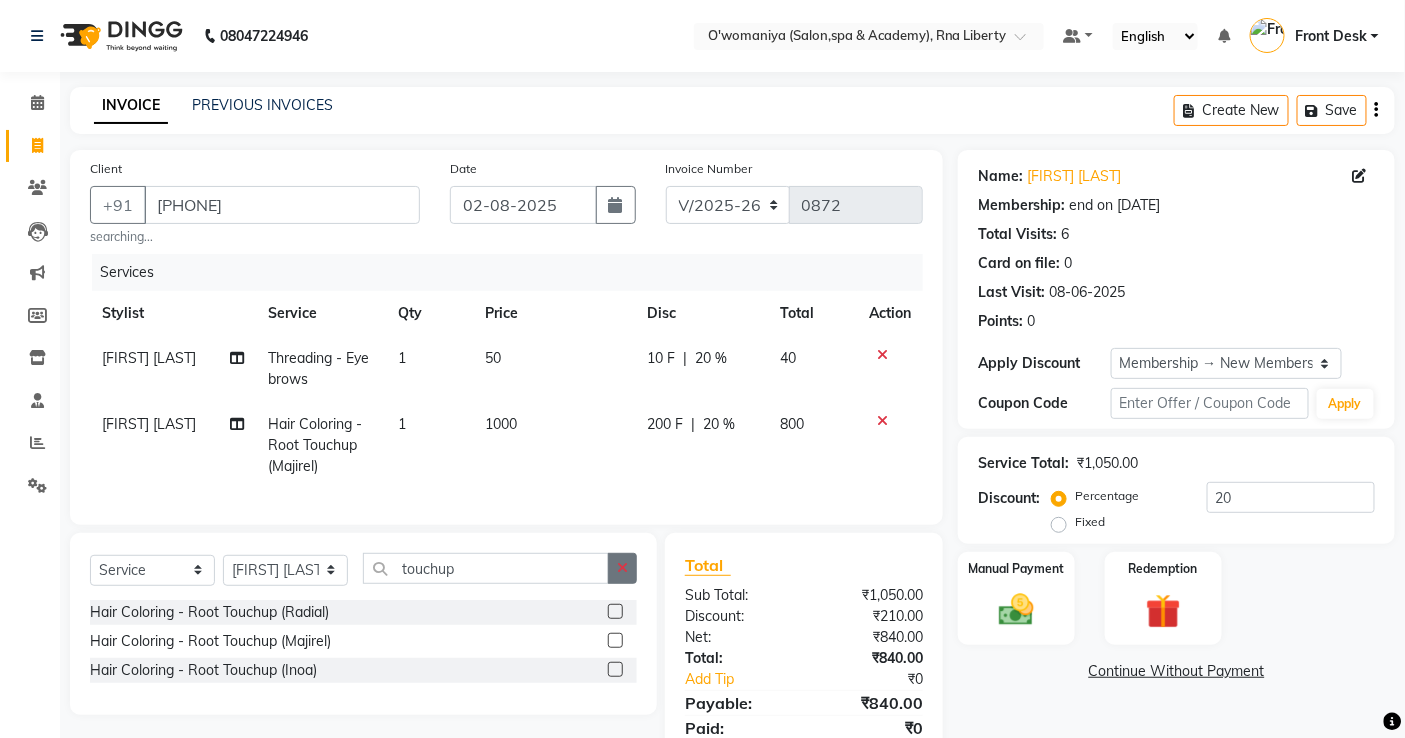 click 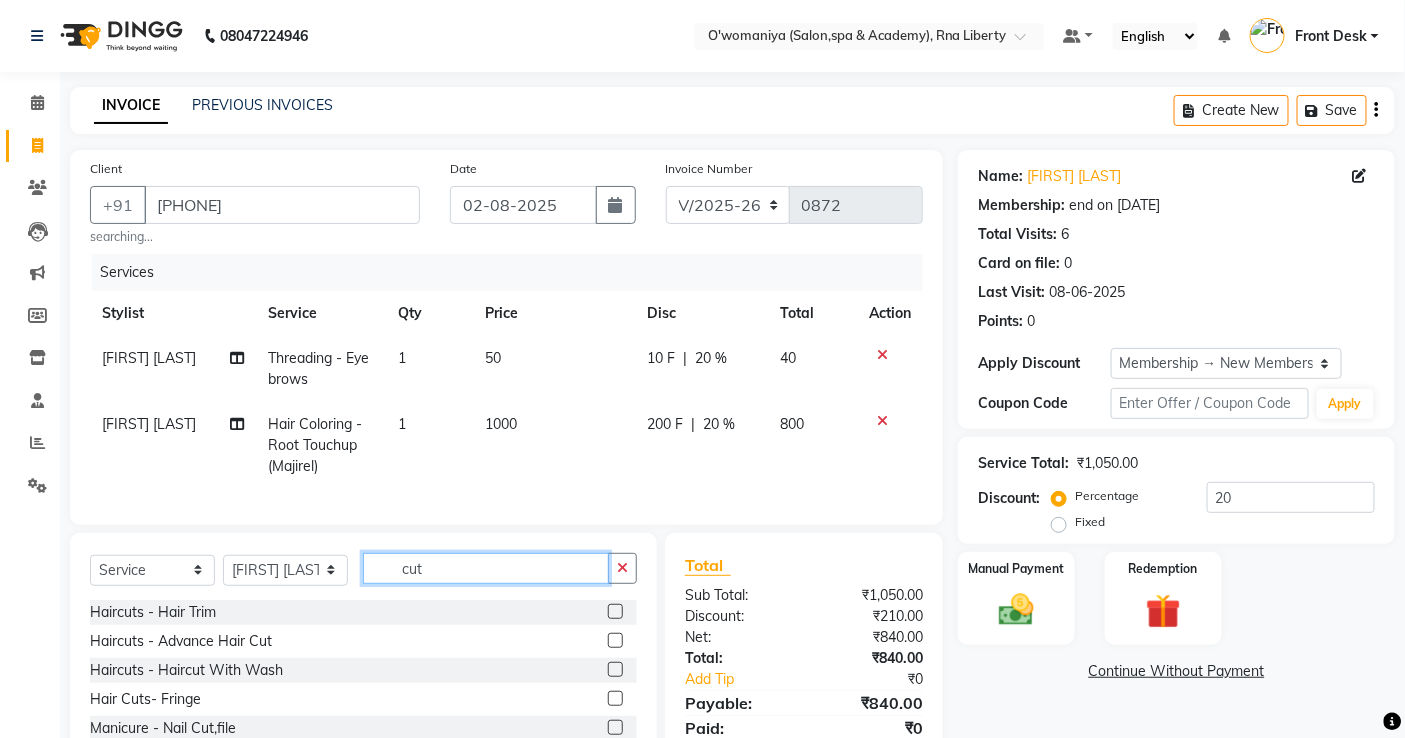 type on "cut" 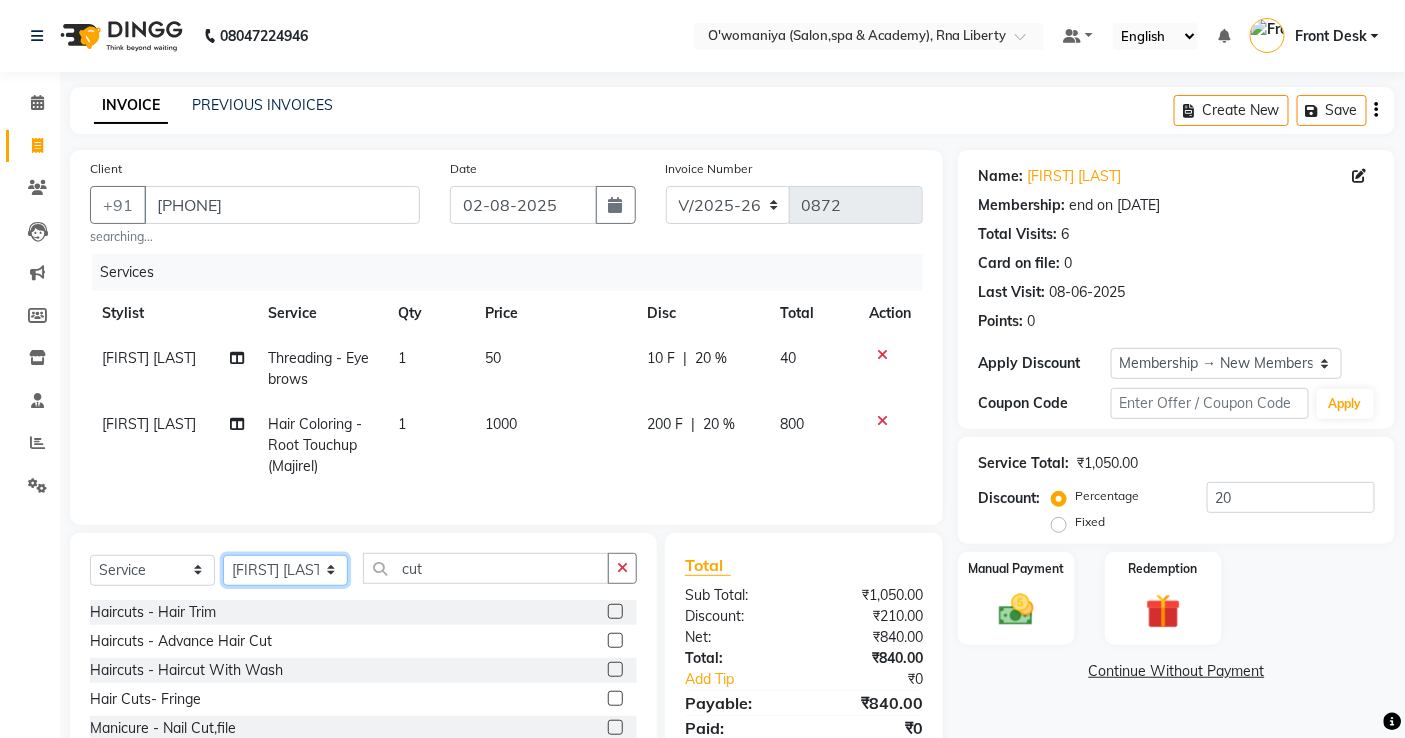 click on "Select Stylist [FIRST] [LAST] [FIRST] [LAST] [FIRST] [FIRST] [LAST]   [FIRST] [LAST] [FIRST] [LAST] [FIRST] [LAST] [FIRST]   [FIRST] [LAST]   [FIRST] [LAST]  [FIRST] [LAST]   [FIRST] [LAST]   [FIRST]   [FIRST] [LAST]    [FIRST]    [FIRST]   [FIRST] [LAST]    [FIRST] [LAST]   [FIRST] [LAST]    [FIRST] [LAST]    [FIRST] [LAST]   [FIRST] [LAST]   [FIRST] [LAST]   [FIRST] [LAST]   [FIRST] [LAST]  [FIRST] [LAST]  [FIRST] [LAST]   [FIRST] [LAST]   [FIRST] [LAST]  [FIRST] [LAST]" 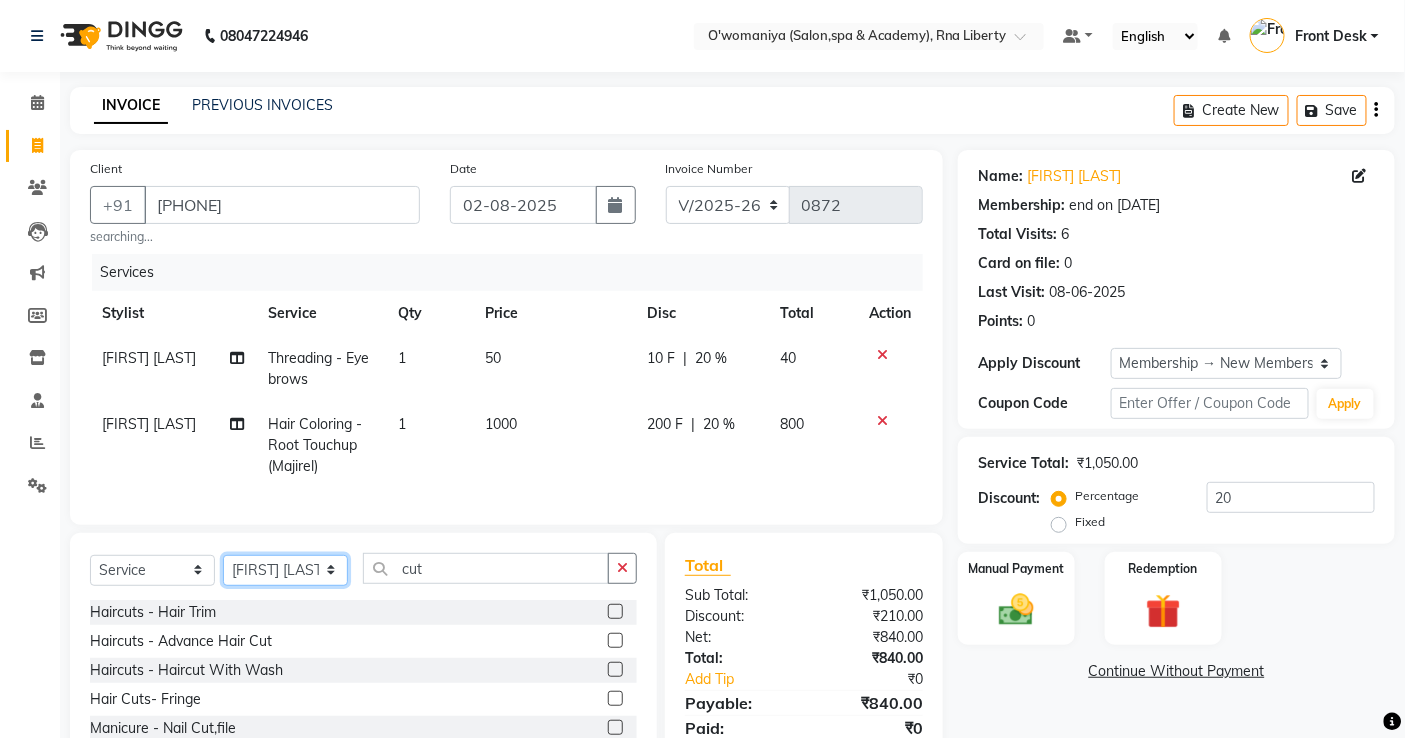 select on "80400" 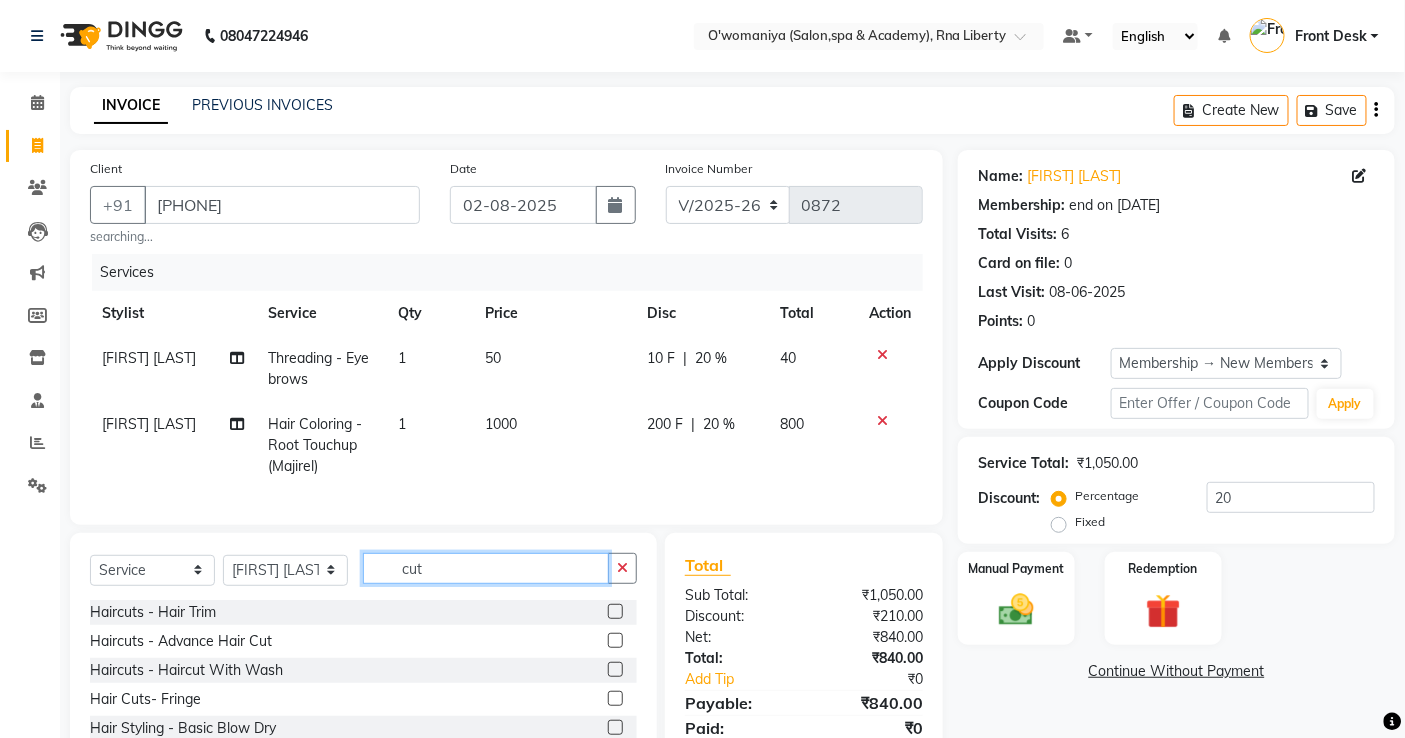 click on "cut" 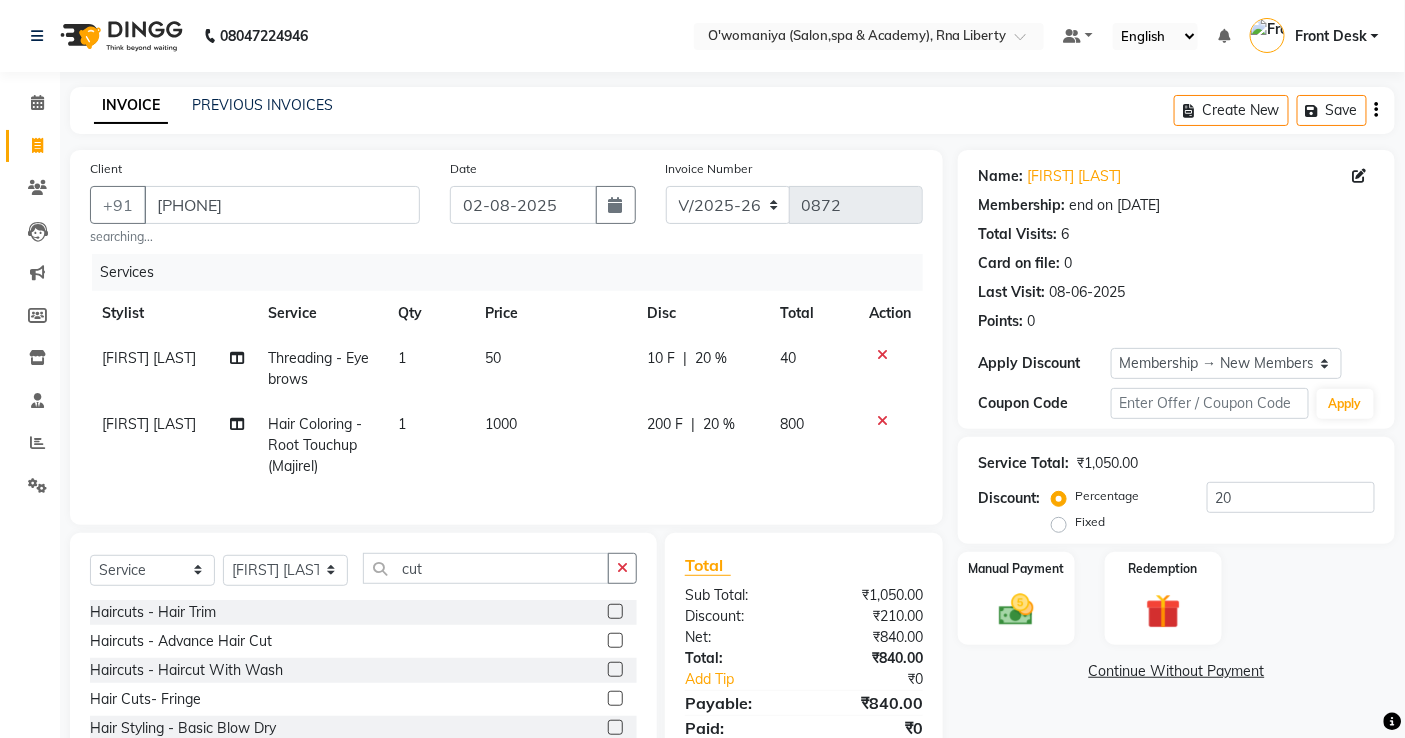 click 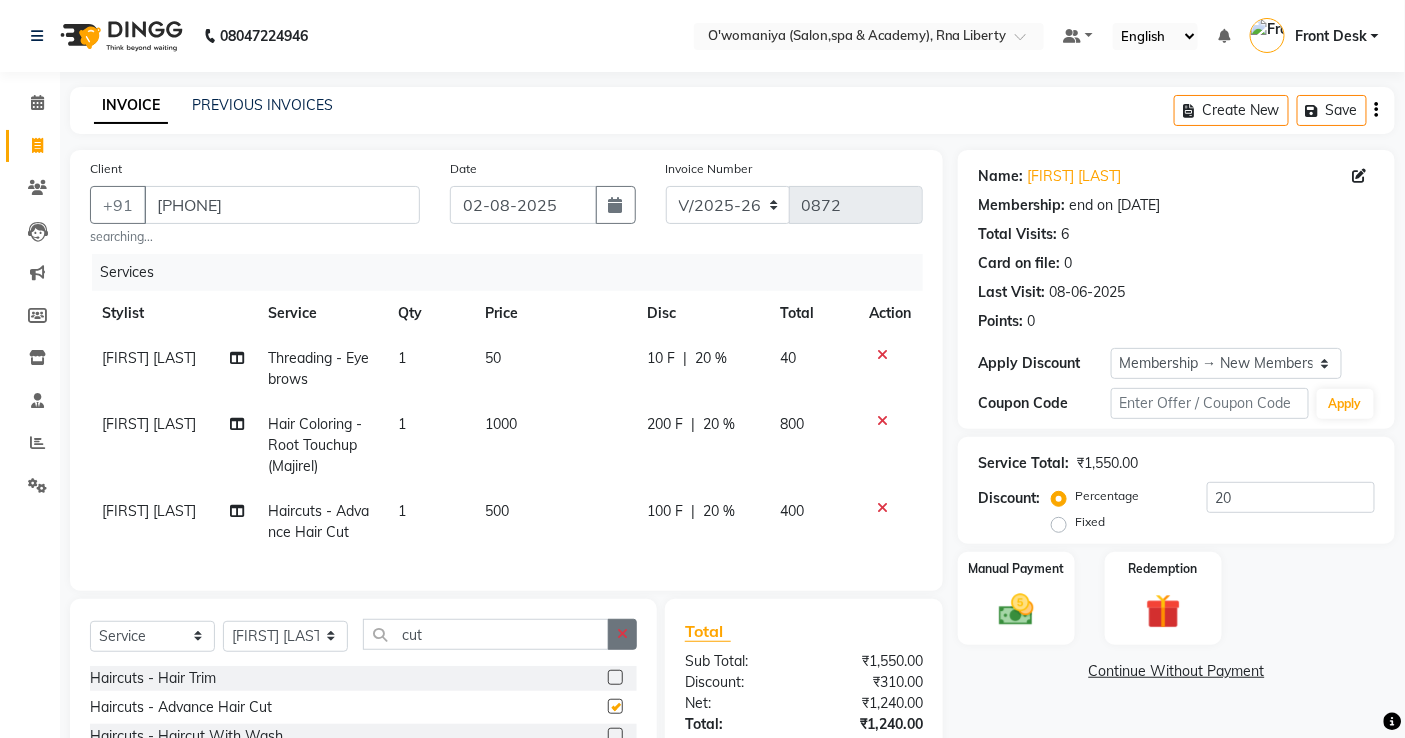 checkbox on "false" 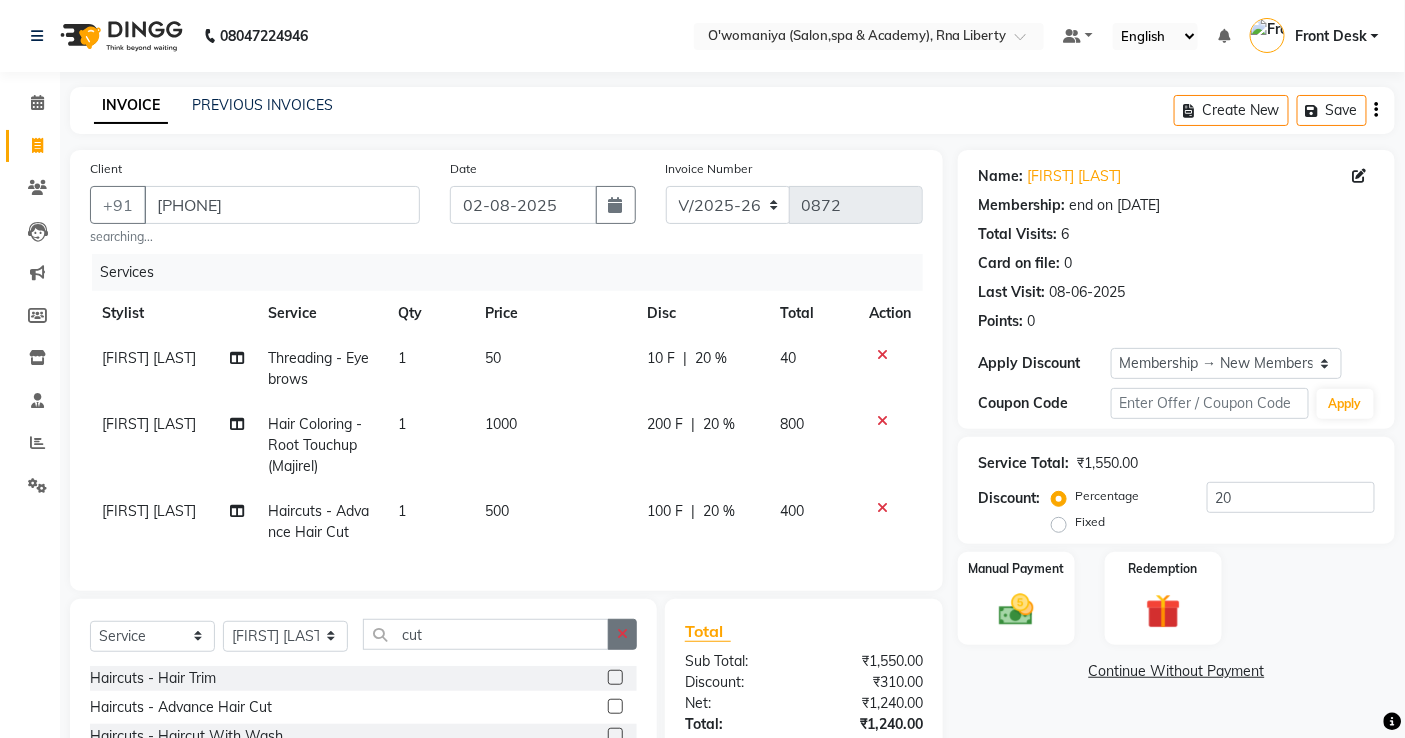 click 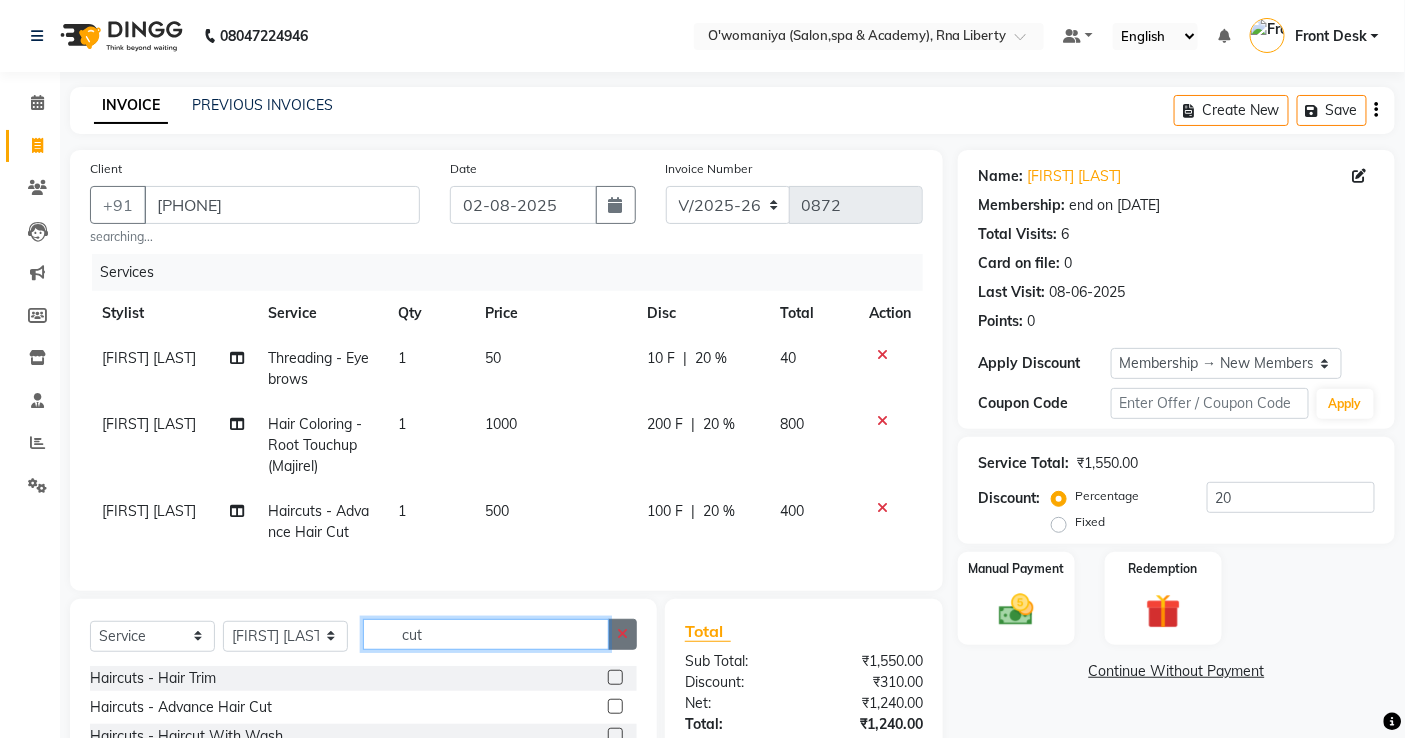 type 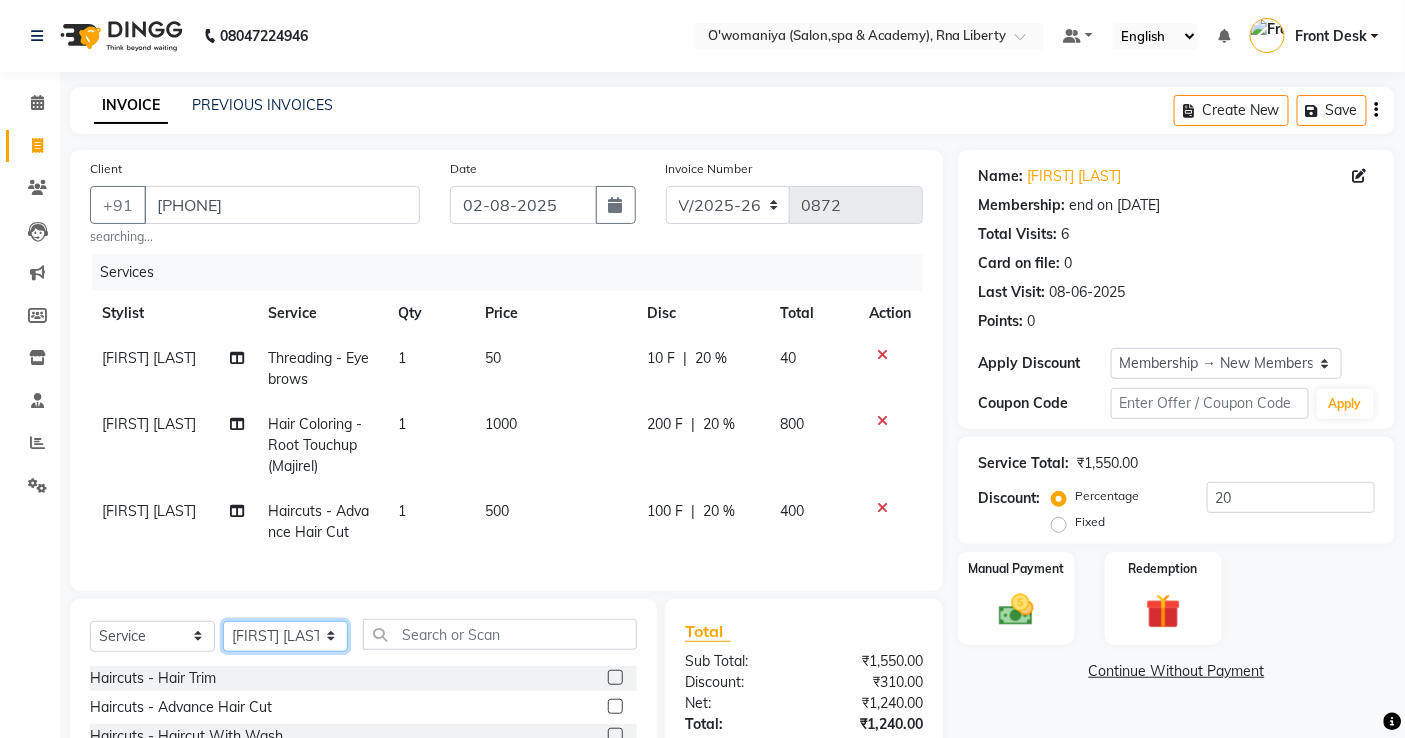 click on "Select Stylist [FIRST] [LAST] [FIRST] [LAST] [FIRST] [FIRST] [LAST]   [FIRST] [LAST] [FIRST] [LAST] [FIRST] [LAST] [FIRST]   [FIRST] [LAST]   [FIRST] [LAST]  [FIRST] [LAST]   [FIRST] [LAST]   [FIRST]   [FIRST] [LAST]    [FIRST]    [FIRST]   [FIRST] [LAST]    [FIRST] [LAST]   [FIRST] [LAST]    [FIRST] [LAST]    [FIRST] [LAST]   [FIRST] [LAST]   [FIRST] [LAST]   [FIRST] [LAST]   [FIRST] [LAST]  [FIRST] [LAST]  [FIRST] [LAST]   [FIRST] [LAST]   [FIRST] [LAST]  [FIRST] [LAST]" 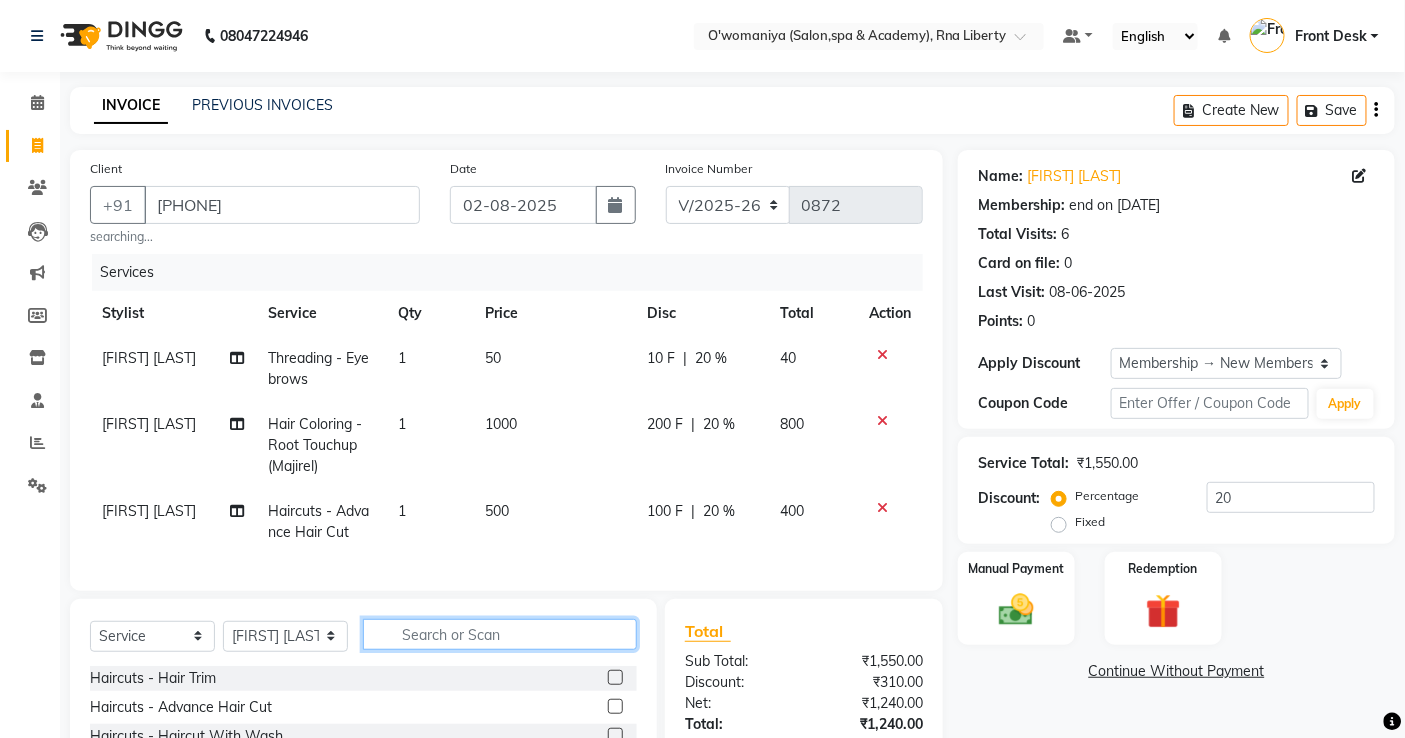 click 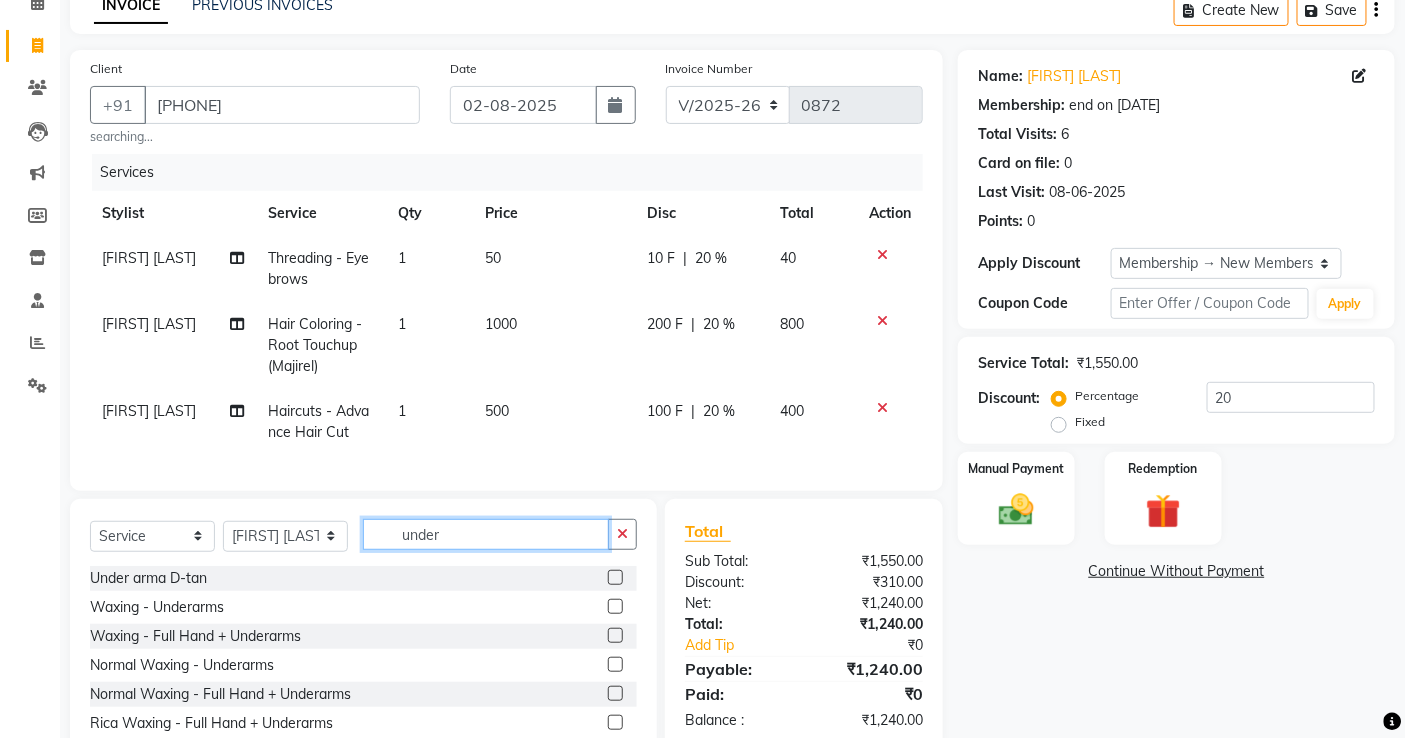 scroll, scrollTop: 202, scrollLeft: 0, axis: vertical 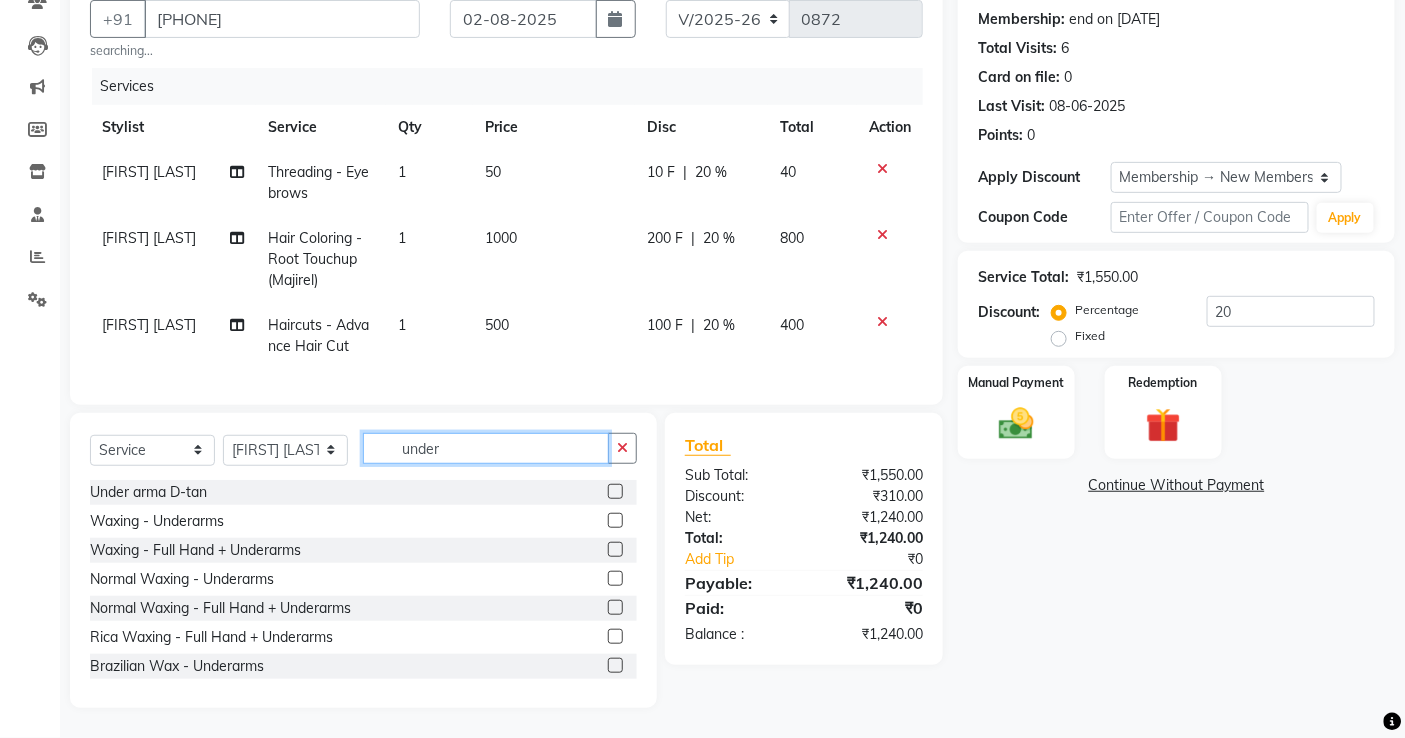 type on "under" 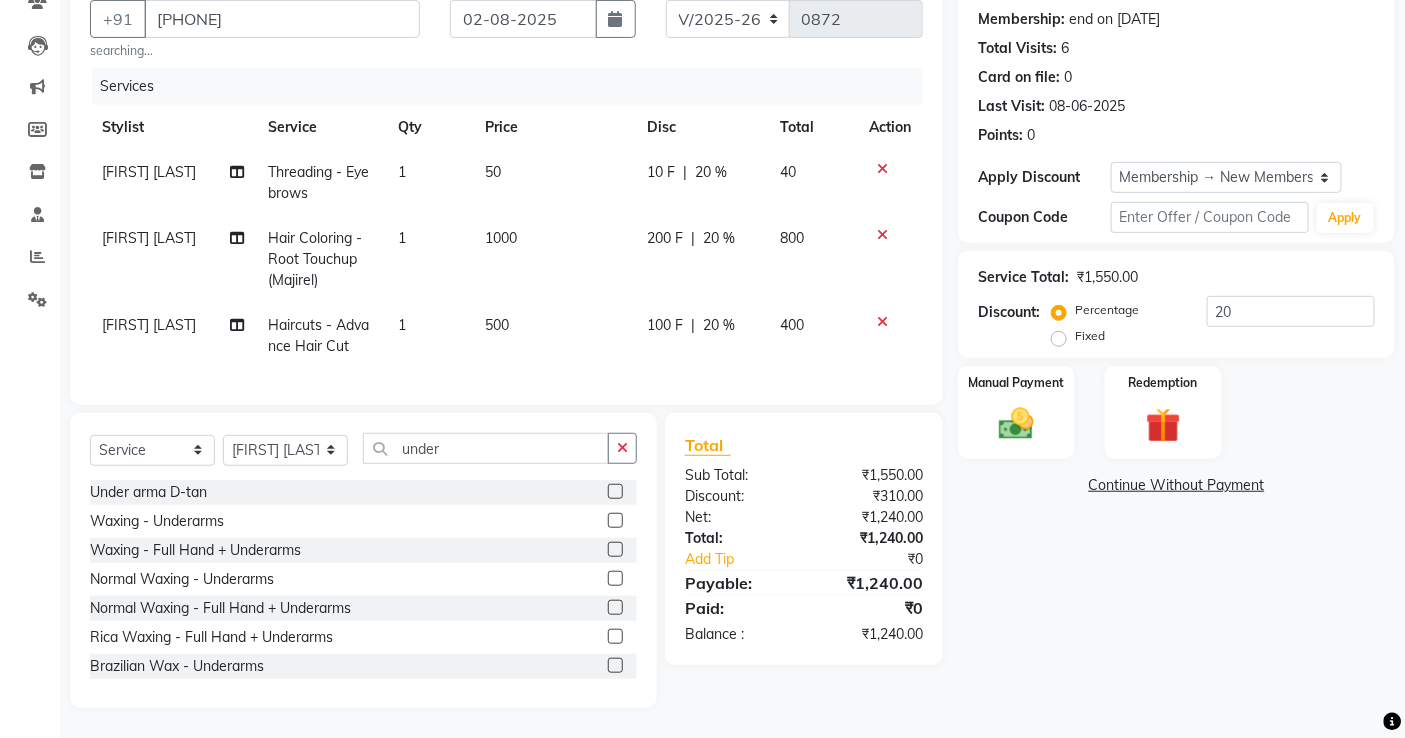click 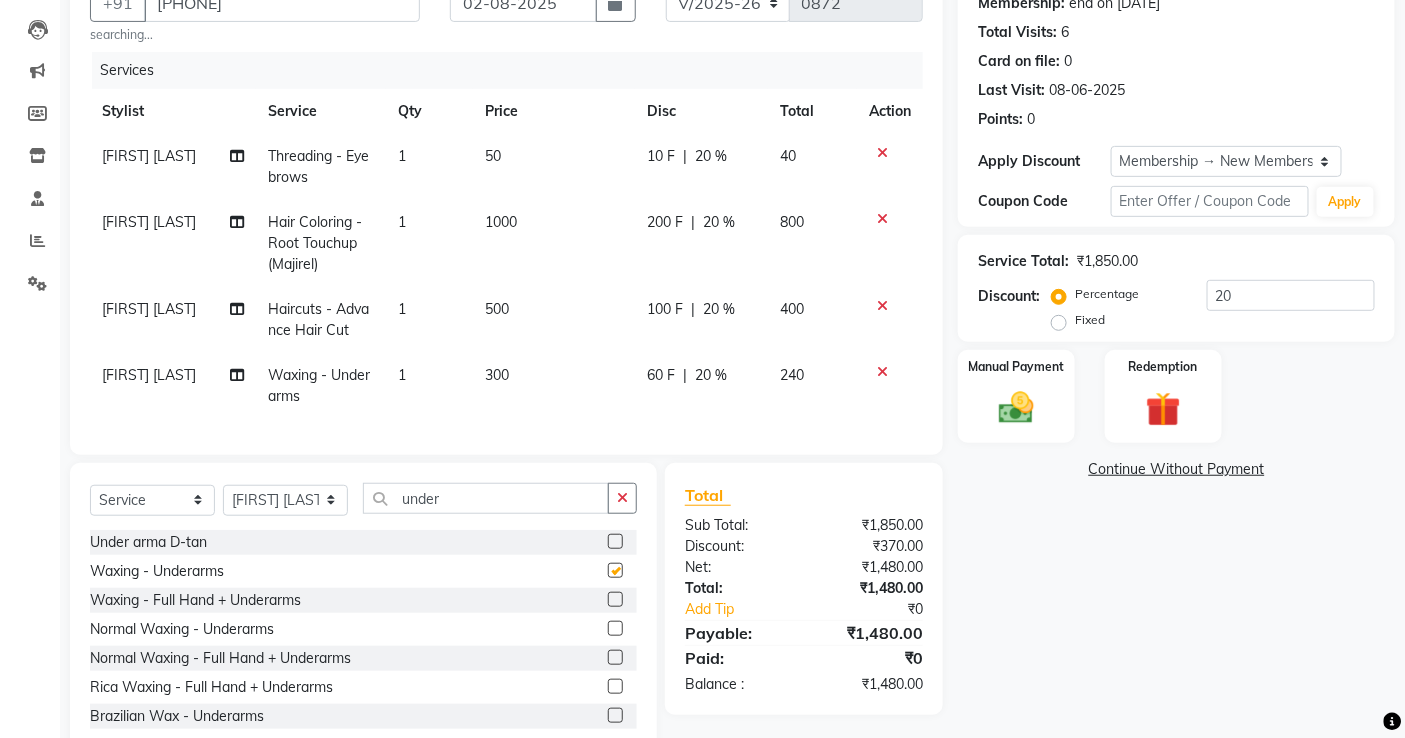checkbox on "false" 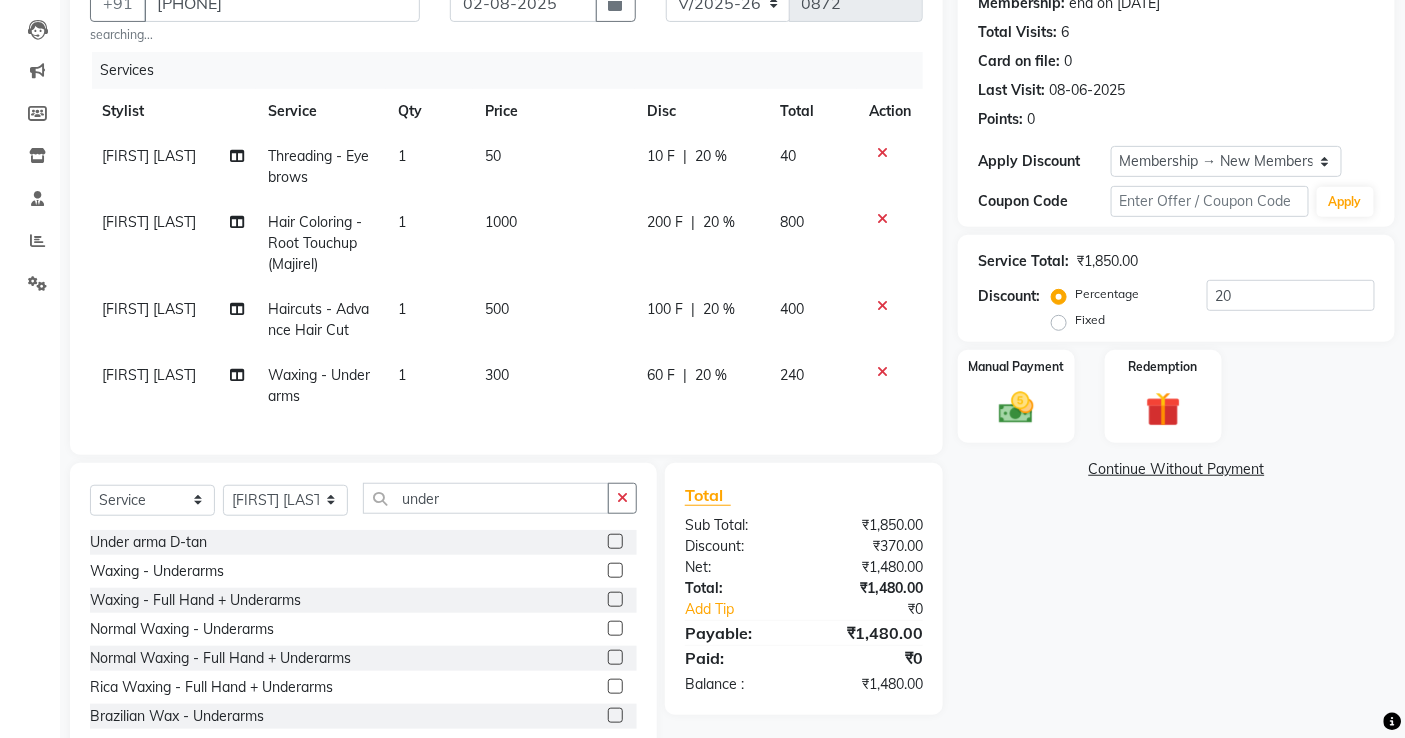 click on "300" 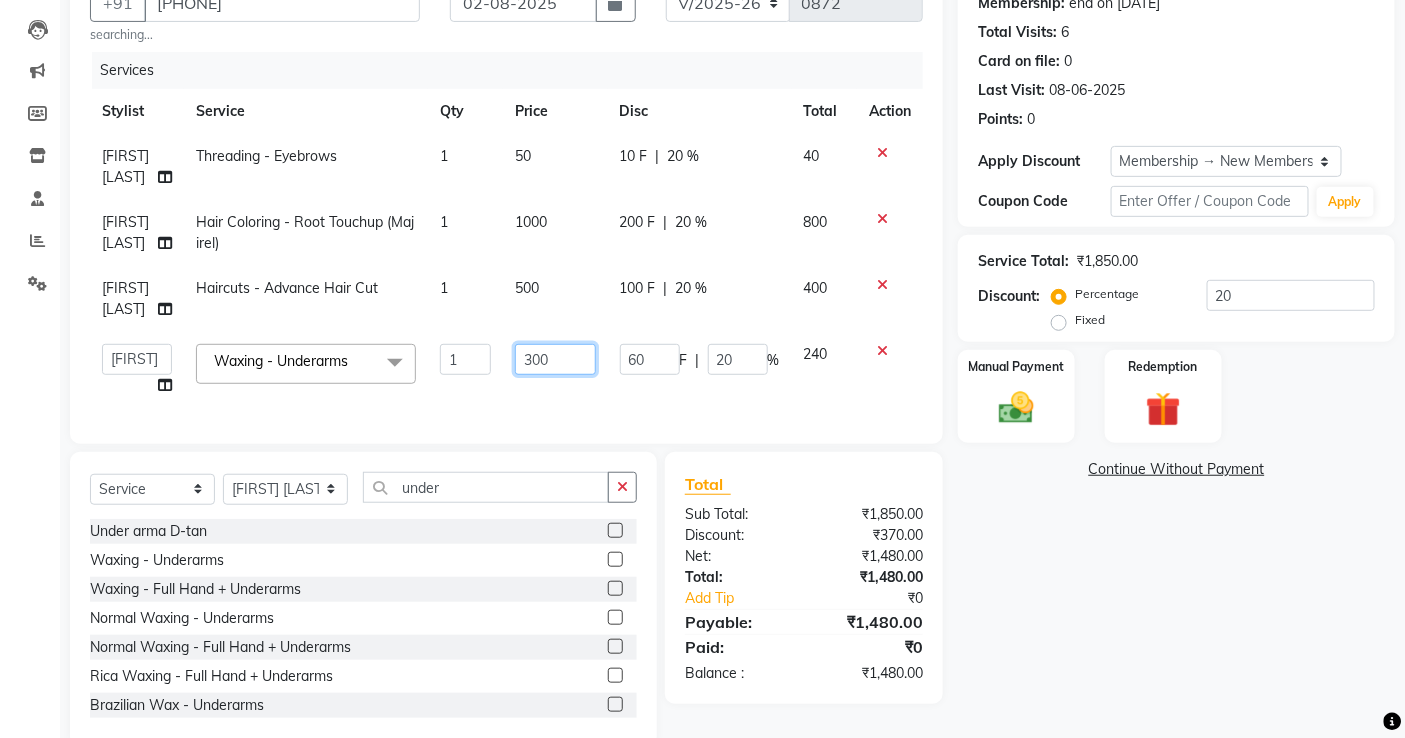 drag, startPoint x: 527, startPoint y: 415, endPoint x: 497, endPoint y: 418, distance: 30.149628 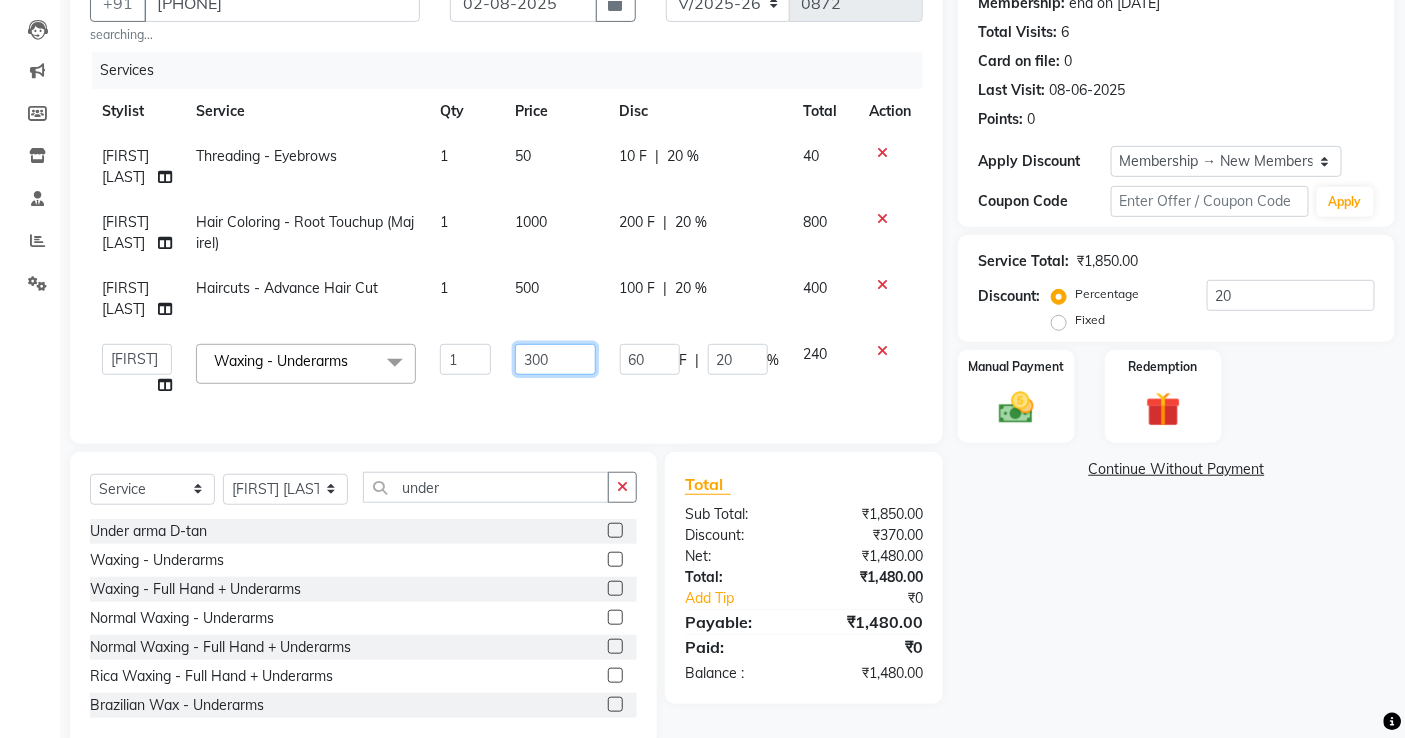 click on "[FIRST]   [FIRST] [LAST]   [FIRST]   [FIRST] [LAST]     [FIRST] [LAST]   [FIRST] [LAST]   [FIRST] [LAST]   [FIRST]   [FIRST] [LAST]   [FIRST]    [FIRST]  [FIRST] [LAST]   [FIRST] [LAST]   [FIRST]   [FIRST] [LAST]    [FIRST]    [FIRST]   [FIRST] [LAST]    [FIRST] [LAST]   [FIRST] [LAST]    [FIRST] [LAST]    [FIRST] [LAST]   [FIRST] [LAST]   [FIRST] [LAST]   [FIRST] [LAST]   [FIRST] [LAST]  [FIRST] [LAST]  [FIRST] [LAST]   [FIRST] [LAST]   [FIRST] [LAST]  [FIRST] [LAST]  Waxing - Underarms  x Haircuts - Hair Trim Haircuts - Advance Hair Cut Haircuts - Haircut With Wash Hair Cuts- Fringe Hair Styling - Basic Blow Dry Hair Styling - Advanced Blow Dry Hair Styling - Ironing Hair Styling - Tongs Hair Styling - Crimping Hair Wash - Wash + Conditioning Hair Wash - Wash+ Conditioning Scalp Treatment - Dandruff Treatment Scalp Treatment - Hairfall Treatment Scalp Treatment - Wella plex Treatment Hair Spa - Up To Neck Hair Spa - Uptoshoulder Hair Spa - Below Shoulder Hair Spa - Mid Waist / Below Waist Highlights - Per Streak Highlights - Per Chunk Highlights - Upto Neck Highlights - Mid Waist" 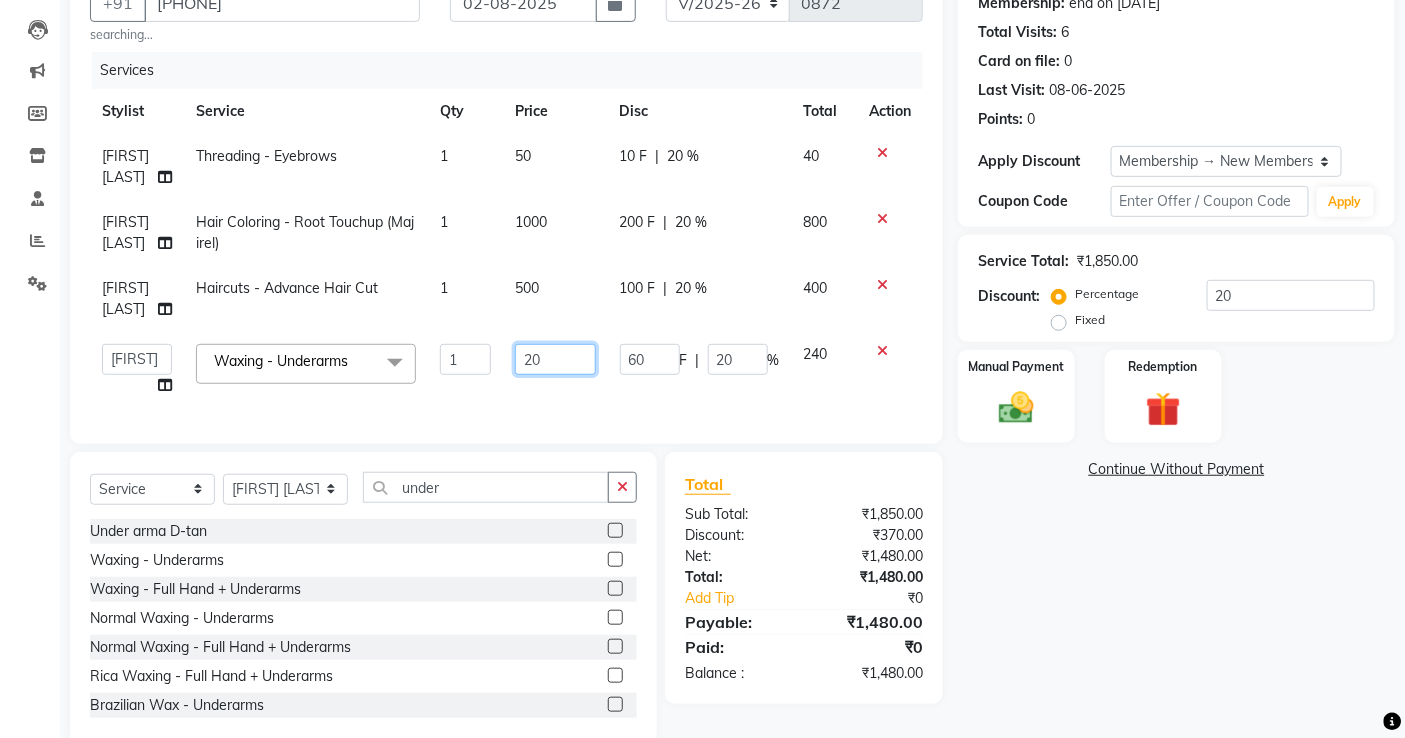 type on "200" 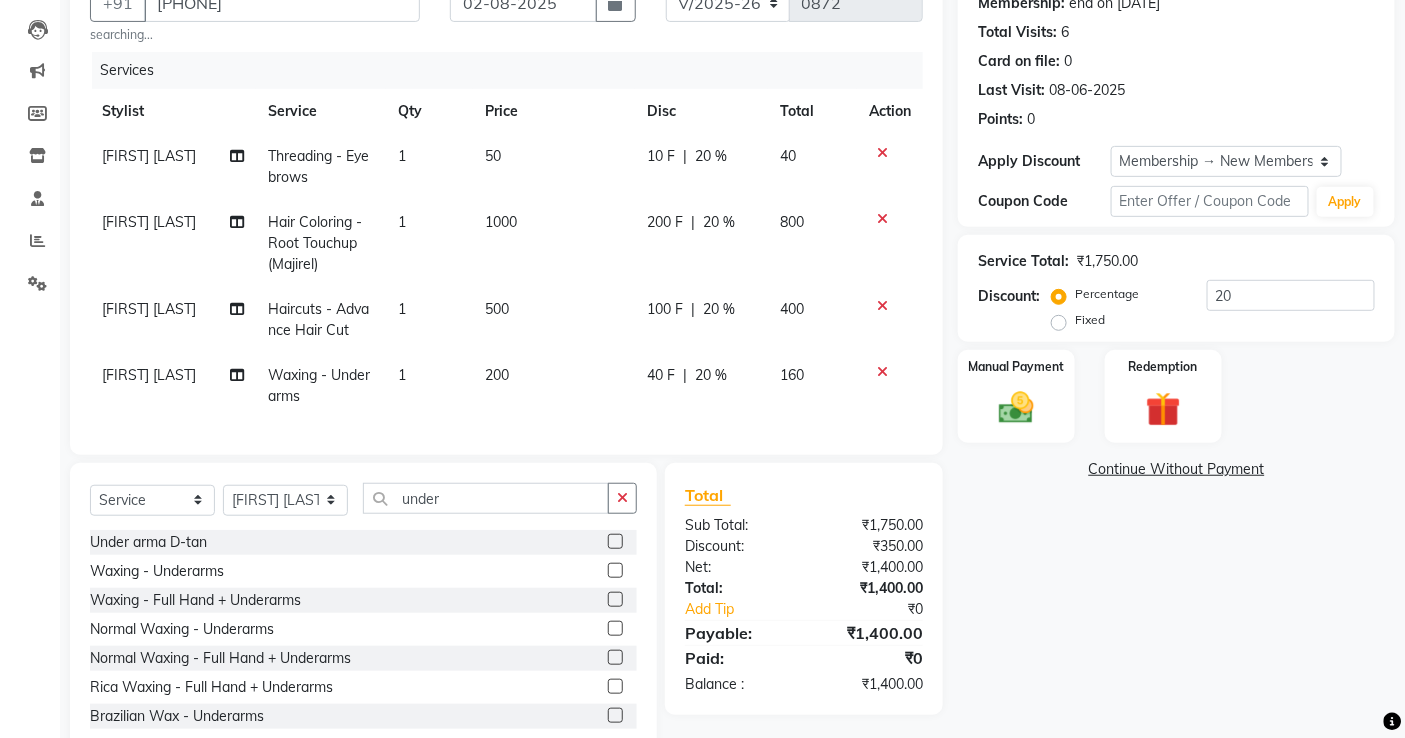 click on "Client +[COUNTRY CODE] [PHONE] searching... Date [DATE] Invoice Number V/2025 V/2025-26 0872 Services Stylist Service Qty Price Disc Total Action [FIRST] [LAST] Threading - Eyebrows 1 50 10 F | 20 % 40 [FIRST] [LAST] Hair Coloring - Root Touchup (Majirel) 1 1000 200 F | 20 % 800 [FIRST] [LAST] Haircuts - Advance Hair Cut 1 500 100 F | 20 % 400 [FIRST] [LAST]  Waxing - Underarms 1 200 40 F | 20 % 160" 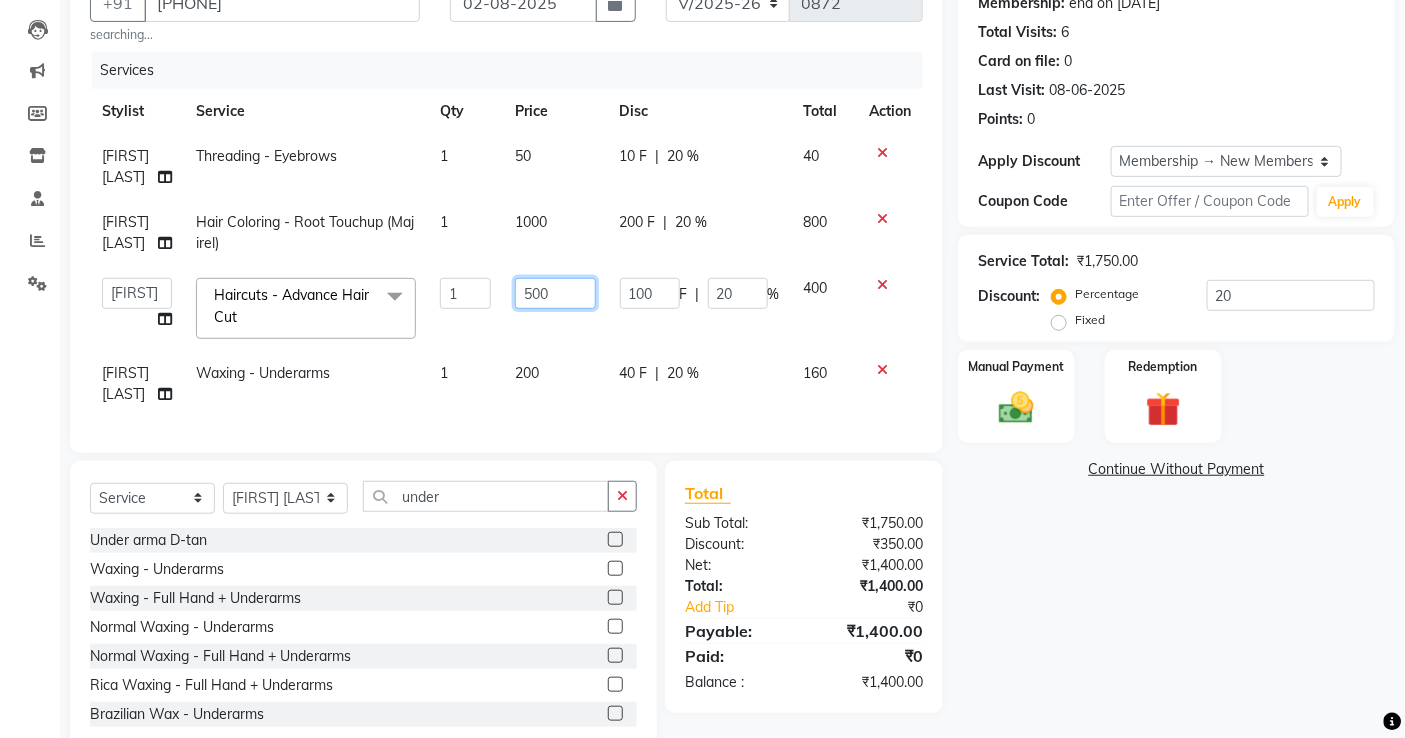 click on "[FIRST] [LAST]   [FIRST] [LAST]   [FIRST]   [FIRST] [LAST]     [FIRST] [LAST]   [FIRST] [LAST]   [FIRST] [LAST]   [FIRST]   [FIRST] [LAST]   [FIRST]    [FIRST]  [FIRST] [LAST]   [FIRST] [LAST]   [FIRST]   [FIRST] [LAST]    [FIRST]    [FIRST]   [FIRST] [LAST]    [FIRST] [LAST]   [FIRST] [LAST]    [FIRST] [LAST]    [FIRST] [LAST]   [FIRST] [LAST]   [FIRST] [LAST]   [FIRST] [LAST]   [FIRST] [LAST]  [FIRST] [LAST]  [FIRST] [LAST]   [FIRST] [LAST]   [FIRST] [LAST]  [FIRST] [LAST]" 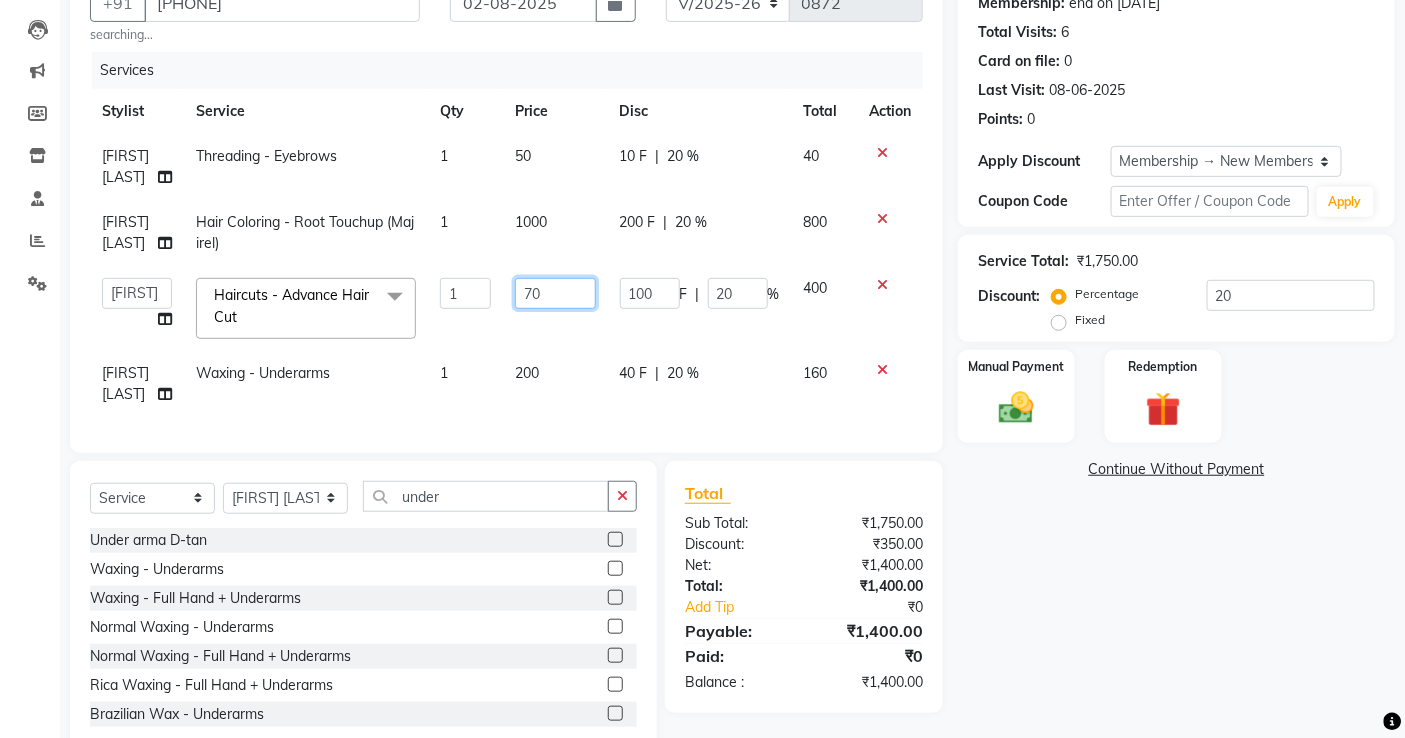 type on "700" 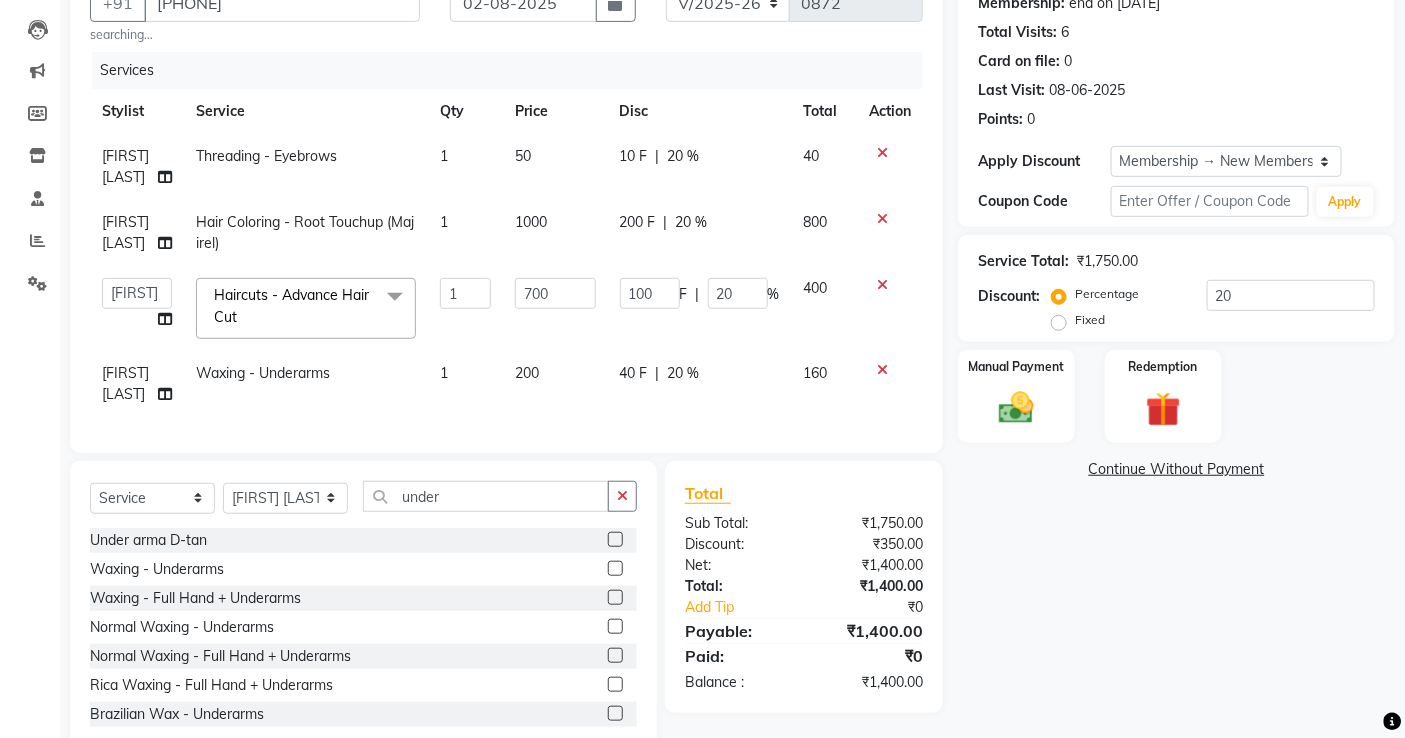 click 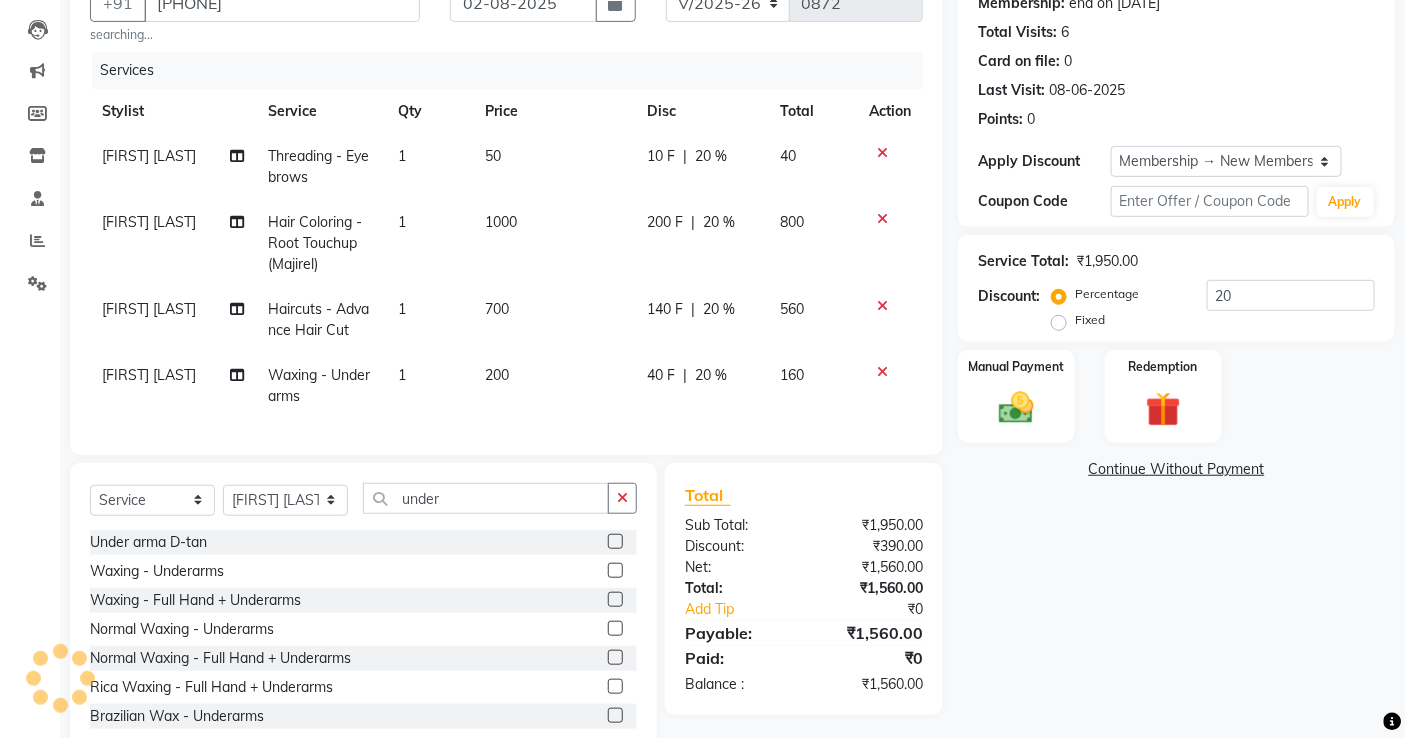 click on "1000" 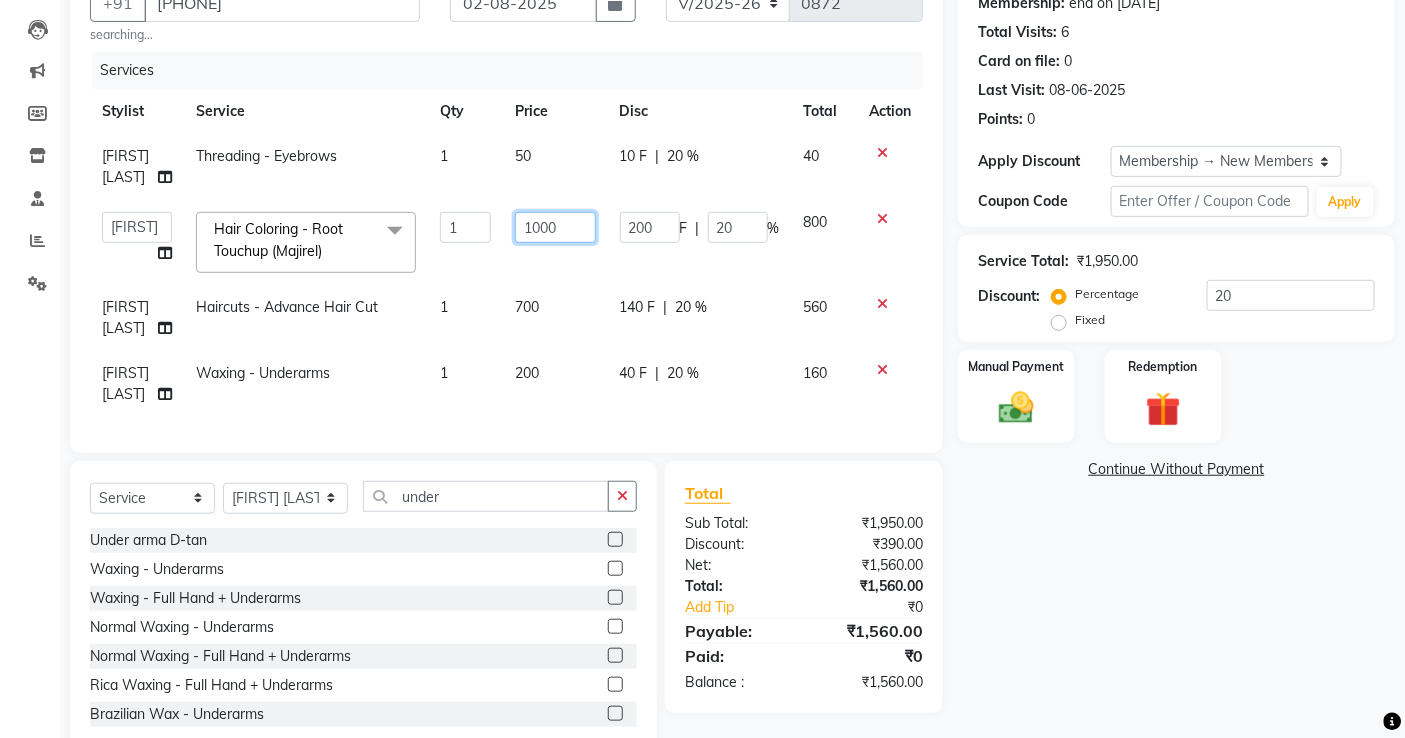 drag, startPoint x: 574, startPoint y: 227, endPoint x: 447, endPoint y: 253, distance: 129.6341 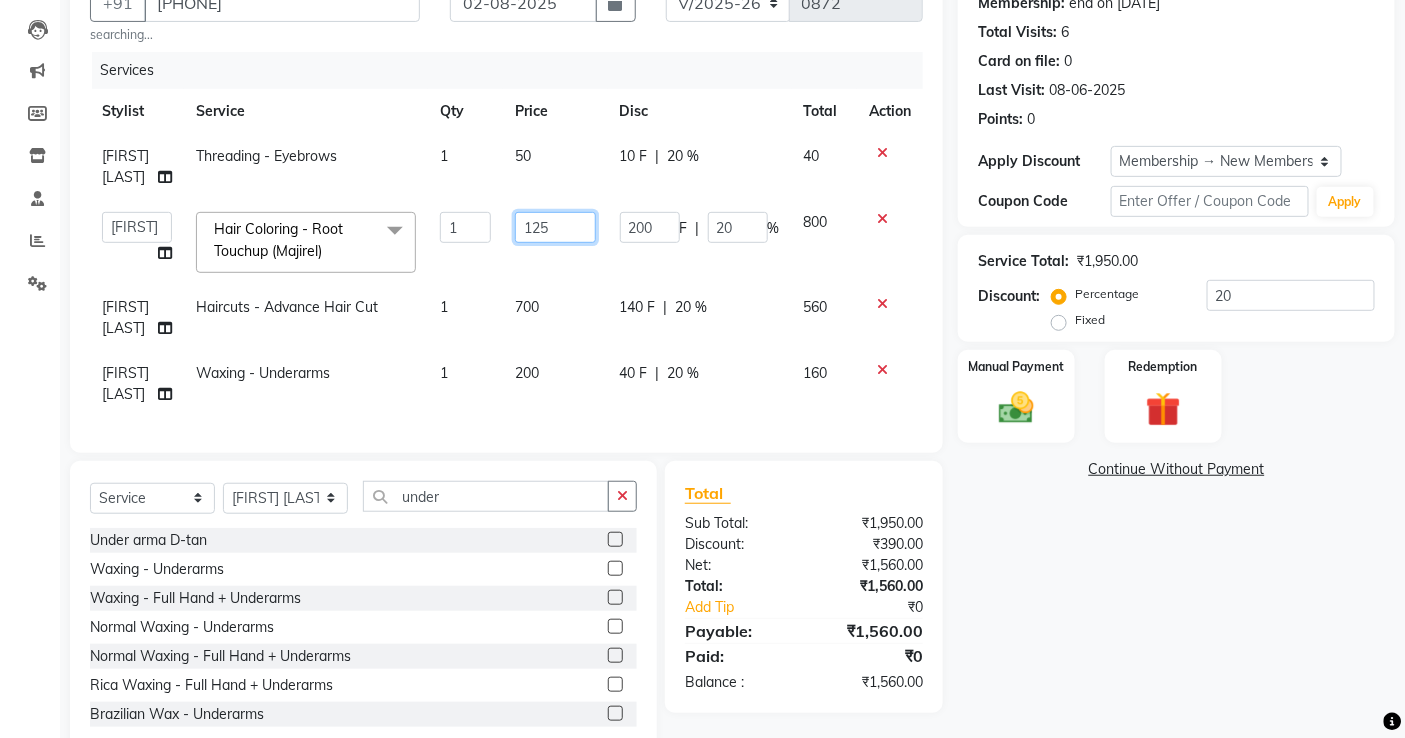 type on "1250" 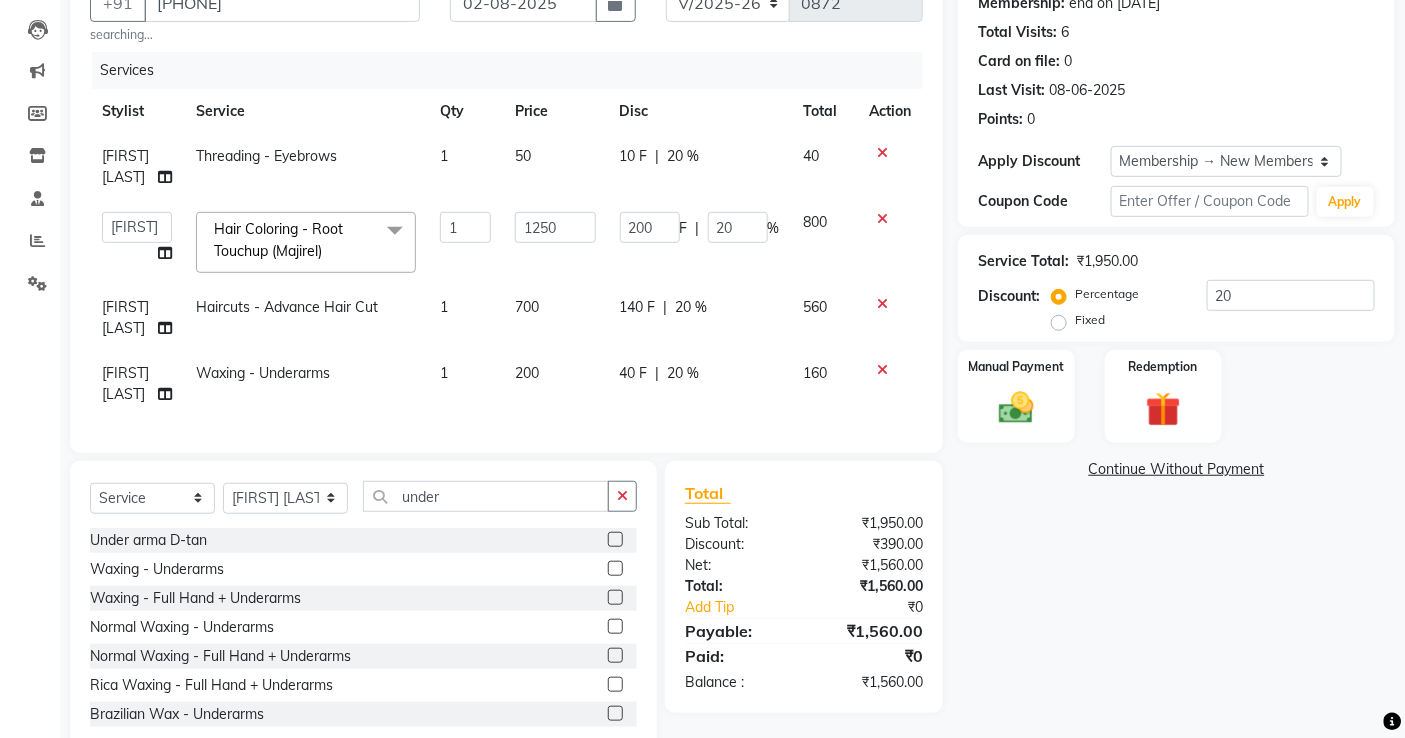 click 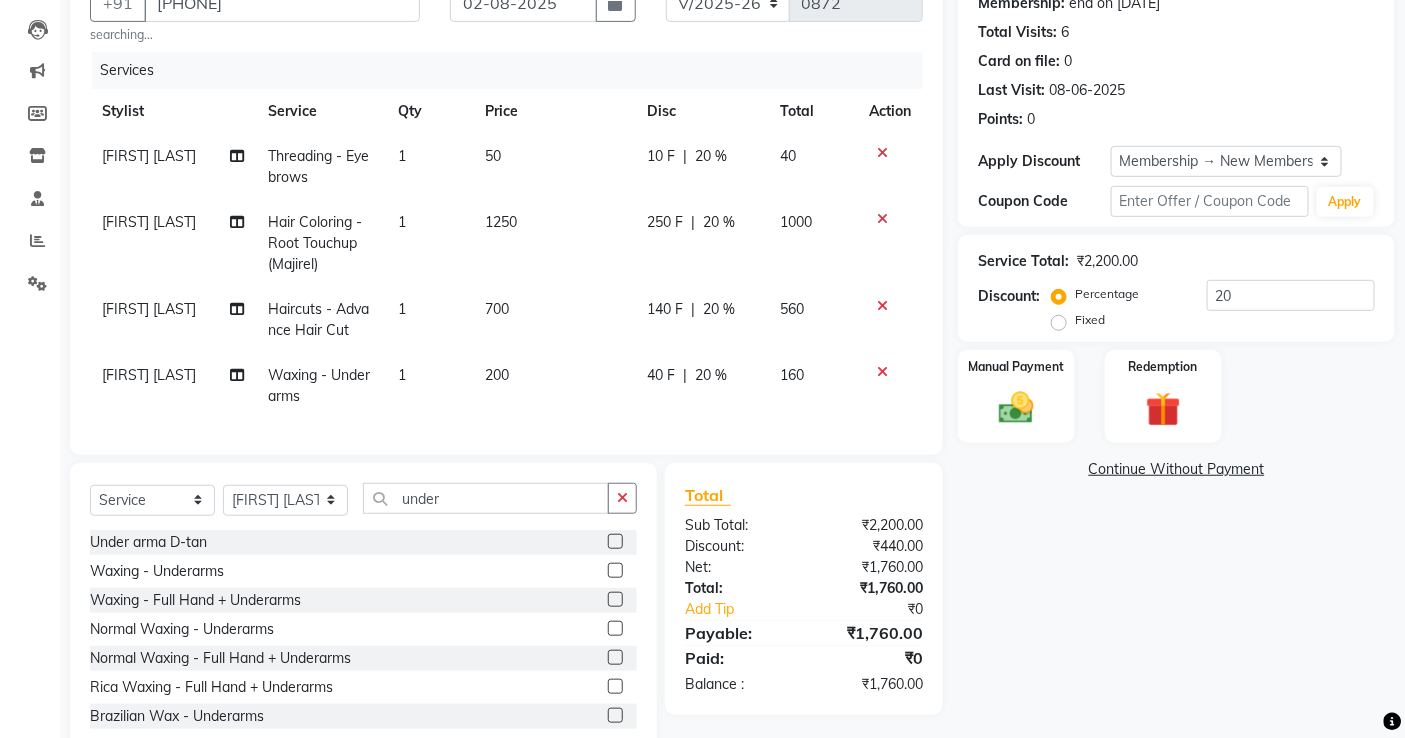 click on "20 %" 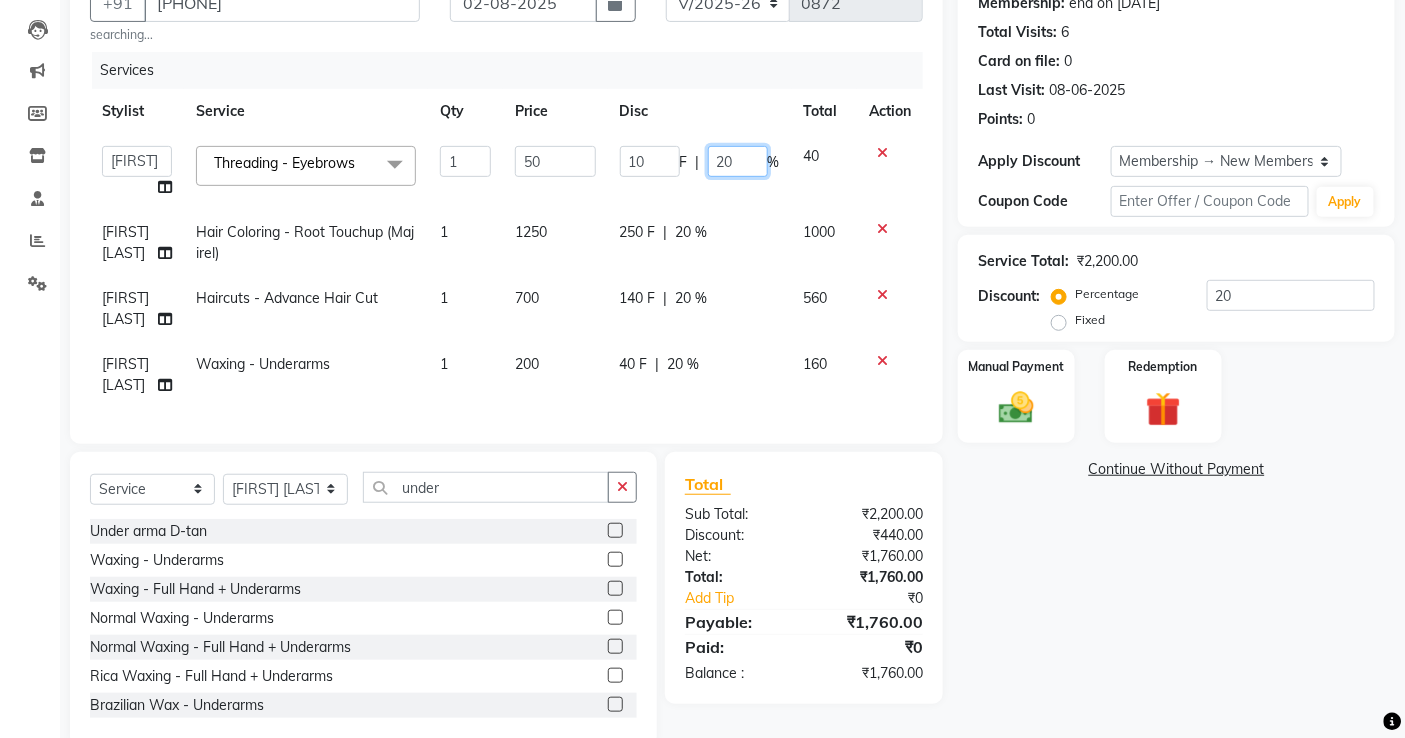 drag, startPoint x: 746, startPoint y: 161, endPoint x: 631, endPoint y: 196, distance: 120.20815 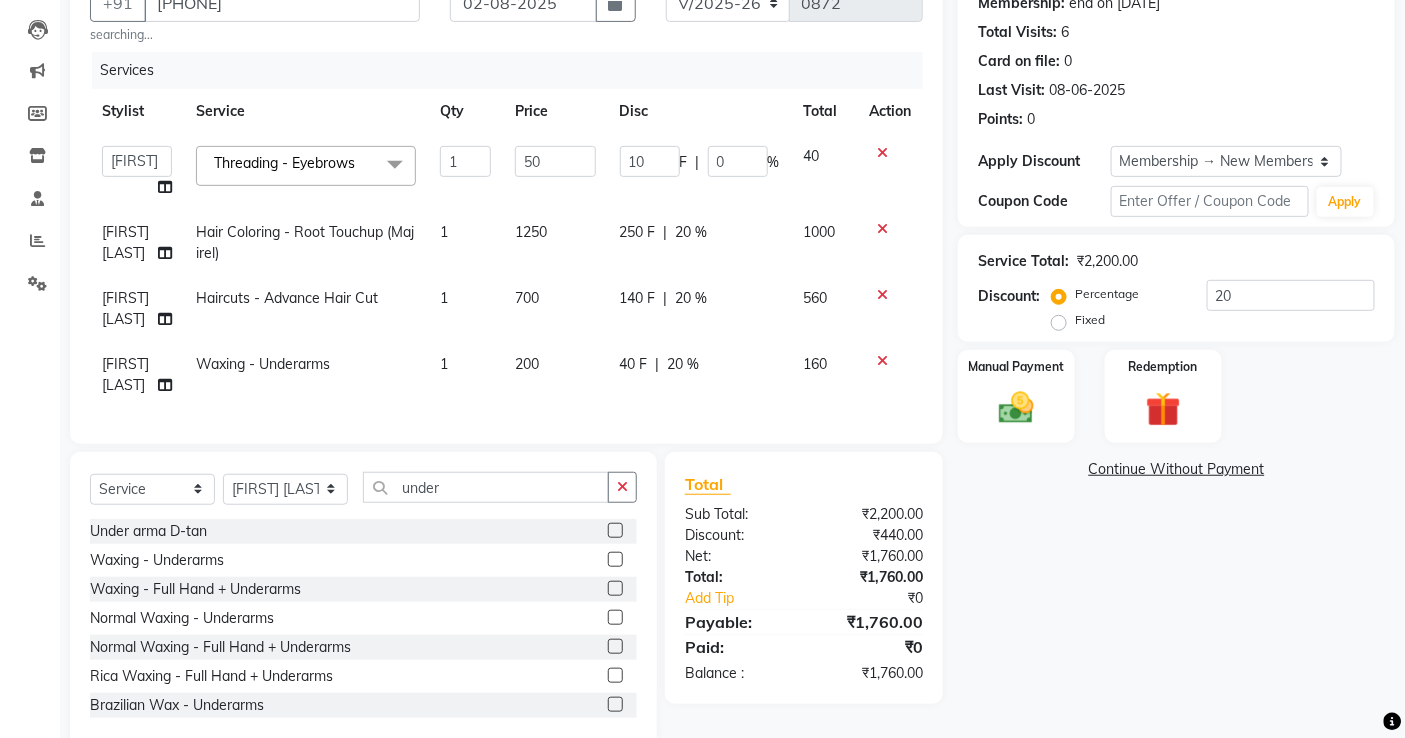 click 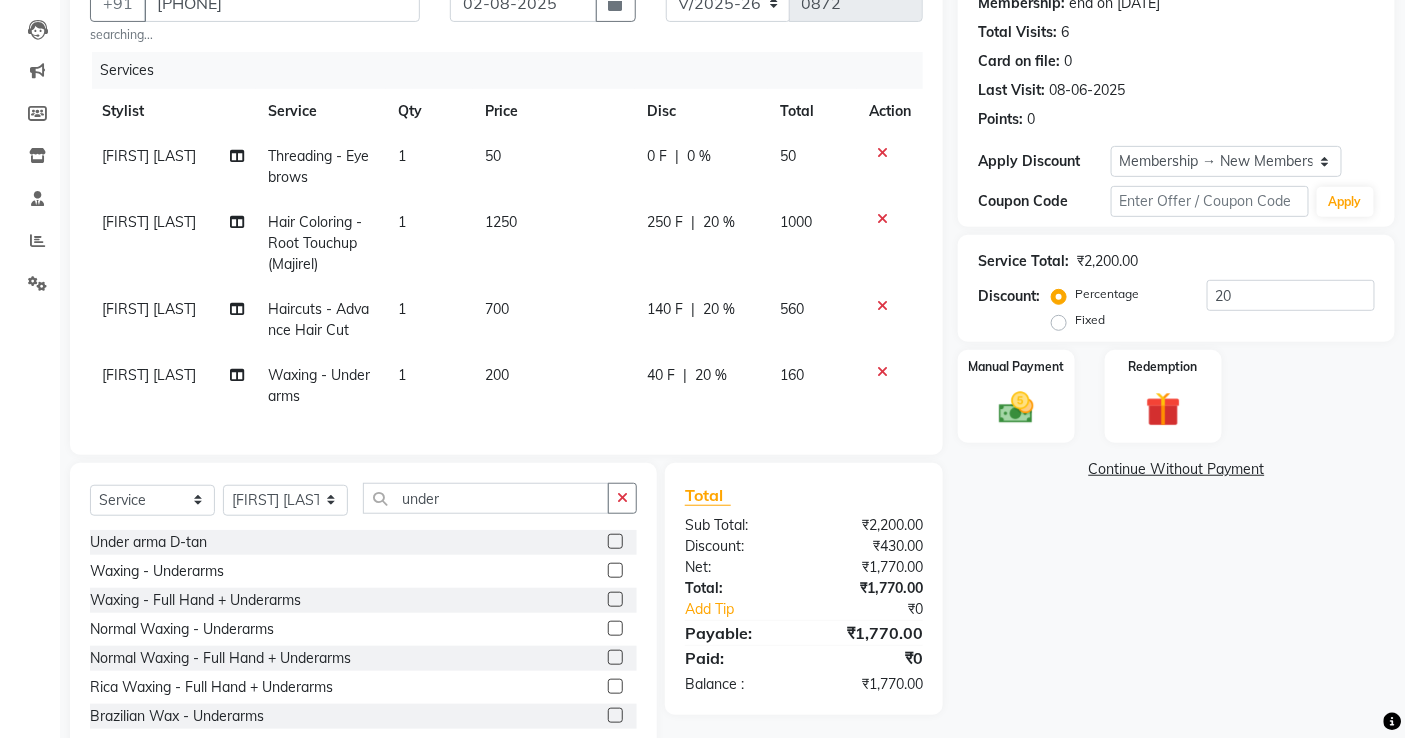 click on "20 %" 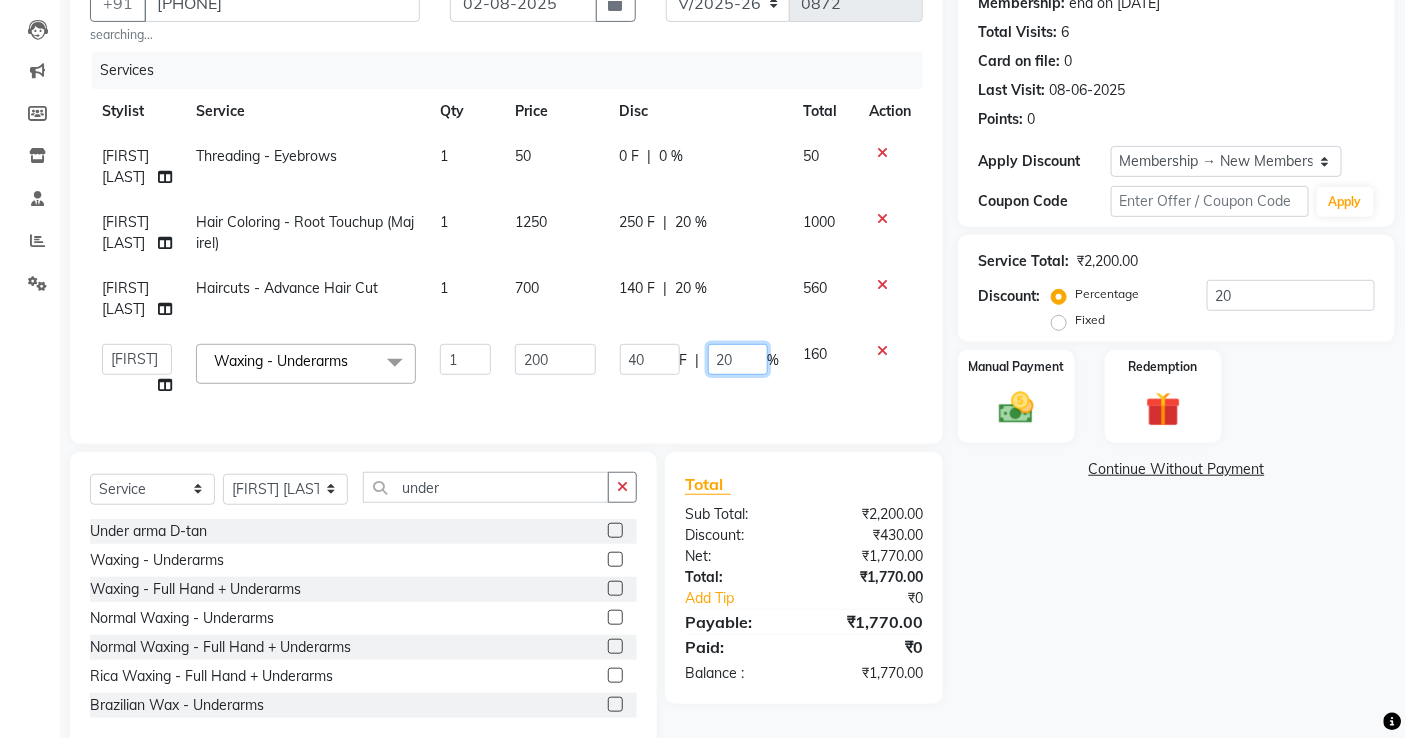drag, startPoint x: 740, startPoint y: 397, endPoint x: 693, endPoint y: 420, distance: 52.3259 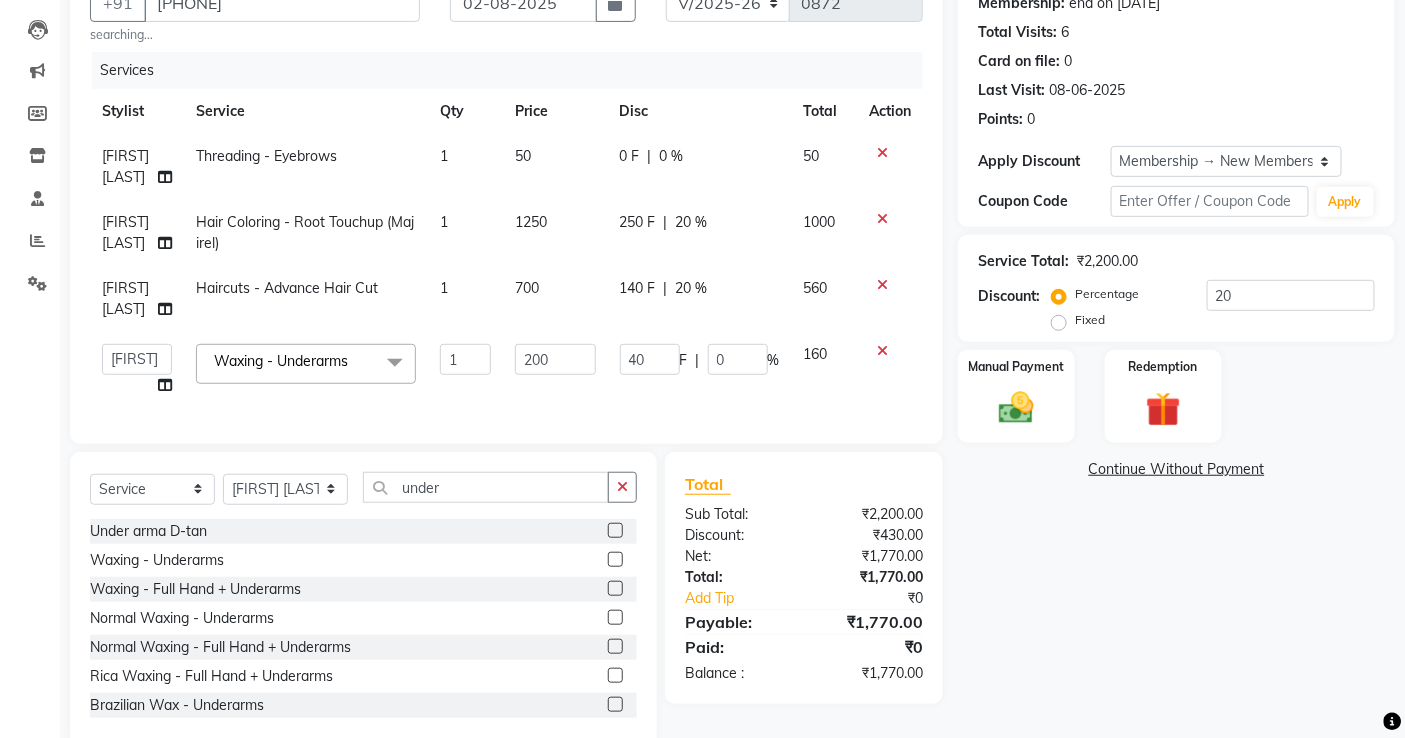 click on "Services Stylist Service Qty Price Disc Total Action [FIRST] [LAST] Threading - Eyebrows 1 50 0 F | 0 % 50 [FIRST] [LAST] Hair Coloring - Root Touchup (Majirel) 1 1250 250 F | 20 % 1000 [FIRST] [LAST] Haircuts - Advance Hair Cut 1 700 140 F | 20 % 560  abdul   [FIRST] [LAST]   ANITA   [FIRST] [LAST]     [FIRST] [LAST]   [FIRST] [LAST]   Front Desk   gaurav   [FIRST] [LAST]   [FIRST]    [FIRST]  [FIRST] [LAST]   kevat jadhav   Kuldeep   [FIRST] [LAST]    madhuri    Mahi   [FIRST] [LAST]    [FIRST] [LAST]   [FIRST] [LAST]   [FIRST] [LAST]    nikita mohite   [FIRST] [LAST]   Pinky   [FIRST]  Ghosh   [FIRST] [LAST]   [FIRST] [LAST]   [FIRST] [LAST]   [FIRST] [LAST]   Sweeta Joseph  Waxing - Underarms  x Haircuts - Hair Trim Haircuts - Advance Hair Cut Haircuts - Haircut With Wash Hair Cuts- Fringe Hair Styling - Basic Blow Dry Hair Styling - Advanced Blow Dry Hair Styling - Ironing Hair Styling - Tongs Hair Styling - Crimping Hair Wash - Wash + Conditioning Hair Wash - Wash+ Conditioning Scalp Treatment - Dandruff Treatment Botox - Upto Neck" 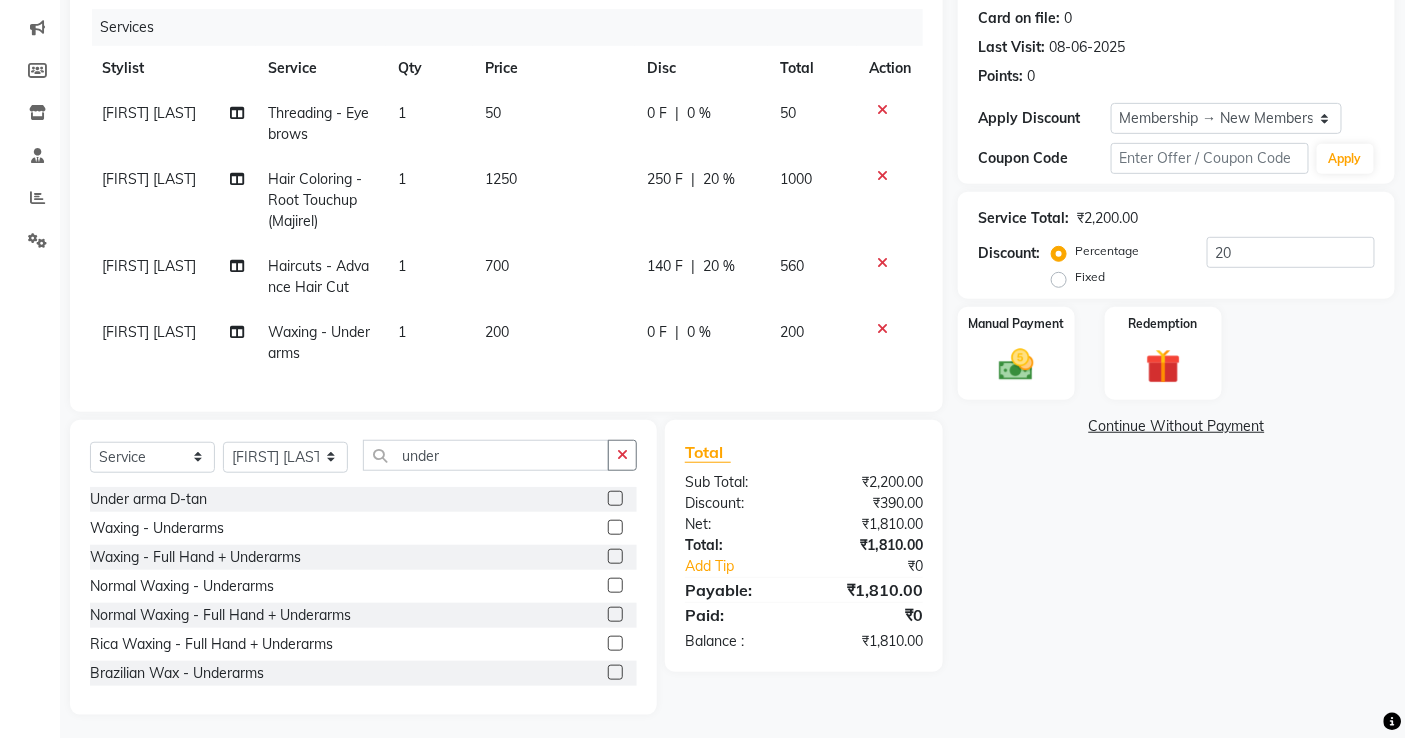 scroll, scrollTop: 268, scrollLeft: 0, axis: vertical 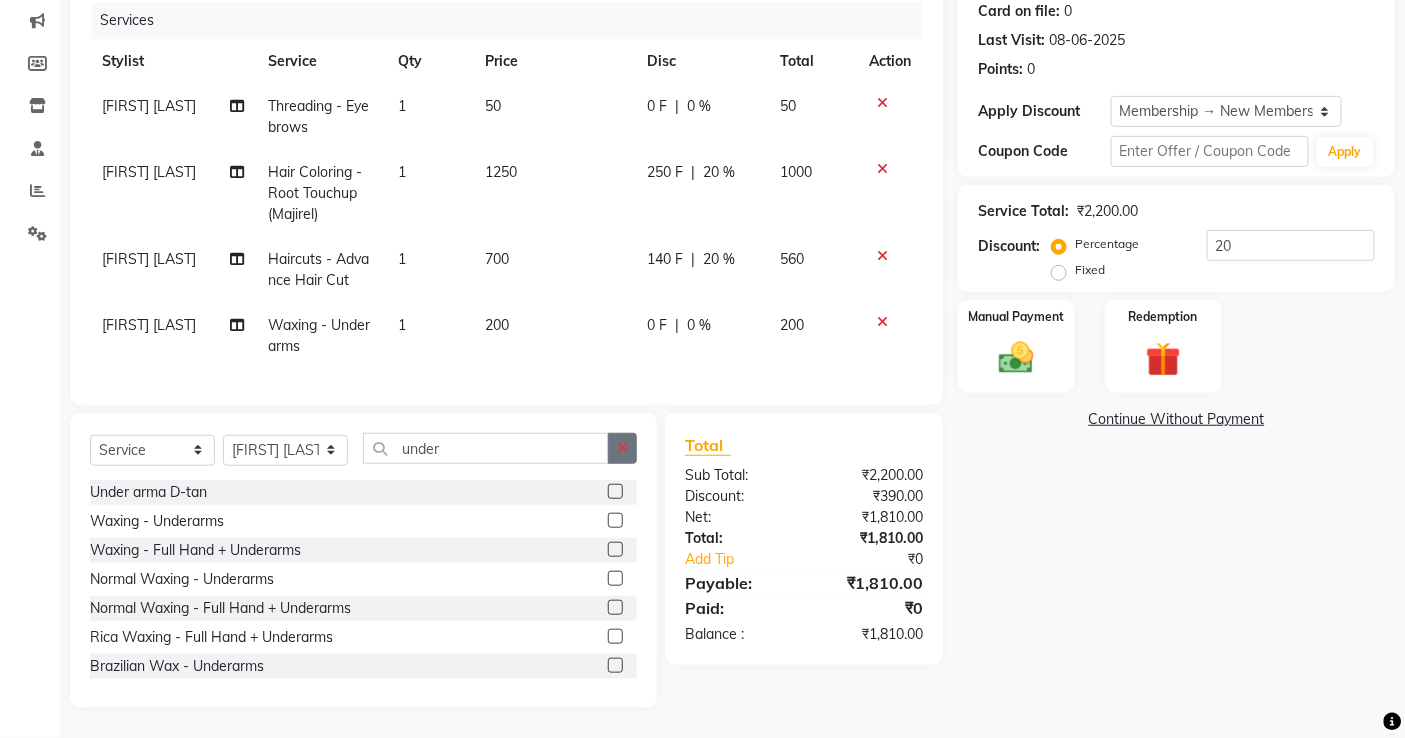 click 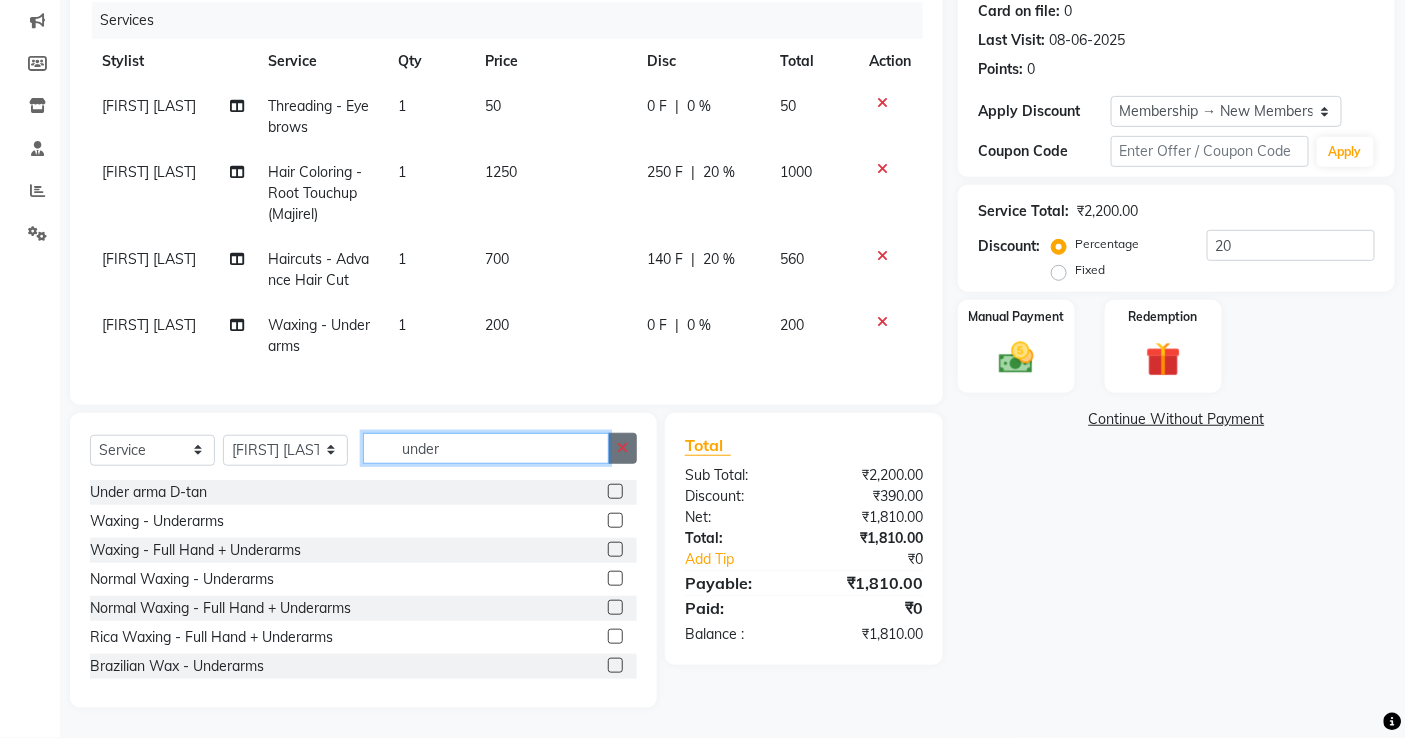type 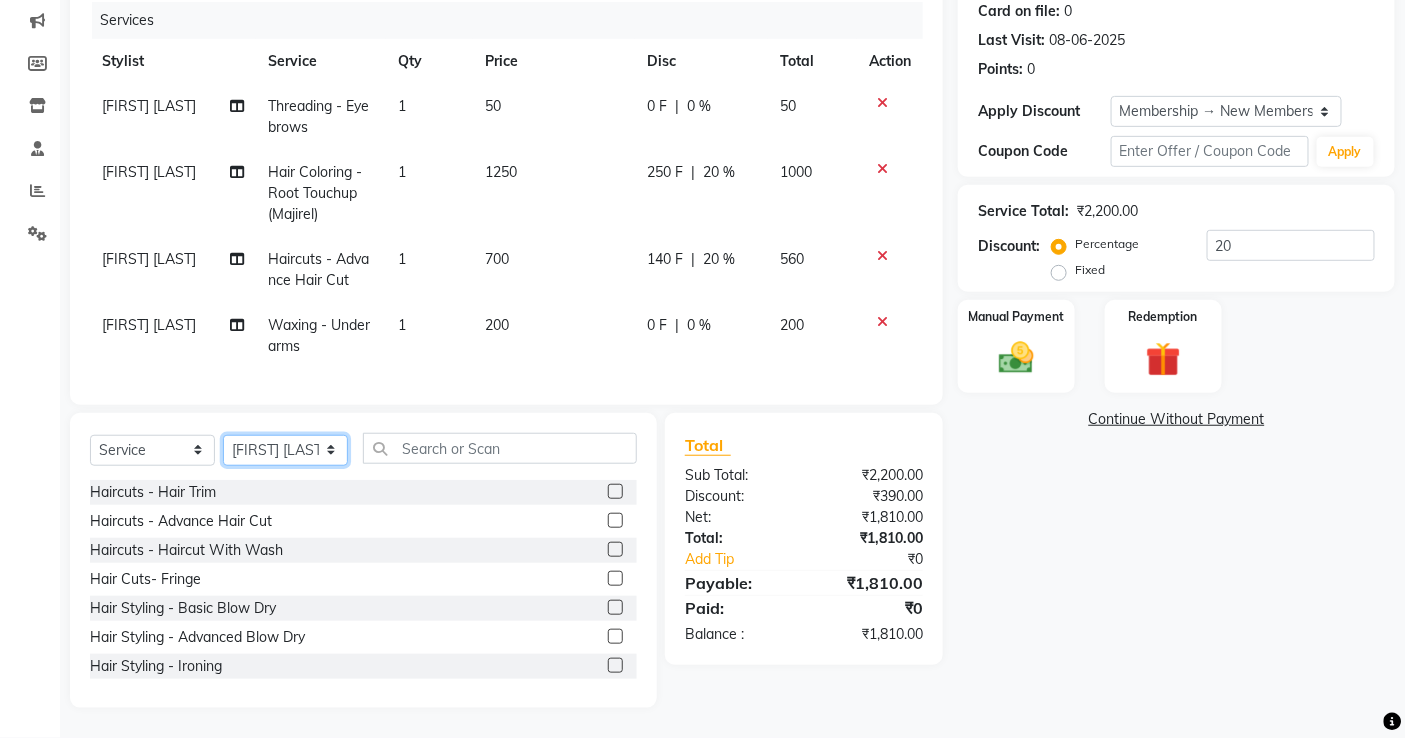 click on "Select Stylist [FIRST] [LAST] [FIRST] [LAST] [FIRST] [FIRST] [LAST]   [FIRST] [LAST] [FIRST] [LAST] [FIRST] [LAST] [FIRST]   [FIRST] [LAST]   [FIRST] [LAST]  [FIRST] [LAST]   [FIRST] [LAST]   [FIRST]   [FIRST] [LAST]    [FIRST]    [FIRST]   [FIRST] [LAST]    [FIRST] [LAST]   [FIRST] [LAST]    [FIRST] [LAST]    [FIRST] [LAST]   [FIRST] [LAST]   [FIRST] [LAST]   [FIRST] [LAST]   [FIRST] [LAST]  [FIRST] [LAST]  [FIRST] [LAST]   [FIRST] [LAST]   [FIRST] [LAST]  [FIRST] [LAST]" 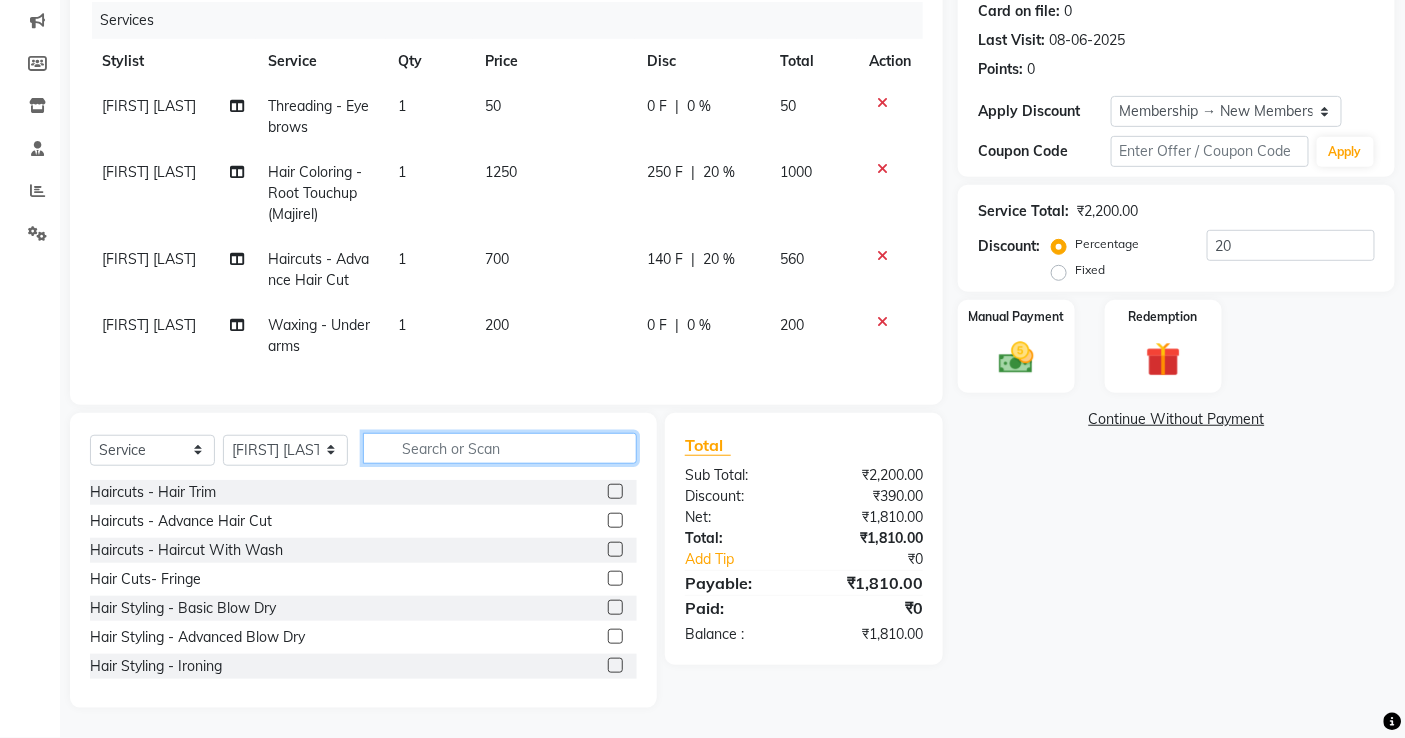click 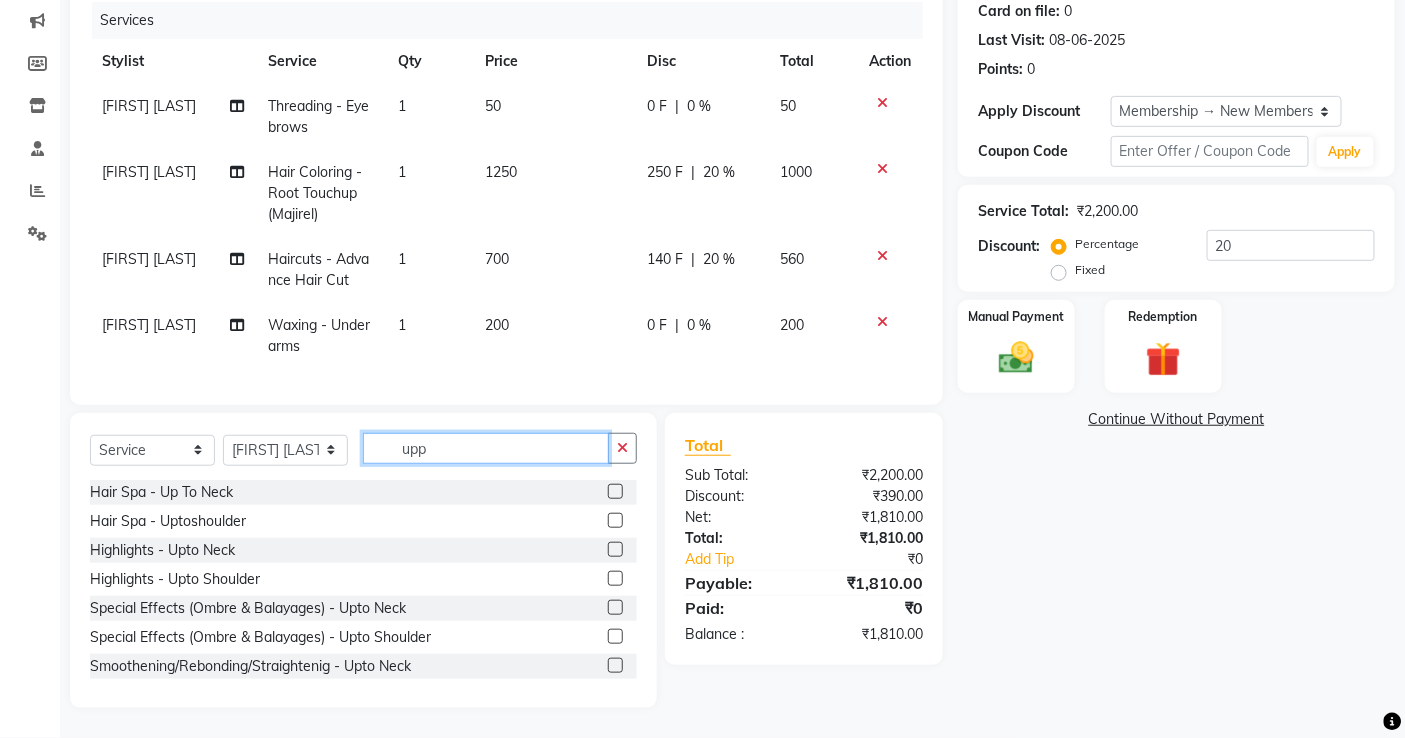 scroll, scrollTop: 225, scrollLeft: 0, axis: vertical 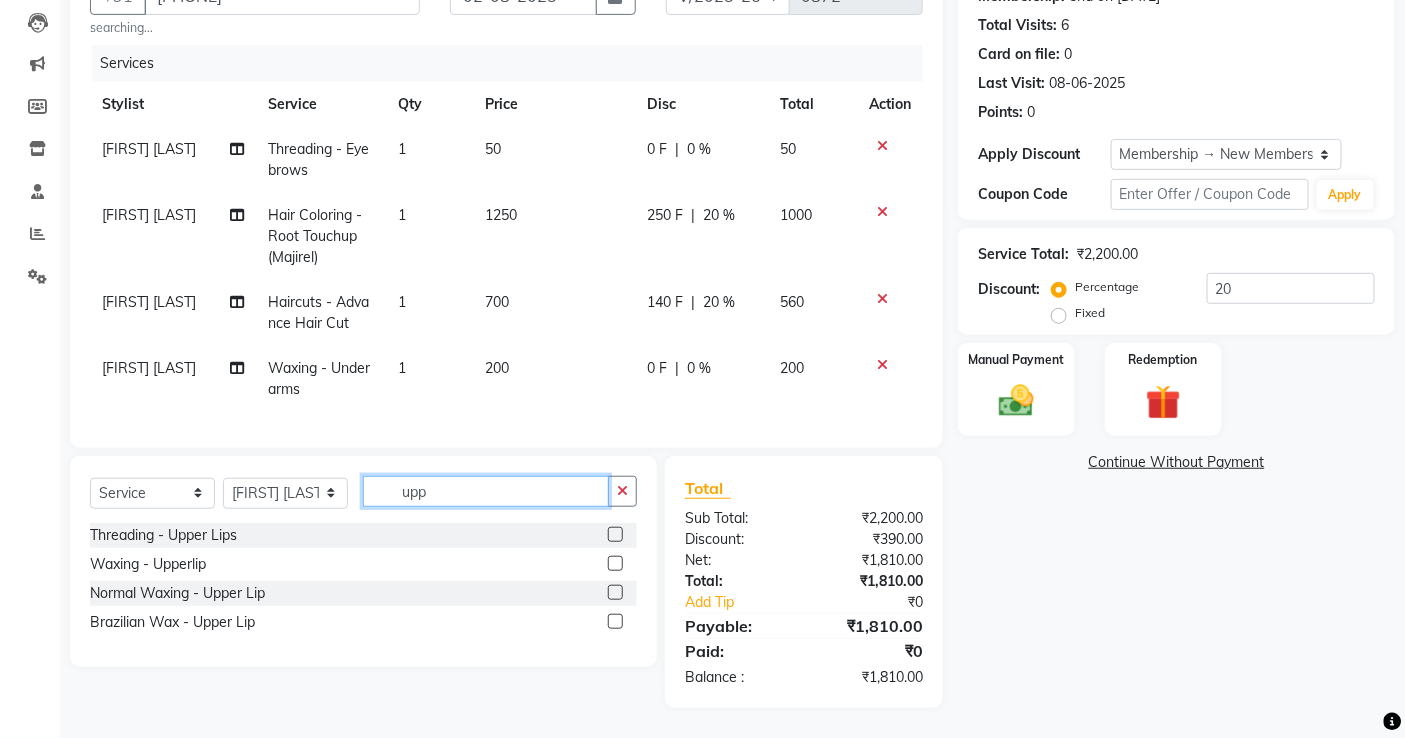 type on "upp" 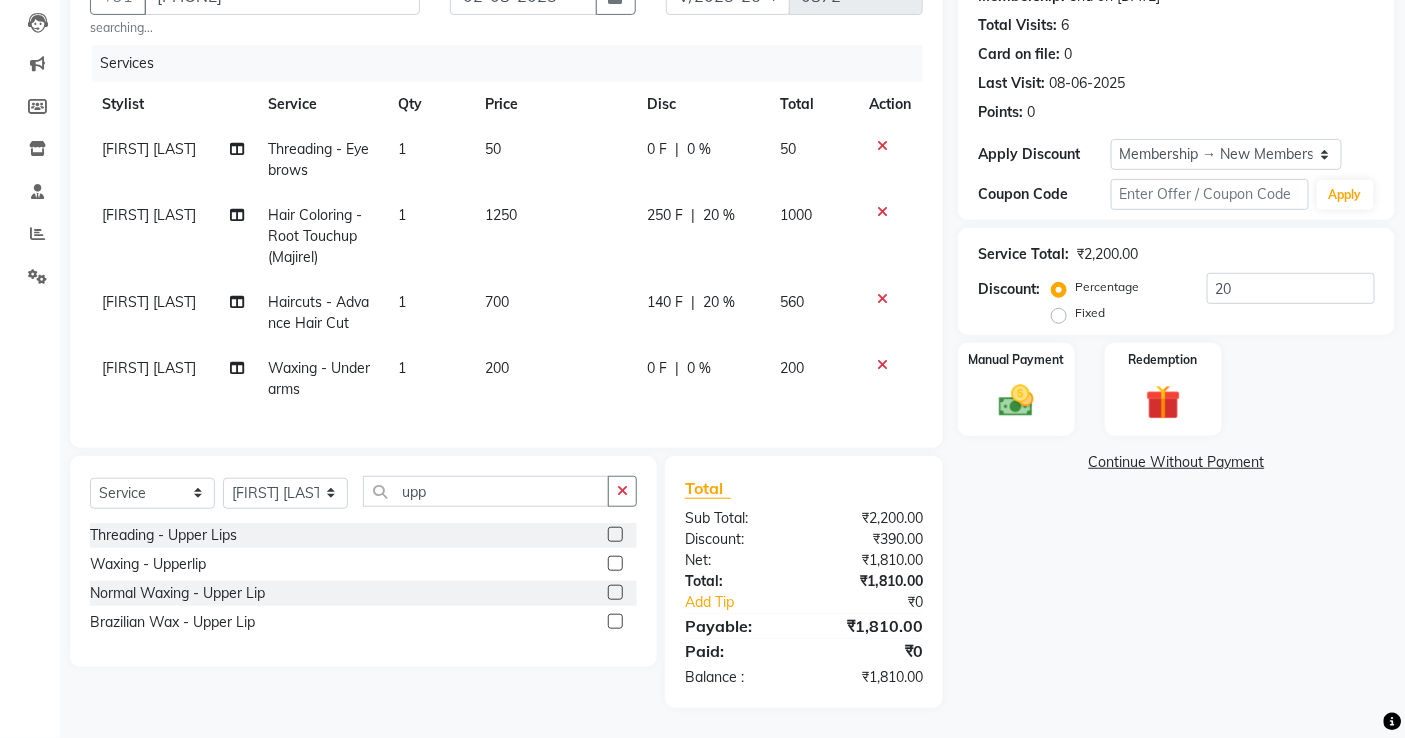 click 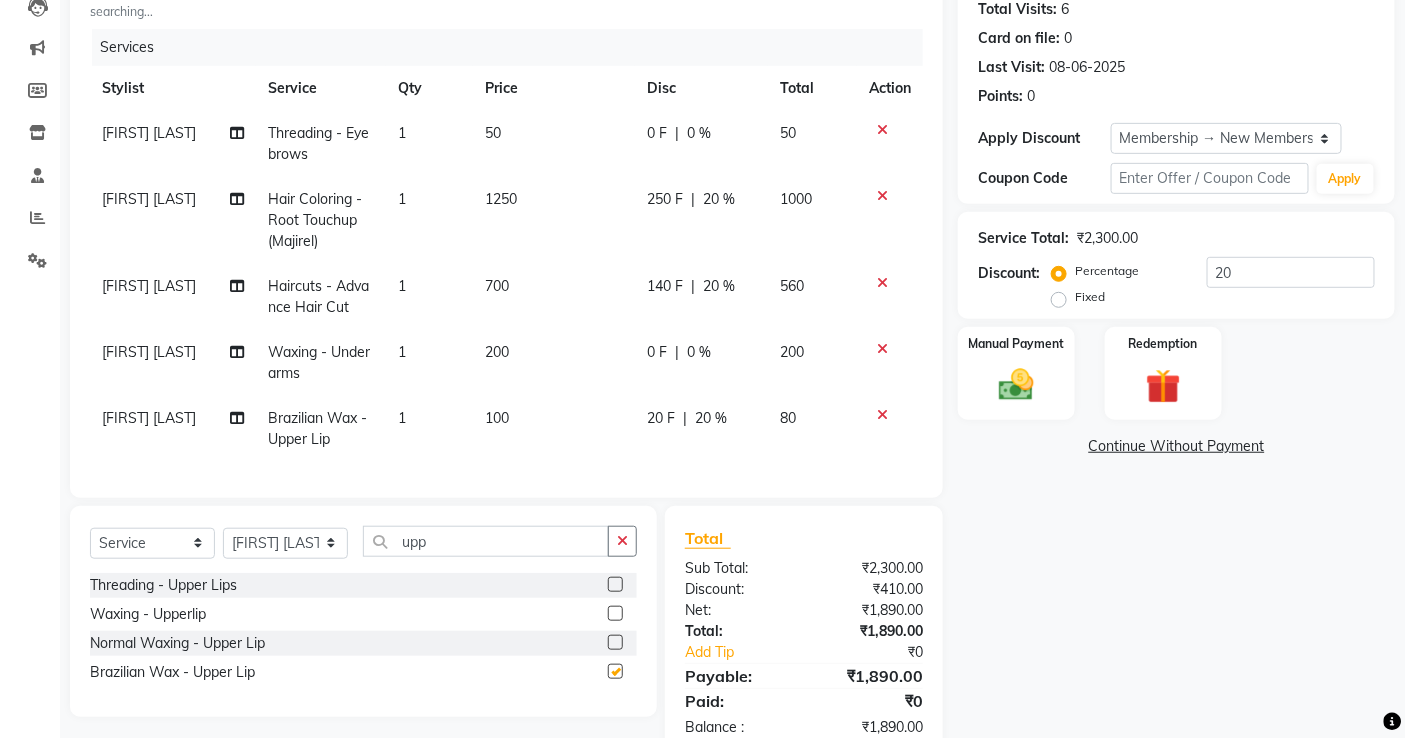 checkbox on "false" 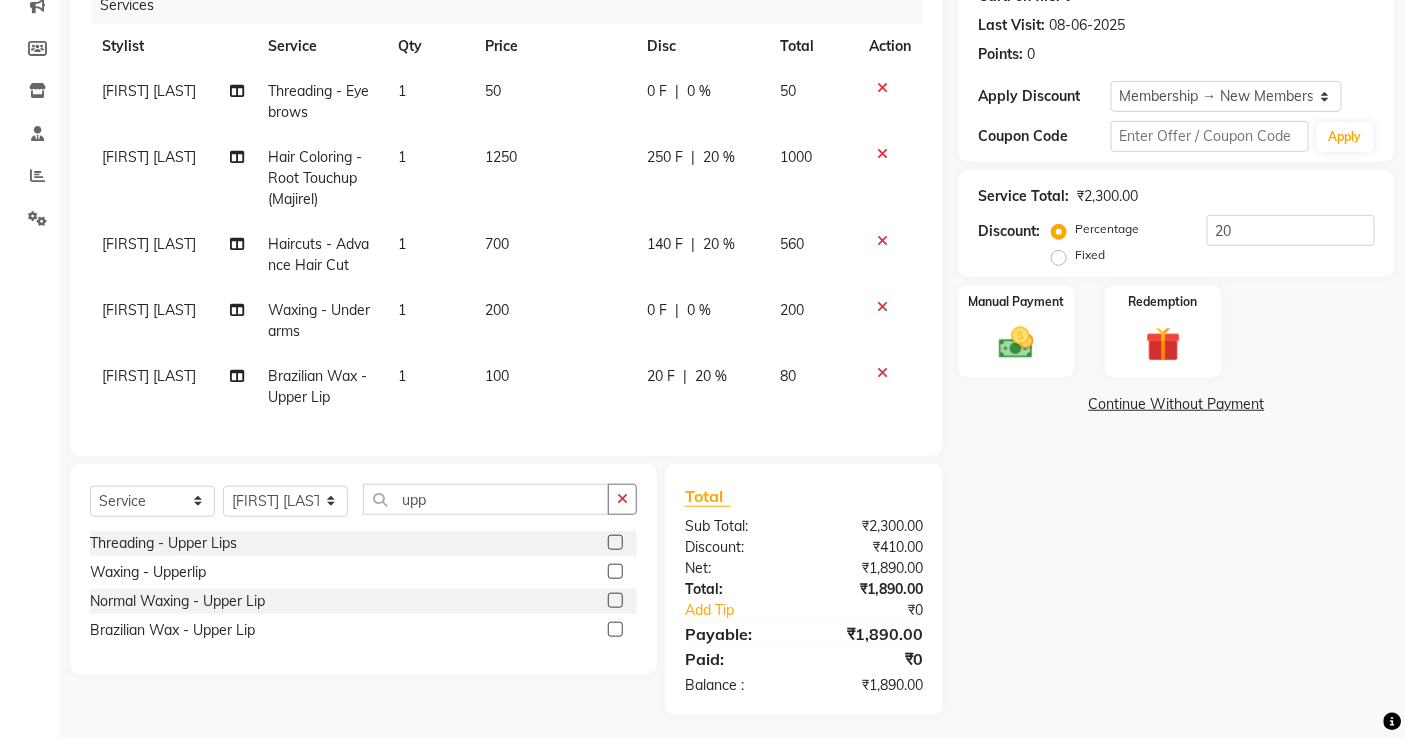 scroll, scrollTop: 291, scrollLeft: 0, axis: vertical 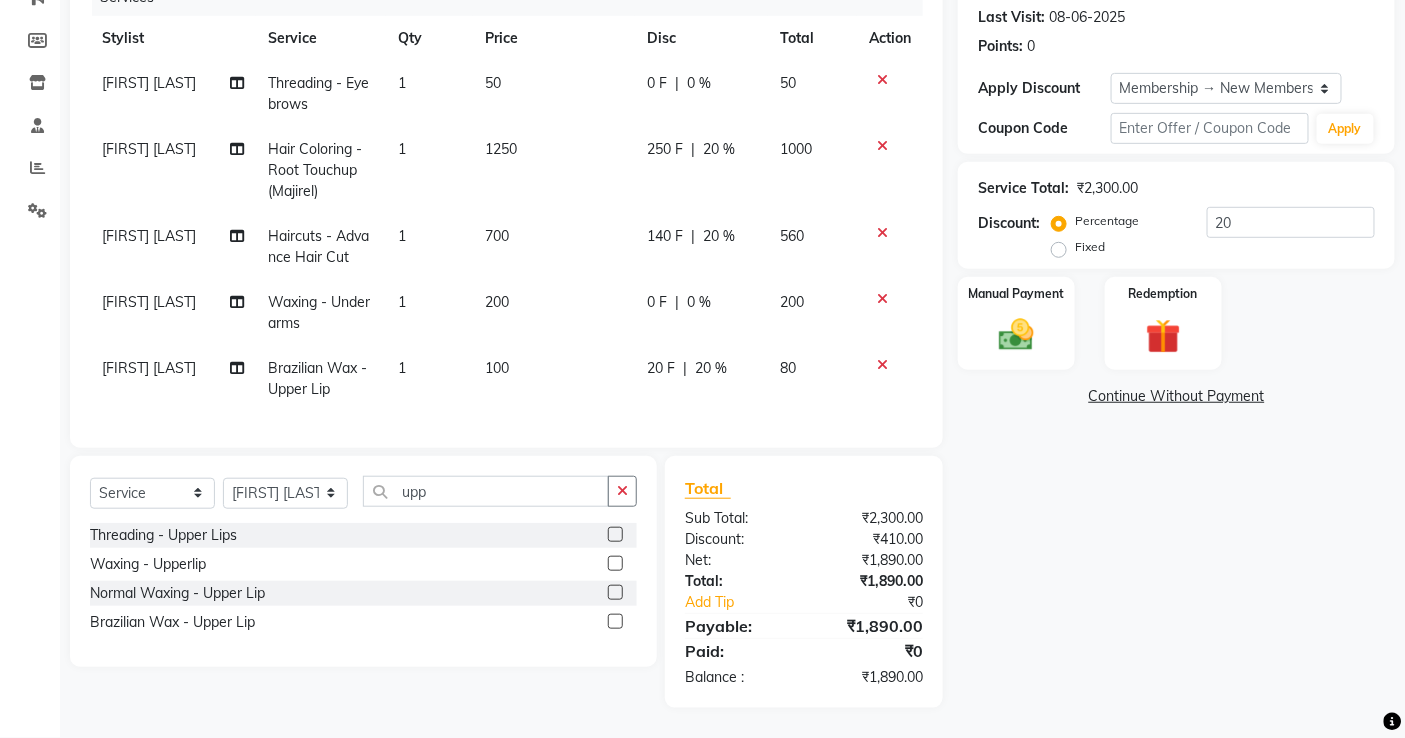 click on "20 %" 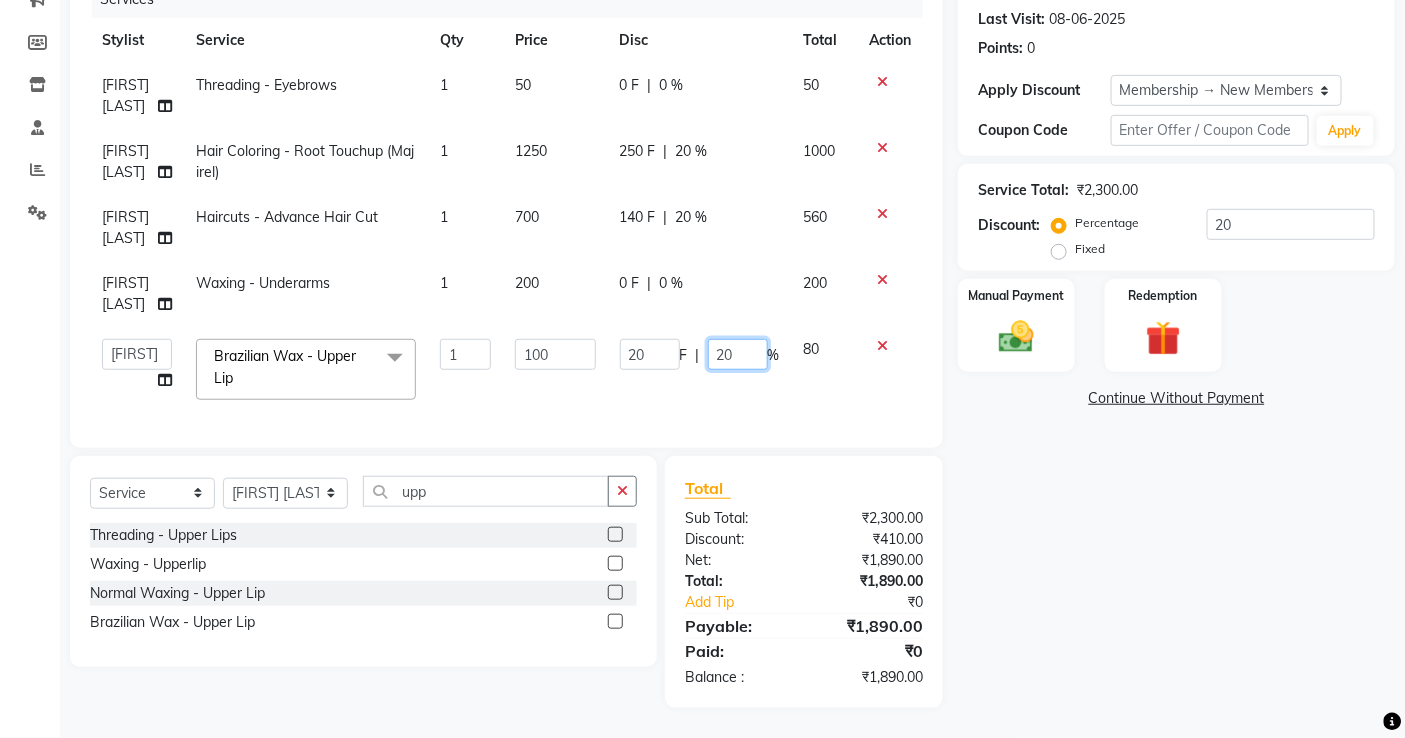 drag, startPoint x: 693, startPoint y: 376, endPoint x: 674, endPoint y: 383, distance: 20.248457 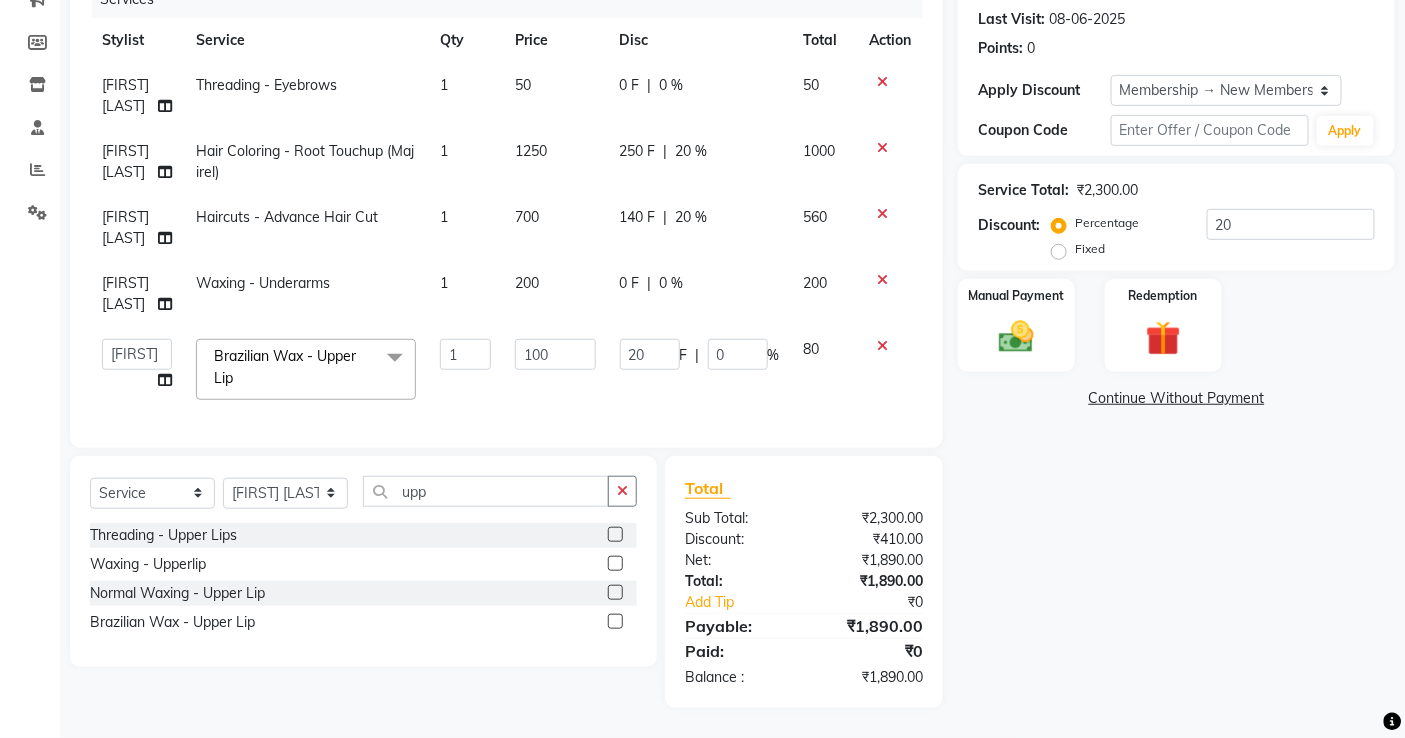 click on "Services Stylist Service Qty Price Disc Total Action [FIRST]  [LAST] Threading - Eyebrows 1 50 0 F | 0 % 50 [FIRST]  [LAST] Hair Coloring - Root Touchup (Majirel) 1 1250 250 F | 20 % 1000 [FIRST] [LAST] Haircuts - Advance Hair Cut 1 700 140 F | 20 % 560 [FIRST] [LAST]  Waxing - Underarms 1 200 0 F | 0 % 200  [FIRST]   [FIRST] [LAST]   [FIRST]   [FIRST] [LAST]     [FIRST] [LAST]   [FIRST] [LAST]   [FIRST] [LAST]   [FIRST]   [FIRST] [LAST]   [FIRST]    [FIRST]  [FIRST] [LAST]   [FIRST] [LAST]   [FIRST]   [FIRST] [LAST]    [FIRST]    [FIRST]   [FIRST] [LAST]    [FIRST] [LAST]   [FIRST] [LAST]    [FIRST] [LAST]    [FIRST] [LAST]   [FIRST] [LAST]   [FIRST] [LAST]   [FIRST] [LAST]   [FIRST] [LAST]  [FIRST] [LAST]  [FIRST] [LAST]   [FIRST] [LAST]   [FIRST] [LAST]  [FIRST] [LAST]  Brazilian Wax - Upper Lip  x Haircuts - Hair Trim Haircuts - Advance Hair Cut Haircuts - Haircut With Wash Hair Cuts- Fringe Hair Styling - Basic Blow Dry Hair Styling - Advanced Blow Dry Hair Styling - Ironing Hair Styling - Tongs Hair Styling - Crimping Hair Wash - Wash + Conditioning Hair Spa - Up To Neck" 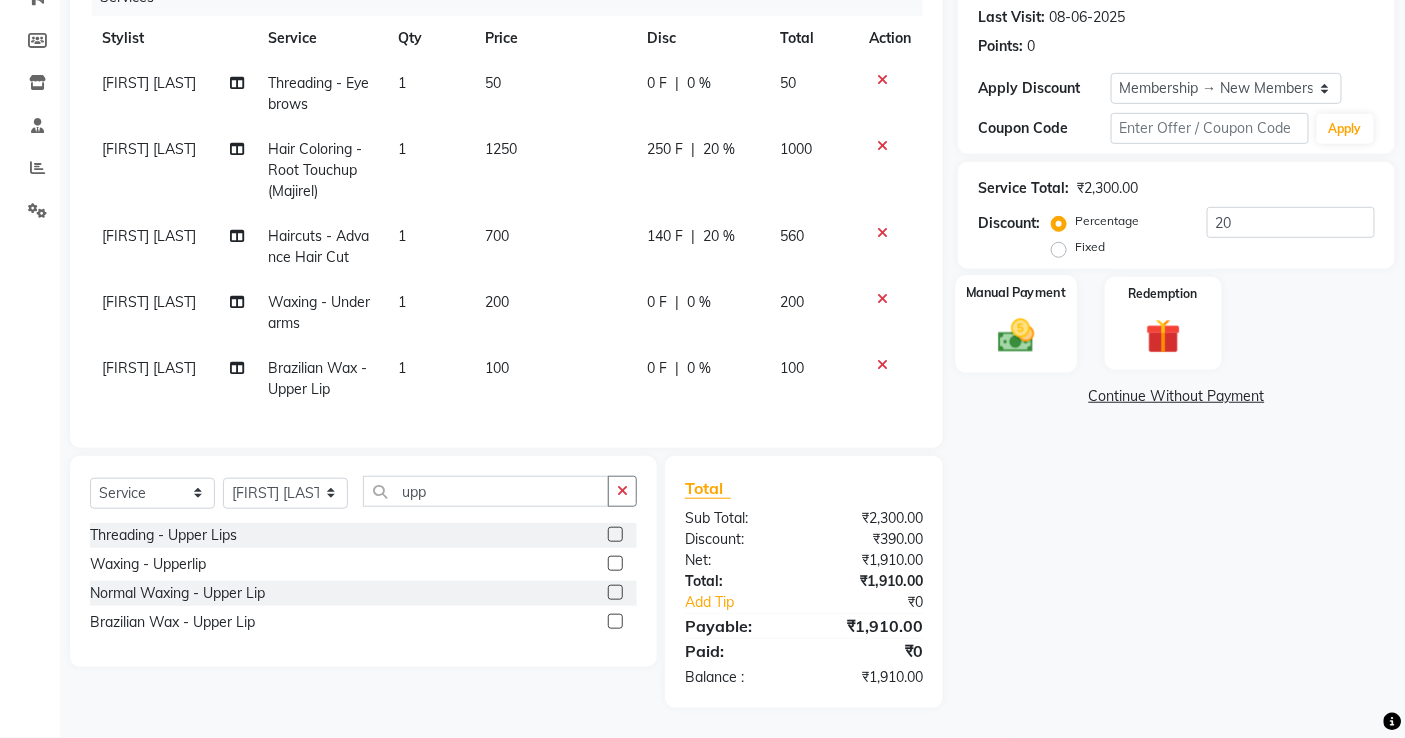 click 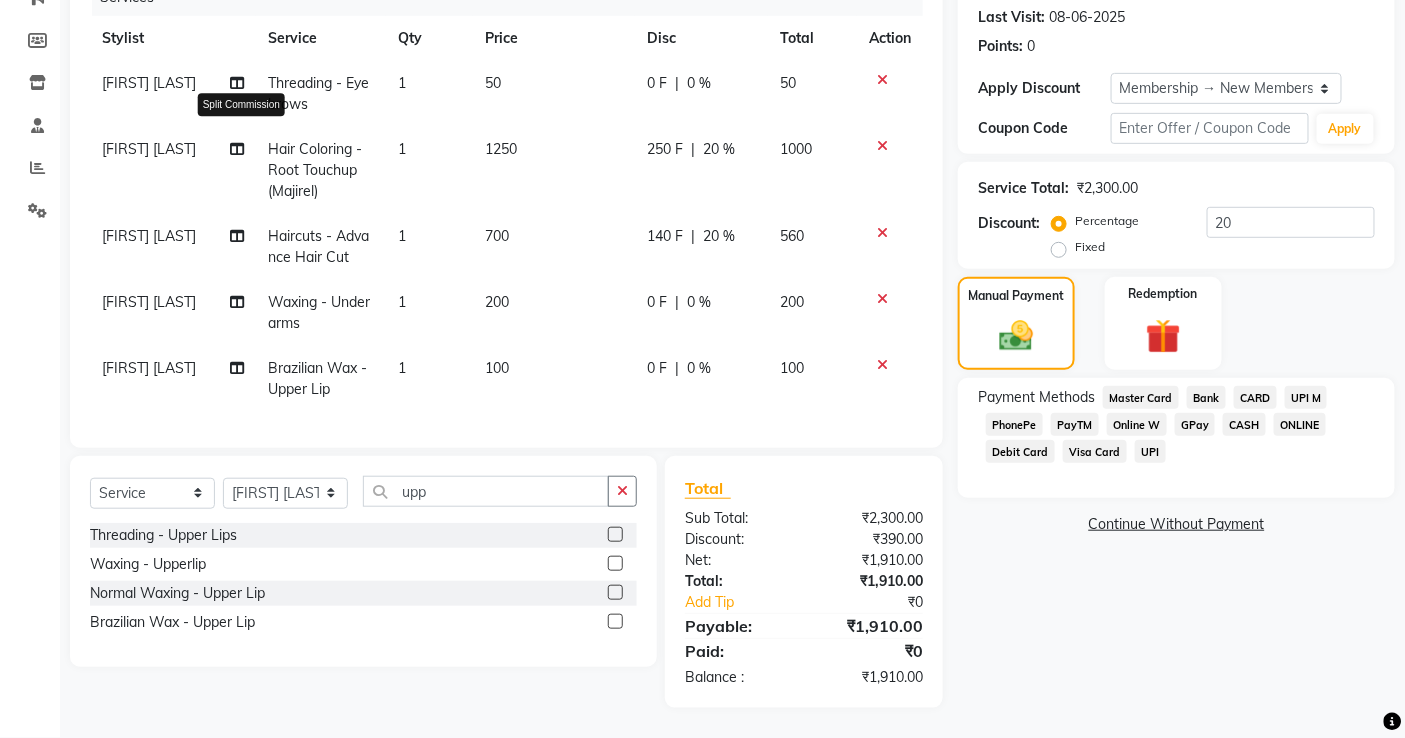 click 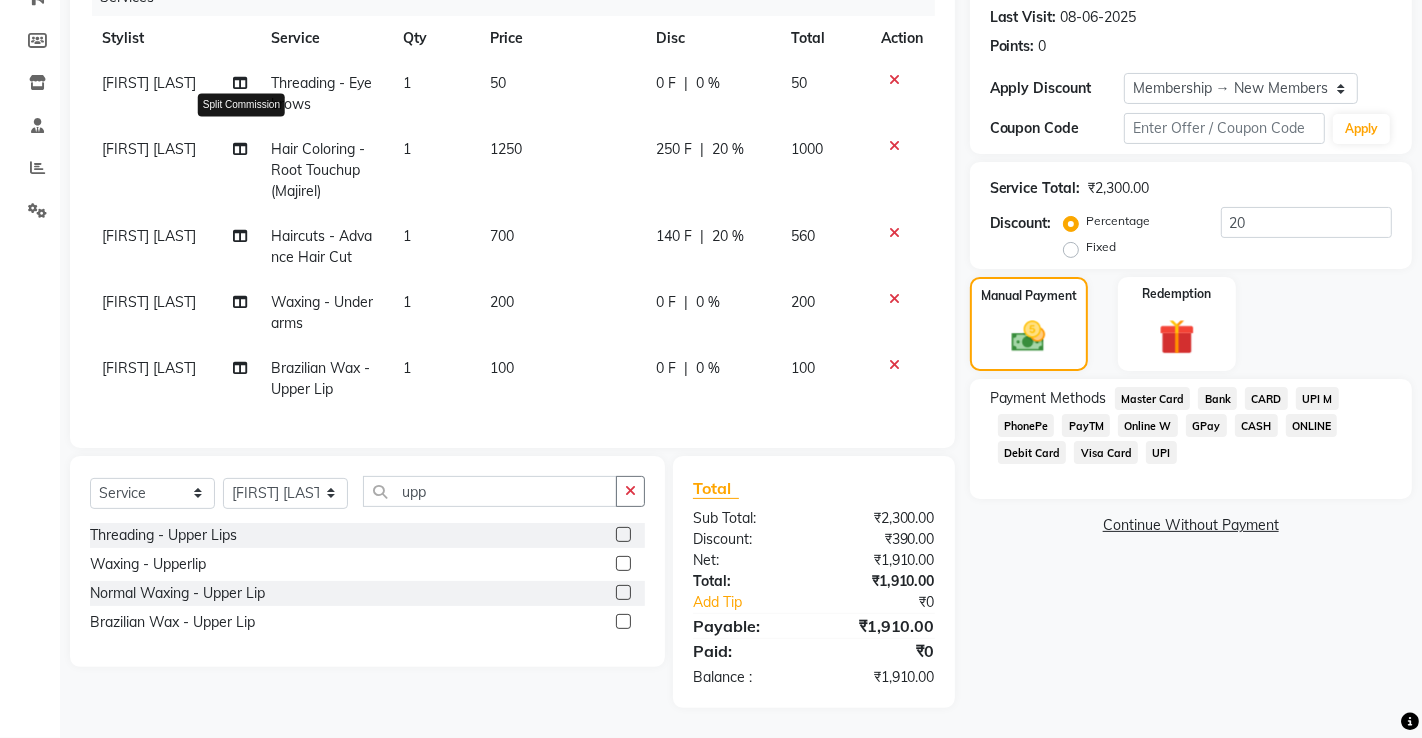 select on "37293" 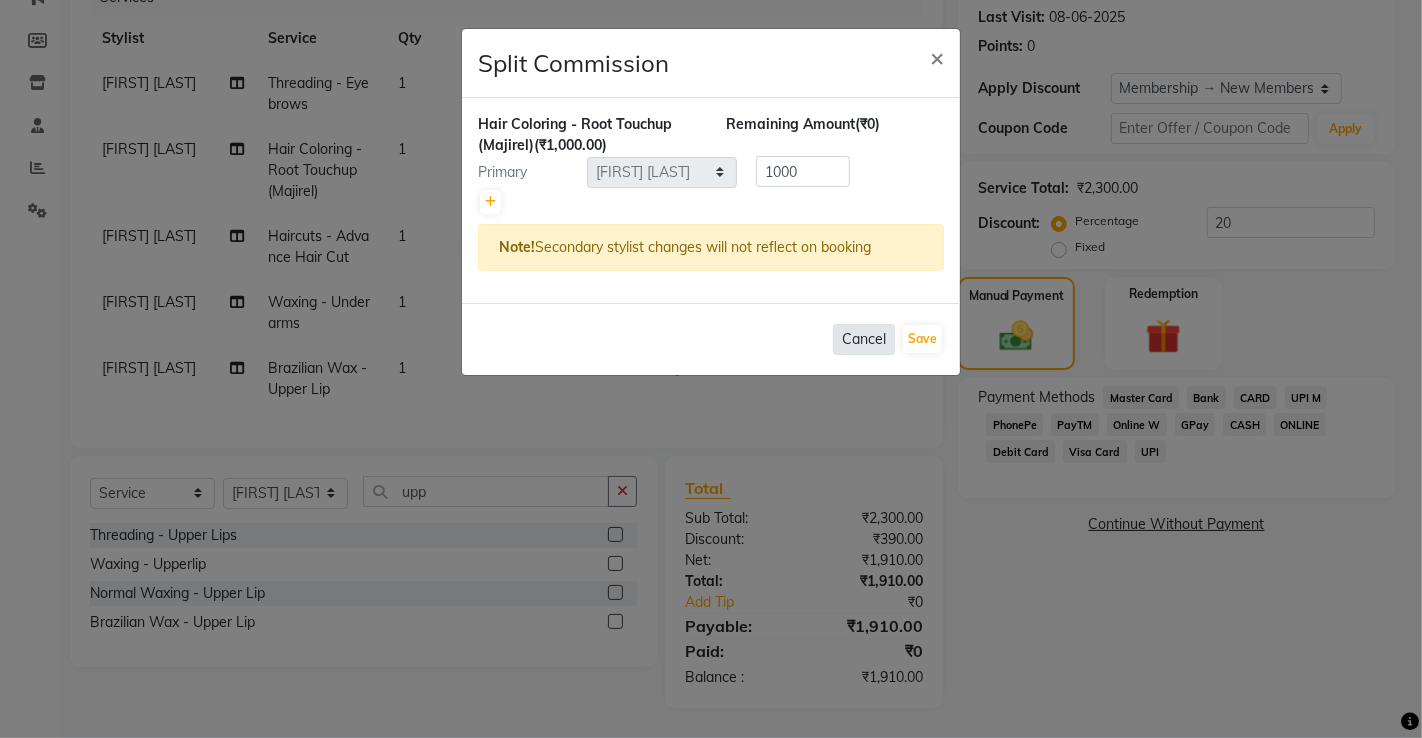 drag, startPoint x: 867, startPoint y: 338, endPoint x: 337, endPoint y: 186, distance: 551.3656 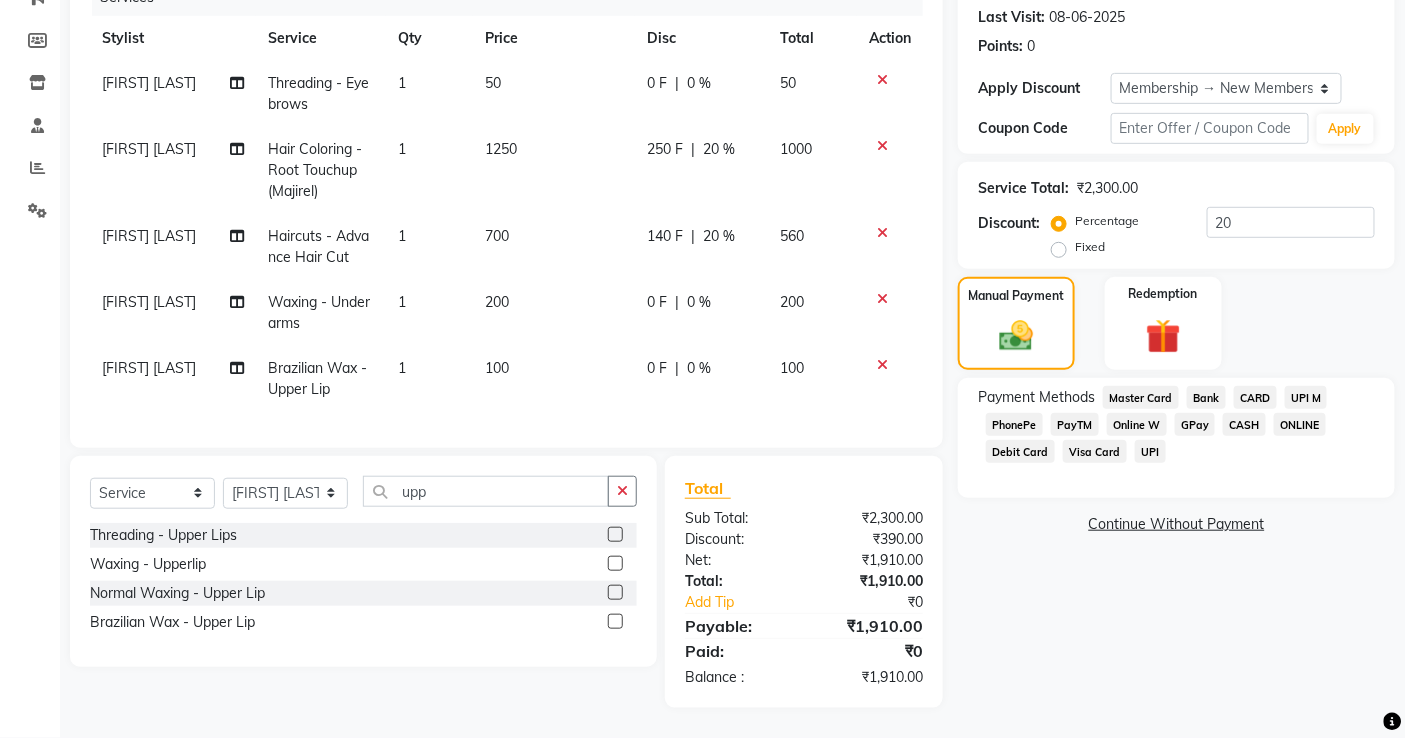 click on "[FIRST]  [LAST]" 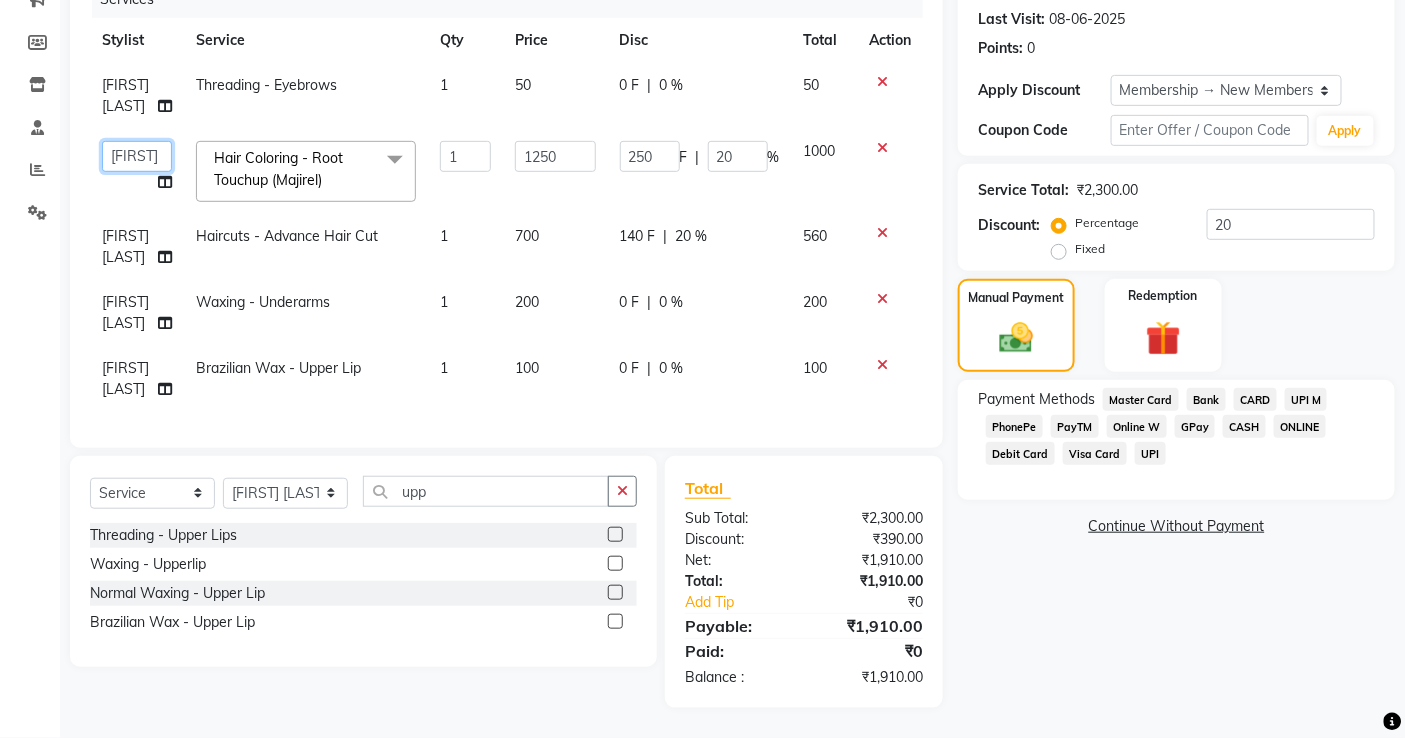 click on "[FIRST] [LAST]   [FIRST] [LAST]   [FIRST]   [FIRST] [LAST]     [FIRST] [LAST]   [FIRST] [LAST]   [FIRST] [LAST]   [FIRST]   [FIRST] [LAST]   [FIRST]    [FIRST]  [FIRST] [LAST]   [FIRST] [LAST]   [FIRST]   [FIRST] [LAST]    [FIRST]    [FIRST]   [FIRST] [LAST]    [FIRST] [LAST]   [FIRST] [LAST]    [FIRST] [LAST]    [FIRST] [LAST]   [FIRST] [LAST]   [FIRST] [LAST]   [FIRST] [LAST]   [FIRST] [LAST]  [FIRST] [LAST]  [FIRST] [LAST]   [FIRST] [LAST]   [FIRST] [LAST]  [FIRST] [LAST]" 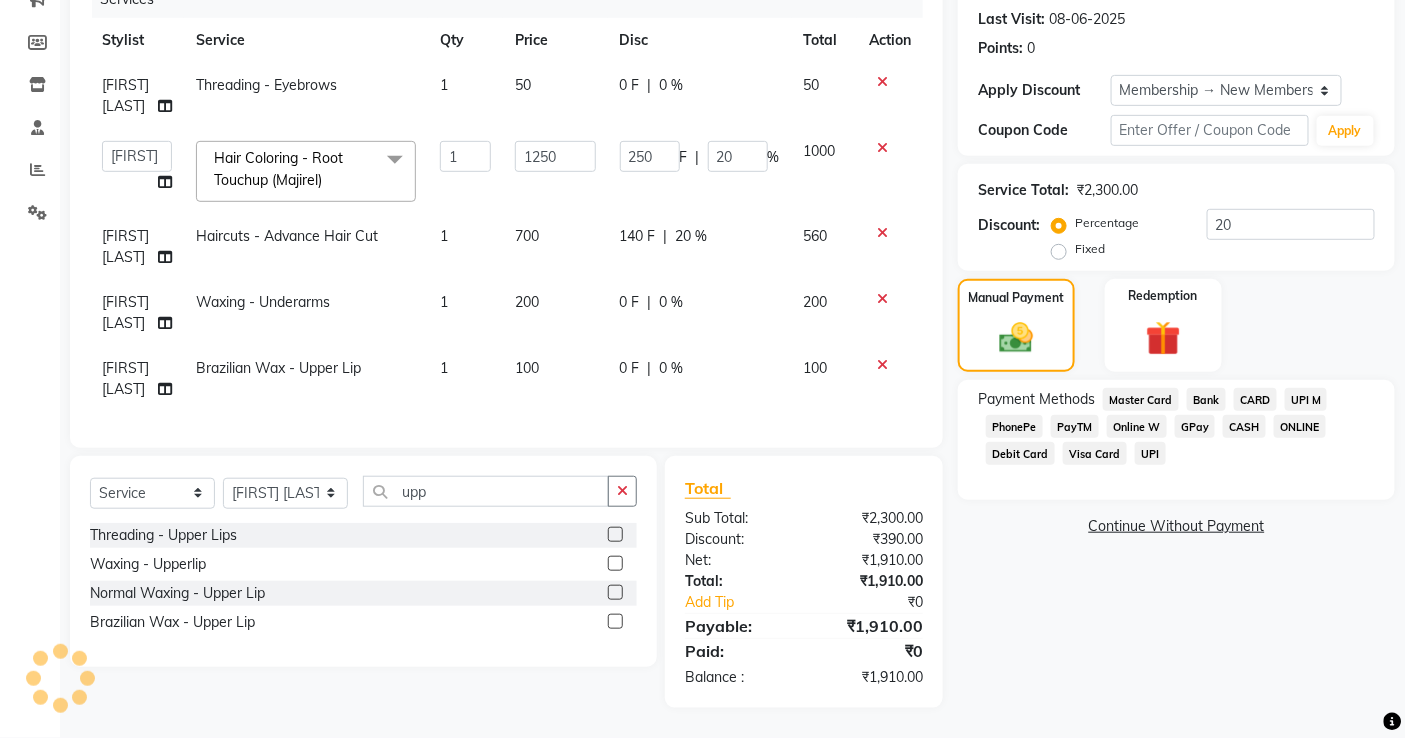 select on "80400" 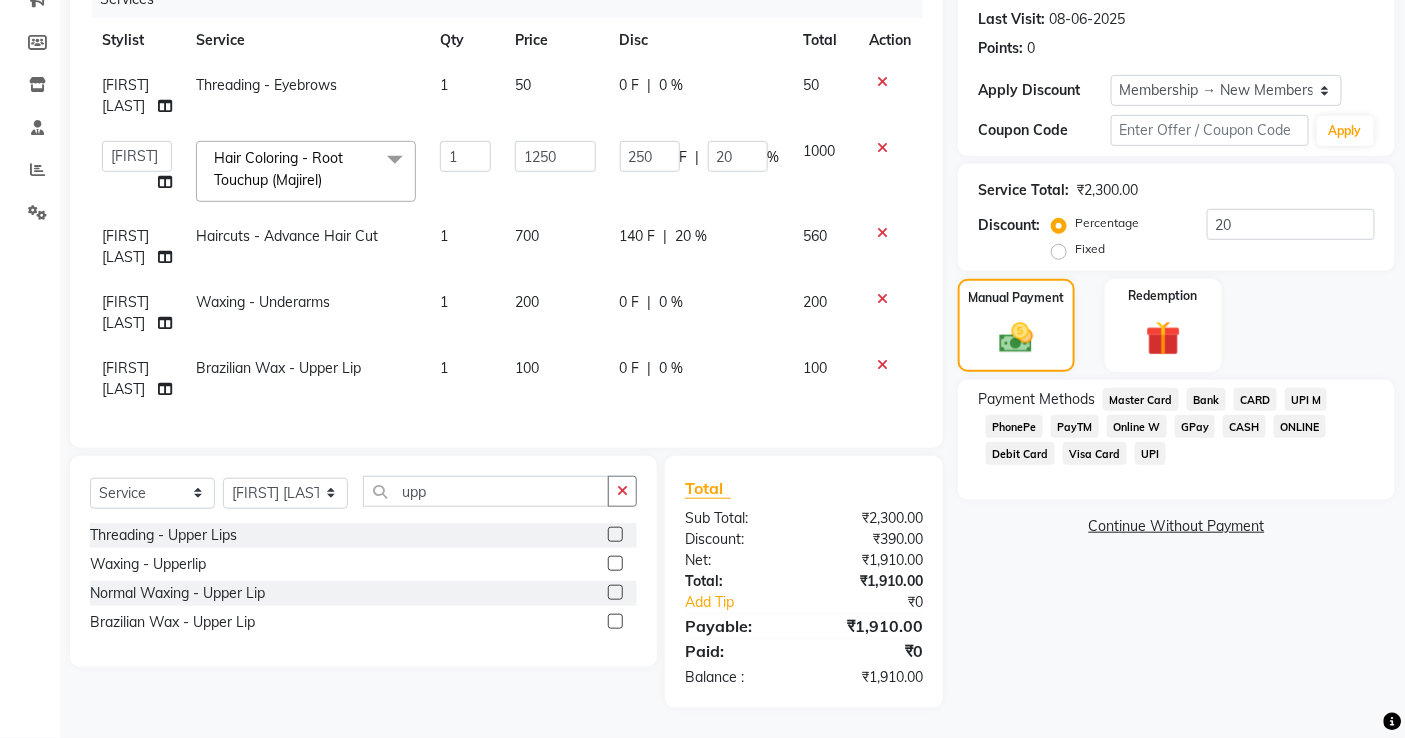 click 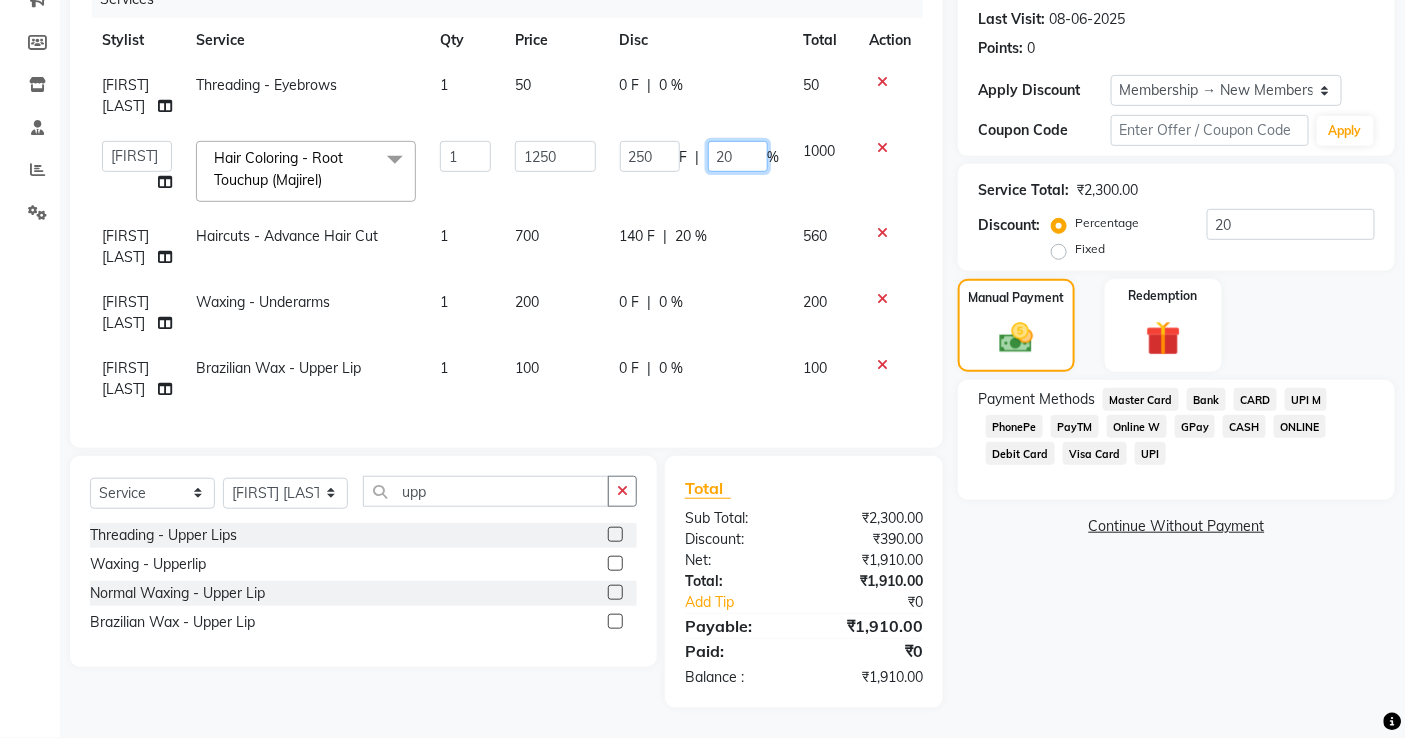 click on "20" 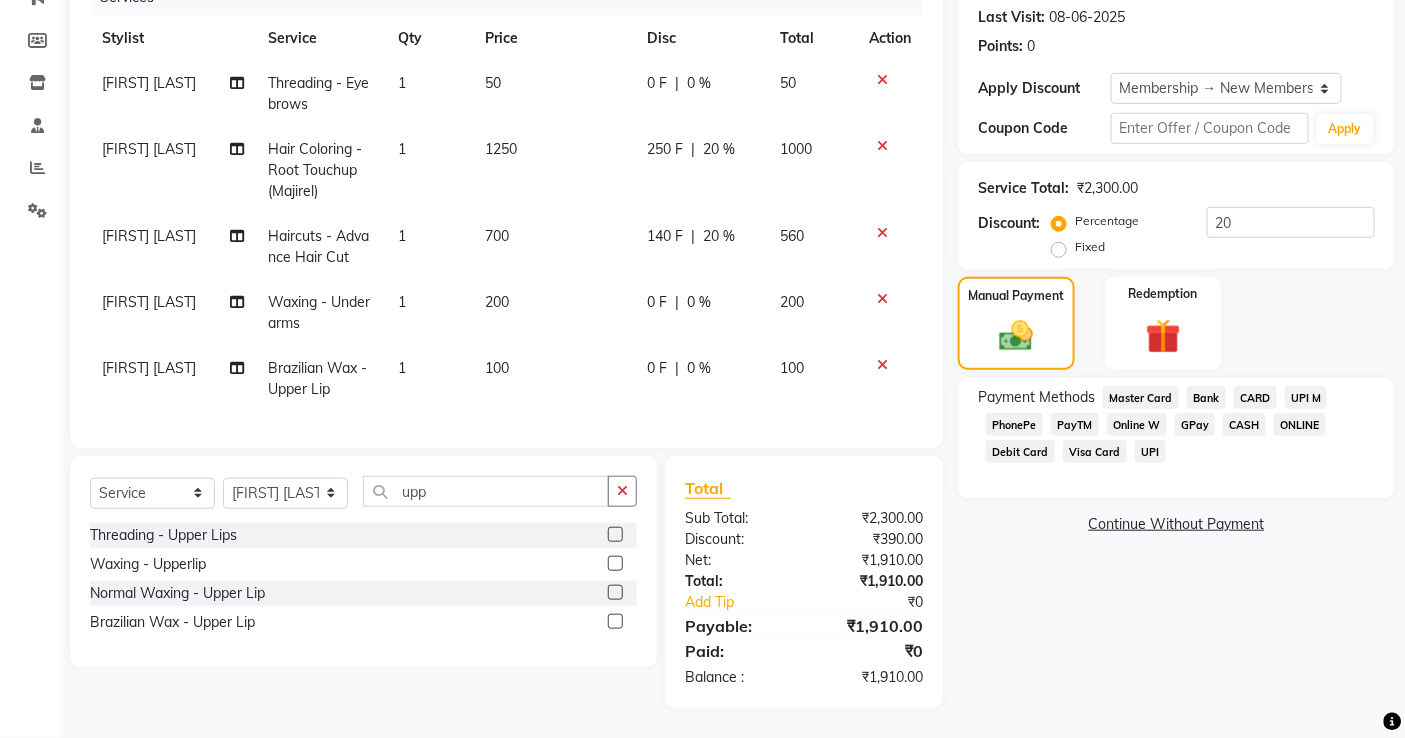 click on "1000" 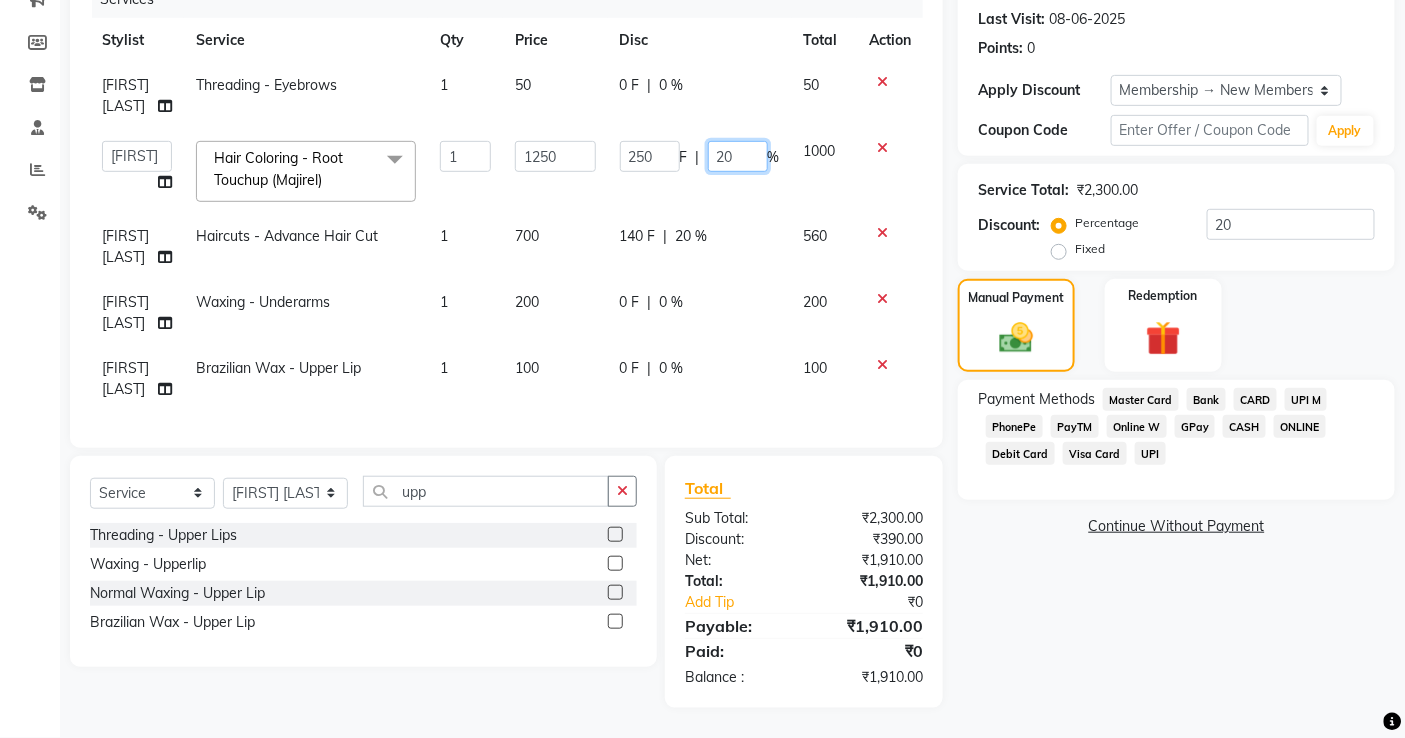 click on "20" 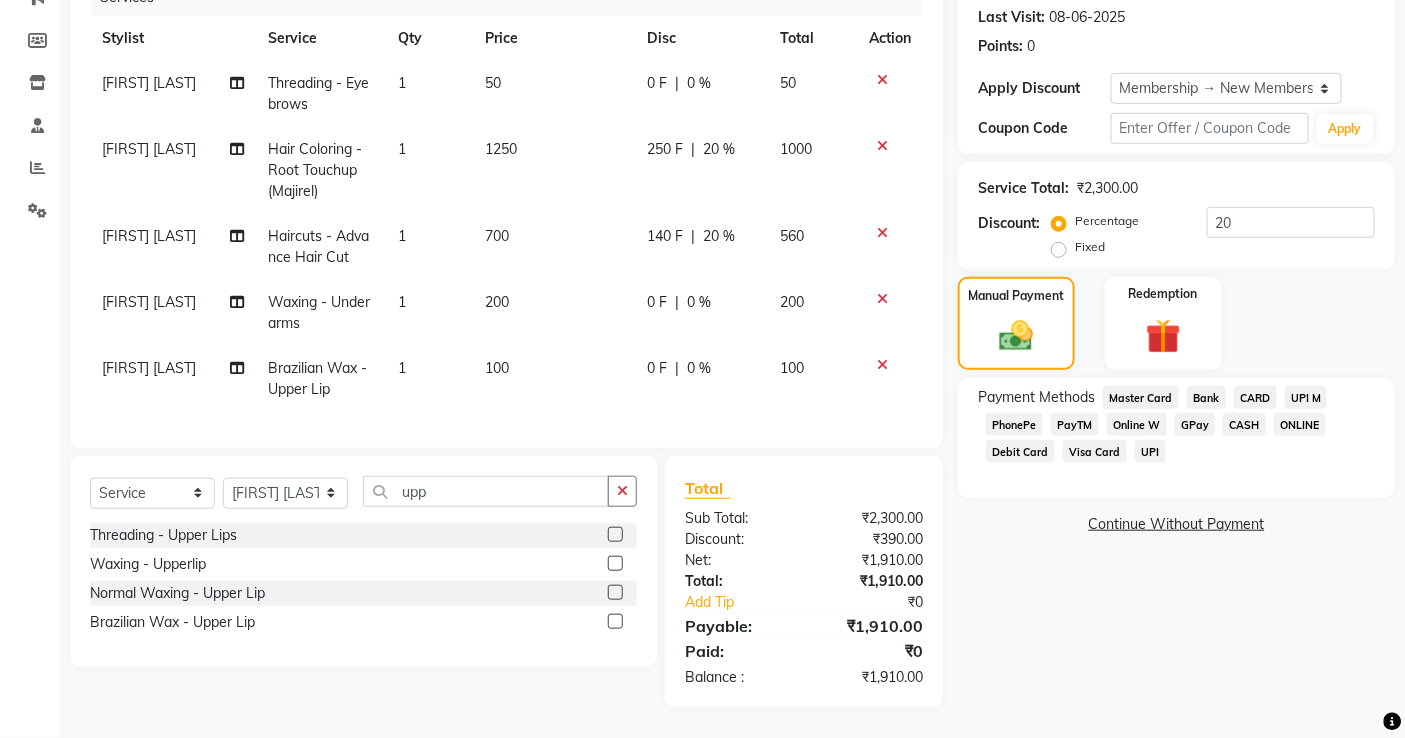 click 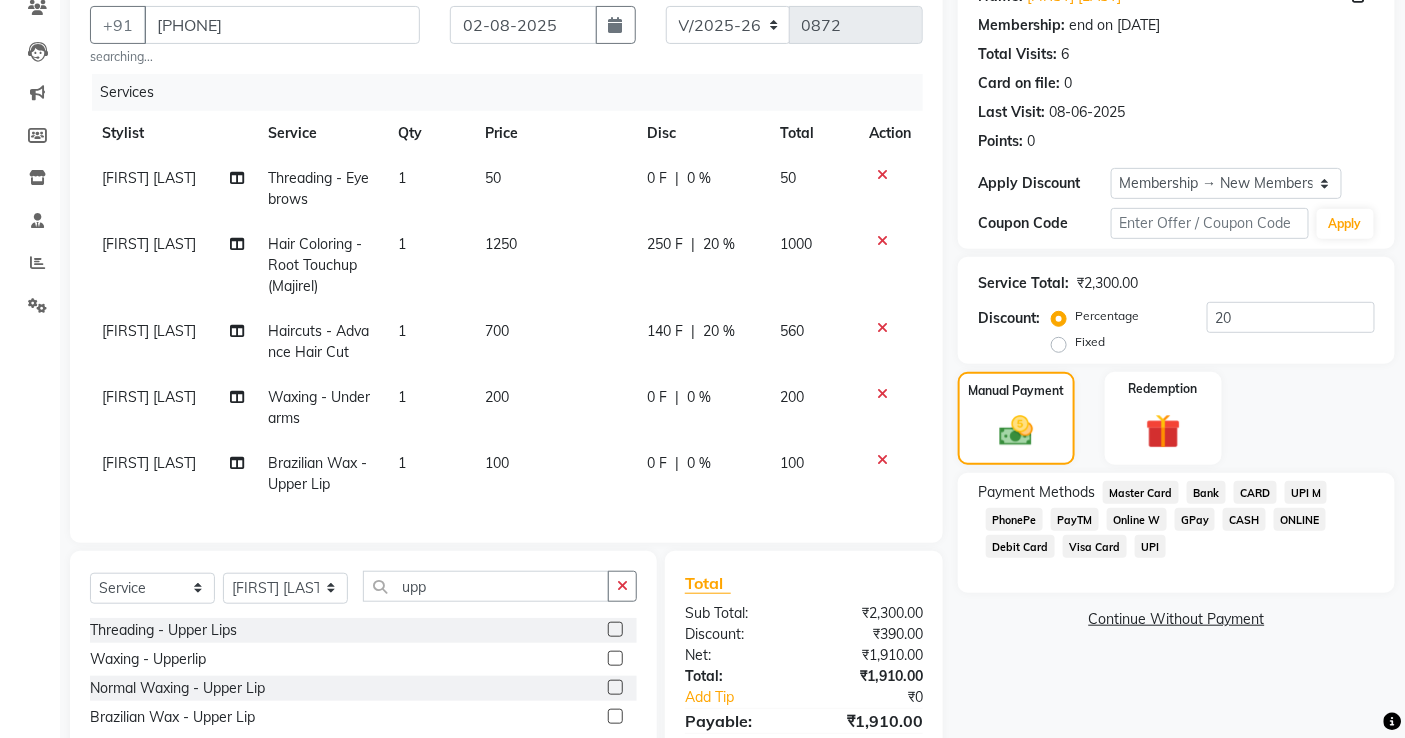 scroll, scrollTop: 291, scrollLeft: 0, axis: vertical 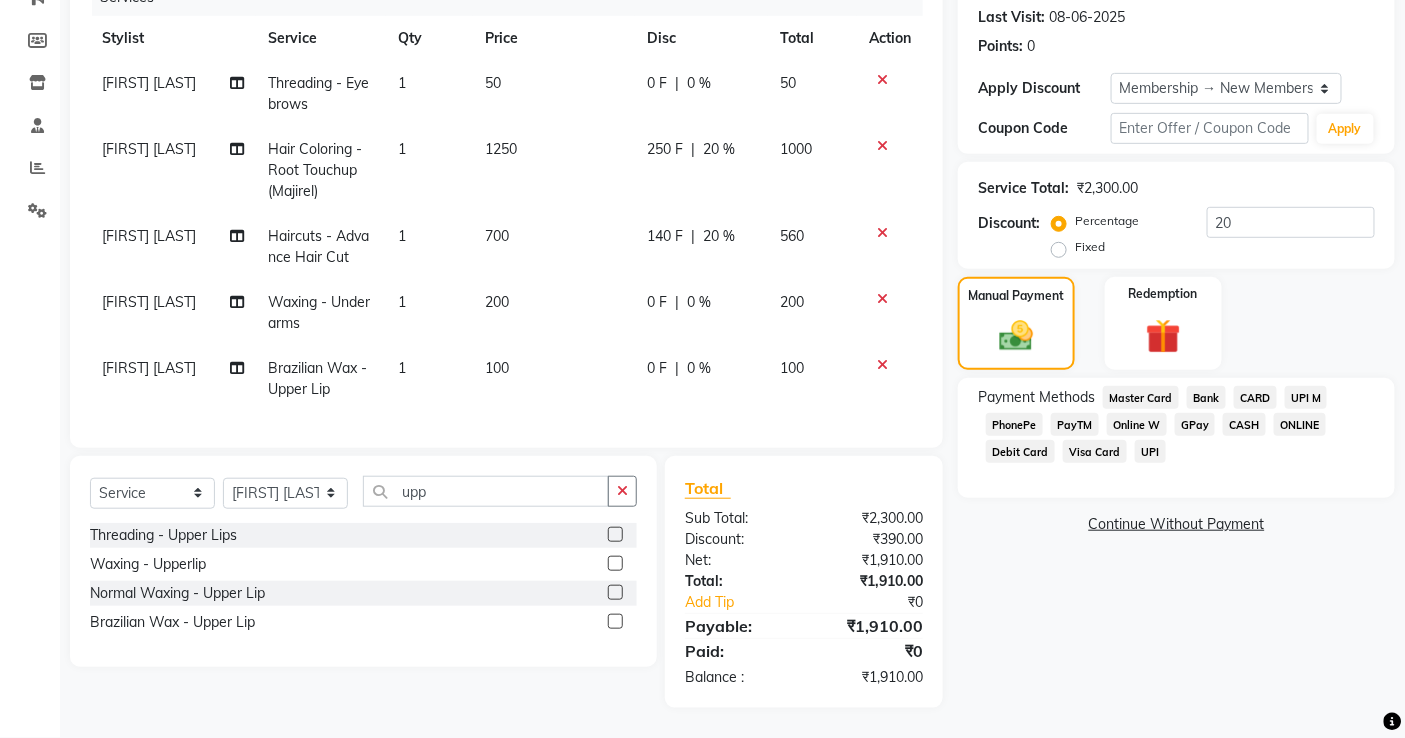click on "GPay" 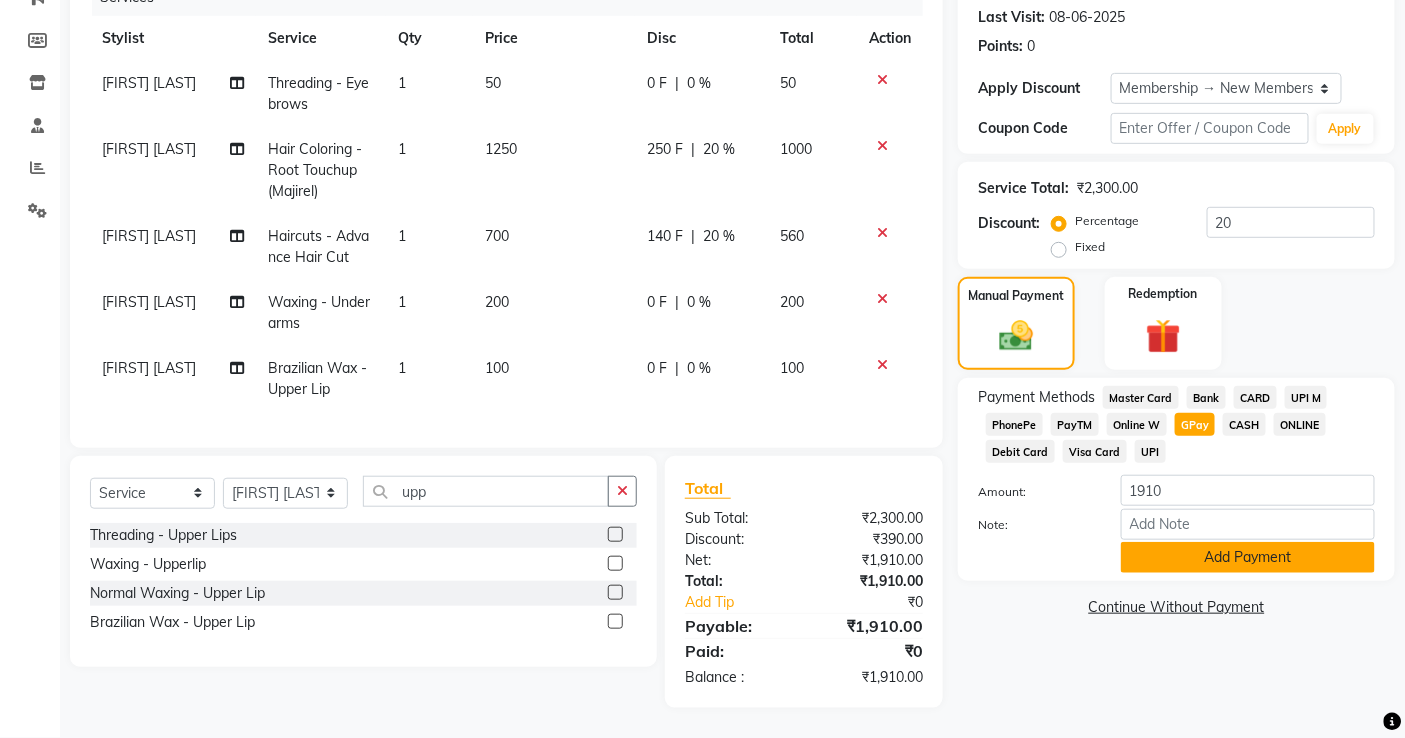 click on "Add Payment" 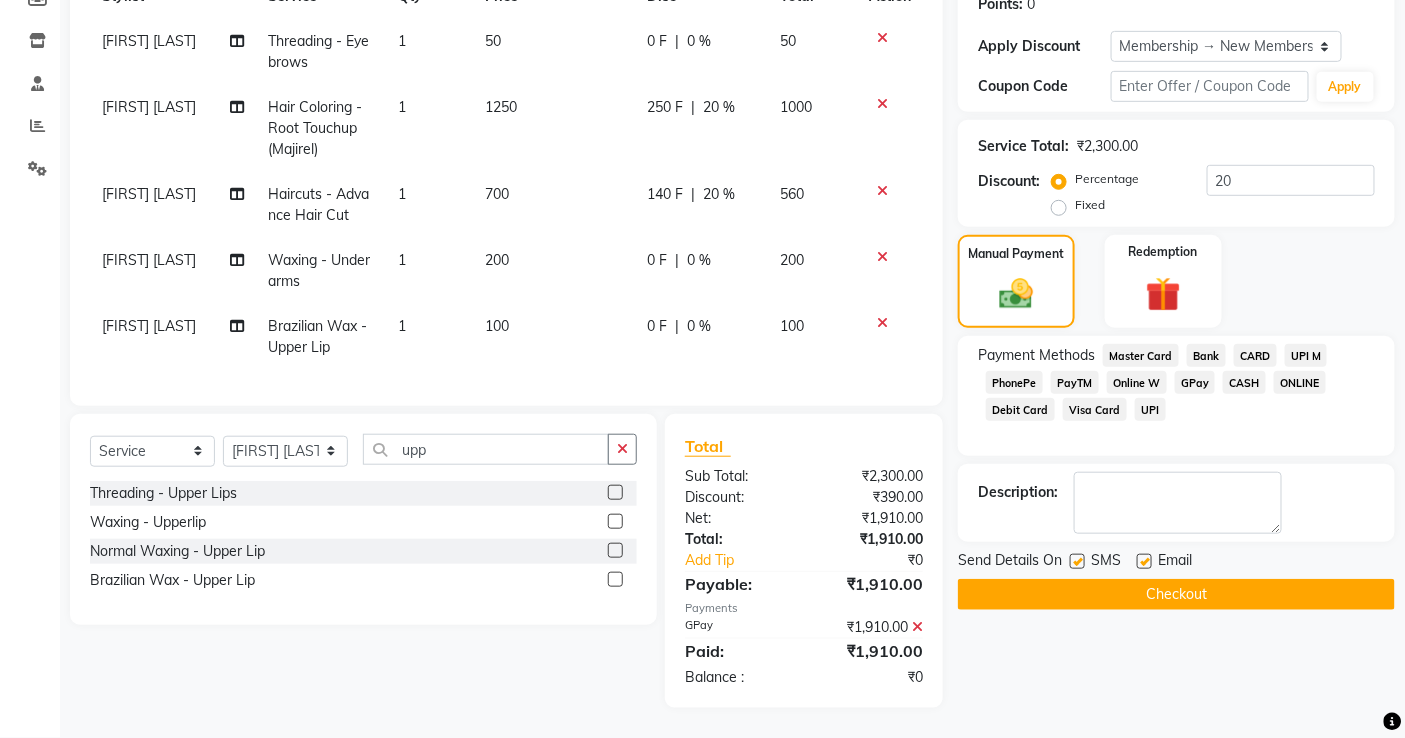 scroll, scrollTop: 333, scrollLeft: 0, axis: vertical 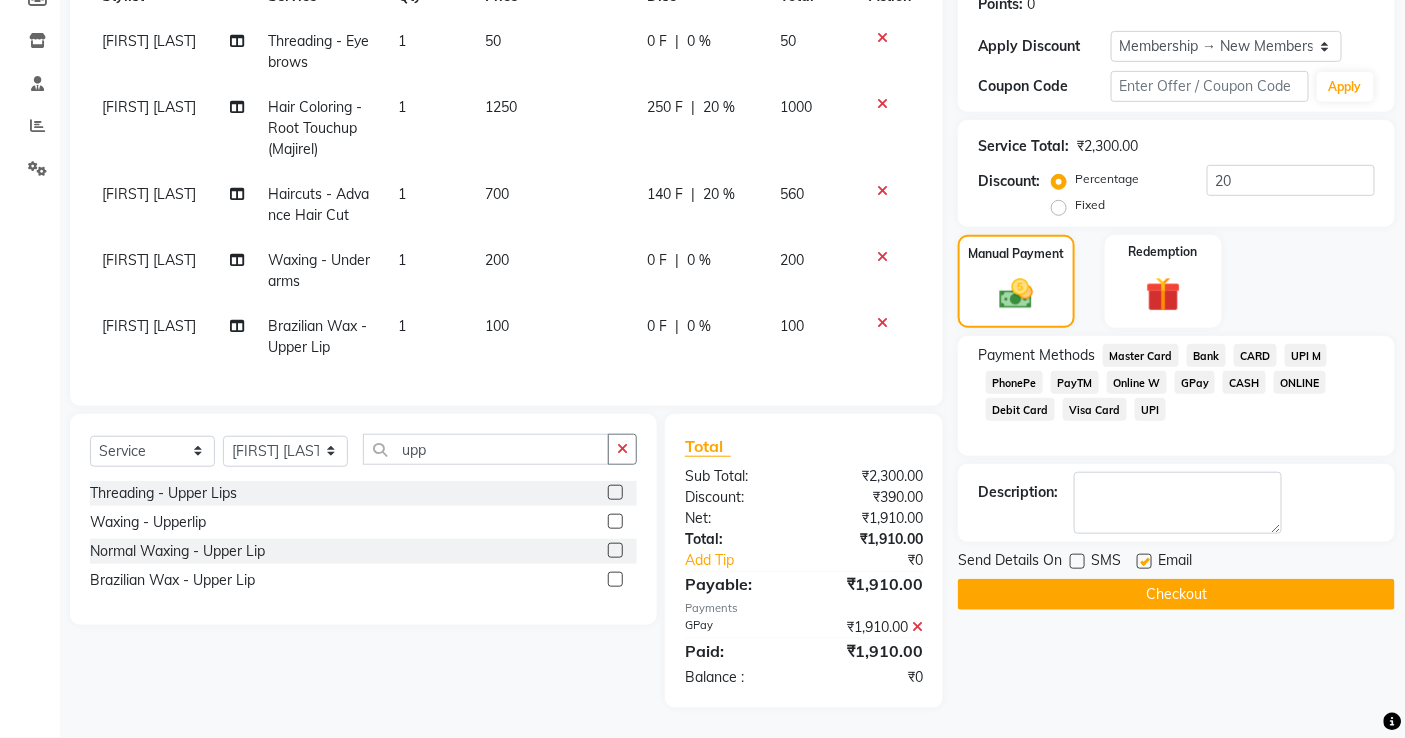 click on "Checkout" 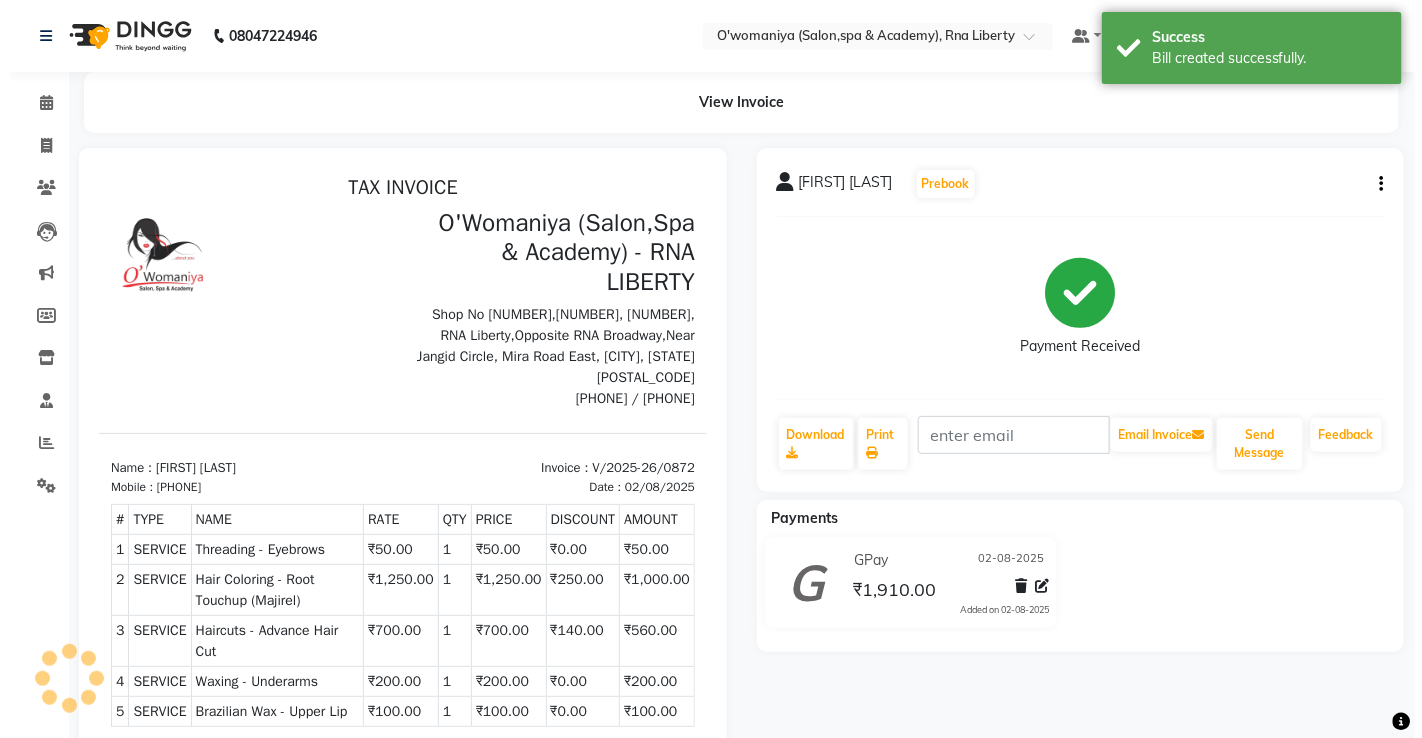 scroll, scrollTop: 0, scrollLeft: 0, axis: both 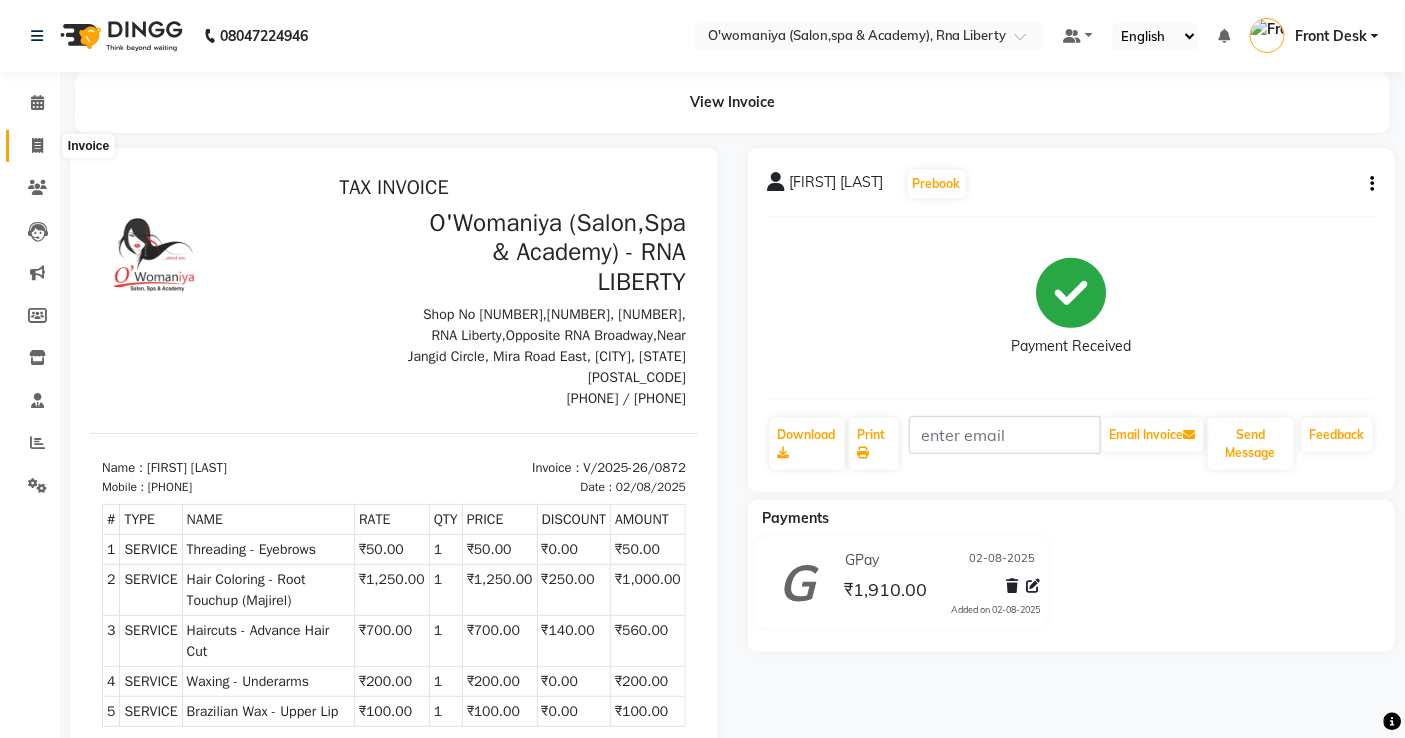 click 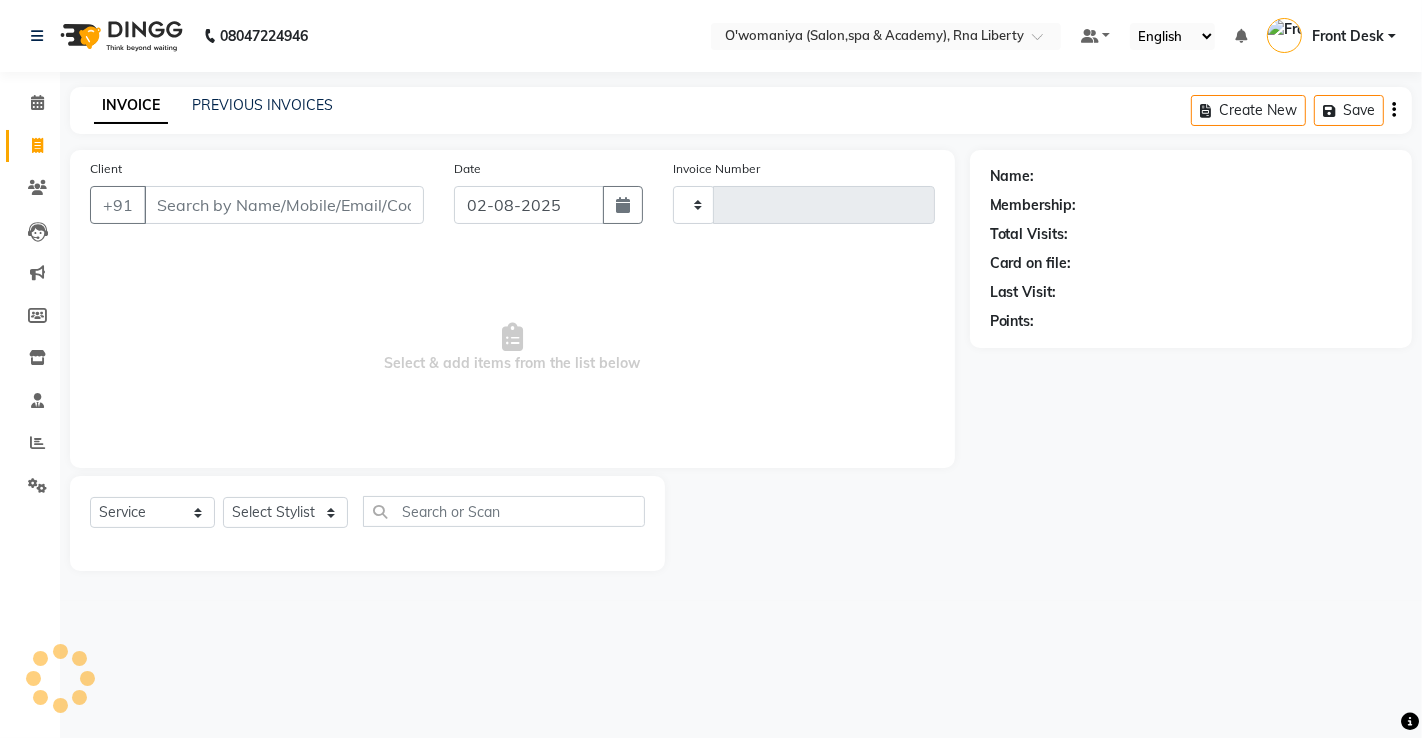 type on "0873" 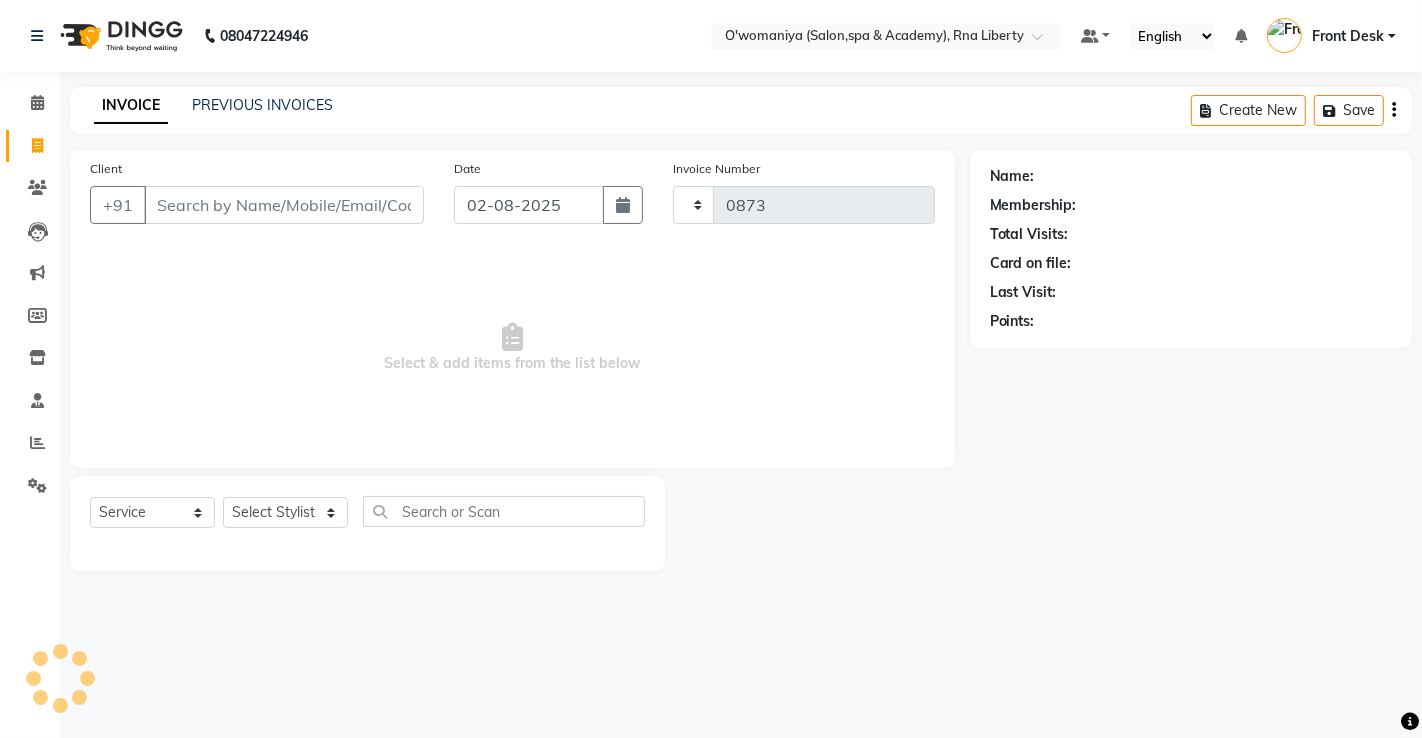 select on "5532" 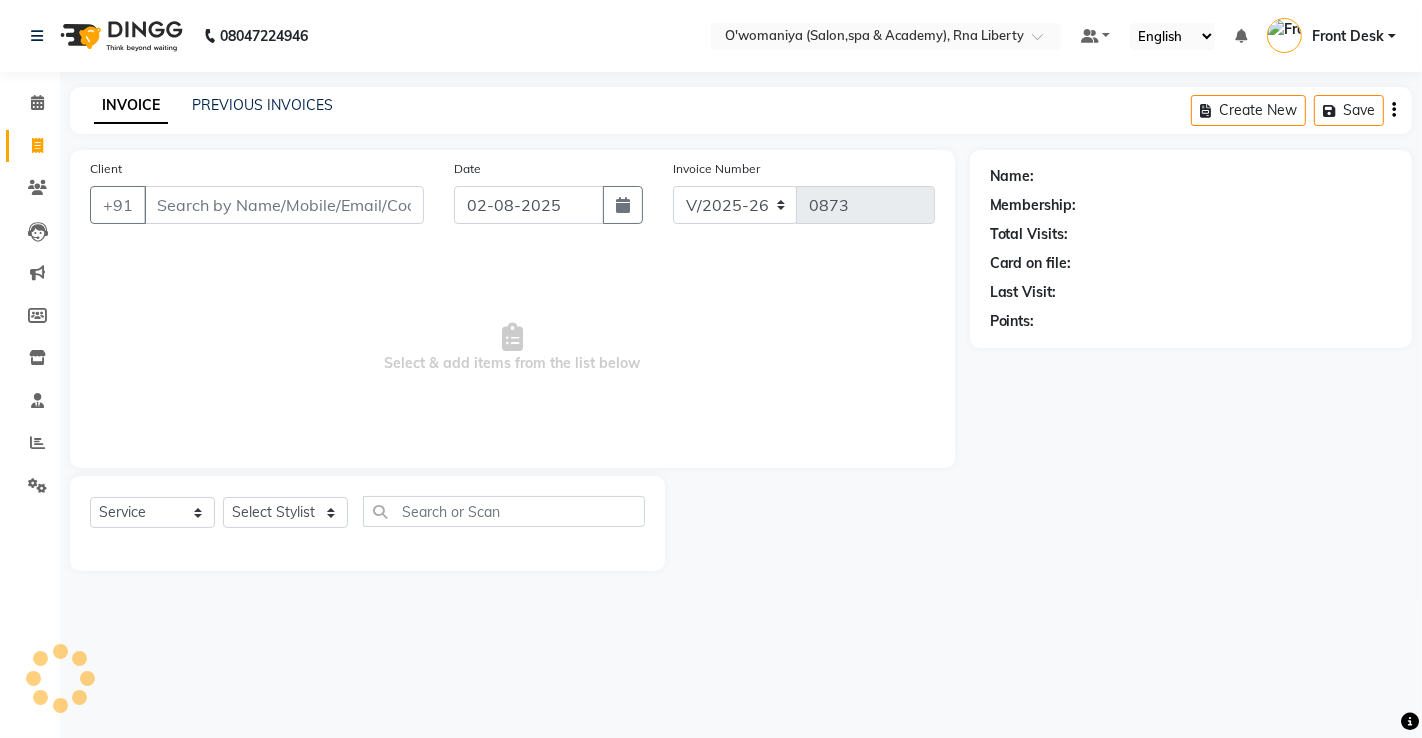 click on "Client" at bounding box center [284, 205] 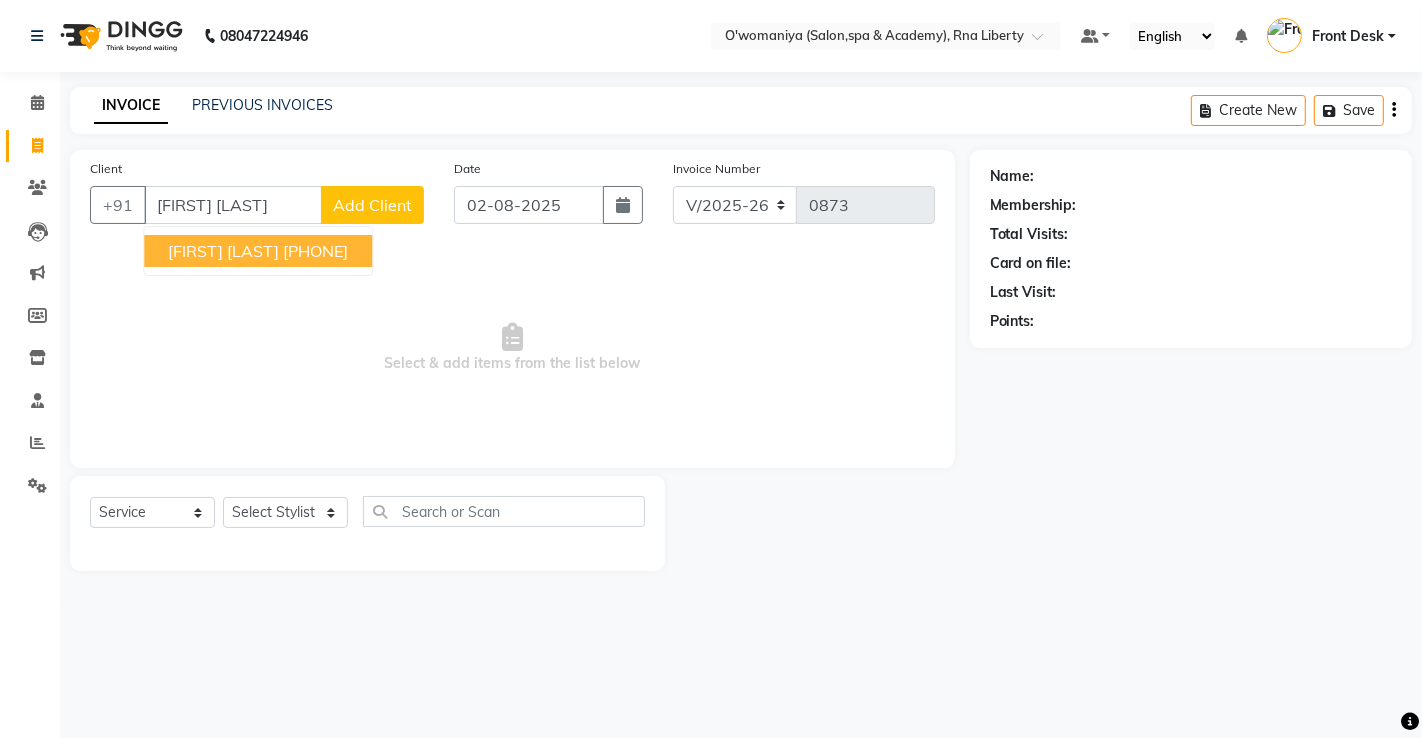 click on "[FIRST] [LAST]  [PHONE]" at bounding box center [258, 251] 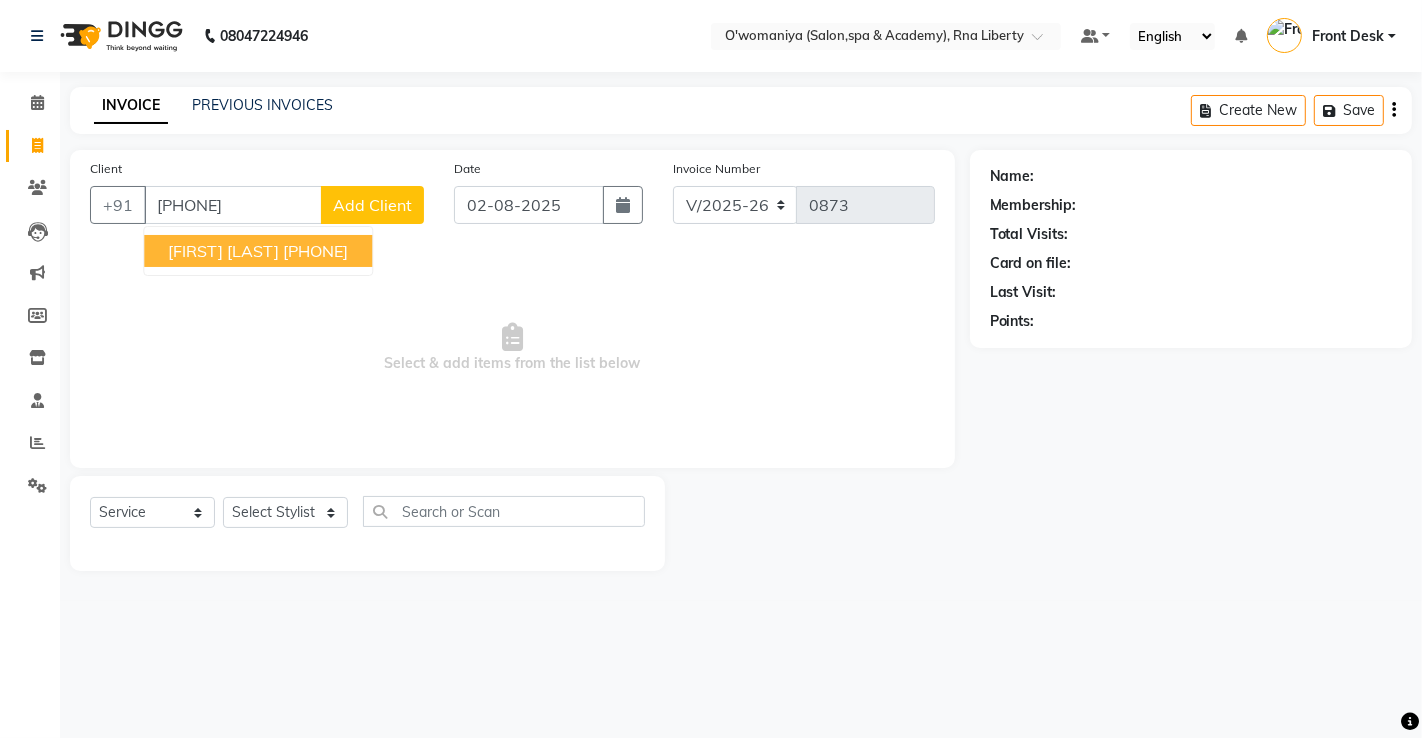 type on "[PHONE]" 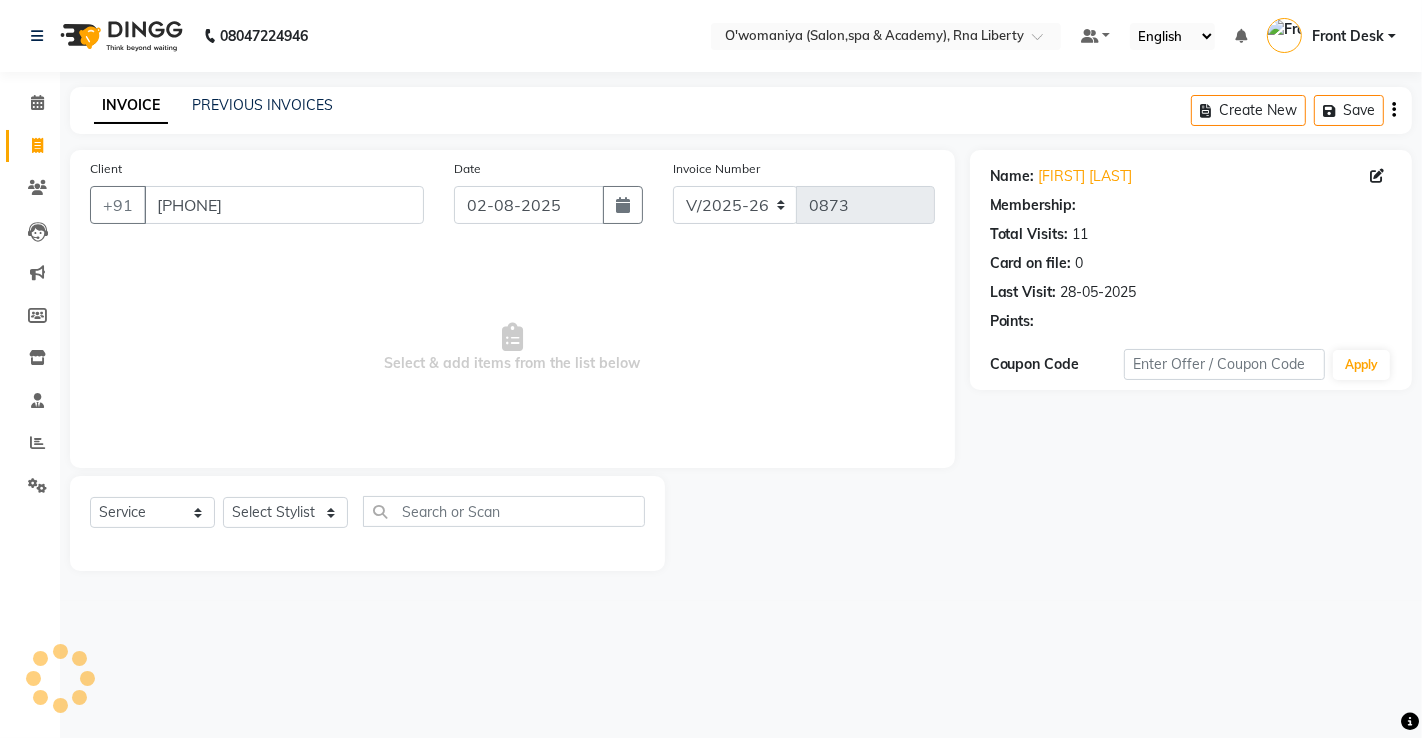 select on "1: Object" 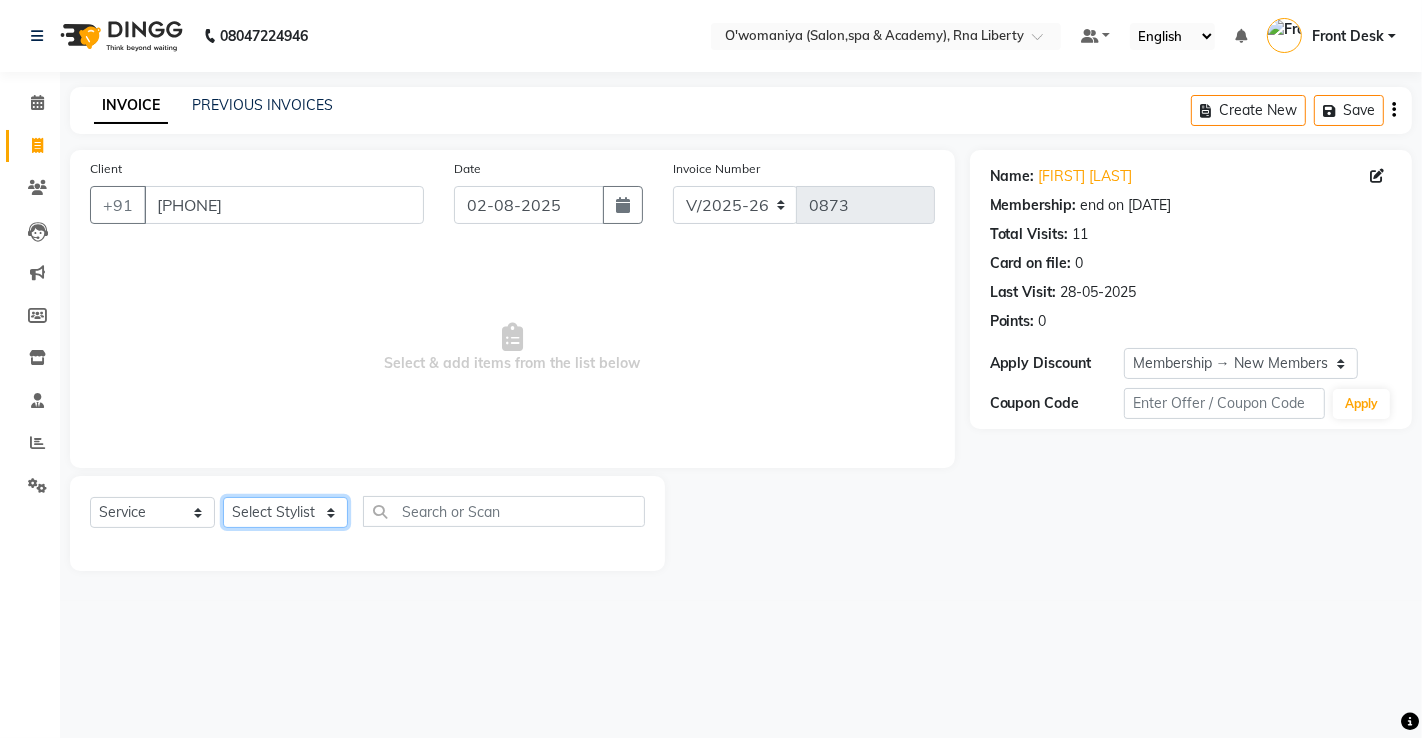 click on "Select Stylist [FIRST] [LAST] [FIRST] [LAST] [FIRST] [FIRST] [LAST]   [FIRST] [LAST] [FIRST] [LAST] [FIRST] [LAST] [FIRST]   [FIRST] [LAST]   [FIRST] [LAST]  [FIRST] [LAST]   [FIRST] [LAST]   [FIRST]   [FIRST] [LAST]    [FIRST]    [FIRST]   [FIRST] [LAST]    [FIRST] [LAST]   [FIRST] [LAST]    [FIRST] [LAST]    [FIRST] [LAST]   [FIRST] [LAST]   [FIRST] [LAST]   [FIRST] [LAST]   [FIRST] [LAST]  [FIRST] [LAST]  [FIRST] [LAST]   [FIRST] [LAST]   [FIRST] [LAST]  [FIRST] [LAST]" 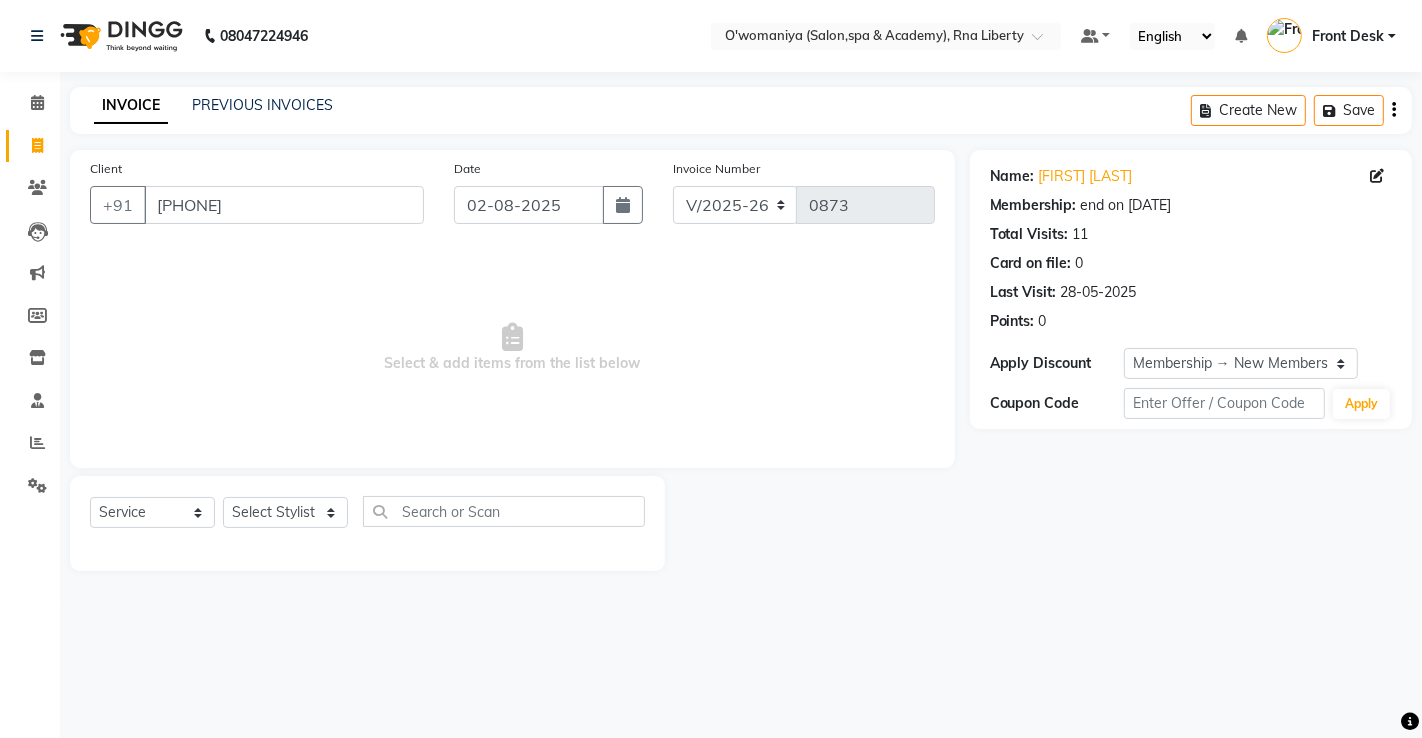 drag, startPoint x: 566, startPoint y: 385, endPoint x: 492, endPoint y: 323, distance: 96.540146 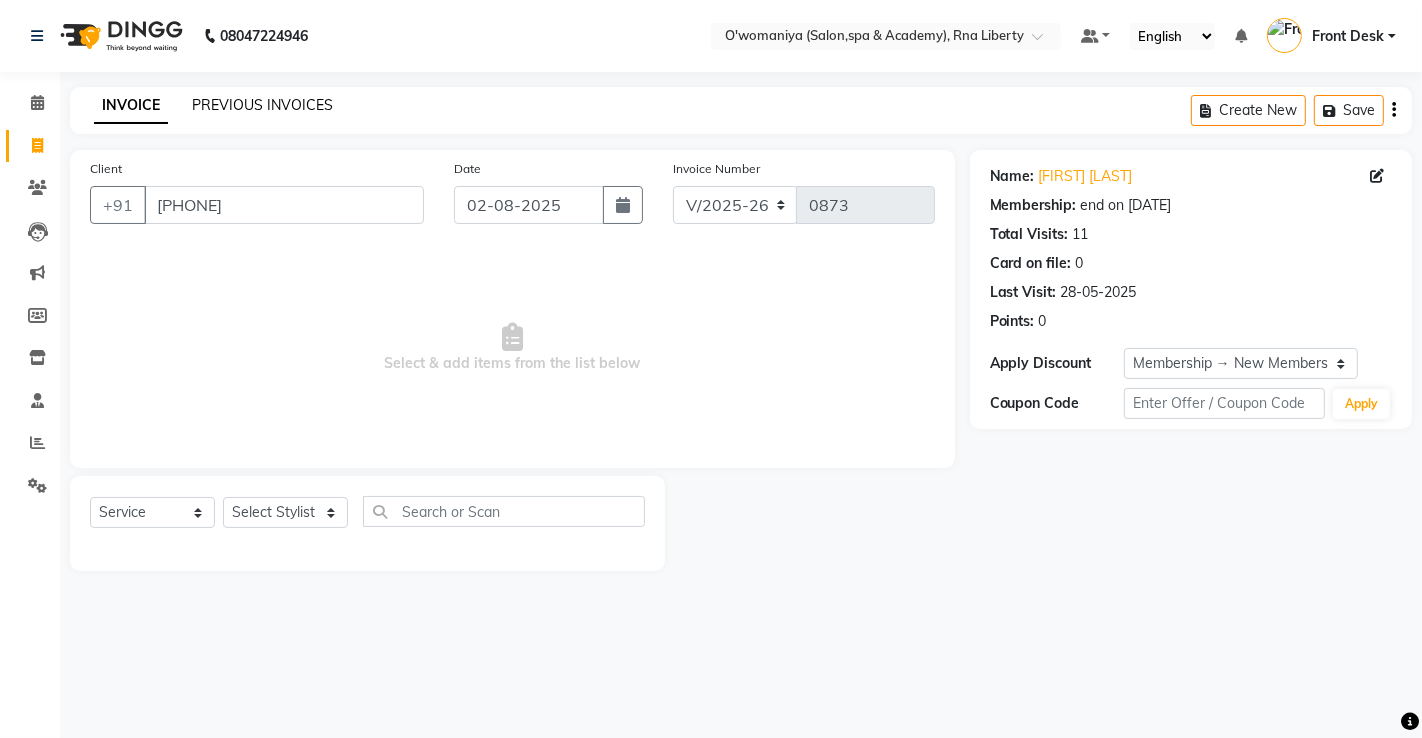 click on "PREVIOUS INVOICES" 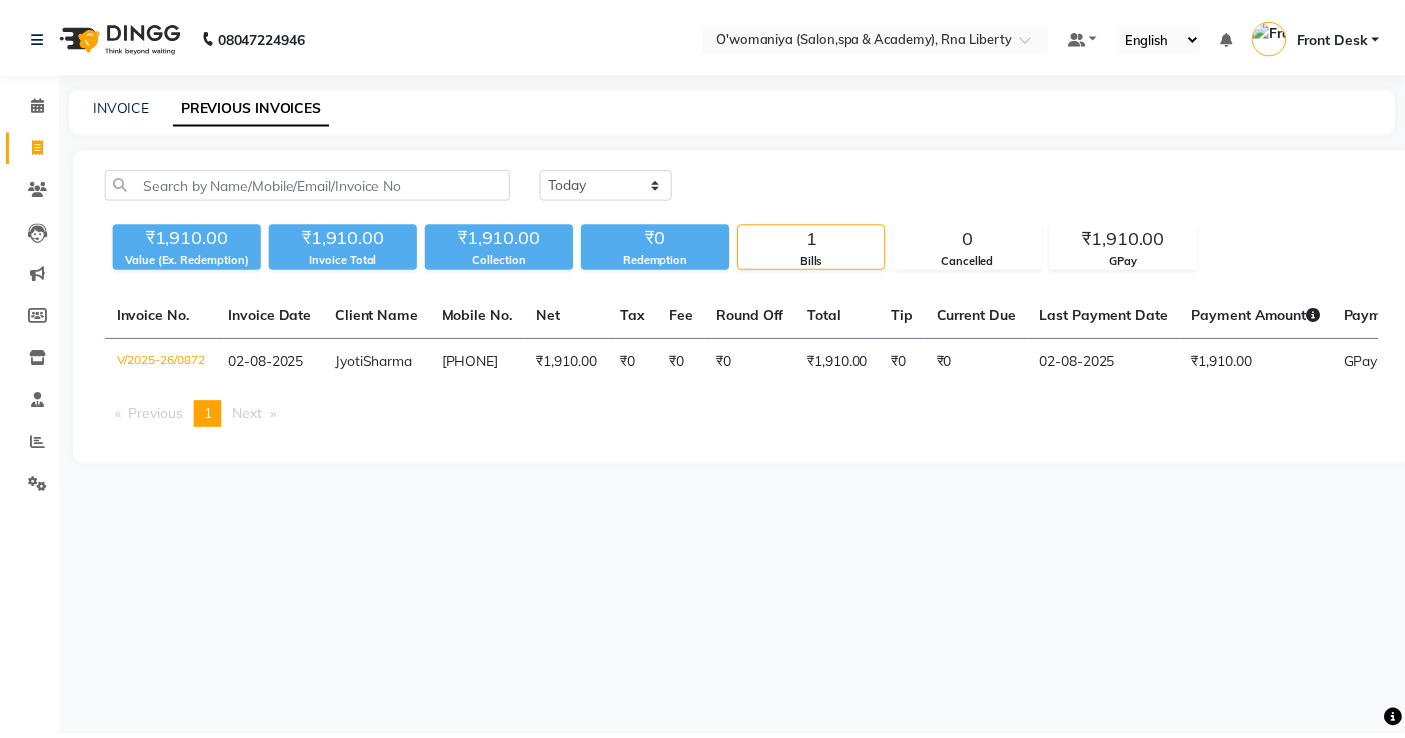 scroll, scrollTop: 0, scrollLeft: 325, axis: horizontal 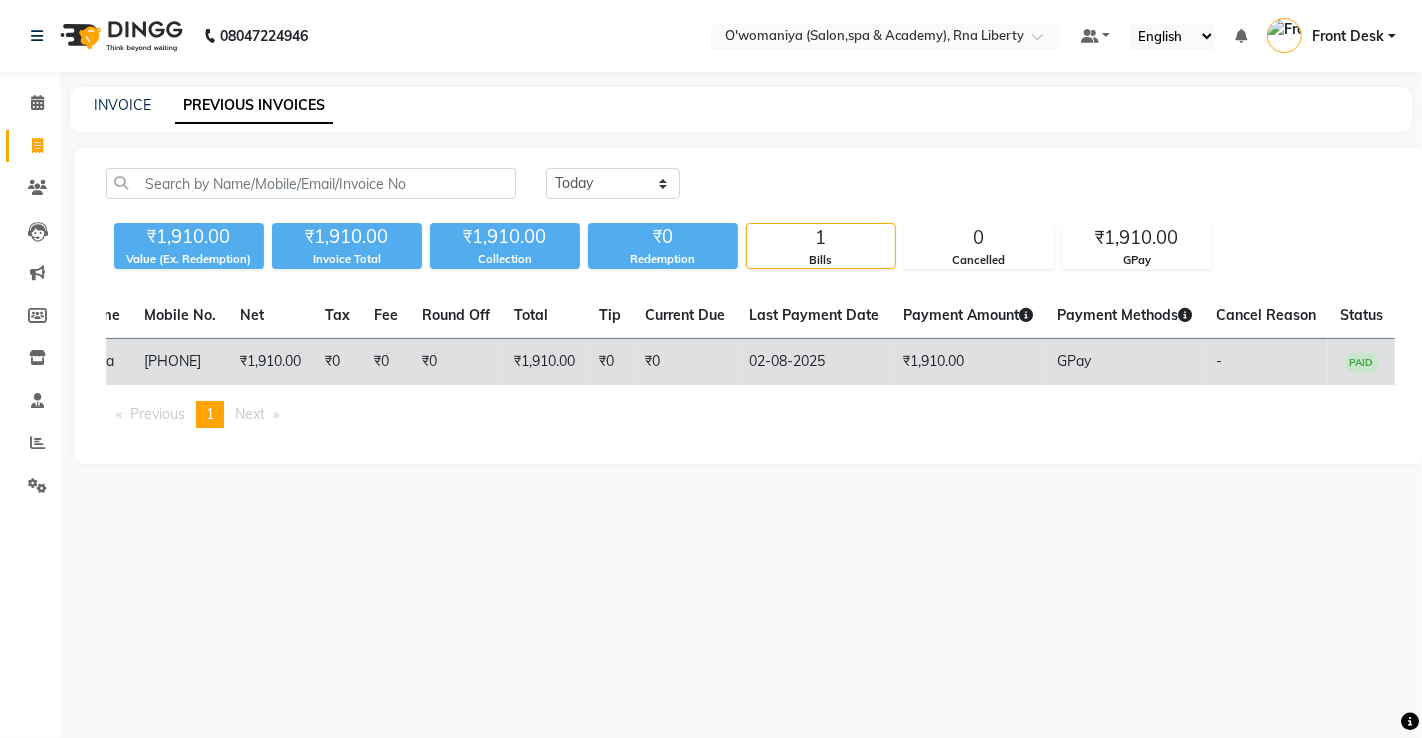 click on "PAID" 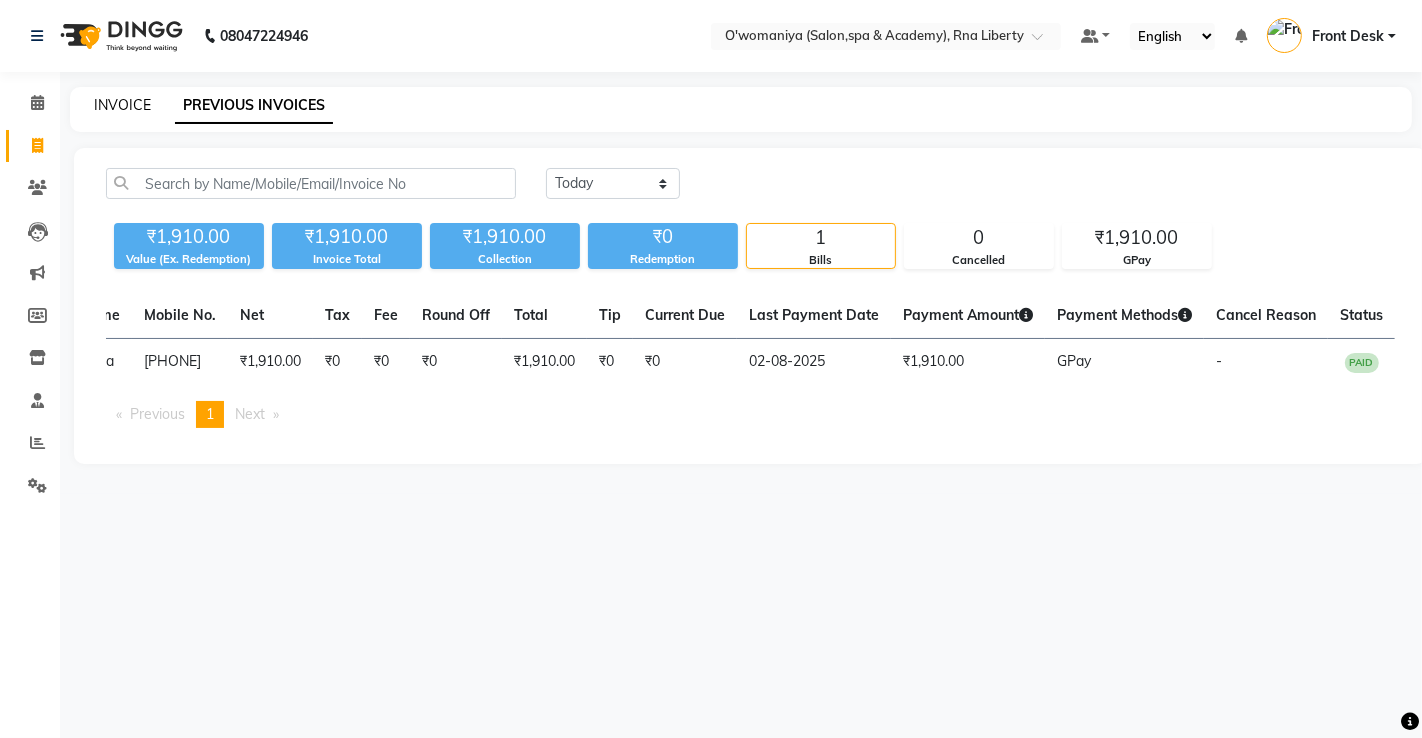 click on "INVOICE" 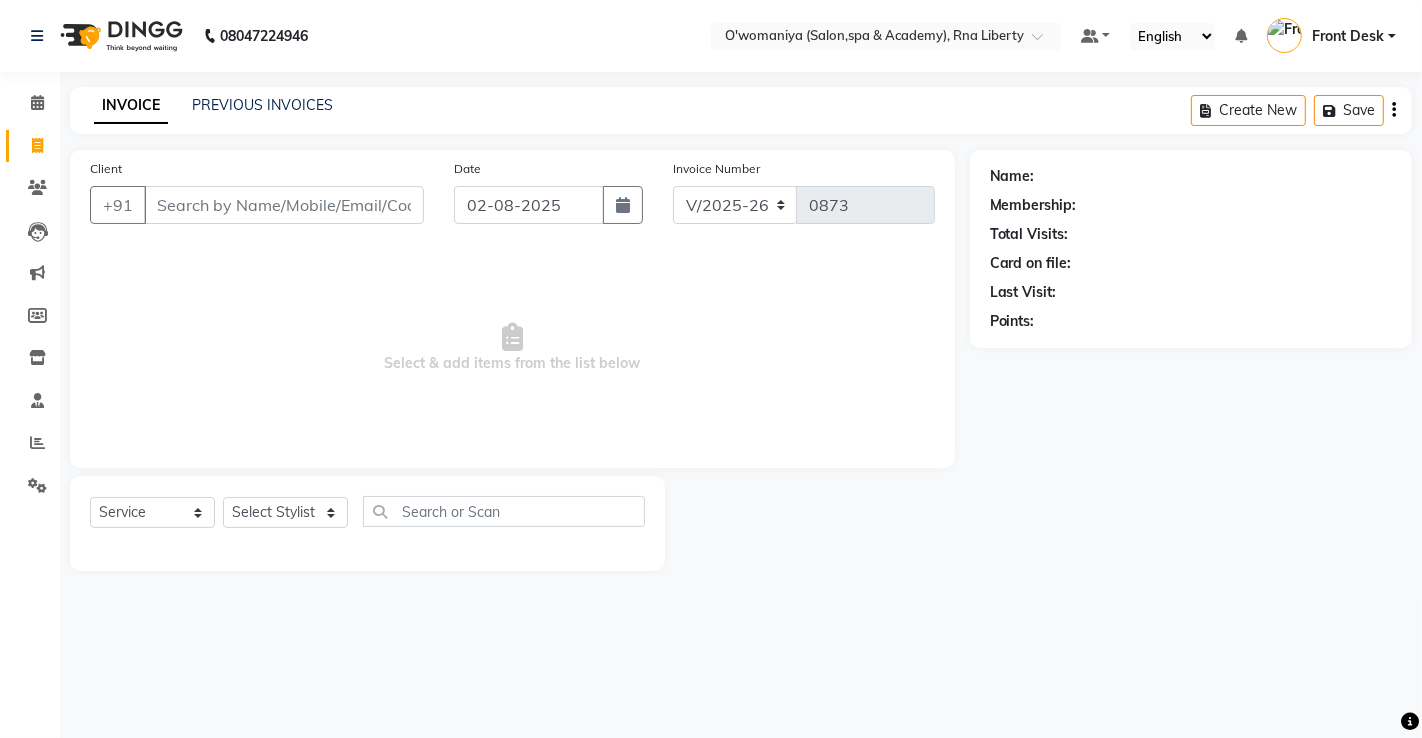 click on "Client" at bounding box center [284, 205] 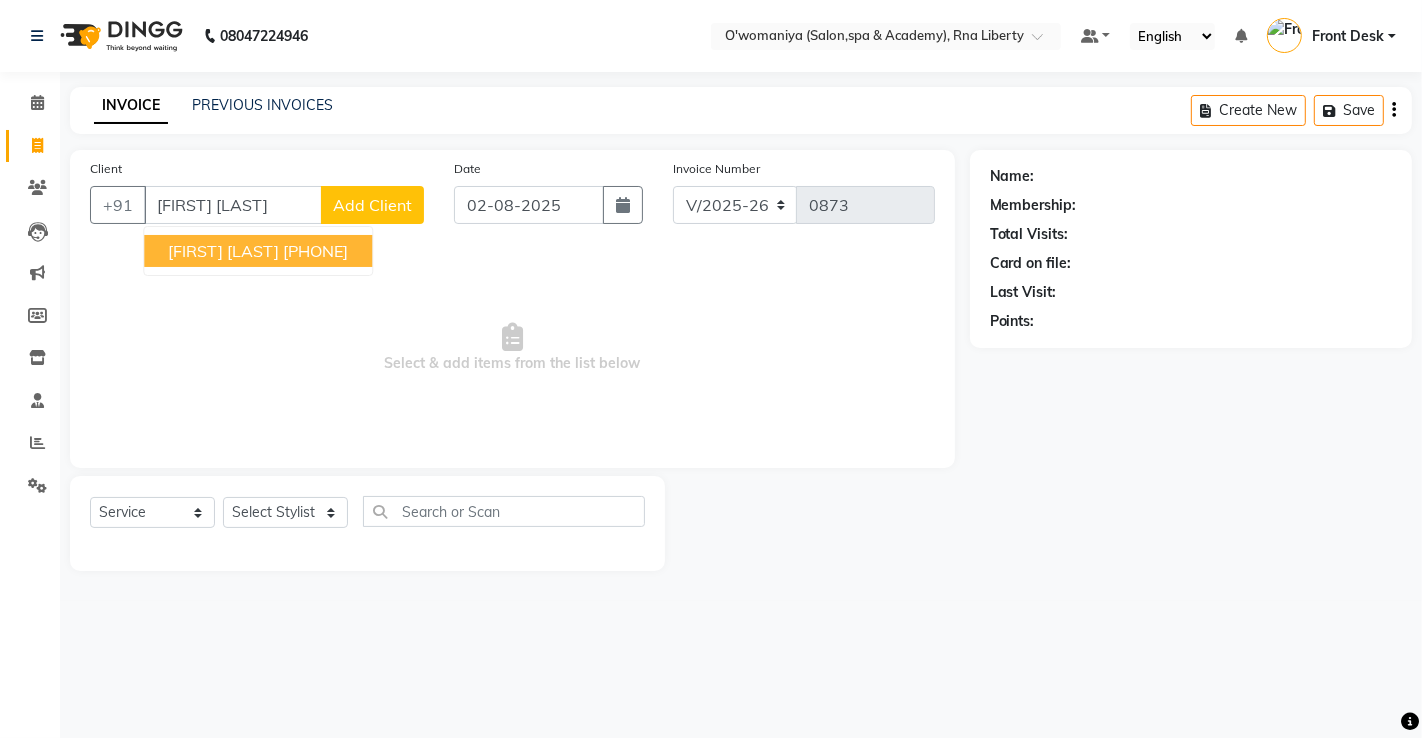 click on "[FIRST] [LAST]  [PHONE]" at bounding box center (258, 251) 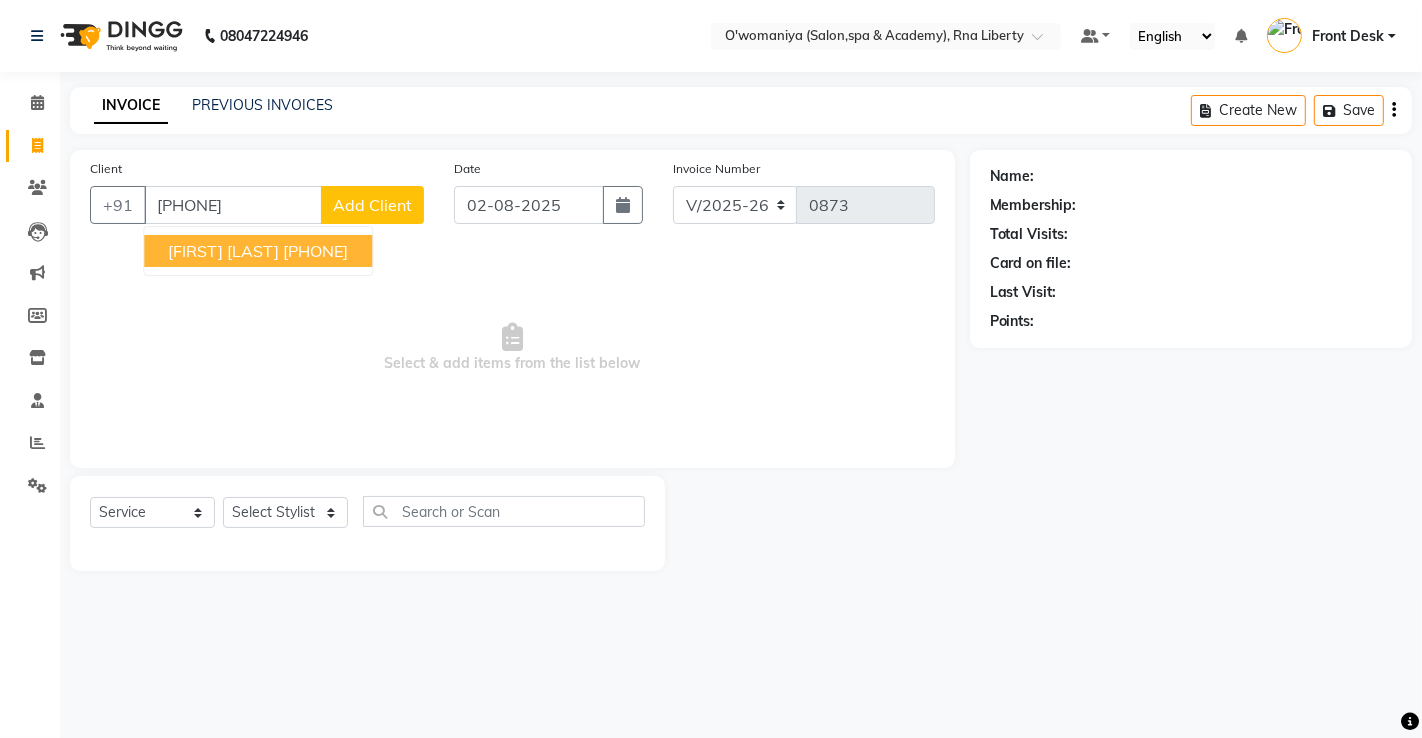 type on "[PHONE]" 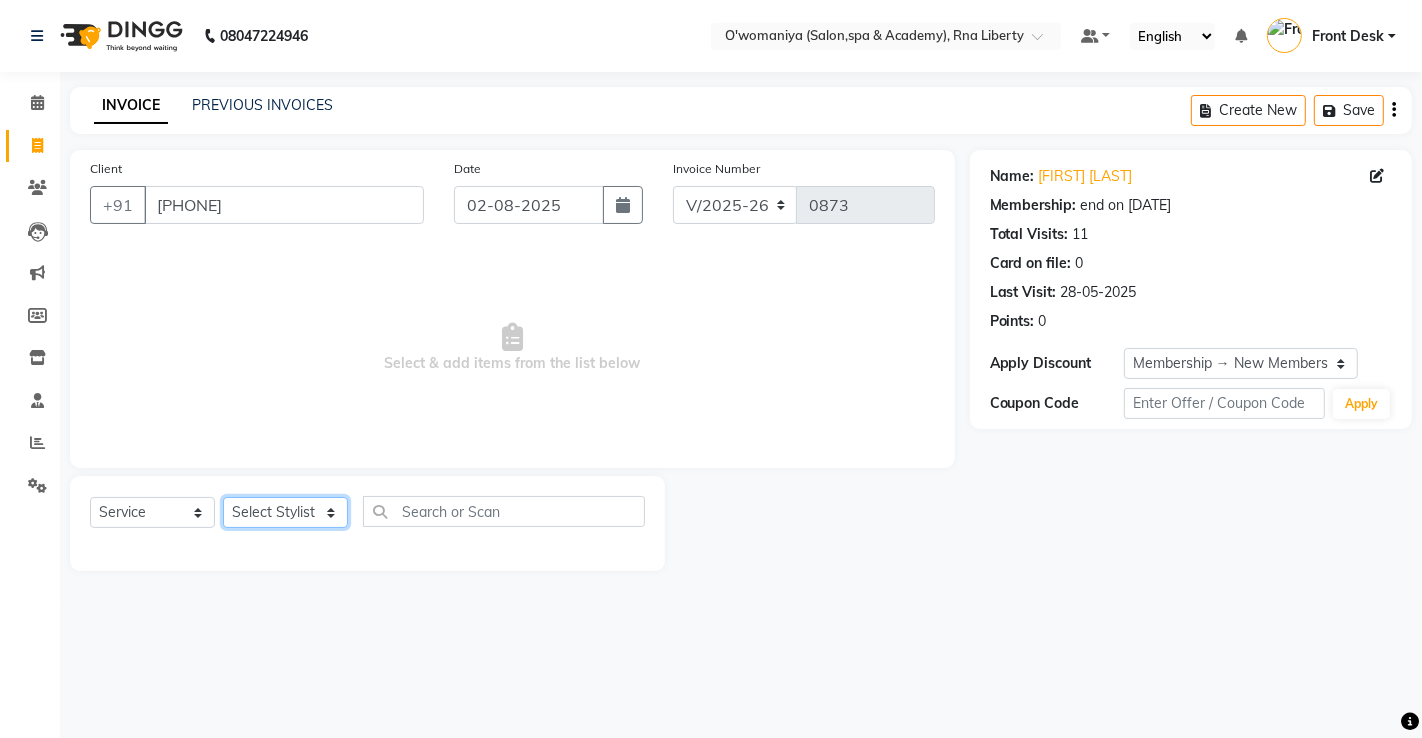 click on "Select Stylist [FIRST] [LAST] [FIRST] [LAST] [FIRST] [FIRST] [LAST]   [FIRST] [LAST] [FIRST] [LAST] [FIRST] [LAST] [FIRST]   [FIRST] [LAST]   [FIRST] [LAST]  [FIRST] [LAST]   [FIRST] [LAST]   [FIRST]   [FIRST] [LAST]    [FIRST]    [FIRST]   [FIRST] [LAST]    [FIRST] [LAST]   [FIRST] [LAST]    [FIRST] [LAST]    [FIRST] [LAST]   [FIRST] [LAST]   [FIRST] [LAST]   [FIRST] [LAST]   [FIRST] [LAST]  [FIRST] [LAST]  [FIRST] [LAST]   [FIRST] [LAST]   [FIRST] [LAST]  [FIRST] [LAST]" 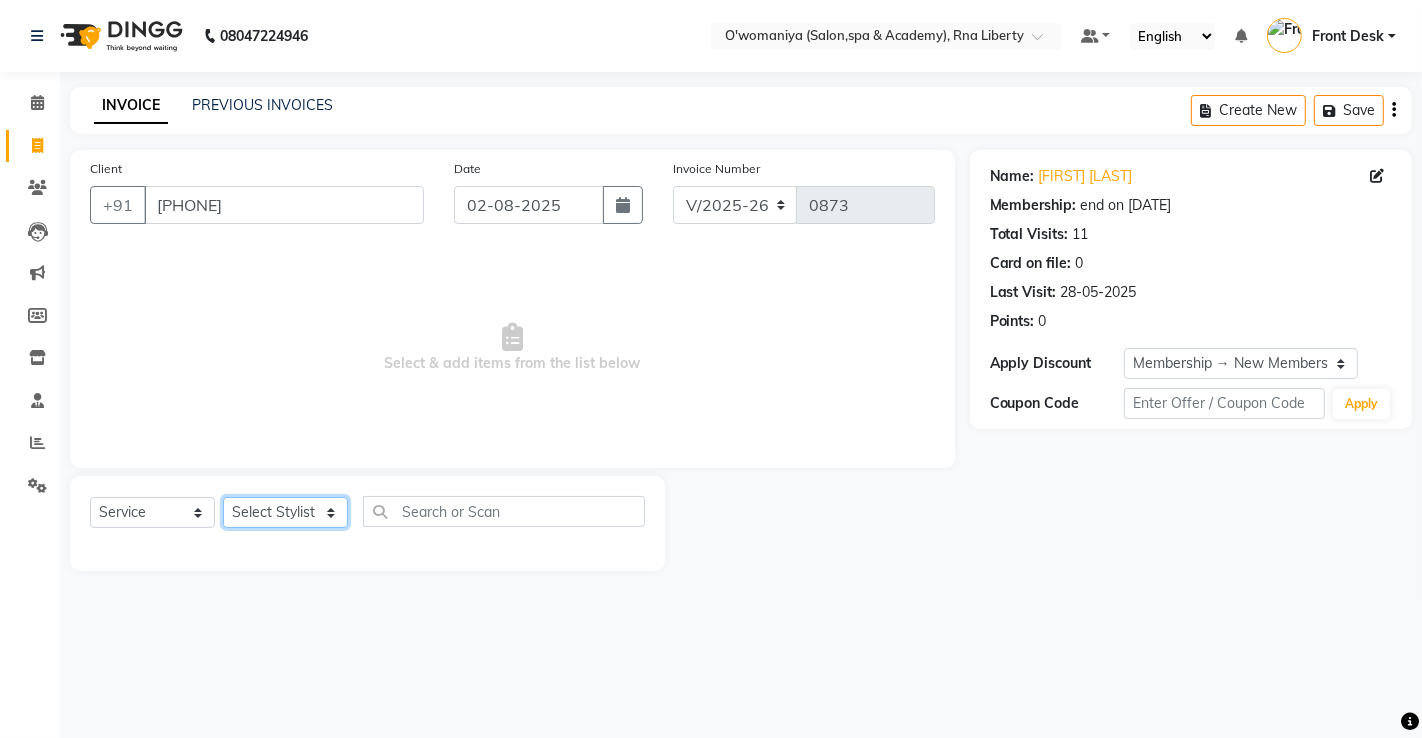 select on "37294" 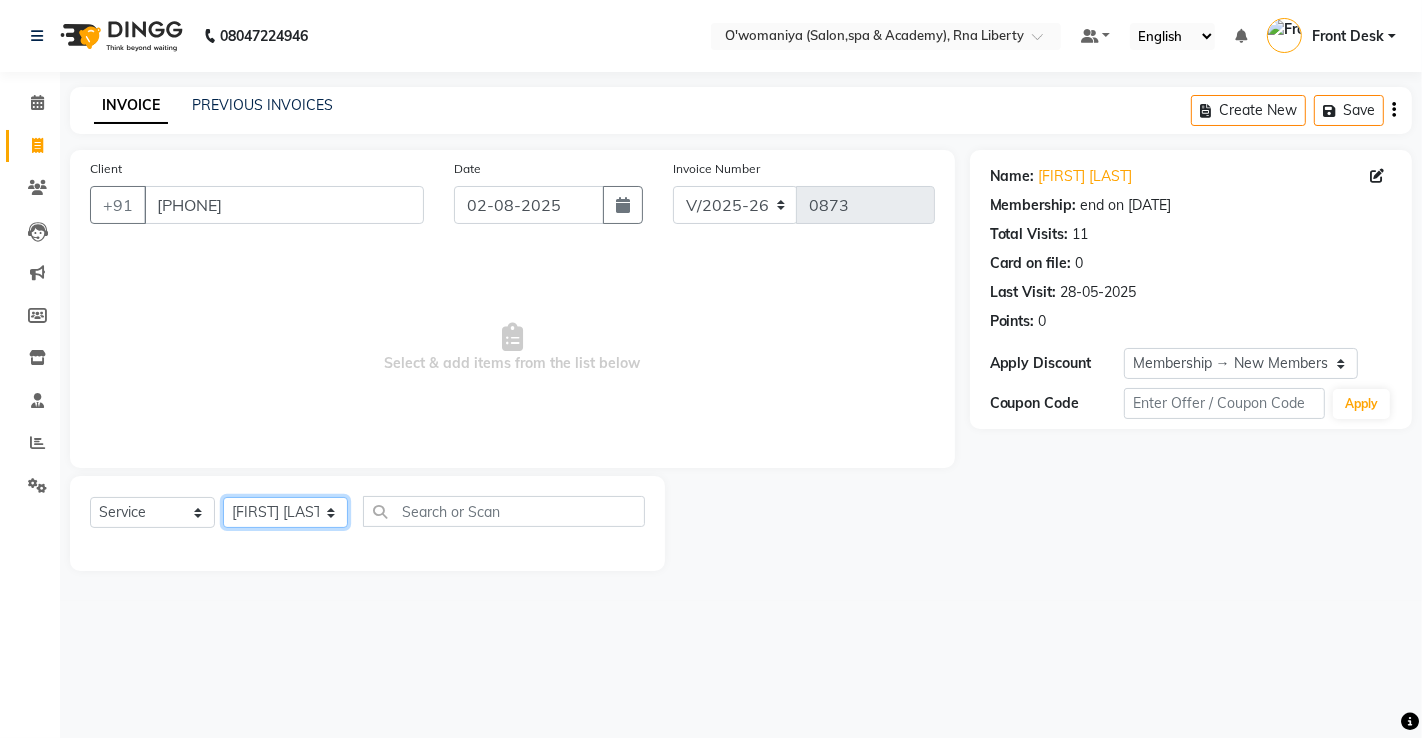 click on "Select Stylist [FIRST] [LAST] [FIRST] [LAST] [FIRST] [FIRST] [LAST]   [FIRST] [LAST] [FIRST] [LAST] [FIRST] [LAST] [FIRST]   [FIRST] [LAST]   [FIRST] [LAST]  [FIRST] [LAST]   [FIRST] [LAST]   [FIRST]   [FIRST] [LAST]    [FIRST]    [FIRST]   [FIRST] [LAST]    [FIRST] [LAST]   [FIRST] [LAST]    [FIRST] [LAST]    [FIRST] [LAST]   [FIRST] [LAST]   [FIRST] [LAST]   [FIRST] [LAST]   [FIRST] [LAST]  [FIRST] [LAST]  [FIRST] [LAST]   [FIRST] [LAST]   [FIRST] [LAST]  [FIRST] [LAST]" 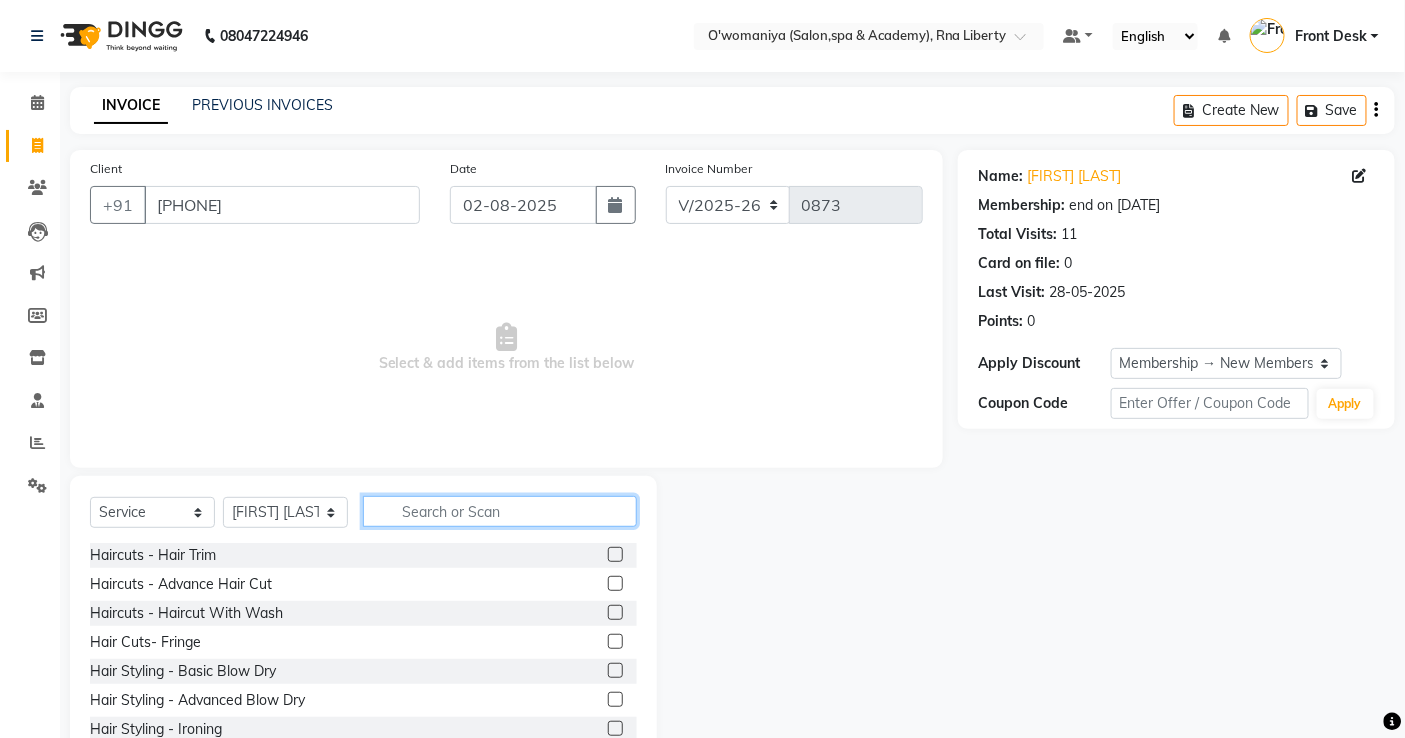 click 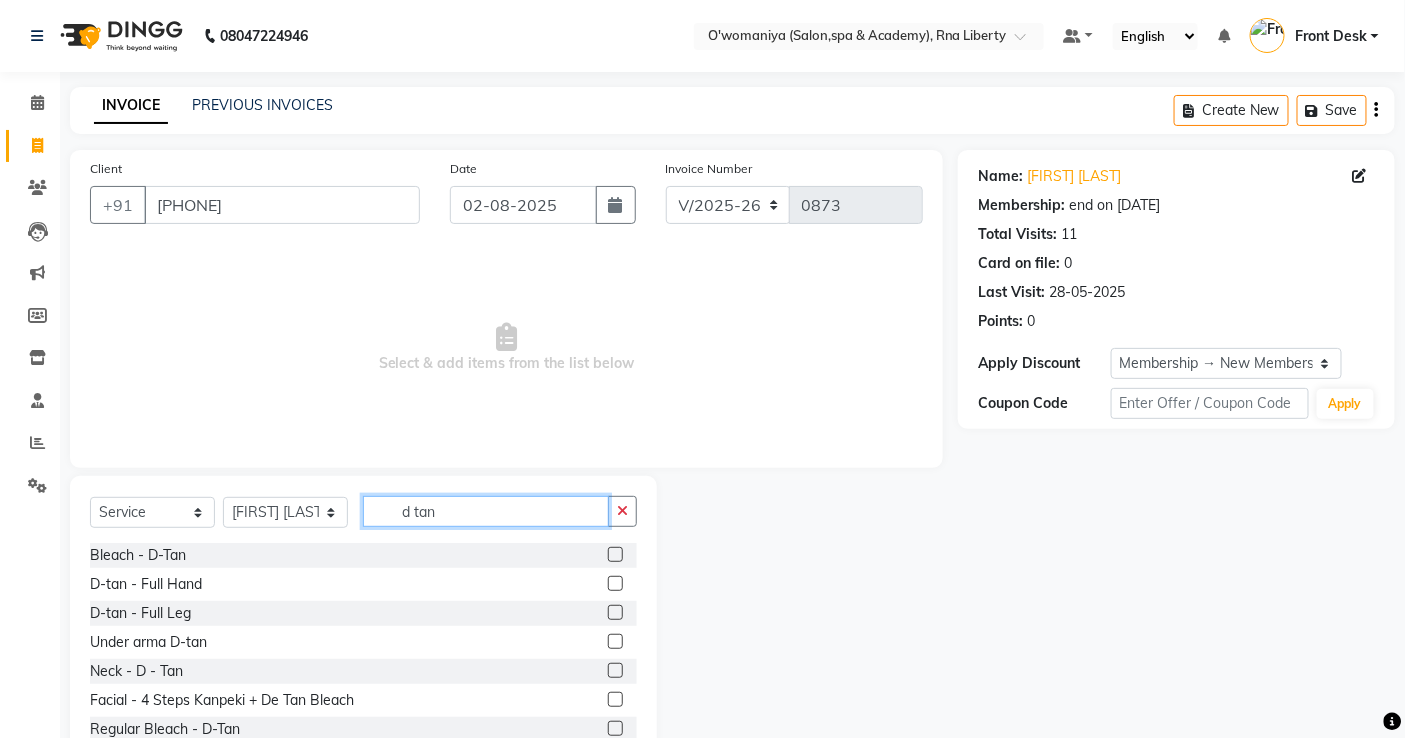 type on "d tan" 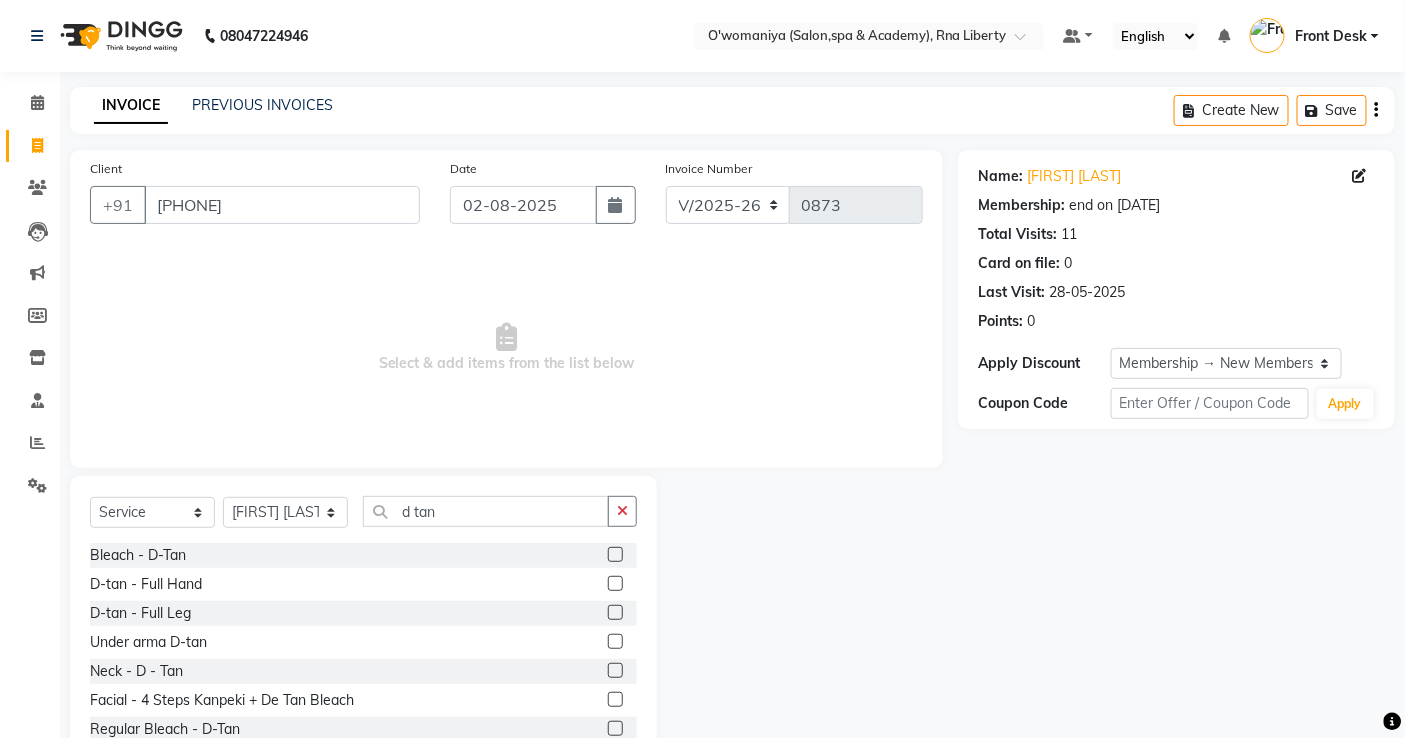 click 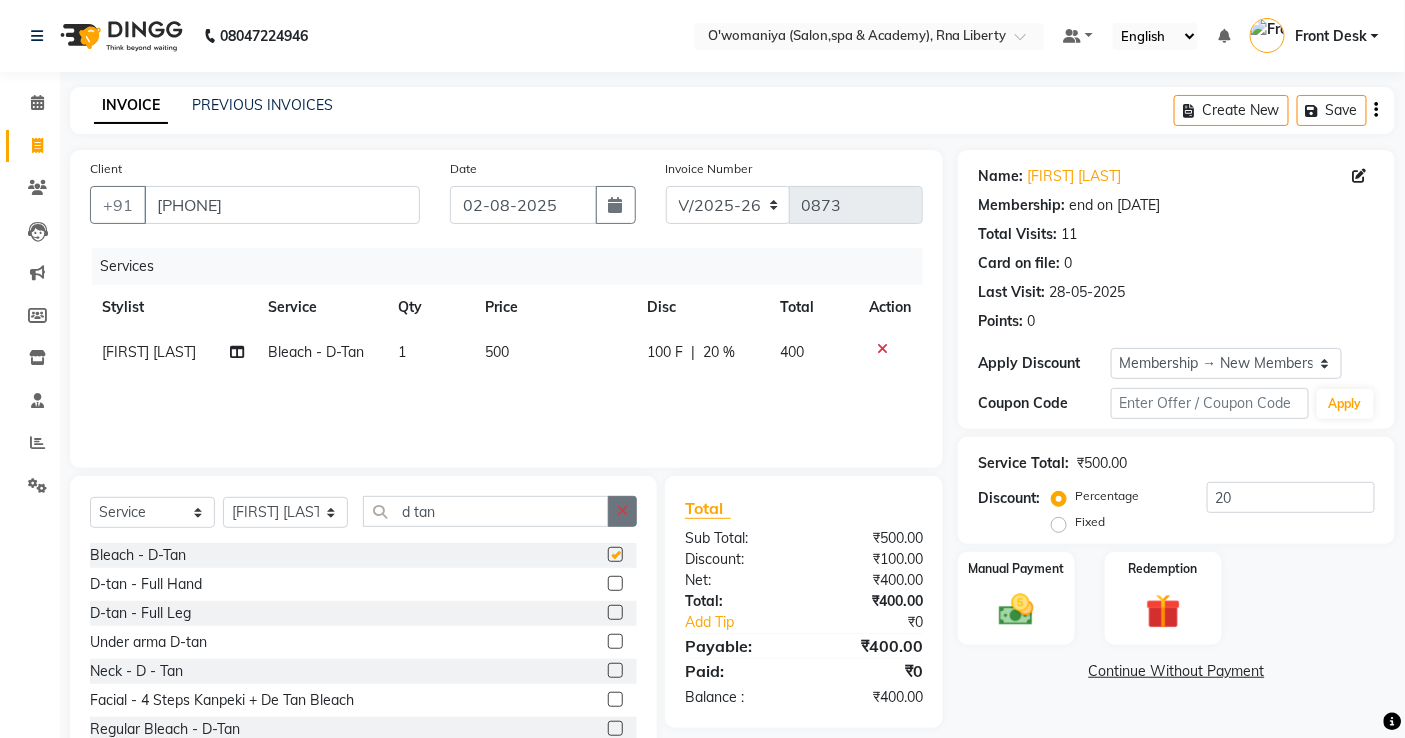 checkbox on "false" 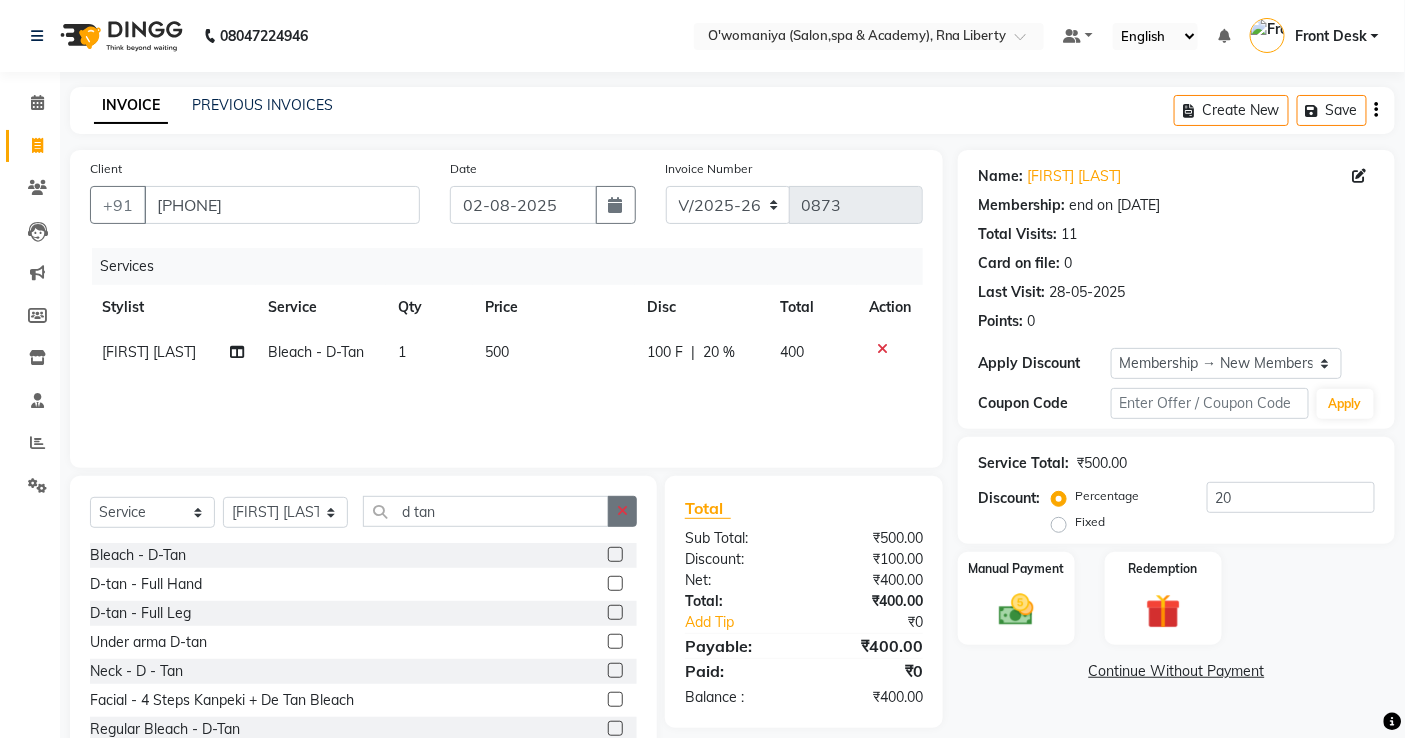 click 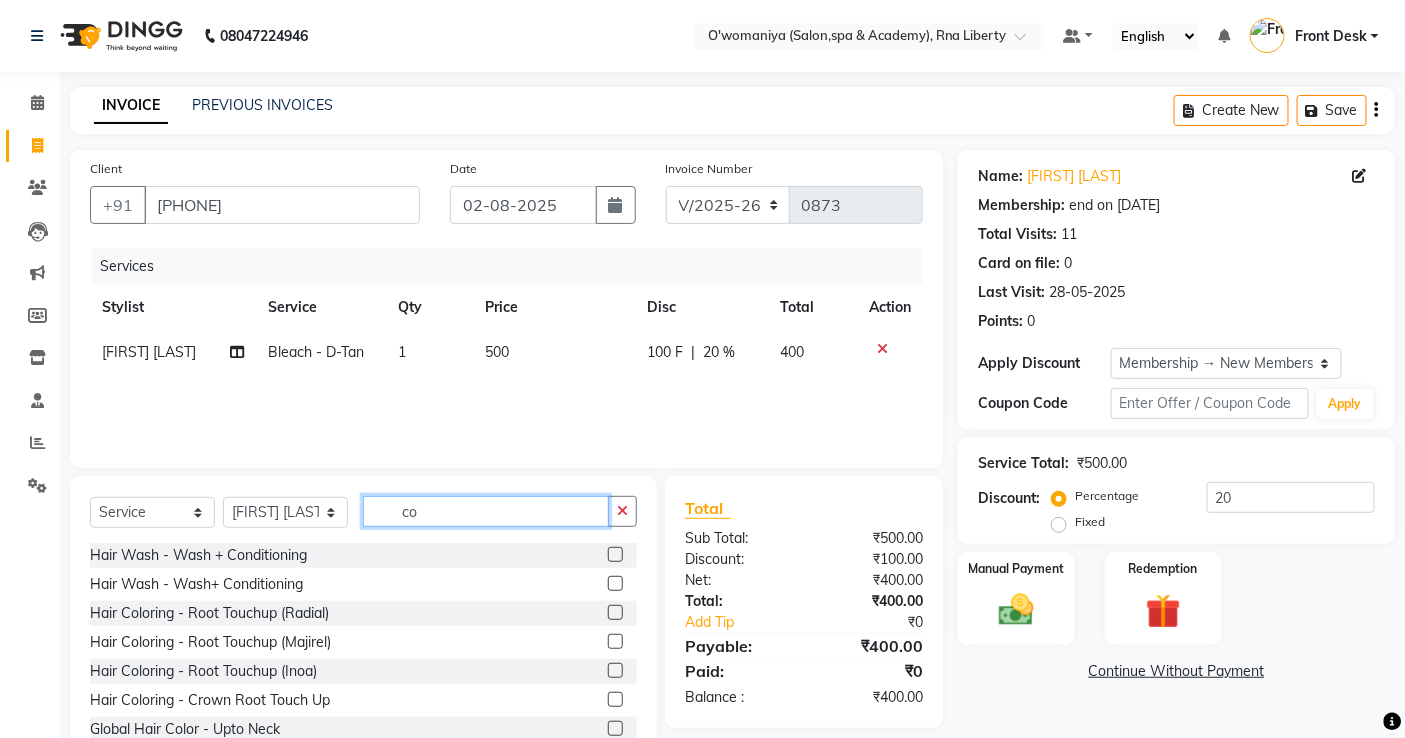 type on "c" 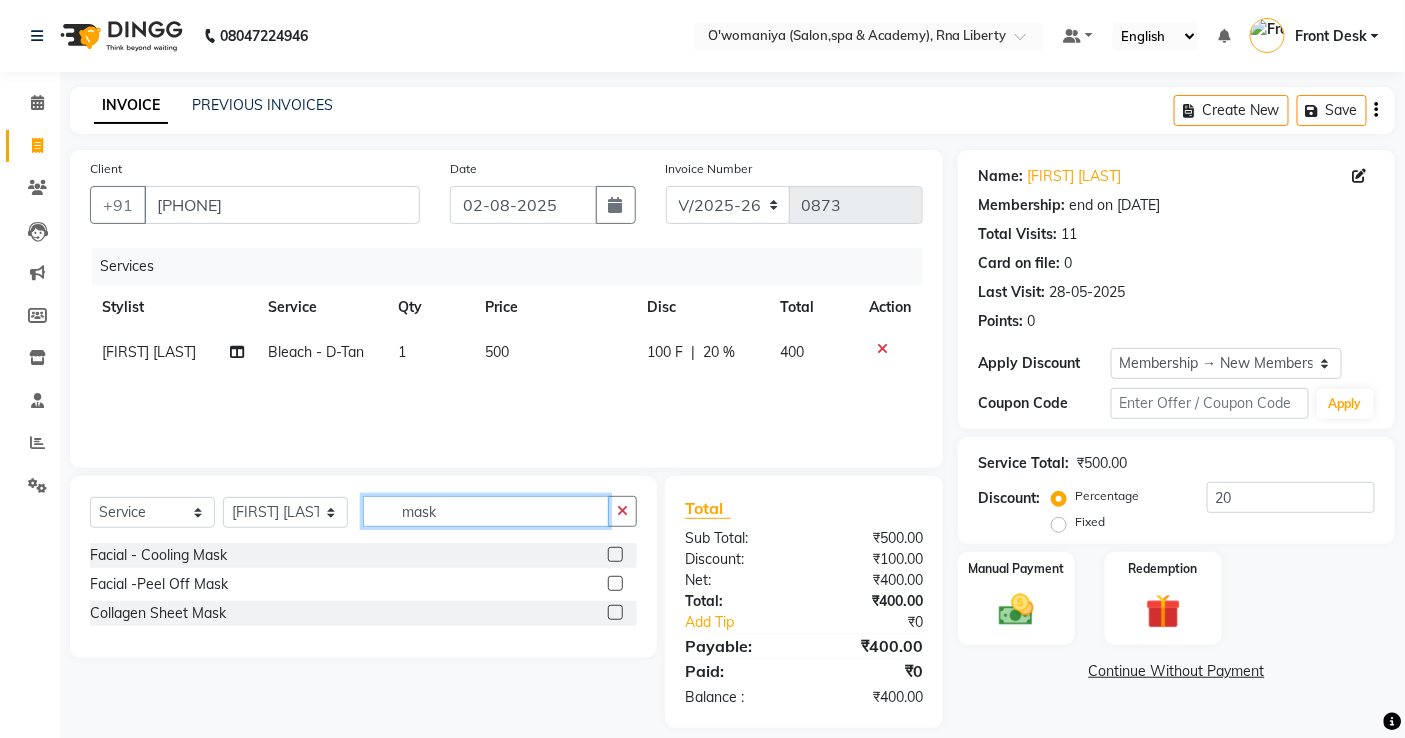type on "mask" 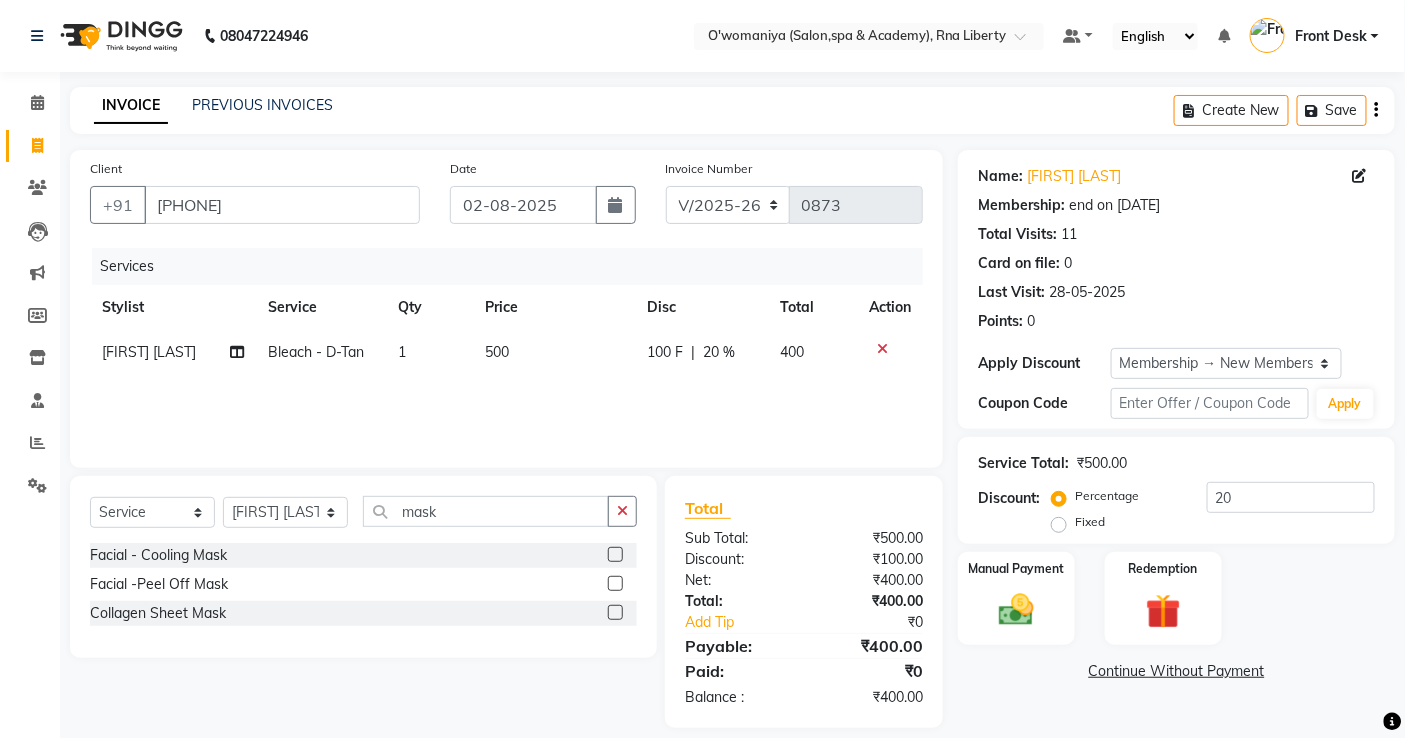 click 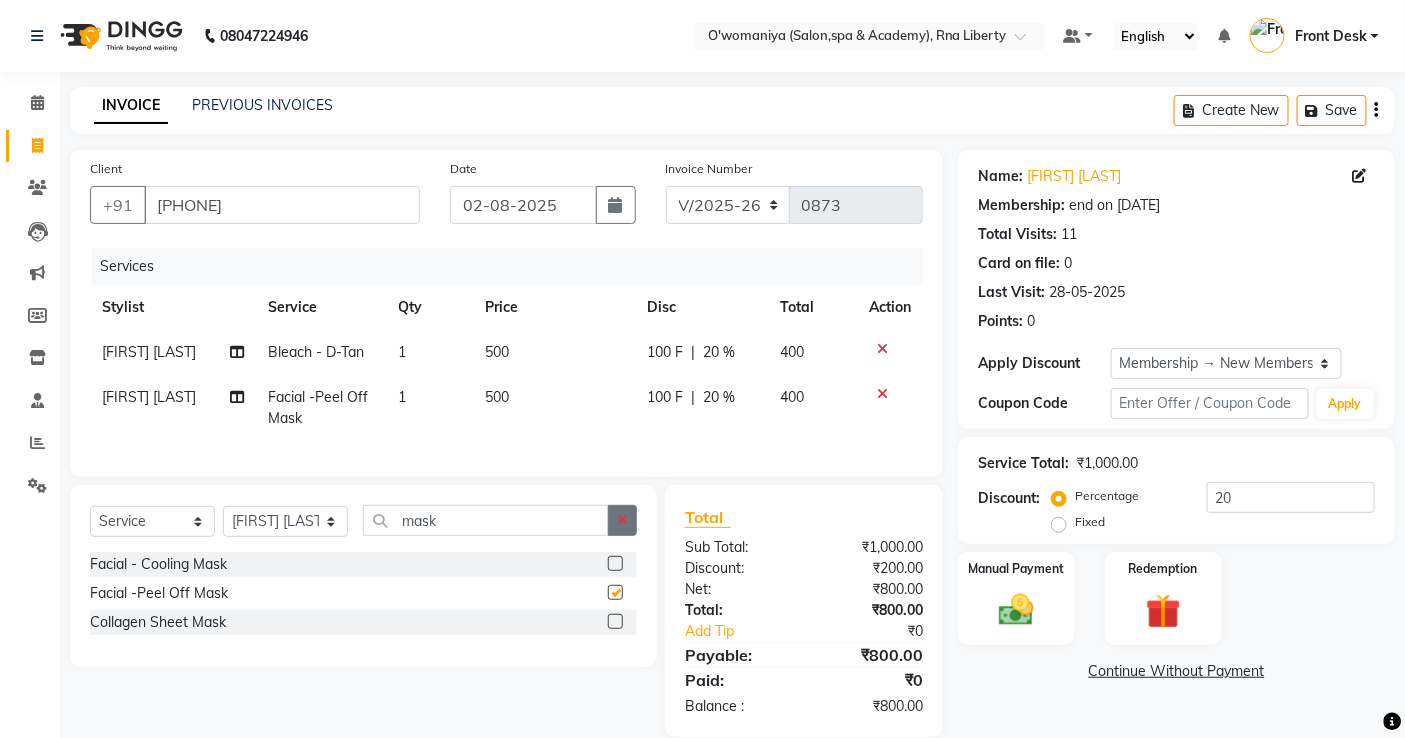 checkbox on "false" 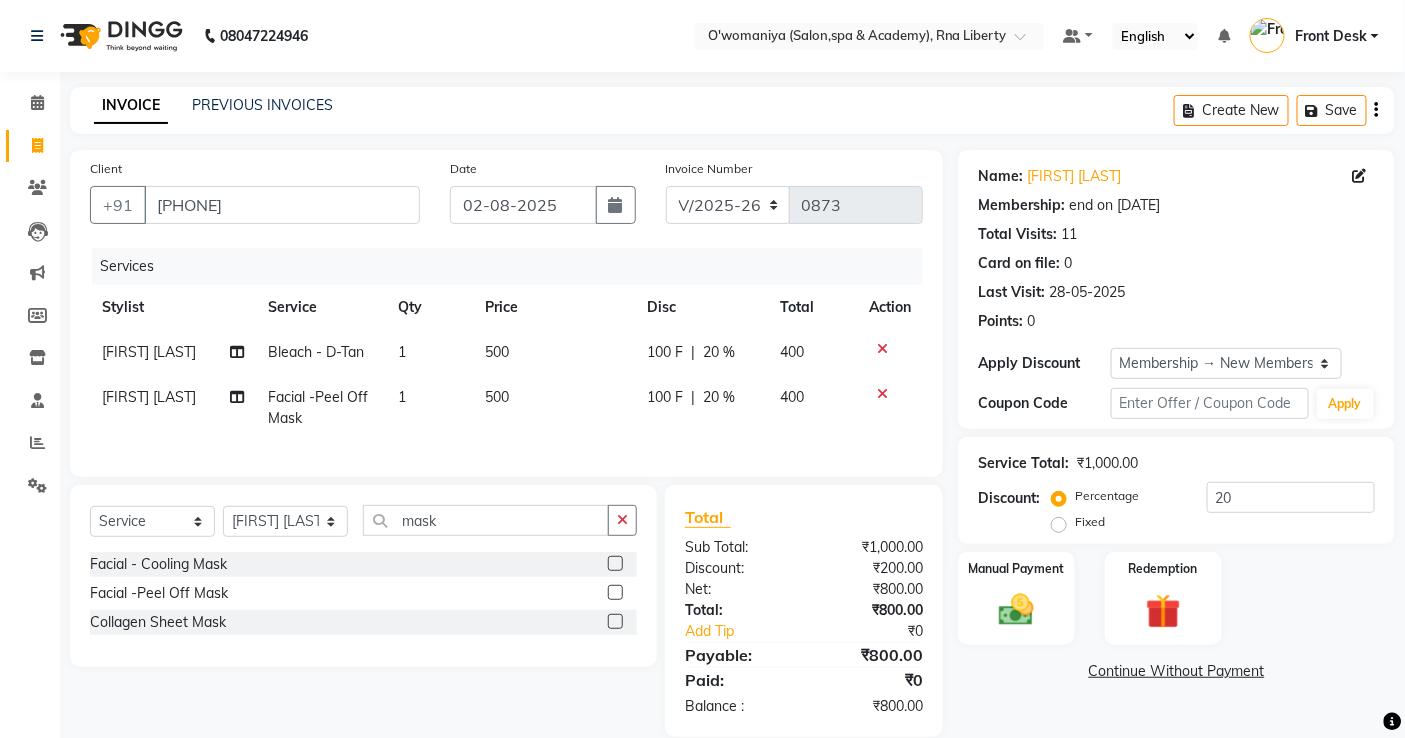 click 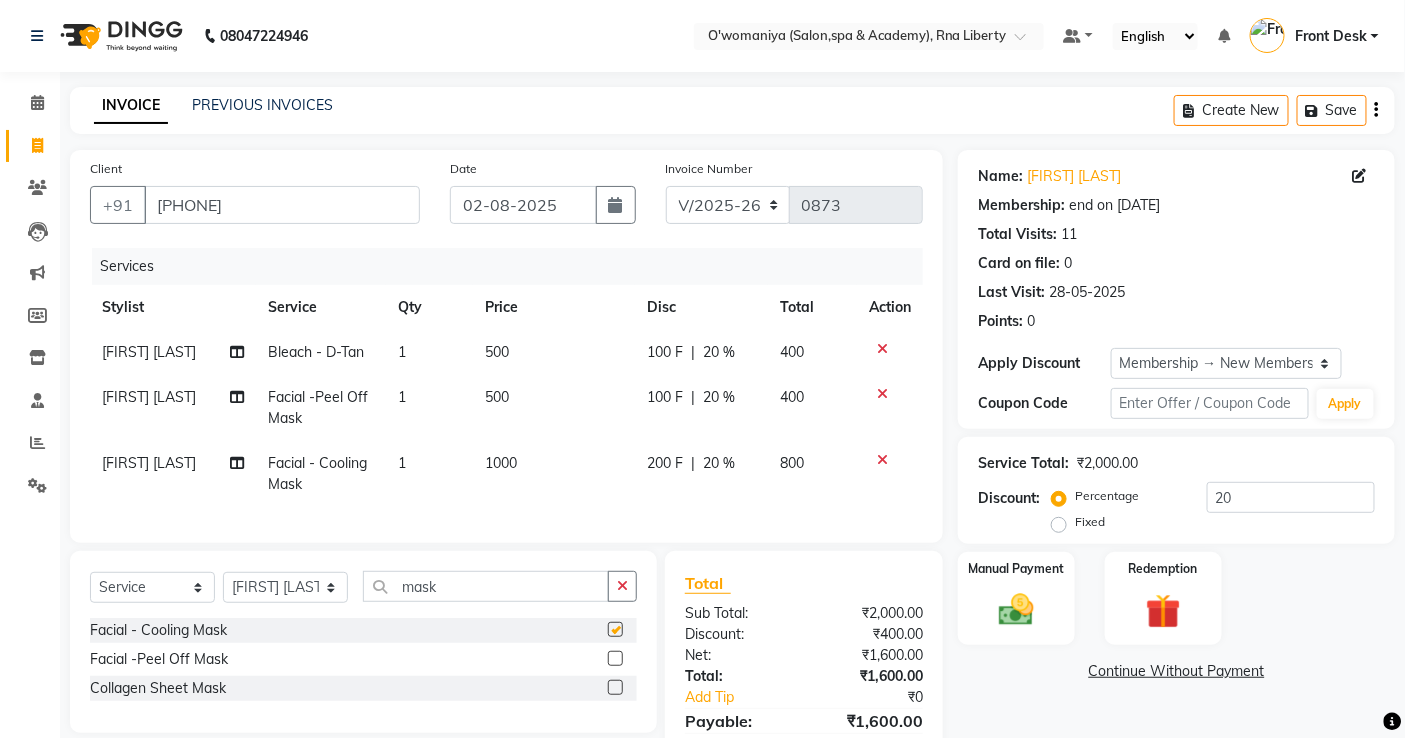 checkbox on "false" 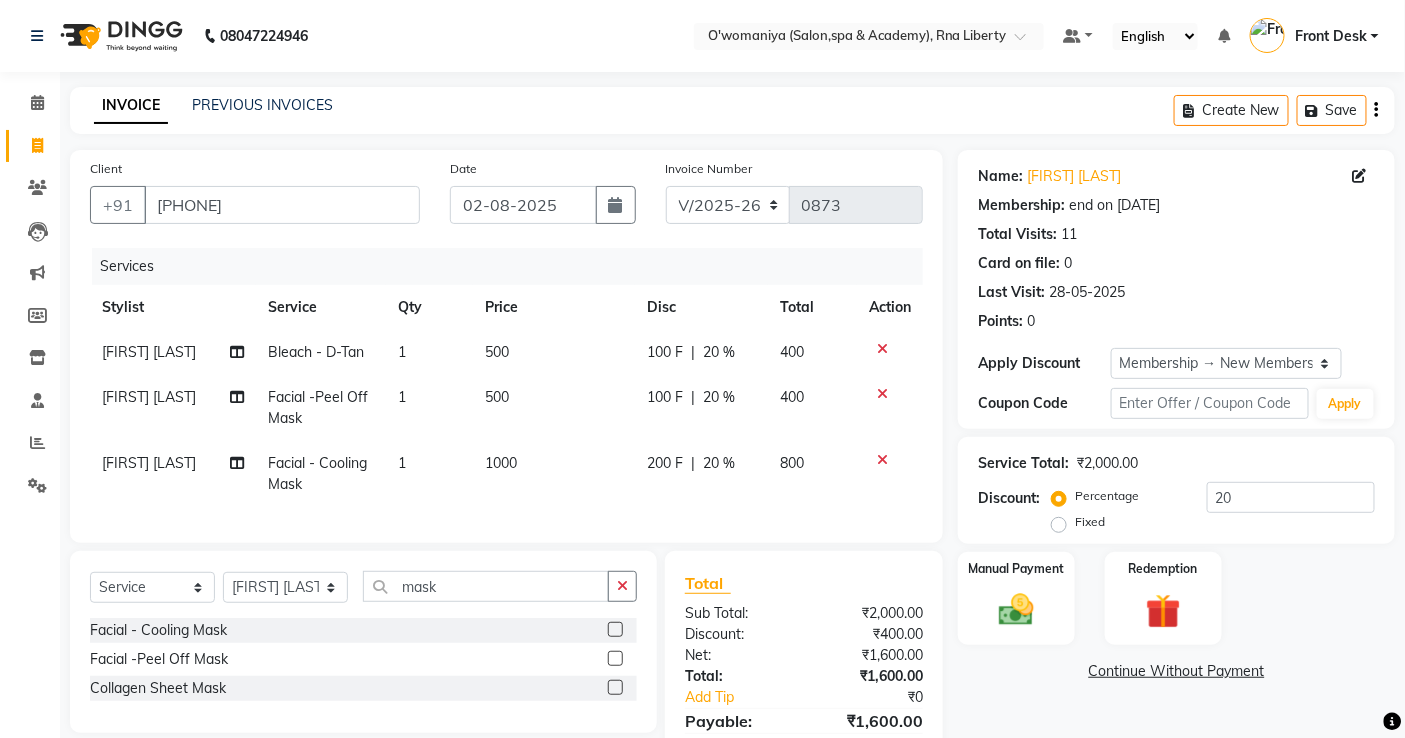 click 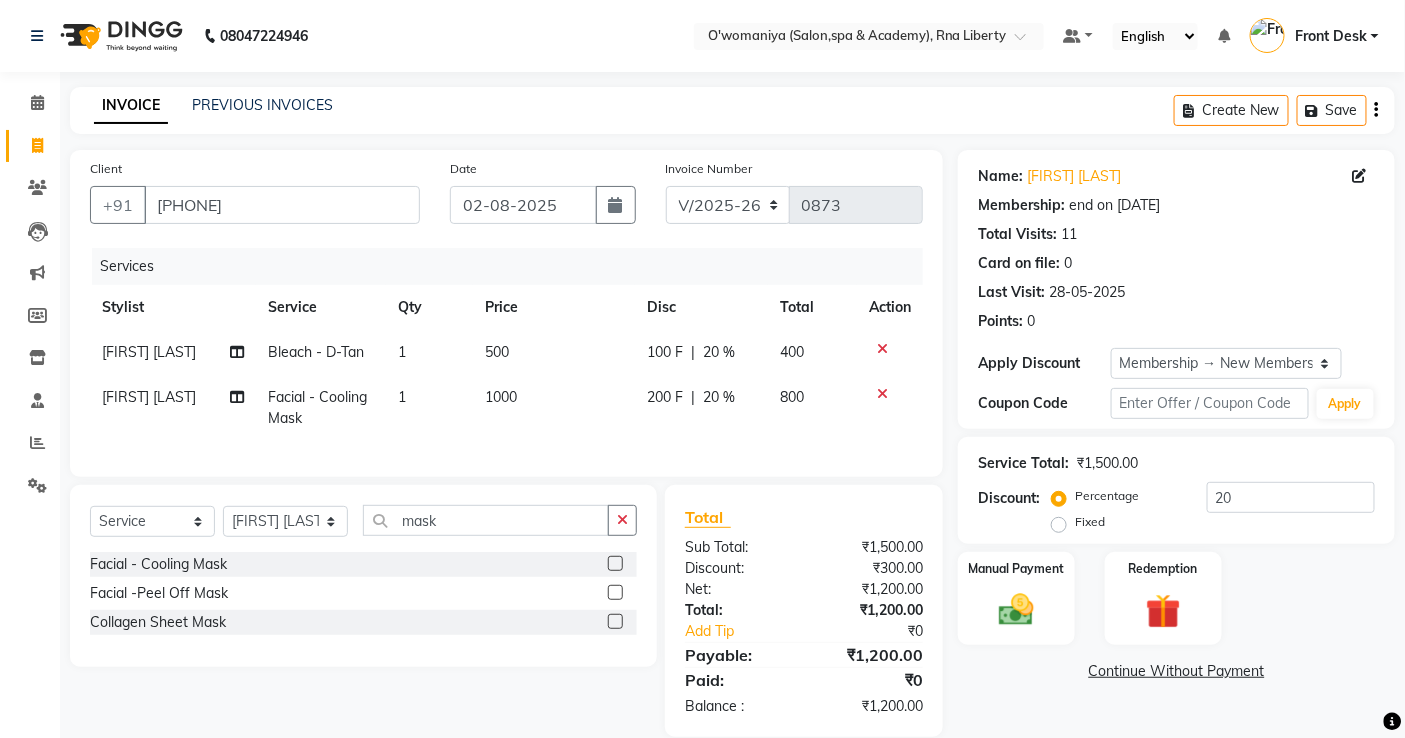click on "1000" 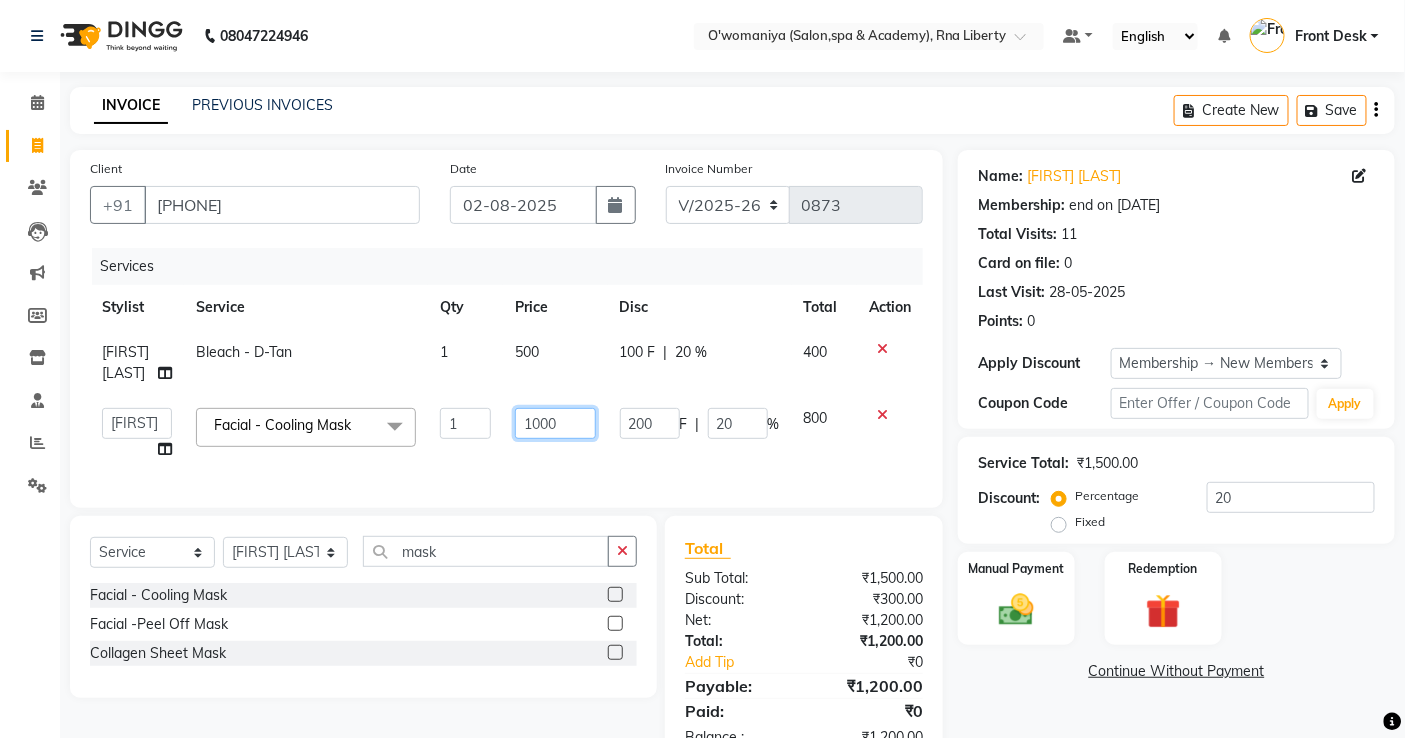 drag, startPoint x: 596, startPoint y: 440, endPoint x: 522, endPoint y: 461, distance: 76.922035 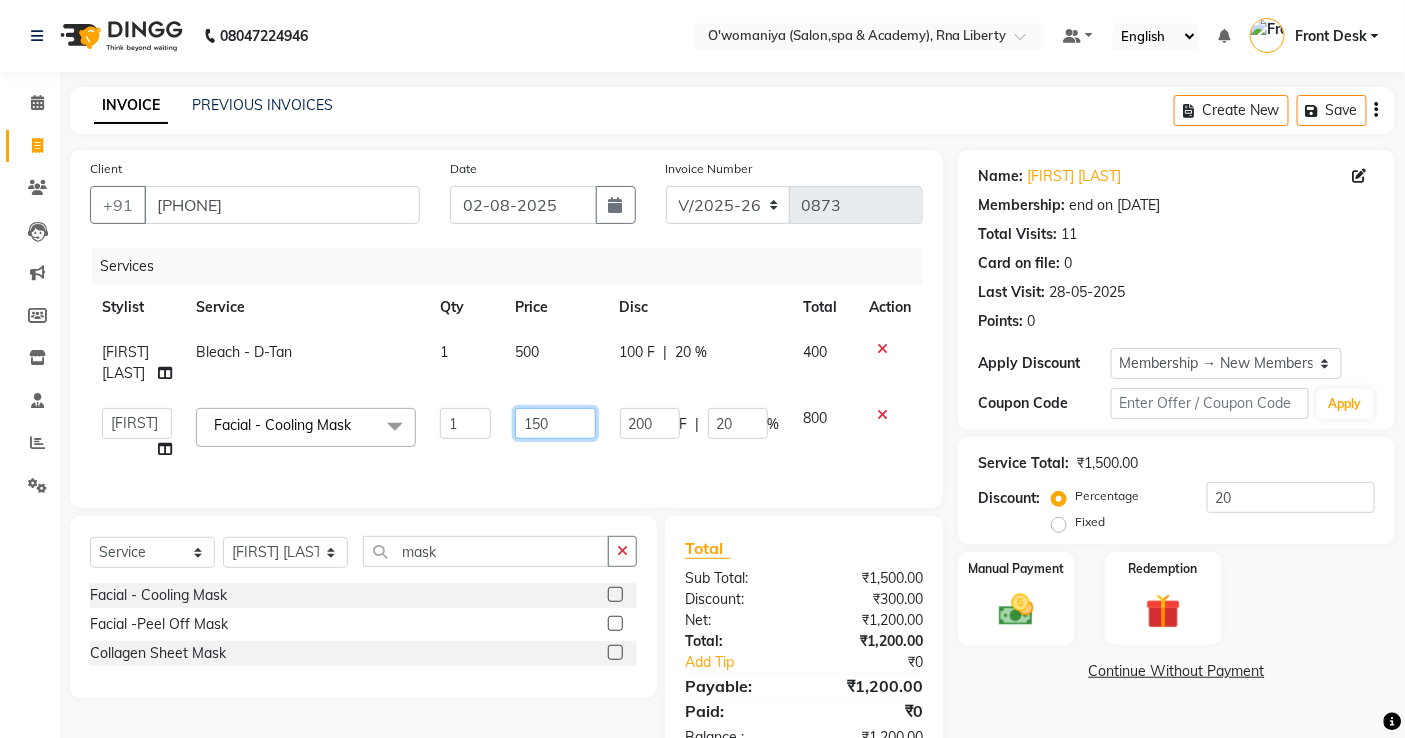 type on "1500" 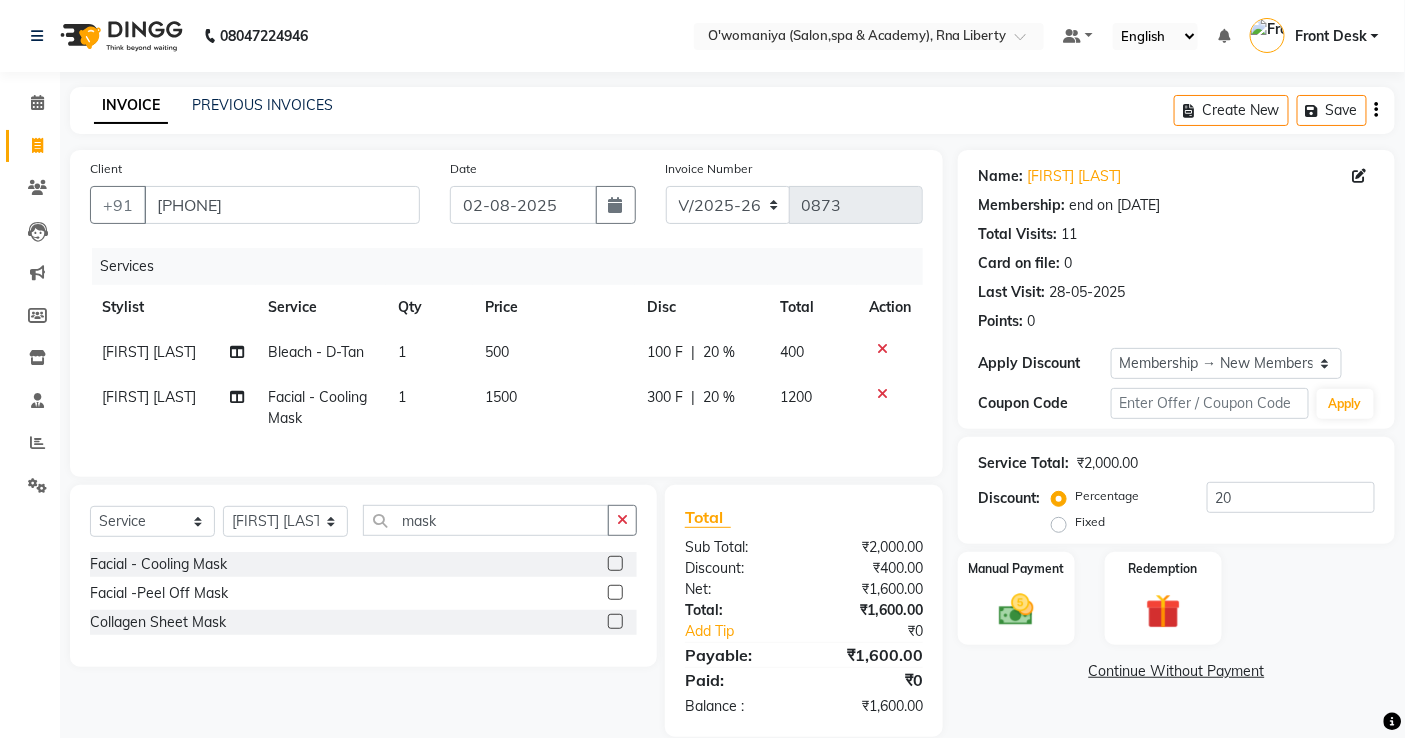 click on "Client +91 [PHONE] Date [DATE] Invoice Number V/2025 V/2025-26 0873 Services Stylist Service Qty Price Disc Total Action [FIRST] [LAST]  Bleach - D-Tan 1 500 100 F | 20 % 400 [FIRST] [LAST]  Facial - Cooling Mask 1 1500 300 F | 20 % 1200" 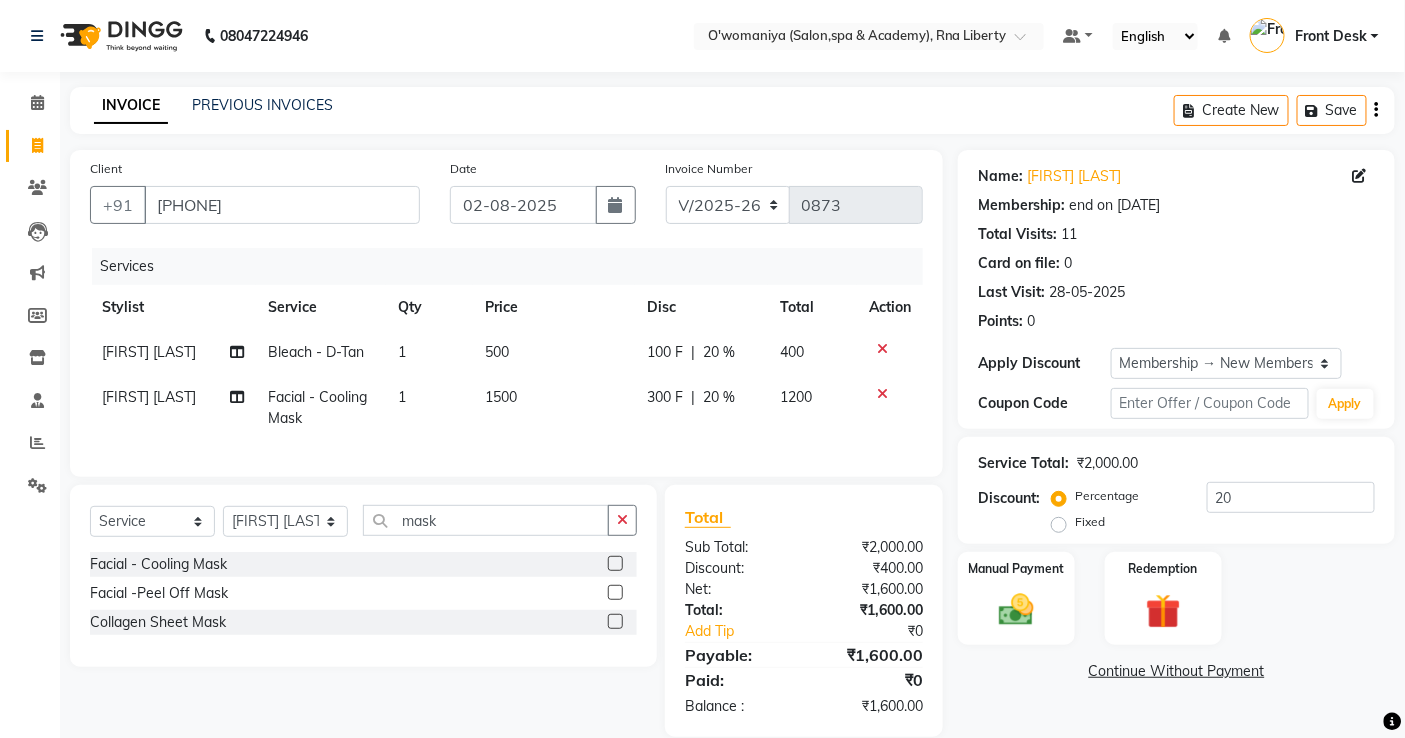 click on "20 %" 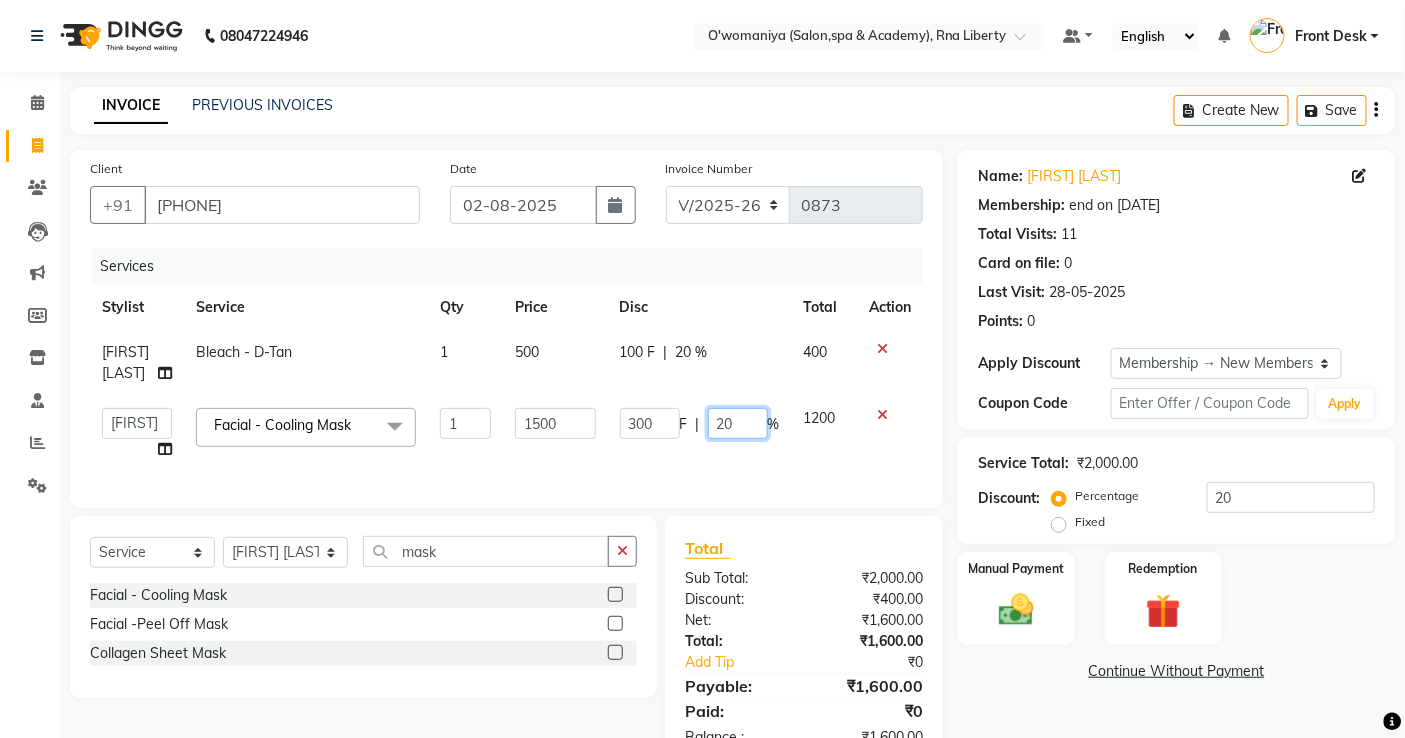 drag, startPoint x: 748, startPoint y: 458, endPoint x: 703, endPoint y: 476, distance: 48.466484 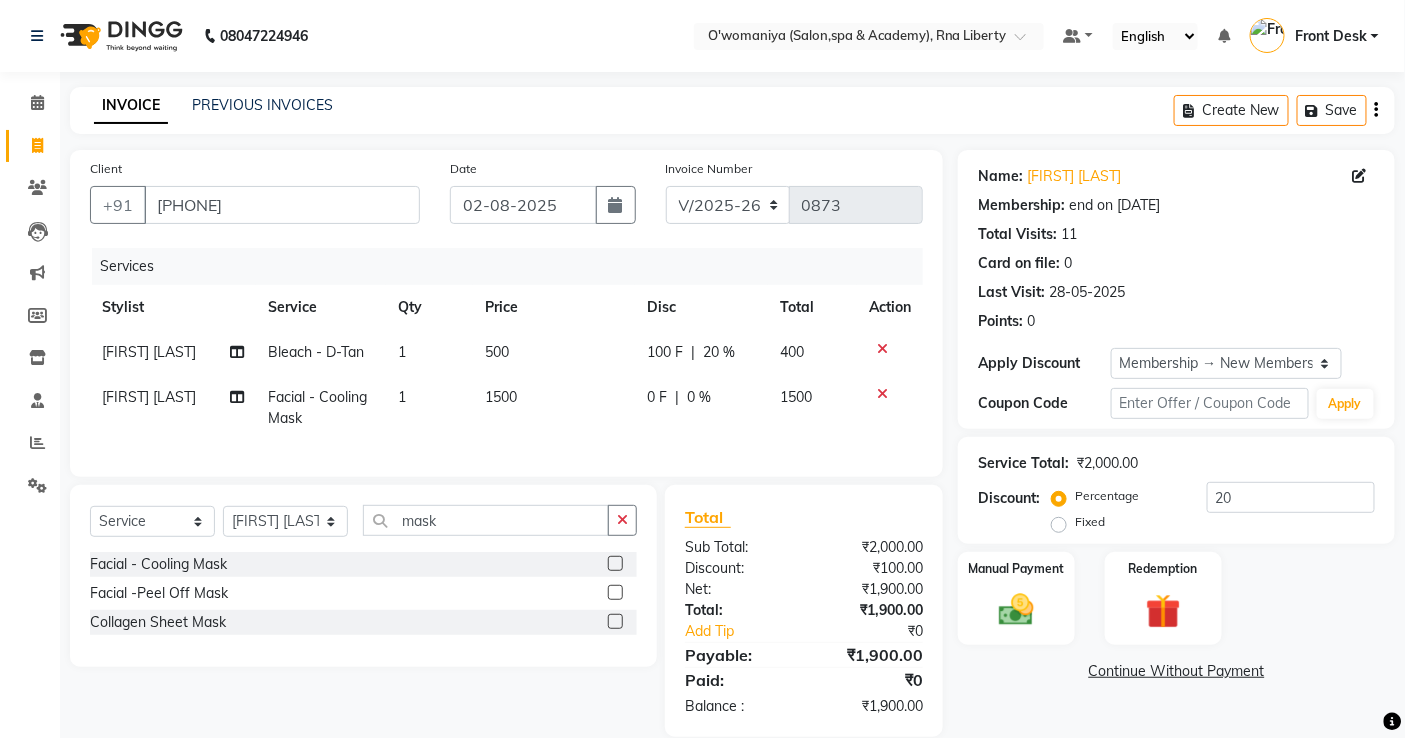 click on "1500" 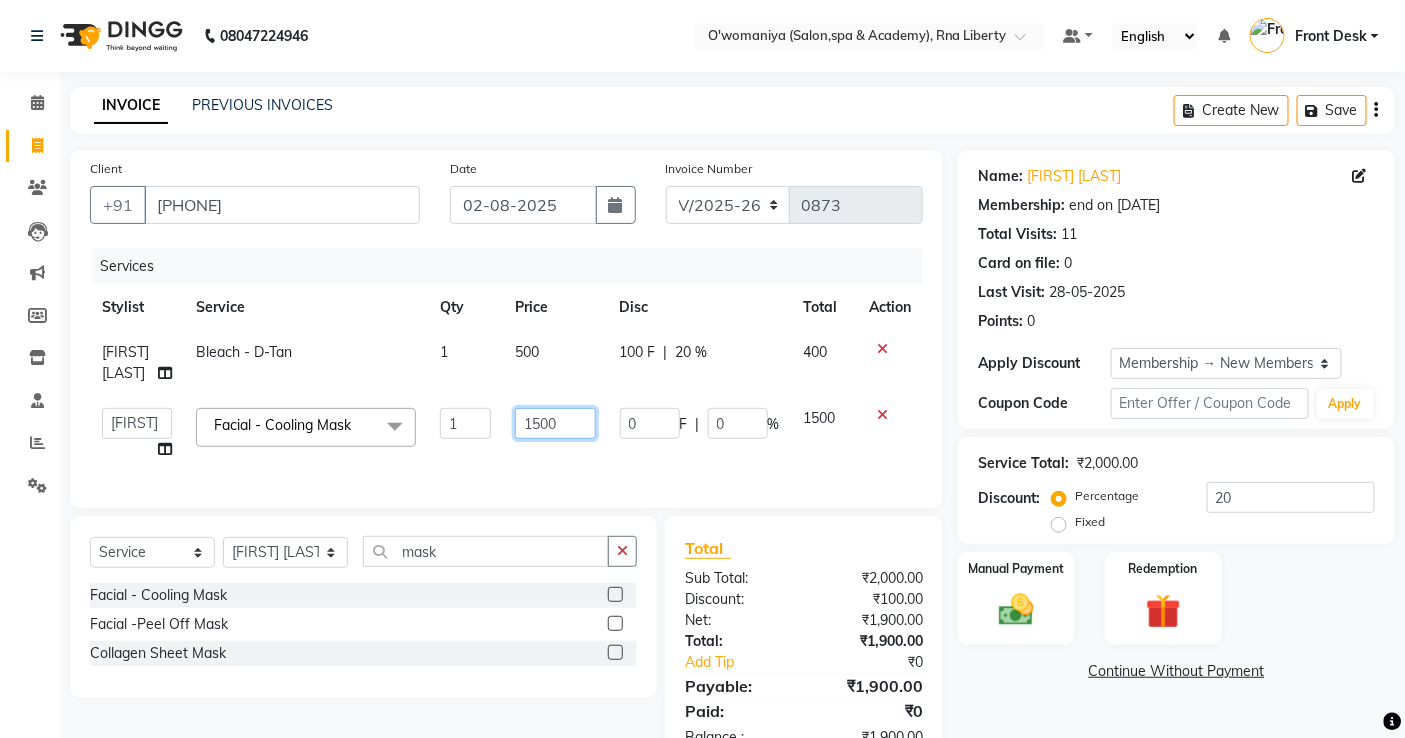 drag, startPoint x: 573, startPoint y: 444, endPoint x: 504, endPoint y: 450, distance: 69.260376 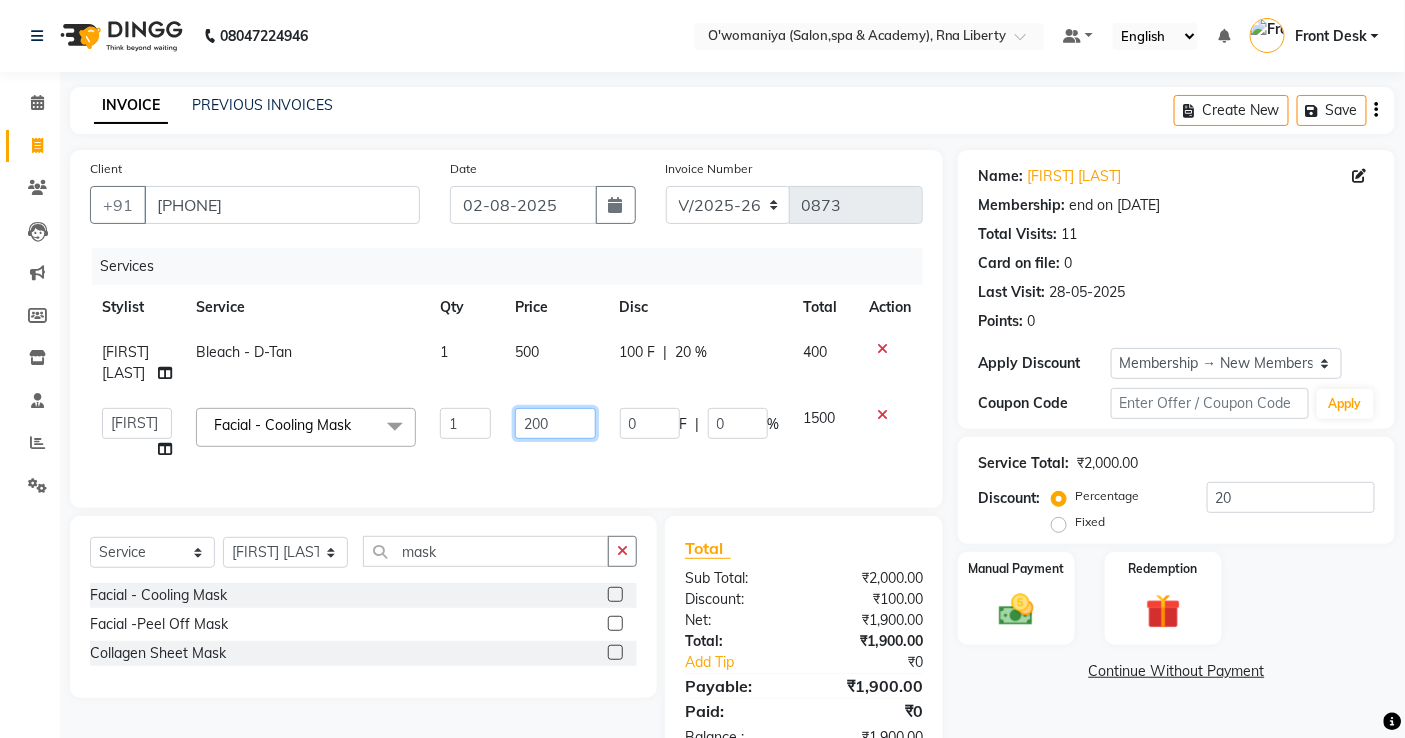 type on "2000" 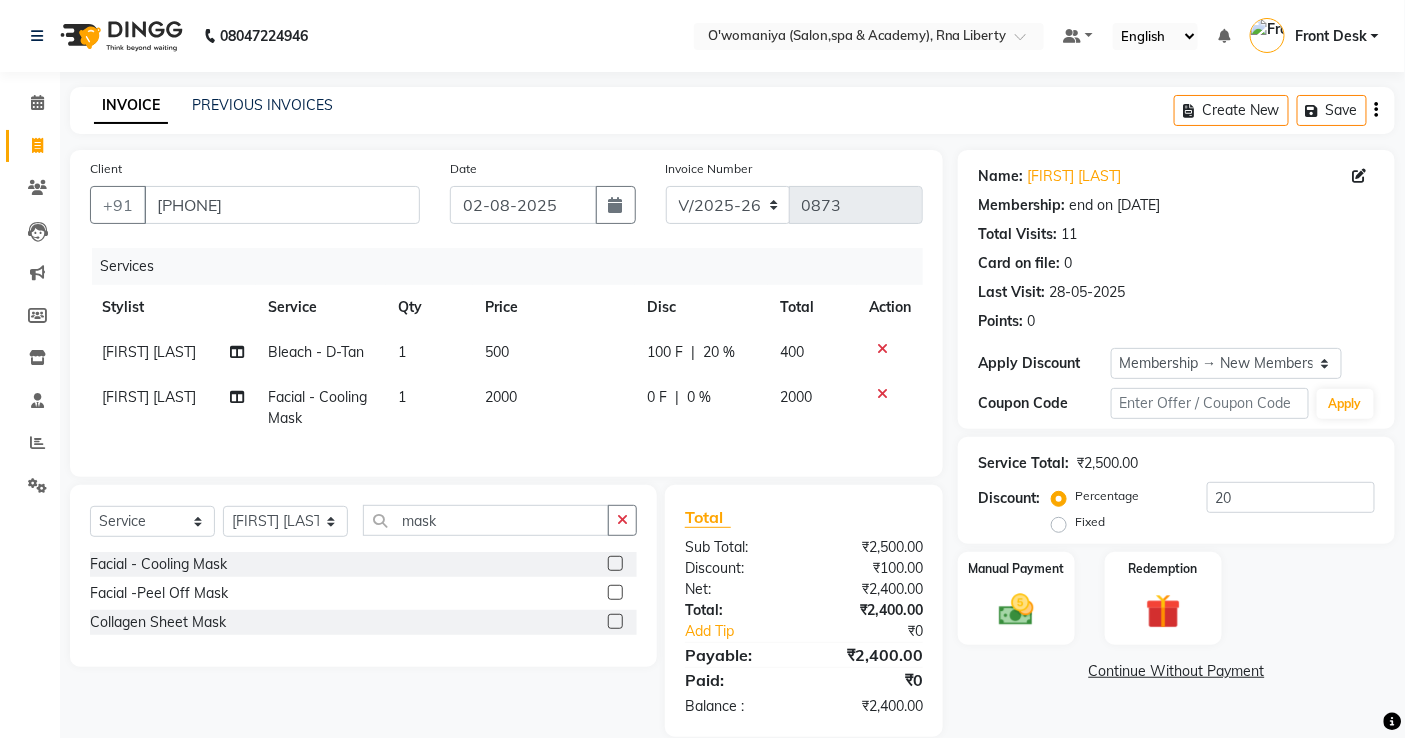 click on "Services Stylist Service Qty Price Disc Total Action [FIRST] [LAST]  Bleach - D-Tan 1 500 100 F | 20 % 400 [FIRST] [LAST]  Facial - Cooling Mask 1 2000 0 F | 0 % 2000" 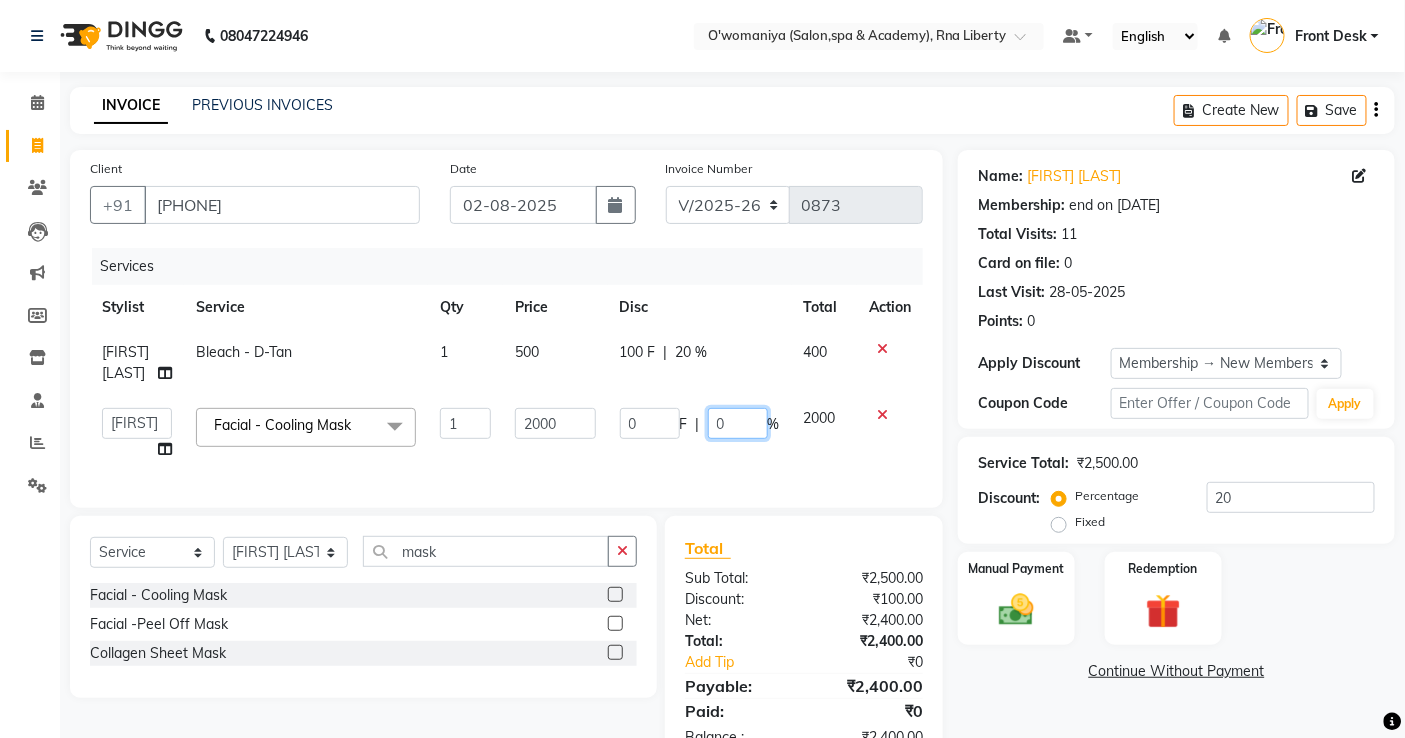 click on "0" 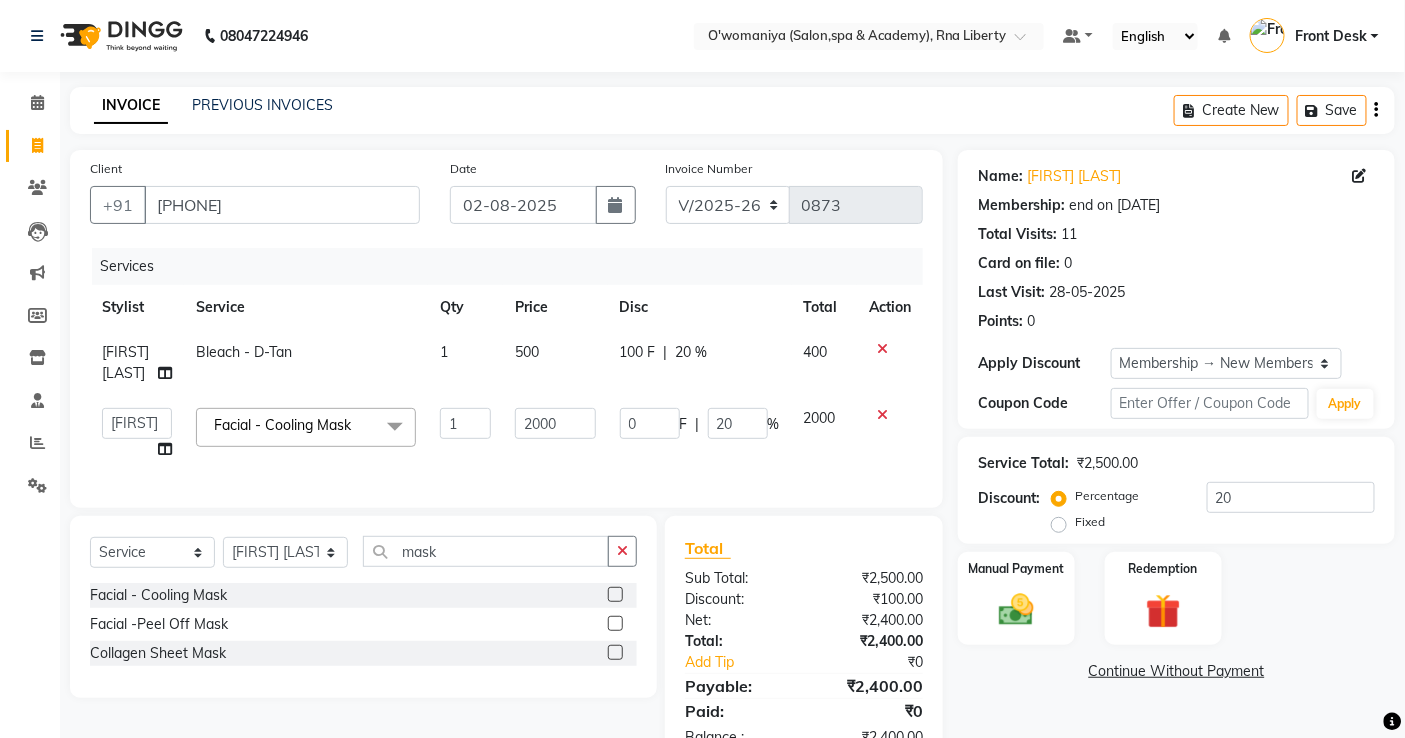 click on "Services Stylist Service Qty Price Disc Total Action [FIRST] [LAST]  Bleach - D-Tan 1 500 100 F | 20 % 400  abdul   [FIRST] [LAST]   ANITA   [FIRST] [LAST]     [FIRST] [LAST]   [FIRST] [LAST]   Front Desk   gaurav   [FIRST] [LAST]   [FIRST]    [FIRST]  [FIRST] [LAST]   kevat jadhav   Kuldeep   [FIRST] [LAST]    madhuri    Mahi   [FIRST] [LAST]    [FIRST] [LAST]   [FIRST] [LAST]   [FIRST] [LAST]    nikita mohite   [FIRST] [LAST]   Pinky   [FIRST]  Ghosh   [FIRST] [LAST]   [FIRST] [LAST]   [FIRST] [LAST]   [FIRST] [LAST]   Sweeta Joseph  Facial - Cooling Mask  x Haircuts - Hair Trim Haircuts - Advance Hair Cut Haircuts - Haircut With Wash Hair Cuts- Fringe Hair Styling - Basic Blow Dry Hair Styling - Advanced Blow Dry Hair Styling - Ironing Hair Styling - Tongs Hair Styling - Crimping Hair Wash - Wash + Conditioning Hair Wash - Wash+ Conditioning Scalp Treatment - Dandruff Treatment Scalp Treatment - Hairfall Treatment Scalp Treatment - Wella plex Treatment Hair Spa - Up To Neck Hair Spa - Uptoshoulder Hair Spa - Below Shoulder Botox - Fringe" 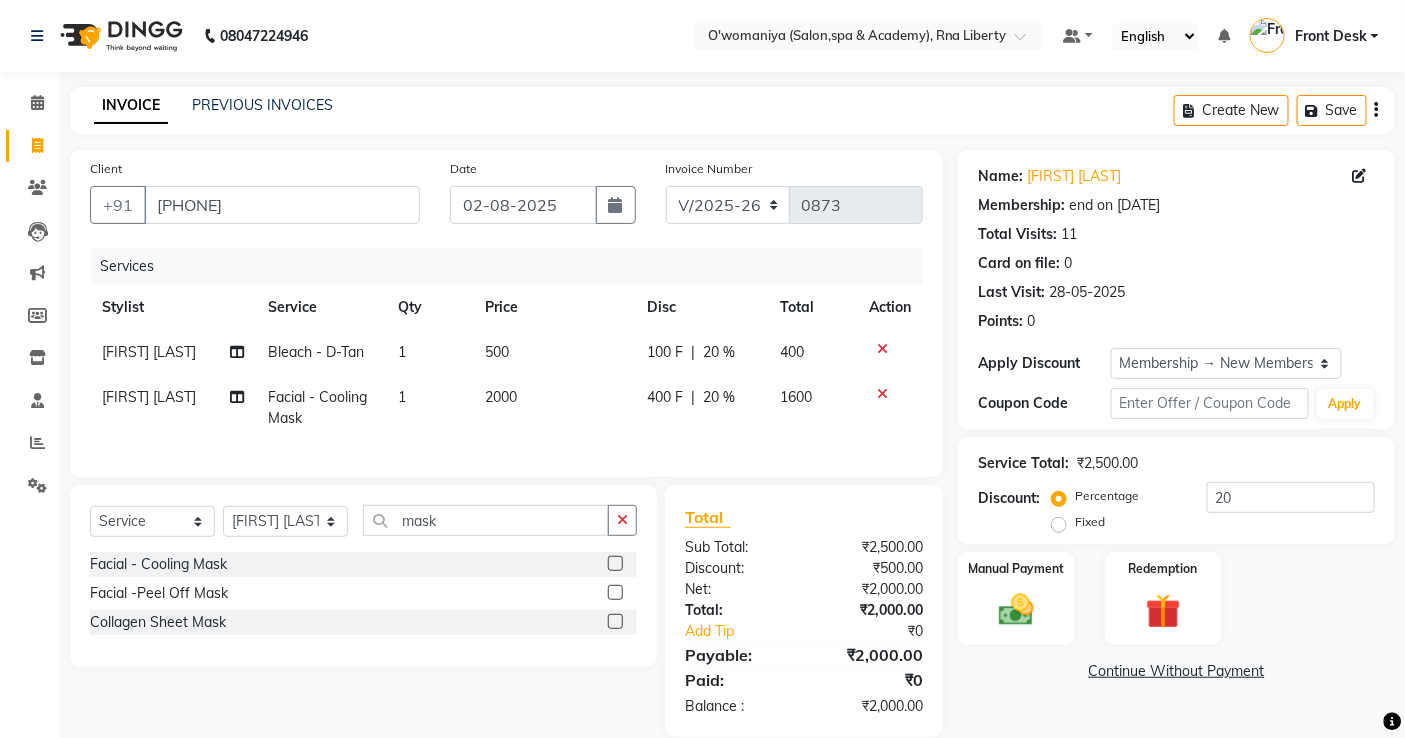 click on "400 F | 20 %" 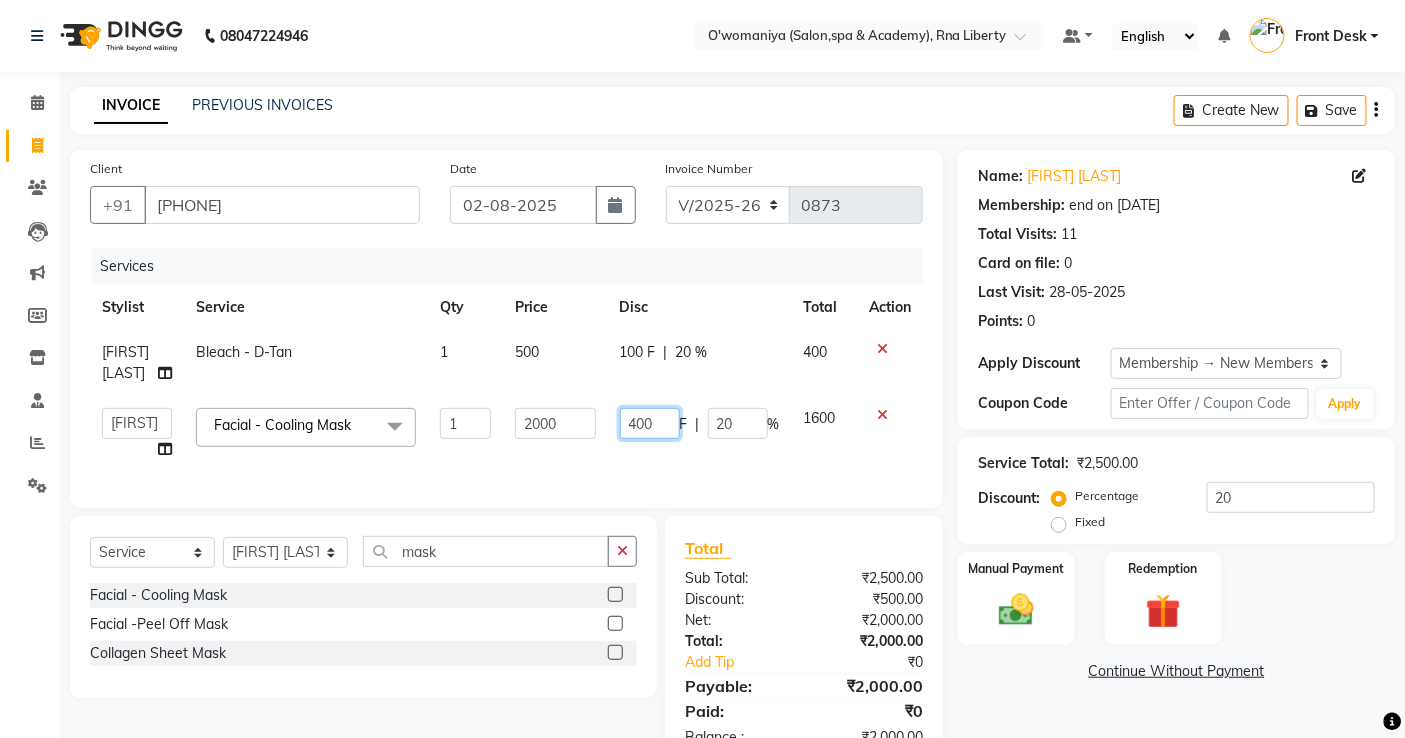 drag, startPoint x: 656, startPoint y: 443, endPoint x: 561, endPoint y: 462, distance: 96.88137 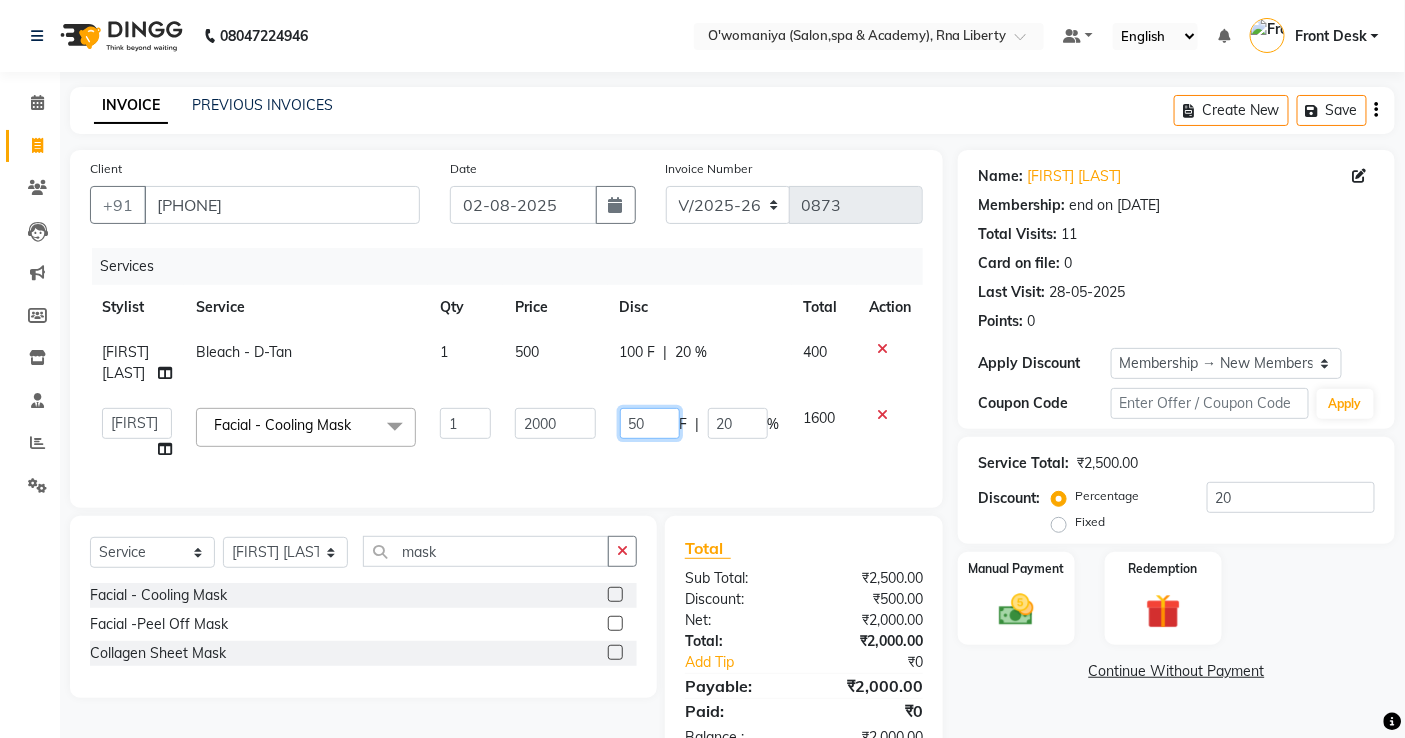 type on "500" 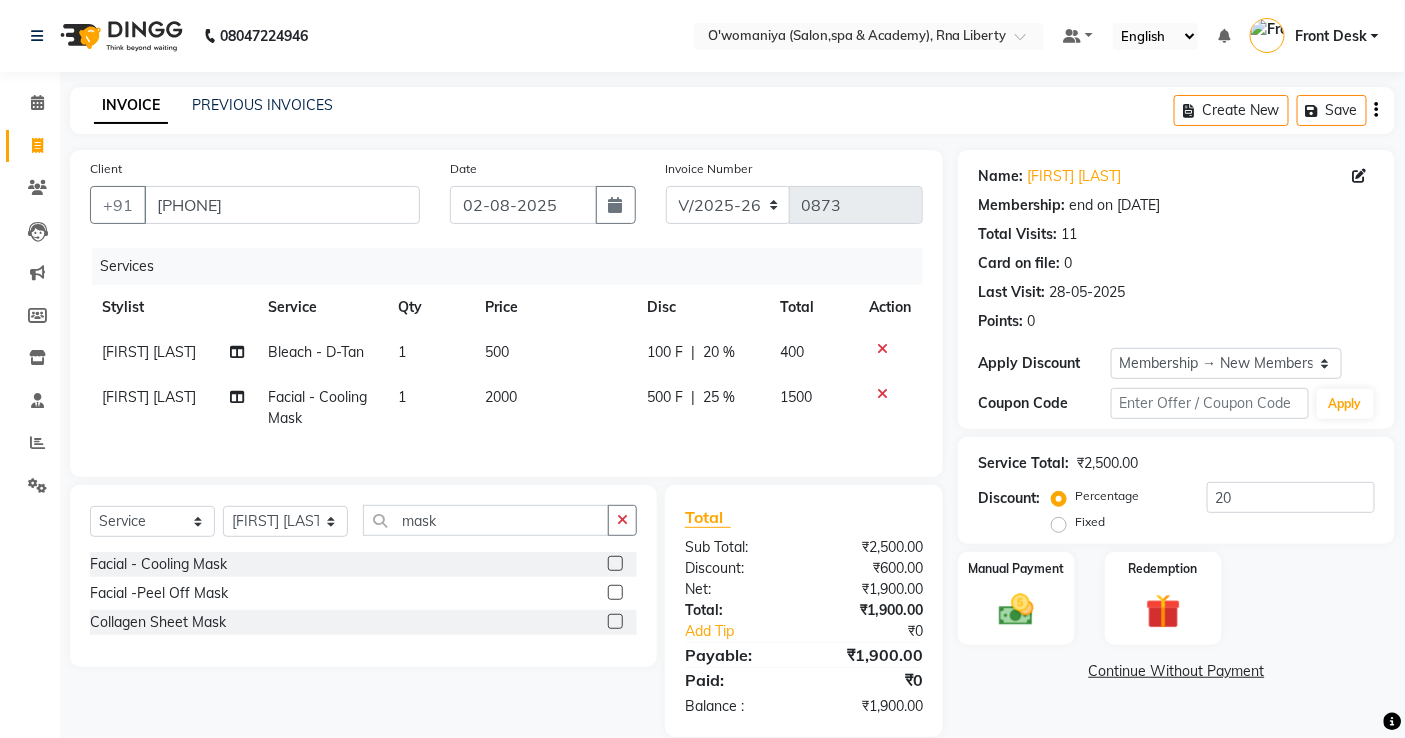 click on "Client +[COUNTRY CODE] [PHONE] Date [DATE] Invoice Number V/2025 V/2025-26 0873 Services Stylist Service Qty Price Disc Total Action [FIRST] [LAST]  Bleach - D-Tan 1 500 100 F | 20 % 400 [FIRST] [LAST]  Facial - Cooling Mask 1 2000 500 F | 25 % 1500" 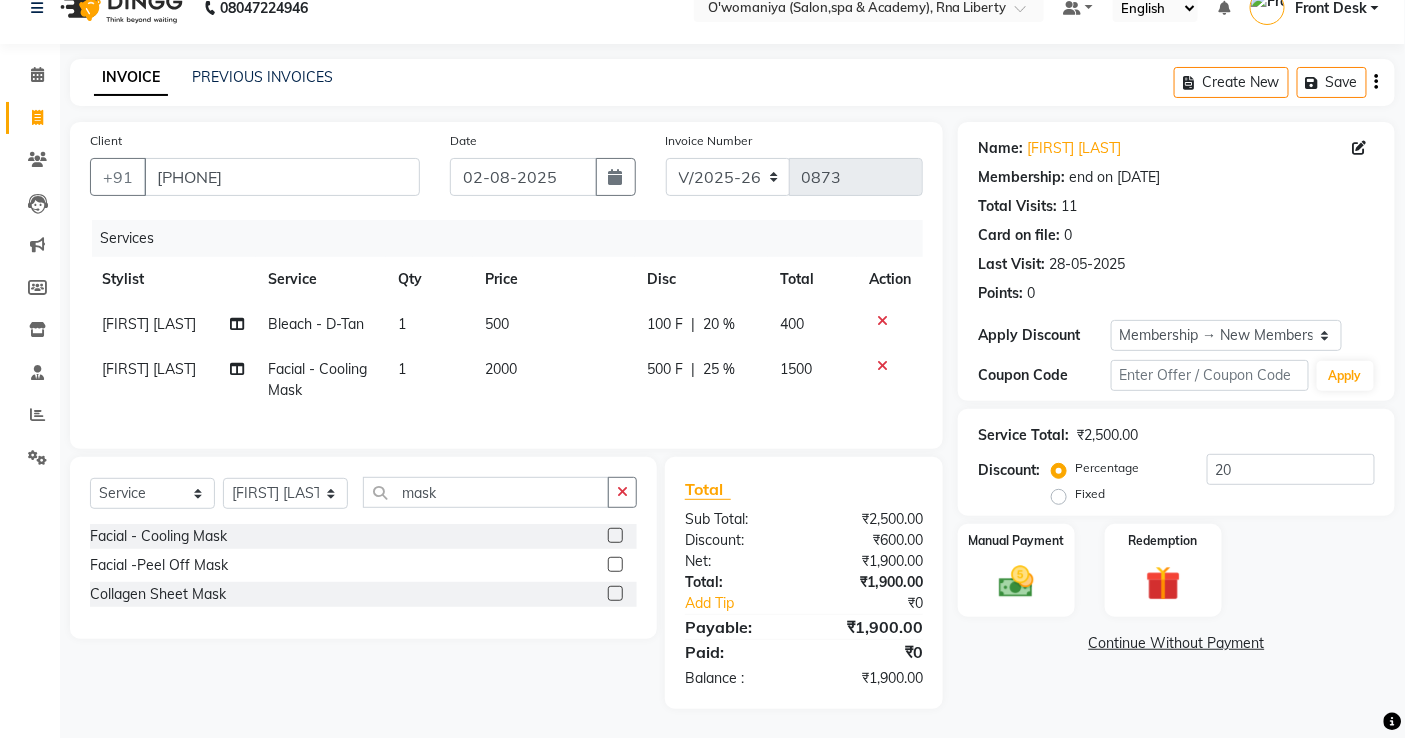 scroll, scrollTop: 45, scrollLeft: 0, axis: vertical 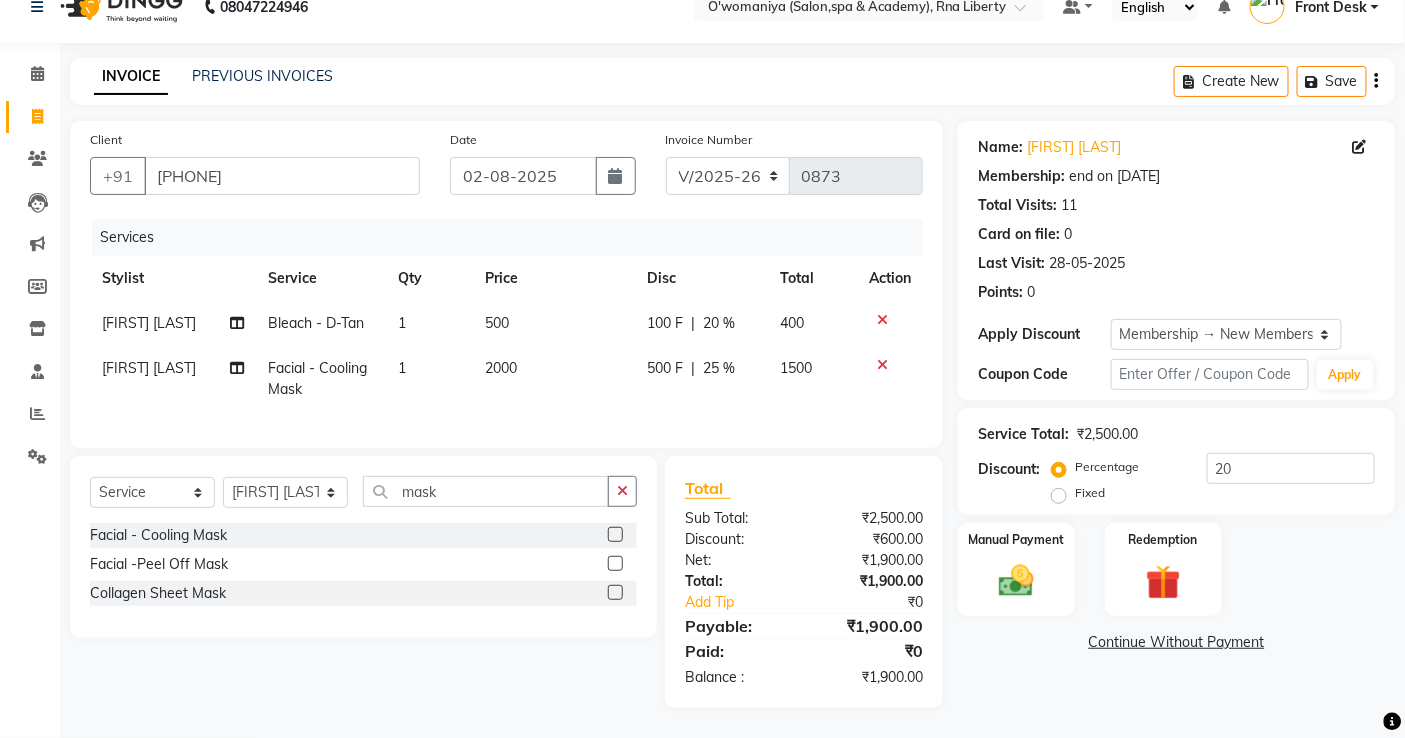 click on "25 %" 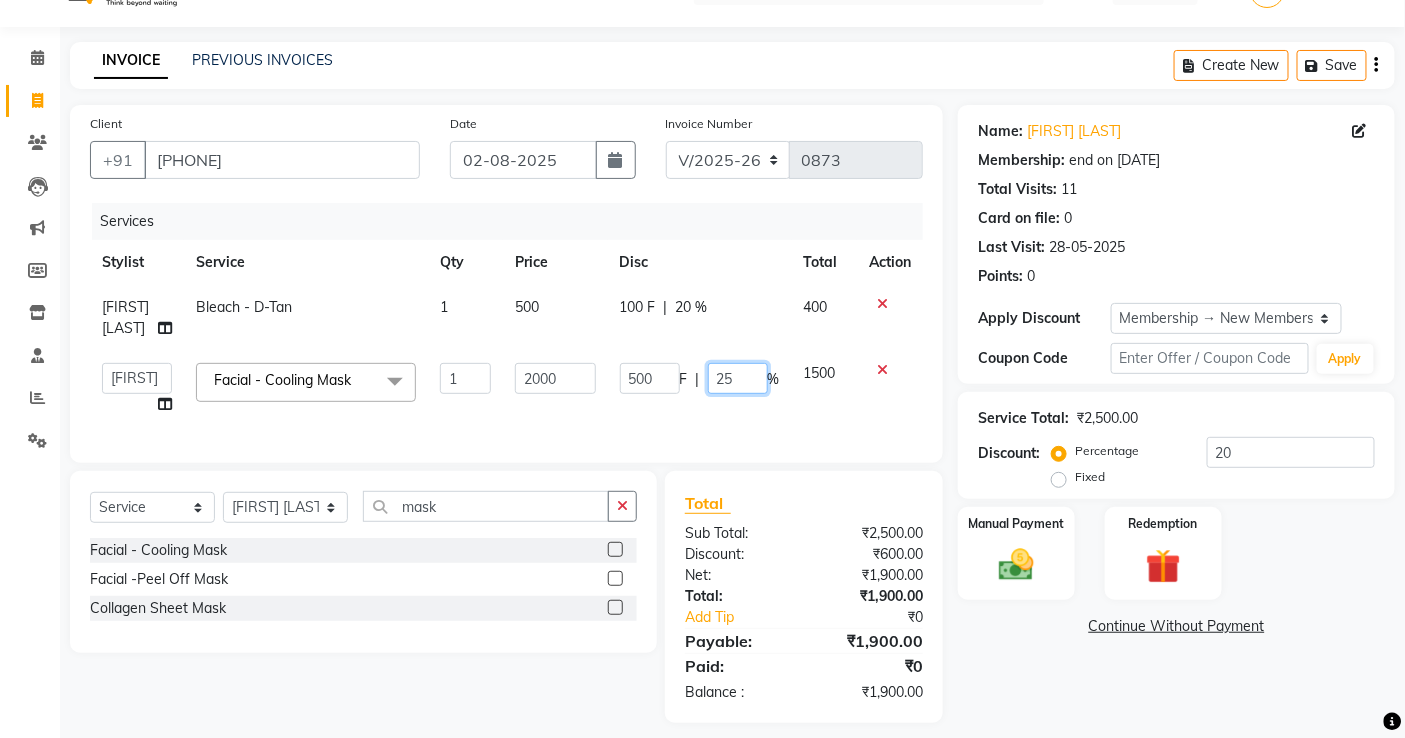 drag, startPoint x: 745, startPoint y: 396, endPoint x: 673, endPoint y: 376, distance: 74.726166 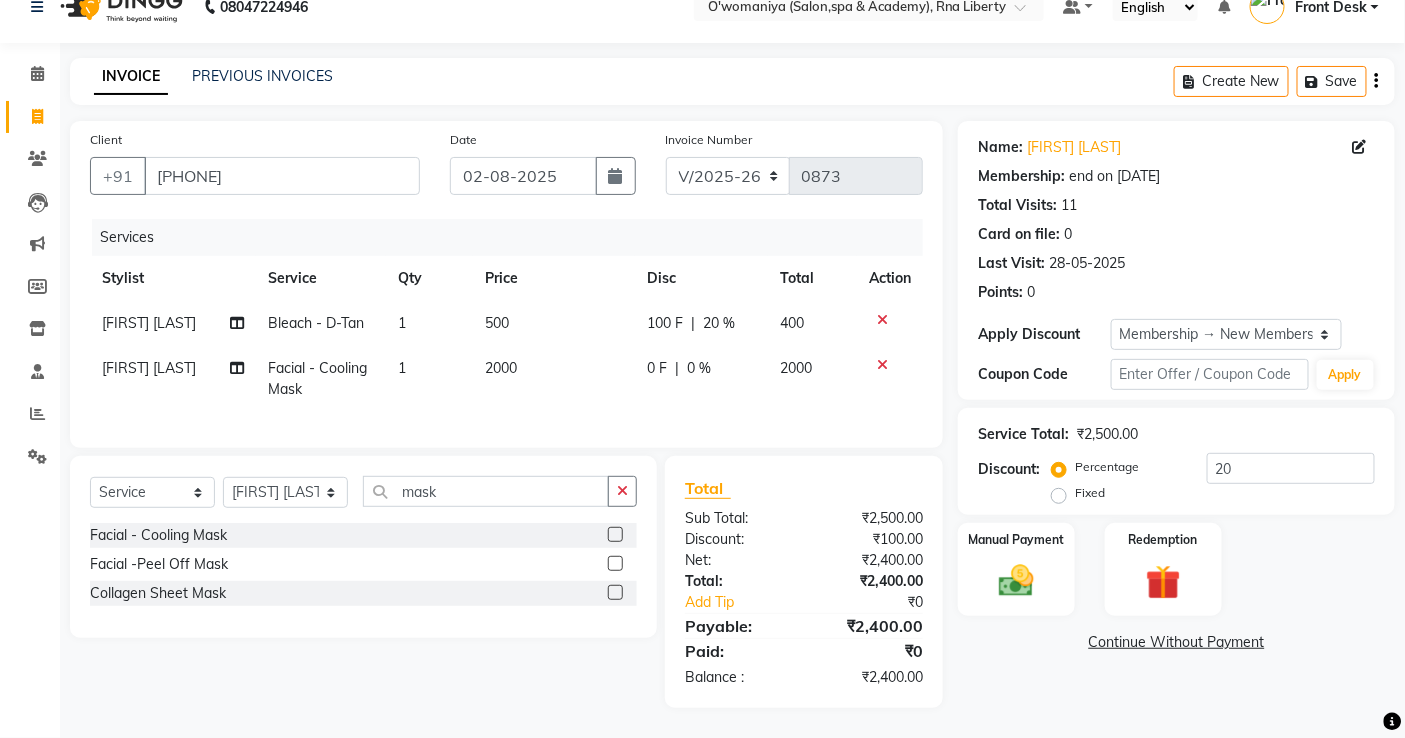 click on "Client +91 [PHONE] Date [DATE] Invoice Number V/2025 V/2025-26 0873 Services Stylist Service Qty Price Disc Total Action [FIRST] [LAST]  Bleach - D-Tan 1 500 100 F | 20 % 400 [FIRST] [LAST]  Facial - Cooling Mask 1 2000 0 F | 0 % 2000" 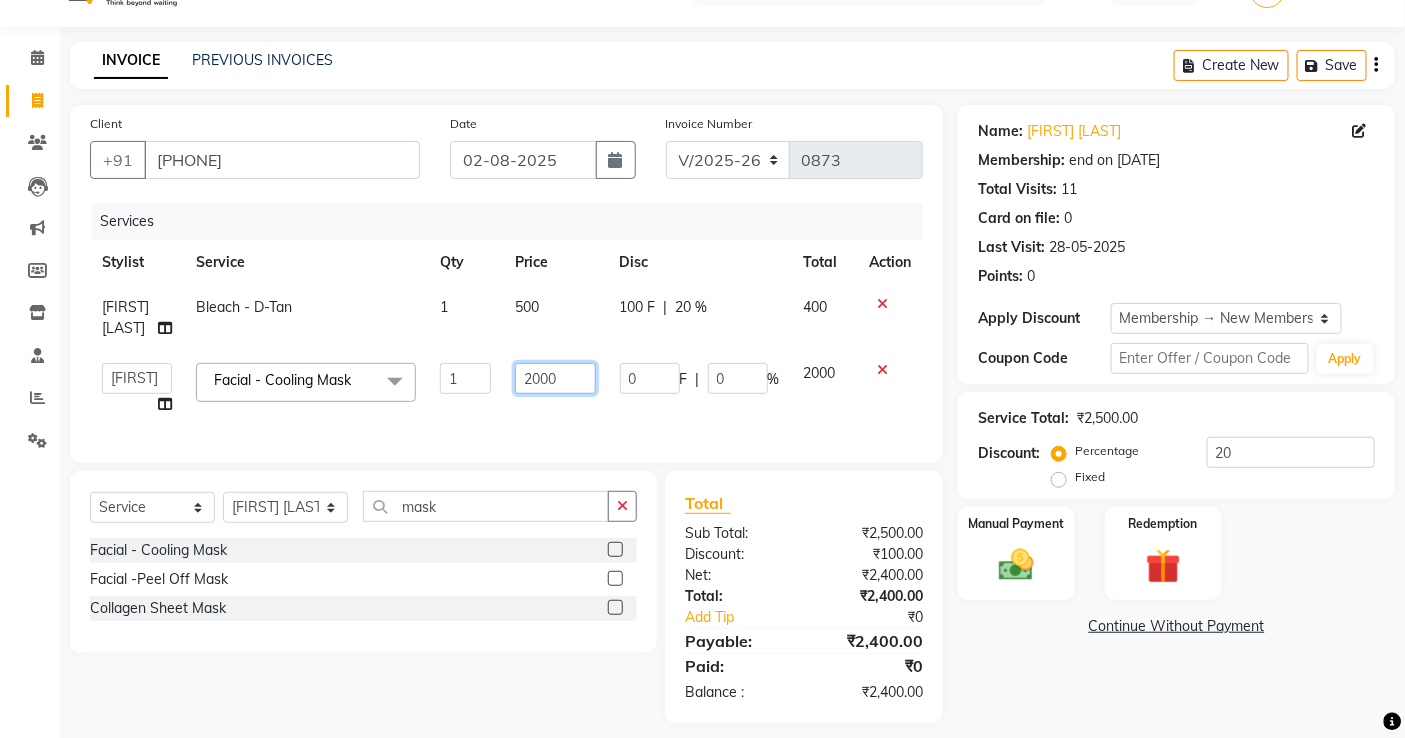 drag, startPoint x: 571, startPoint y: 398, endPoint x: 455, endPoint y: 405, distance: 116.21101 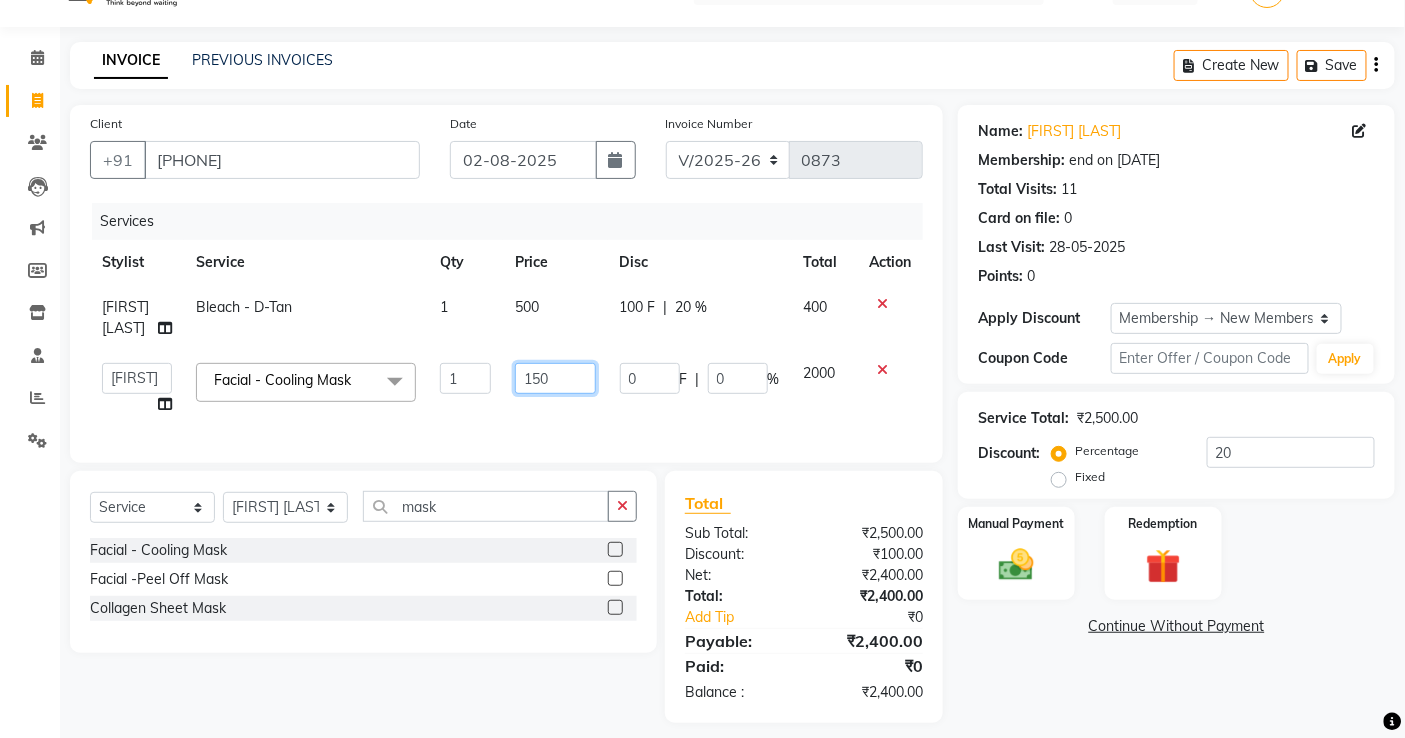 type on "1500" 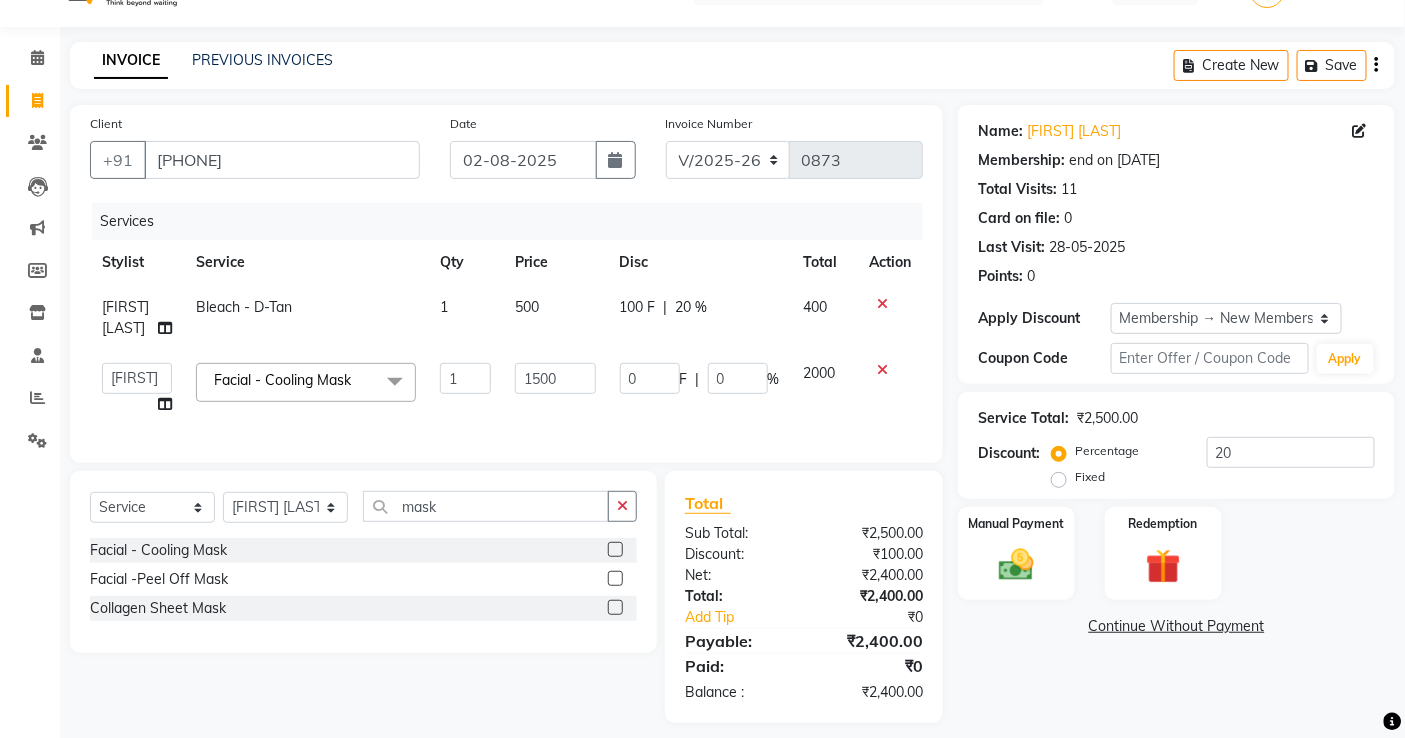 click on "Client +91 [PHONE] Date [DATE] Invoice Number V/2025 V/2025-26 0873 Services Stylist Service Qty Price Disc Total Action [FIRST] [LAST]  Bleach - D-Tan 1 500 100 F | 20 % 400  [FIRST]   [FIRST] [LAST]   [FIRST]   [FIRST] [LAST]     [FIRST] [LAST]   [FIRST] [LAST]   [FIRST] [LAST]   [FIRST]   [FIRST] [LAST]   [FIRST]    [FIRST]  [FIRST] [LAST]   [FIRST] [LAST]   [FIRST]   [FIRST] [LAST]    [FIRST]    [FIRST]   [FIRST] [LAST]    [FIRST] [LAST]   [FIRST] [LAST]    [FIRST] [LAST]    [FIRST] [LAST]   [FIRST] [LAST]   [FIRST] [LAST]   [FIRST] [LAST]   [FIRST] [LAST]  [FIRST] [LAST]  [FIRST] [LAST]   [FIRST] [LAST]   [FIRST] [LAST]  [FIRST] [LAST]  Facial - Cooling Mask  x Haircuts - Hair Trim Haircuts - Advance Hair Cut Haircuts - Haircut With Wash Hair Cuts- Fringe Hair Styling - Basic Blow Dry Hair Styling - Advanced Blow Dry Hair Styling - Ironing Hair Styling - Tongs Hair Styling - Crimping Hair Wash - Wash + Conditioning Hair Wash - Wash+ Conditioning Scalp Treatment - Dandruff Treatment Scalp Treatment - Hairfall Treatment 1" 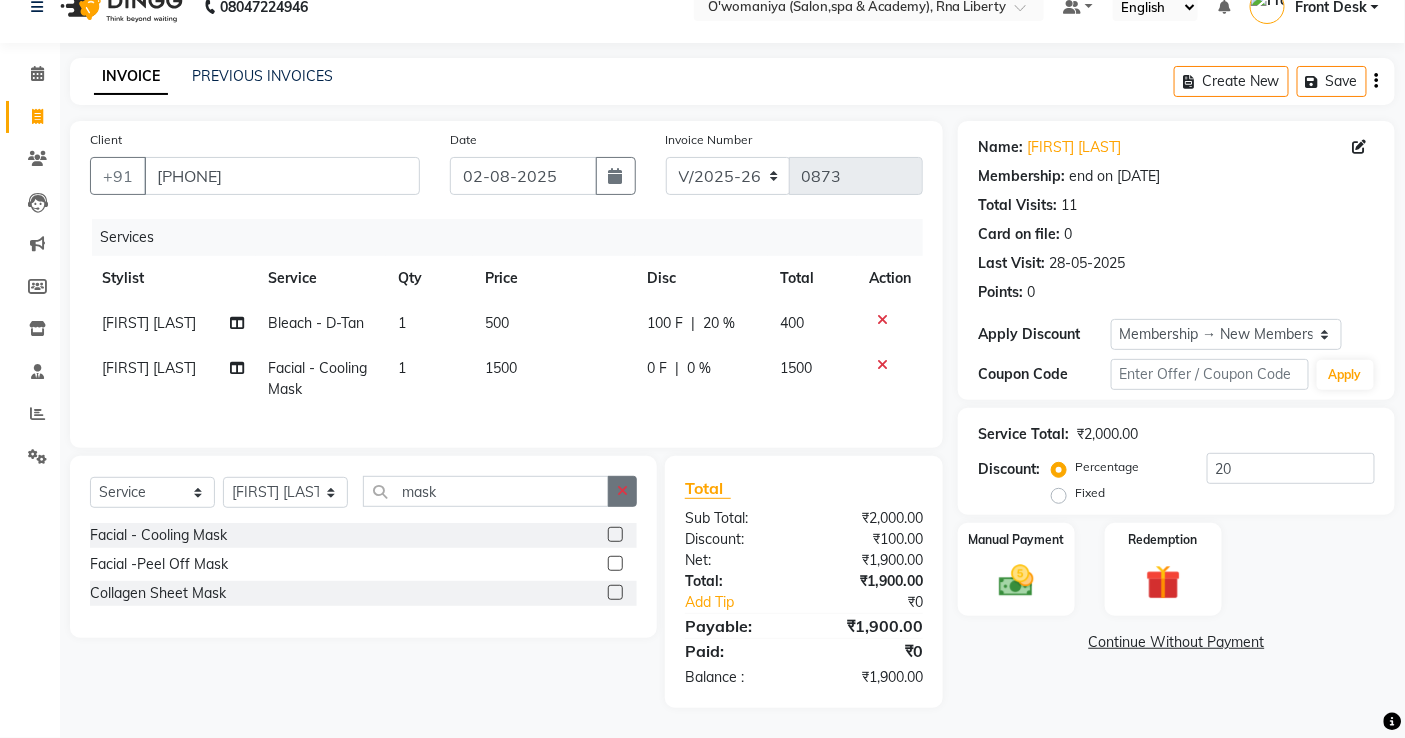 click 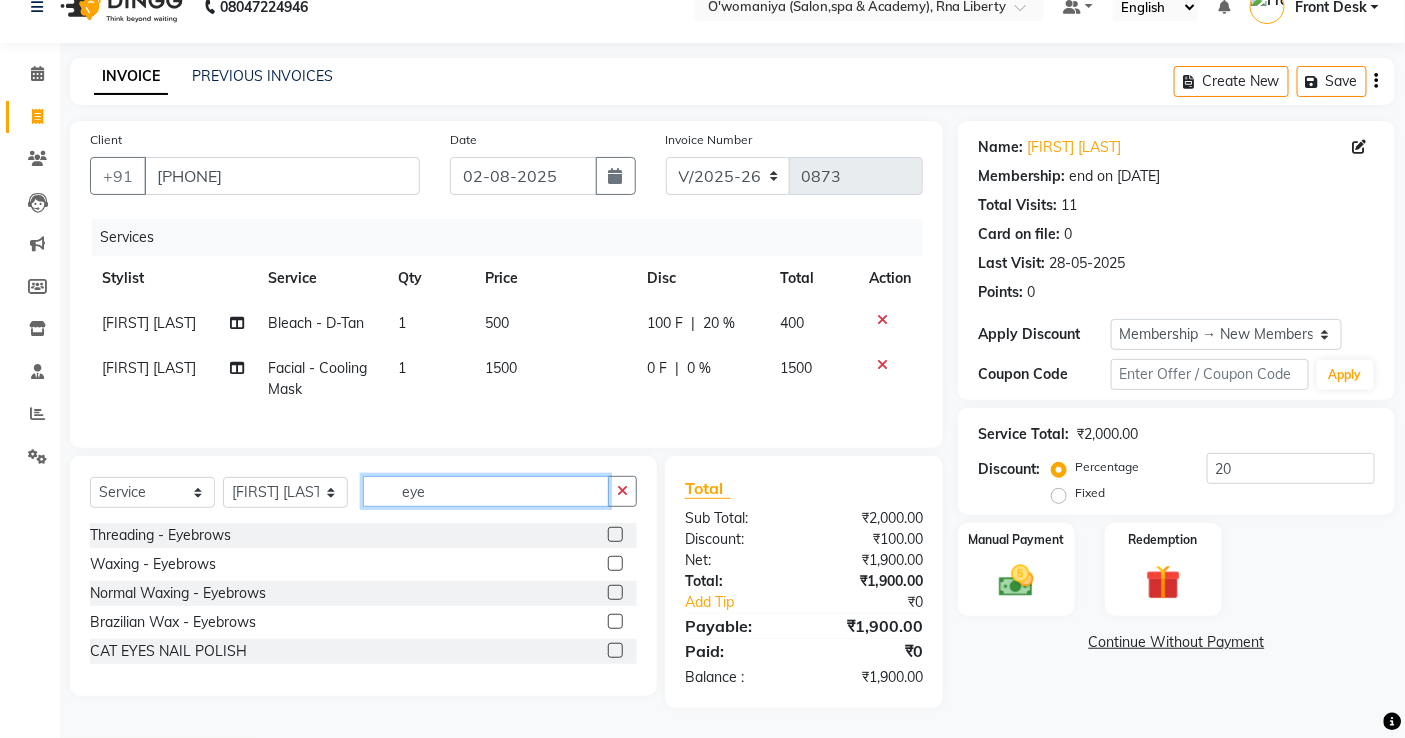 type on "eye" 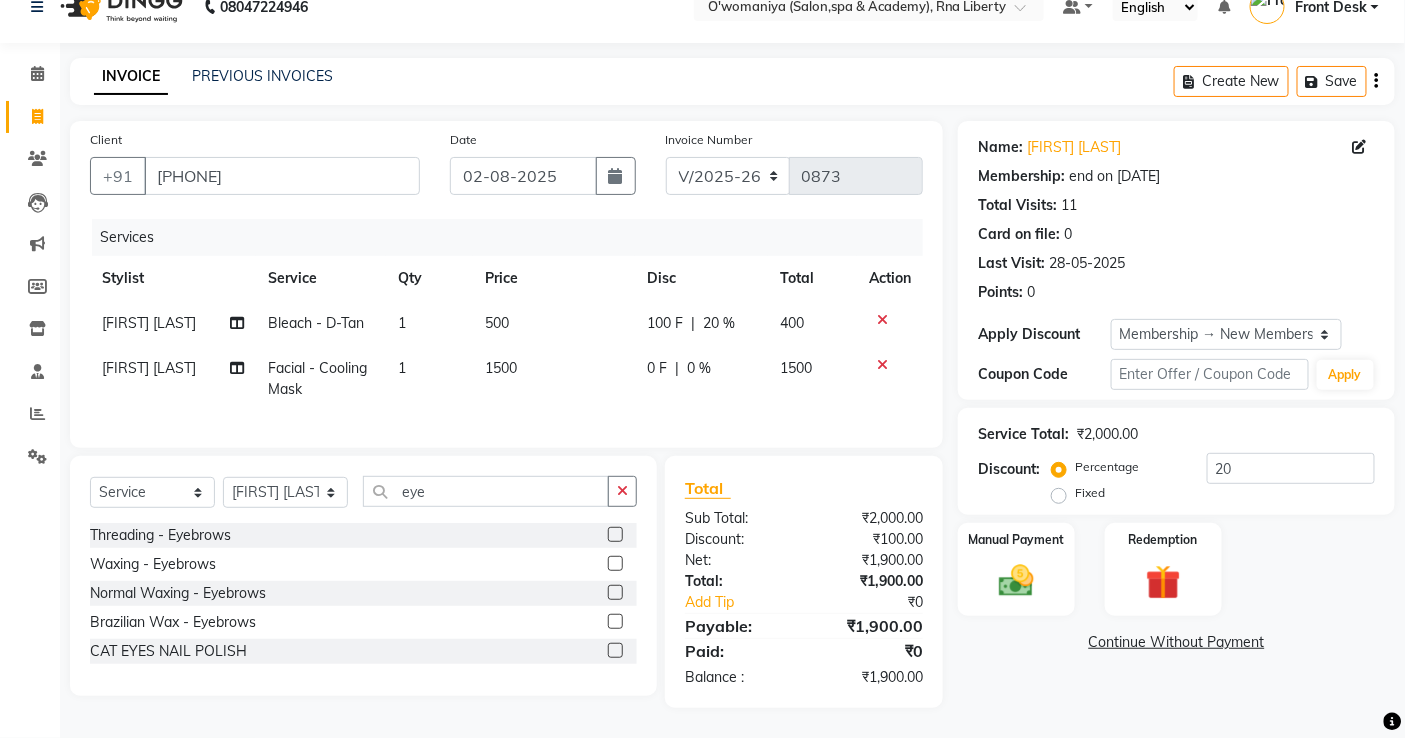 click 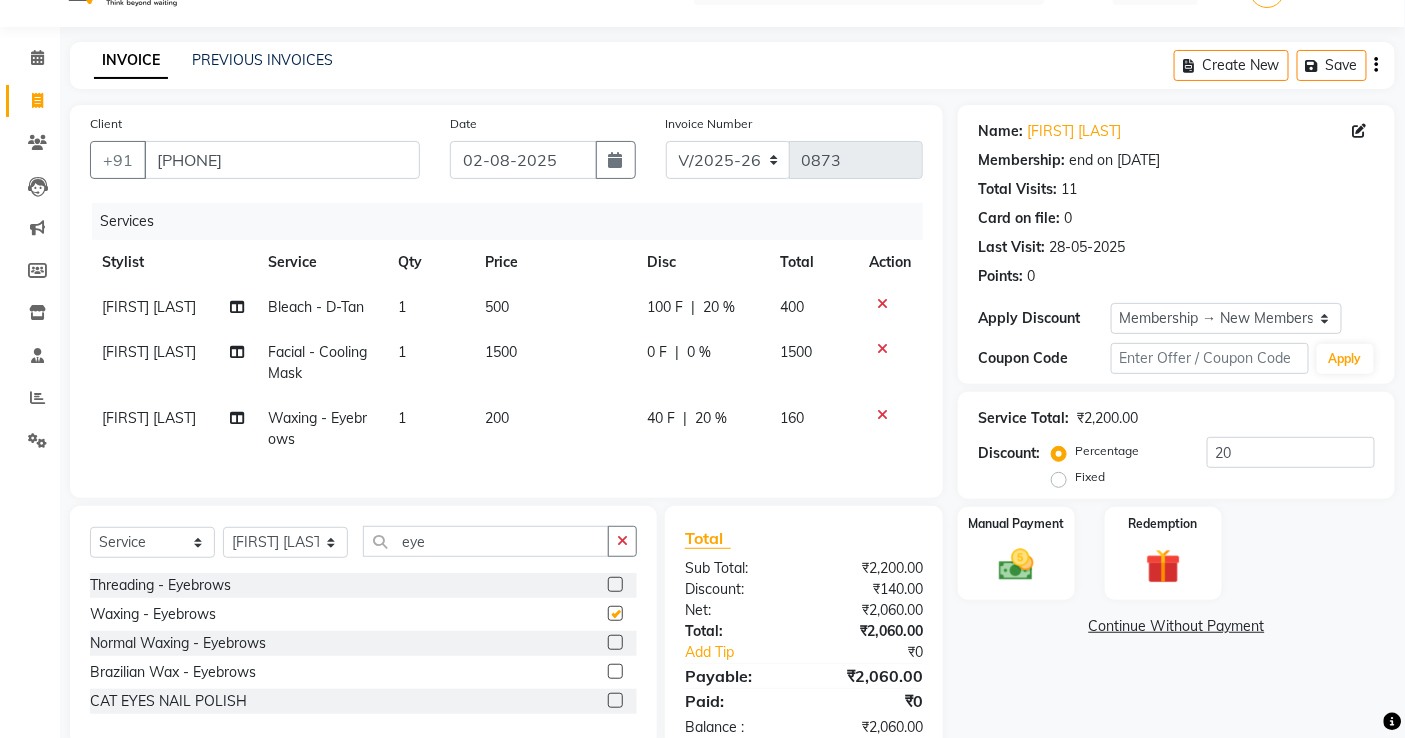 checkbox on "false" 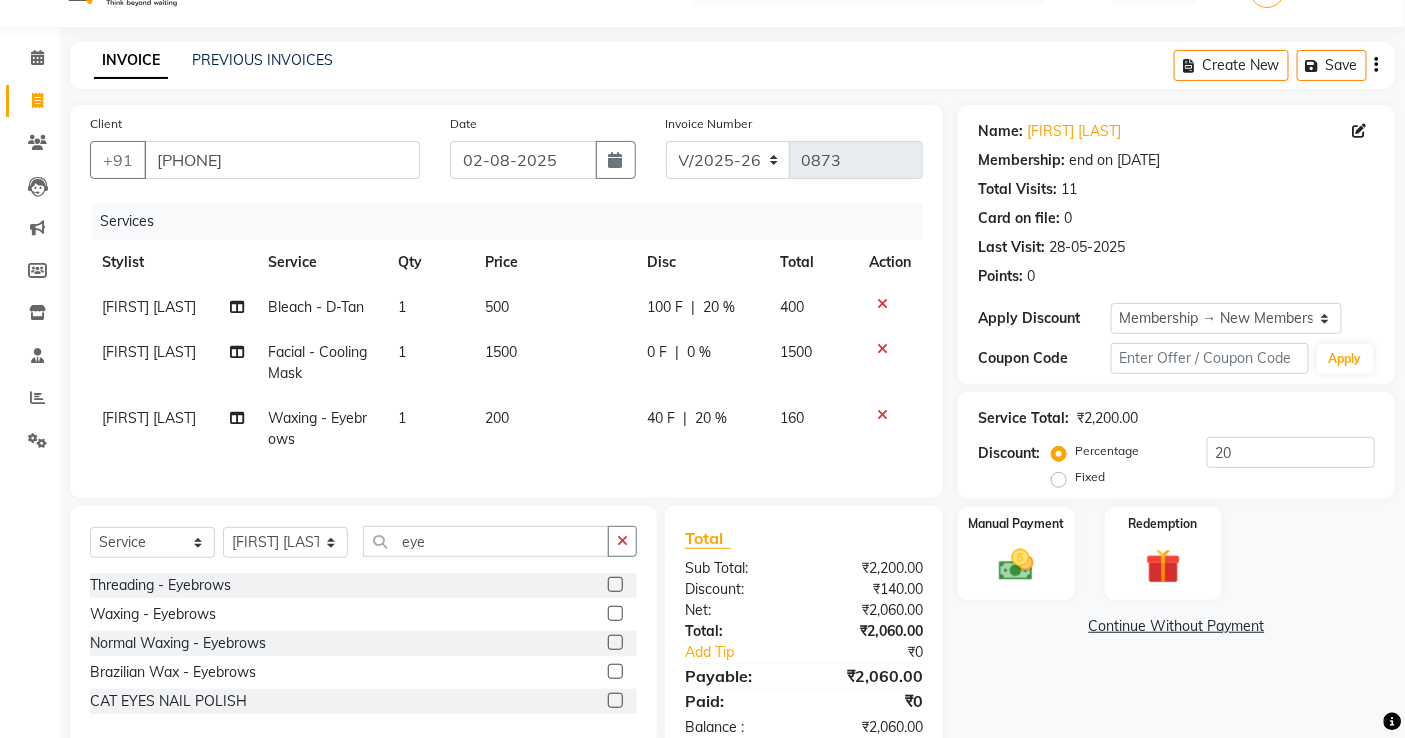 click on "40 F | 20 %" 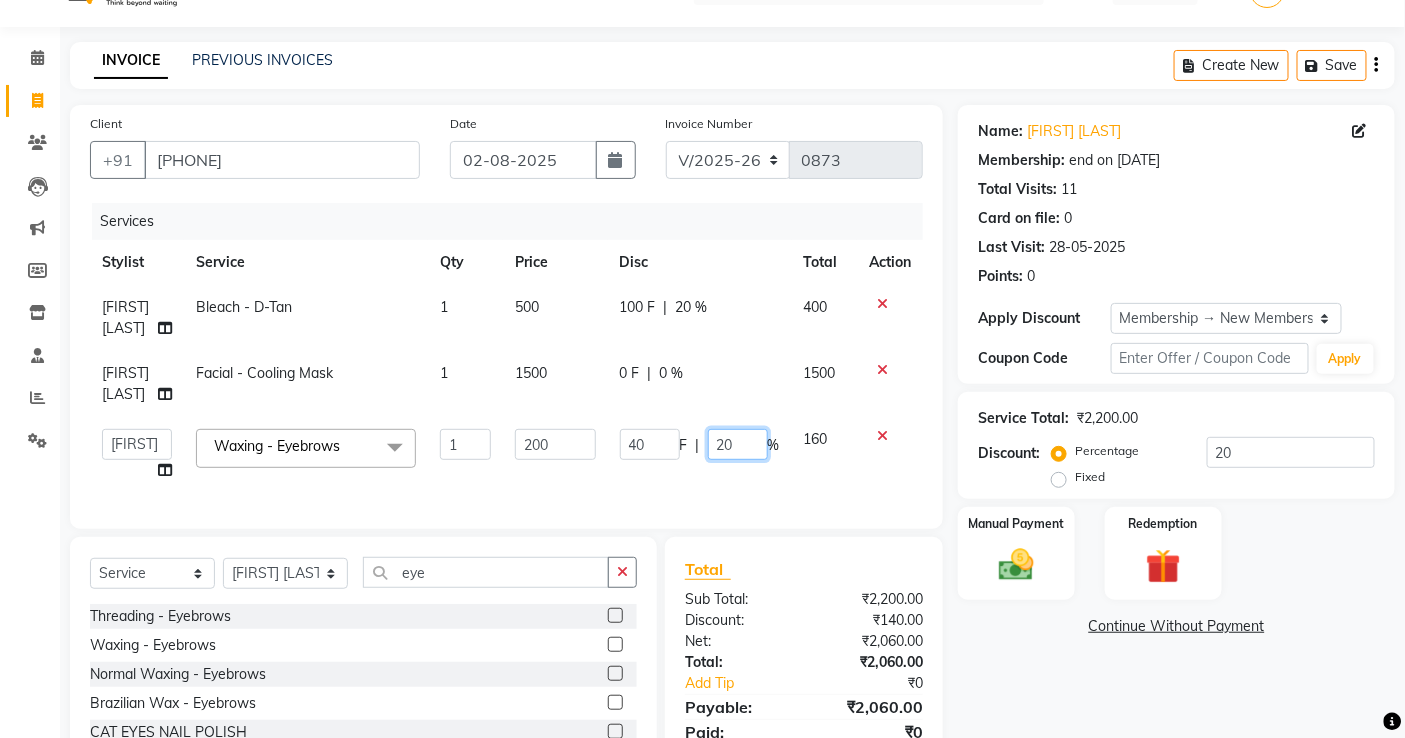 drag, startPoint x: 734, startPoint y: 482, endPoint x: 665, endPoint y: 503, distance: 72.12489 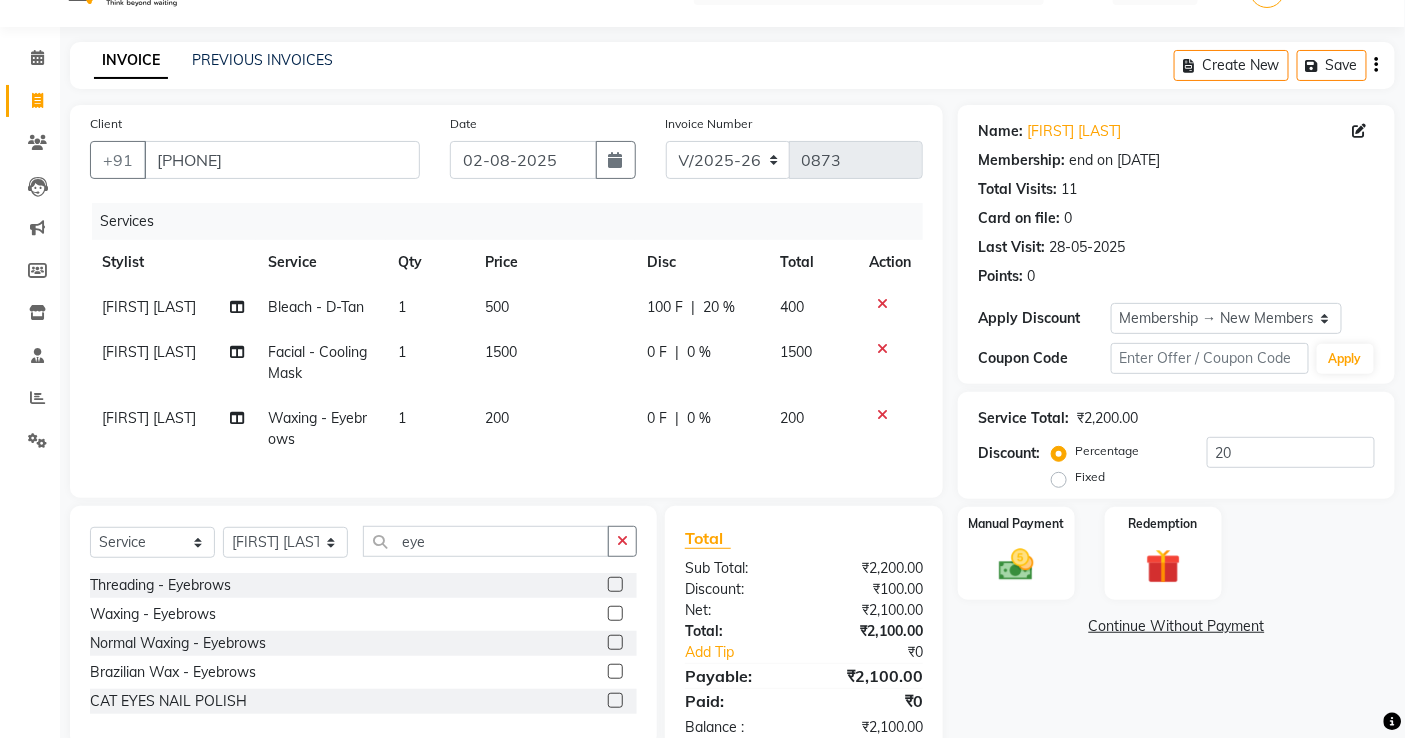 drag, startPoint x: 894, startPoint y: 523, endPoint x: 877, endPoint y: 511, distance: 20.808653 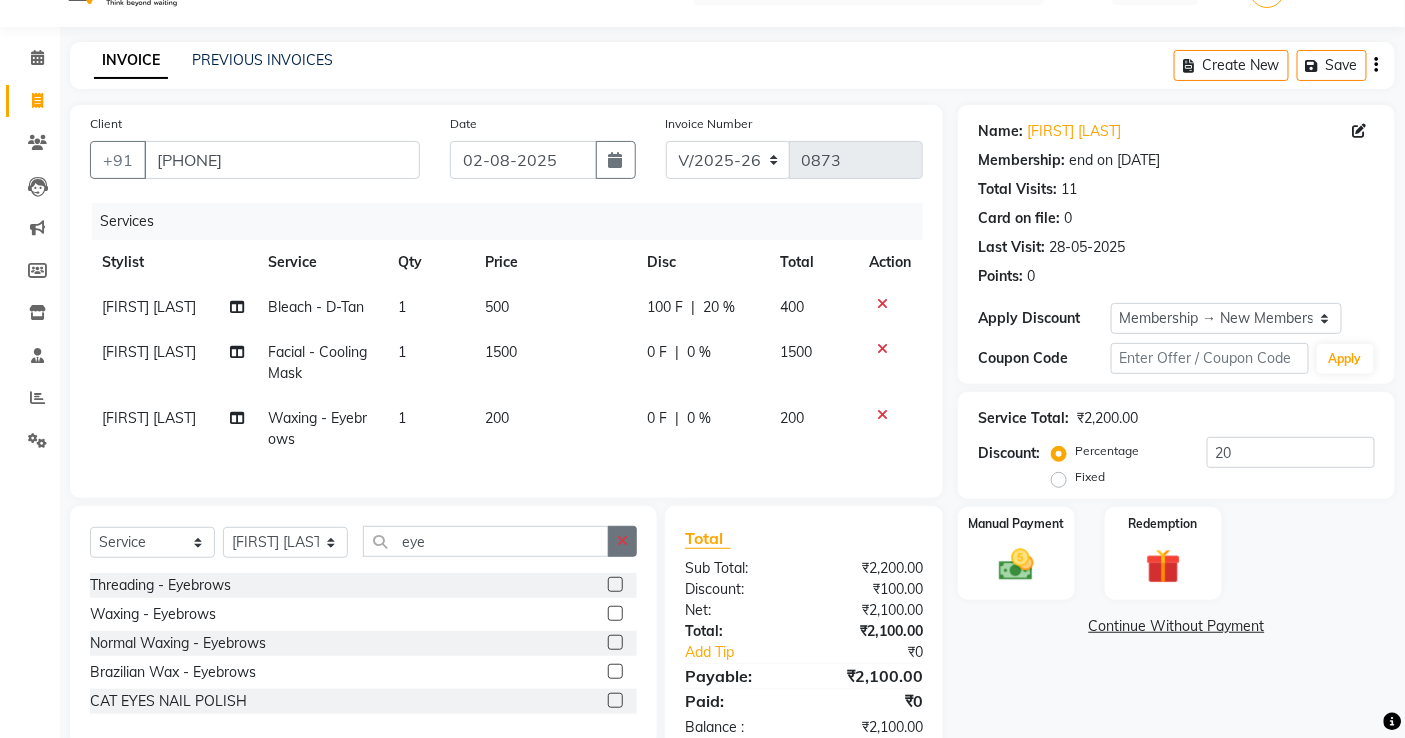click 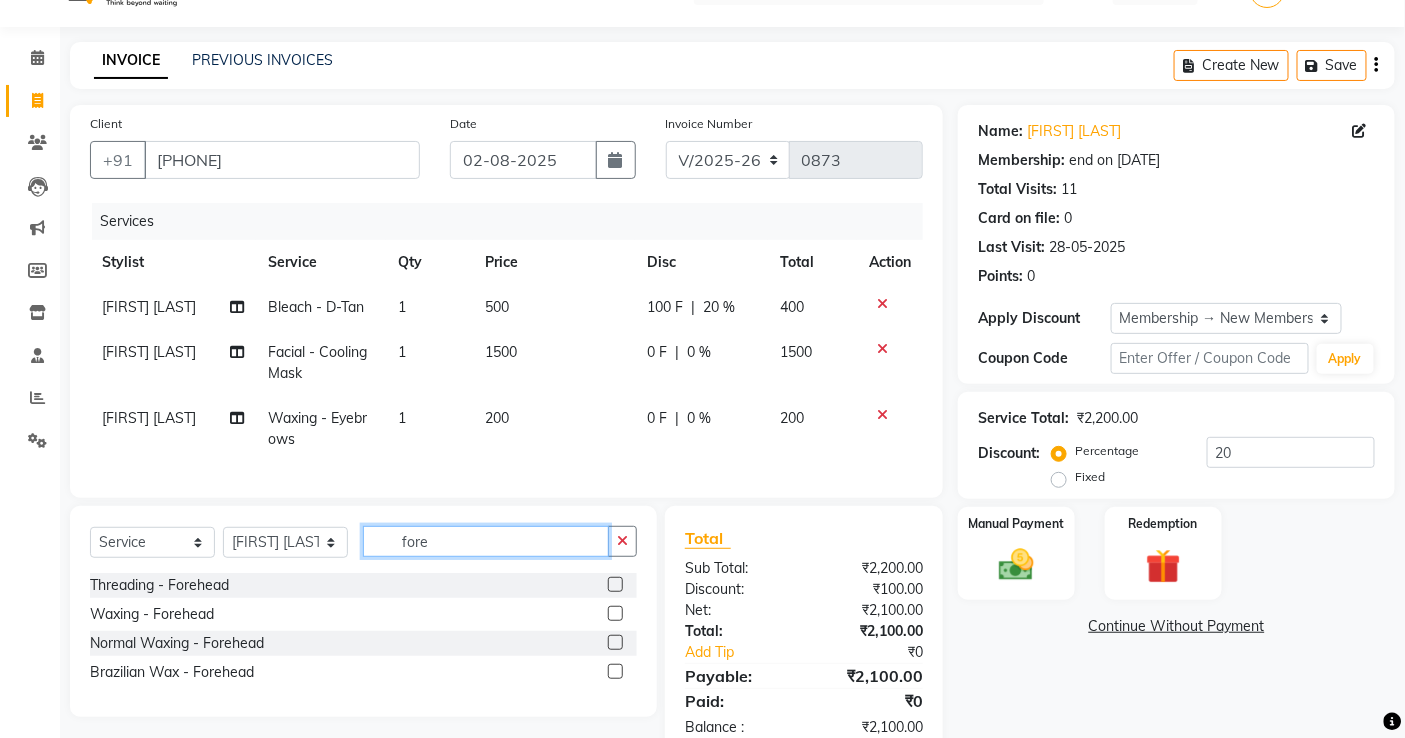 type on "fore" 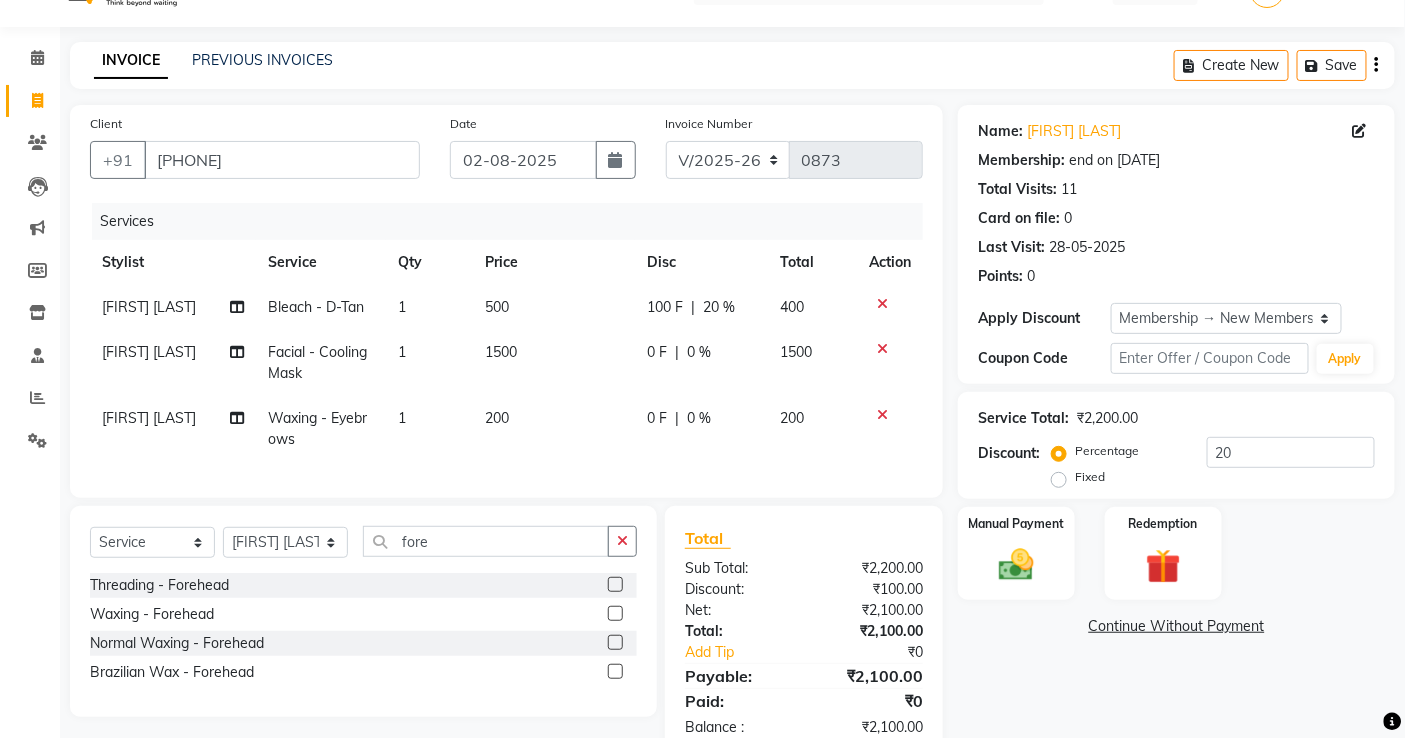 click 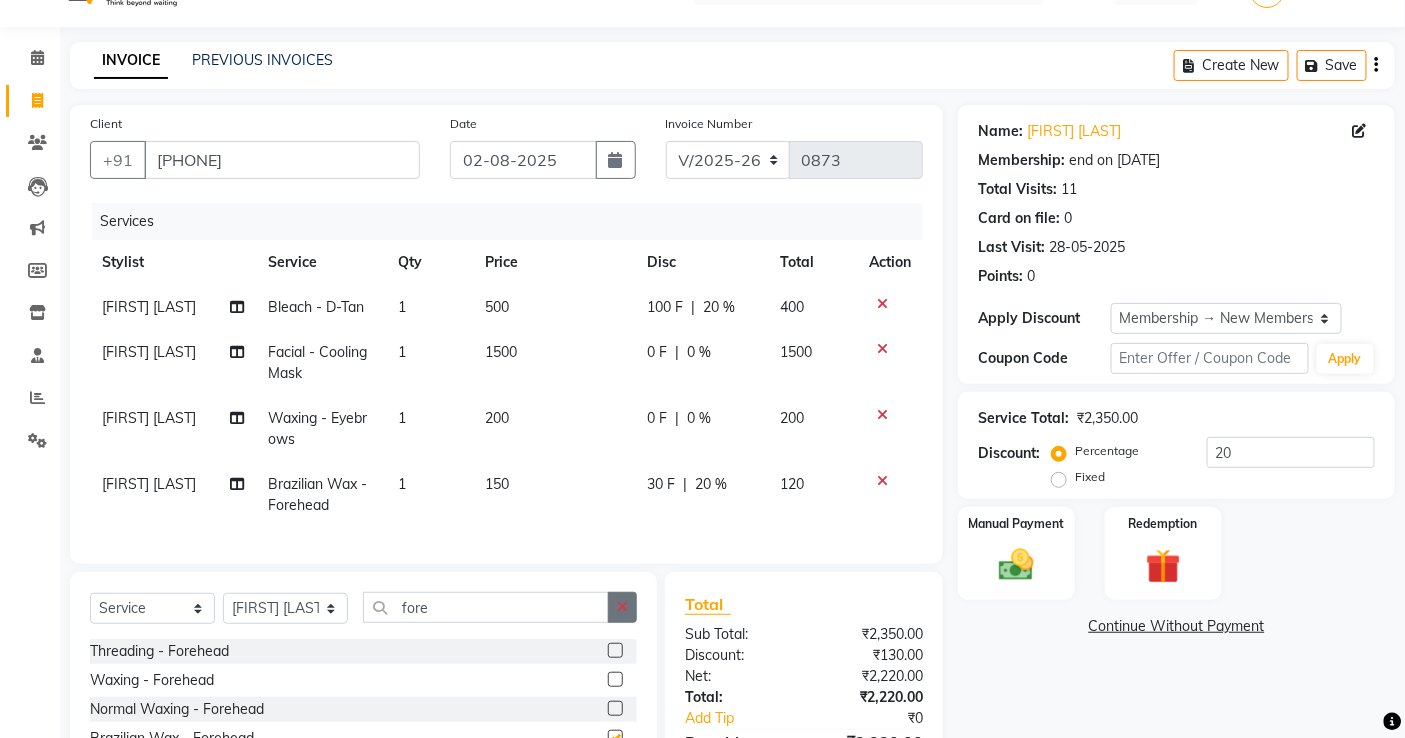 checkbox on "false" 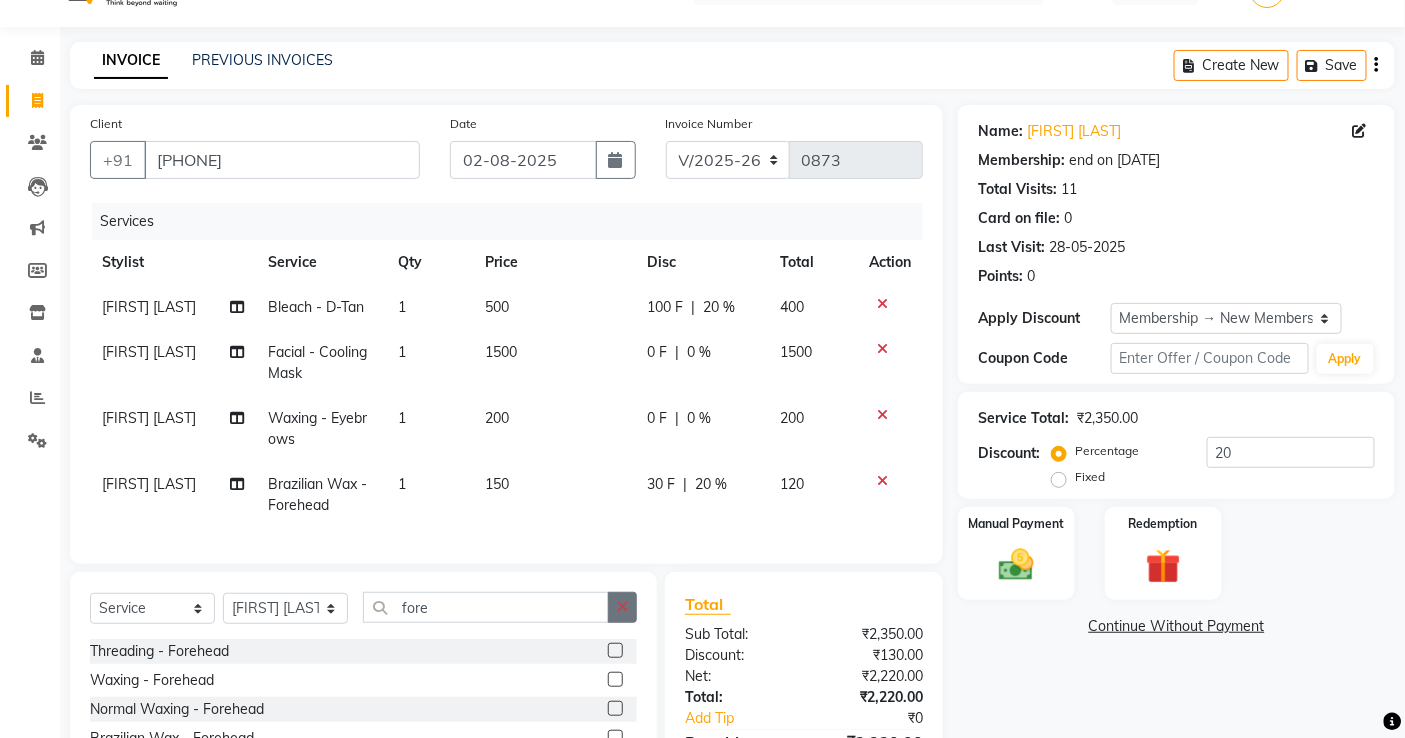 click 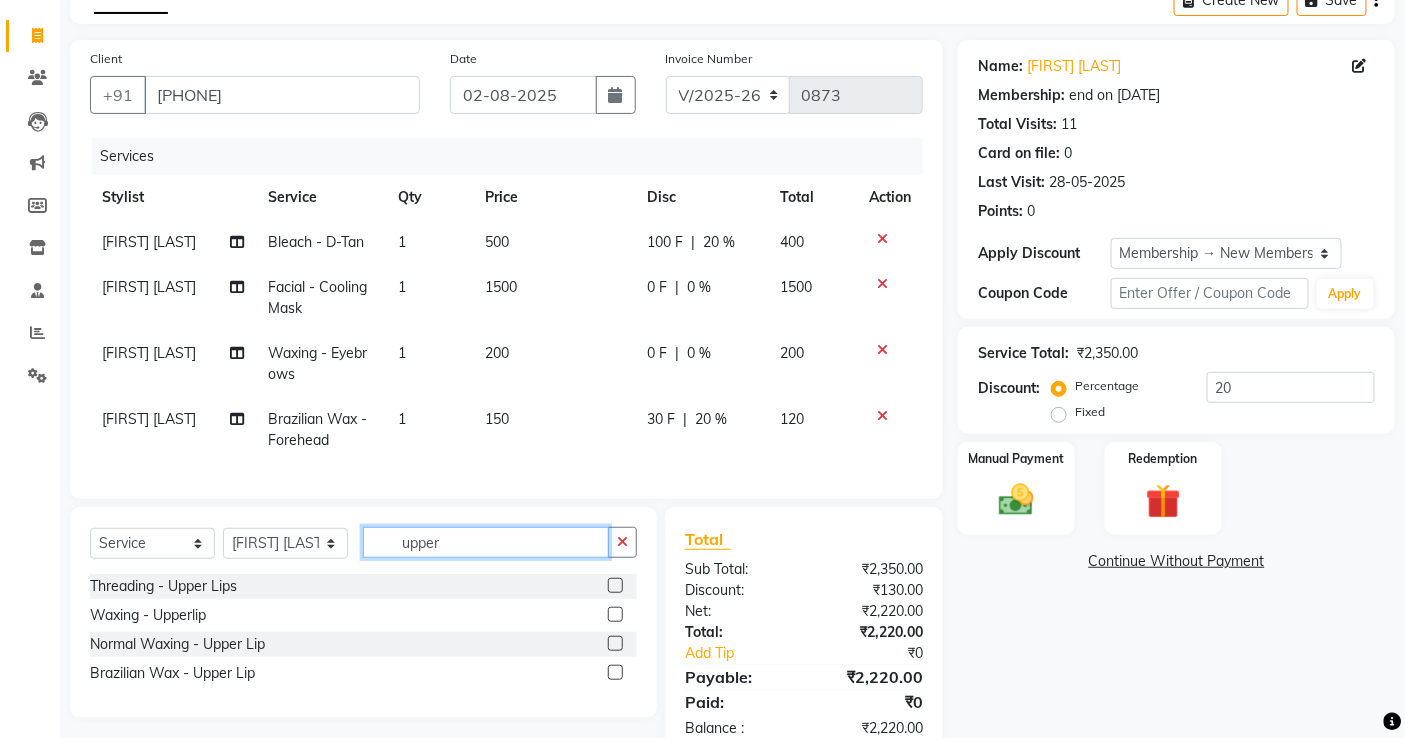 scroll, scrollTop: 176, scrollLeft: 0, axis: vertical 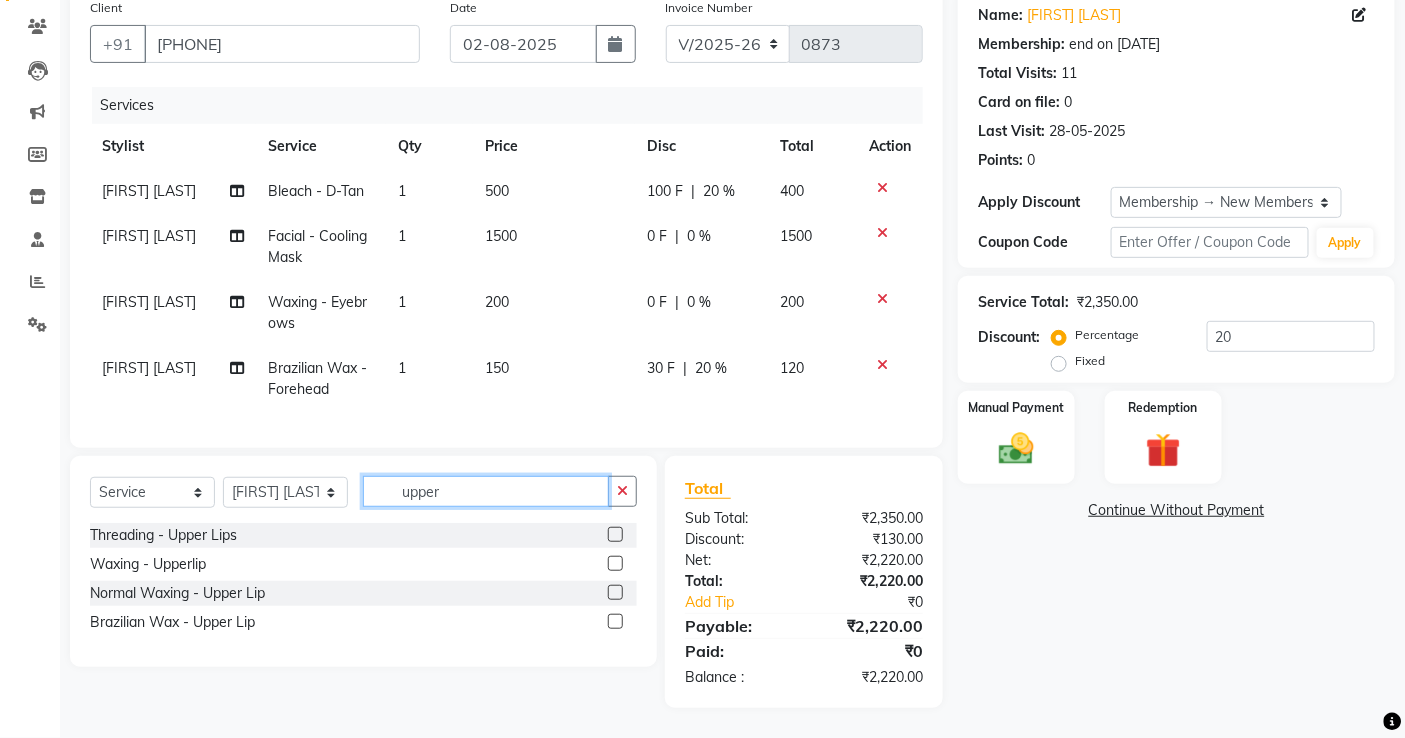 type on "upper" 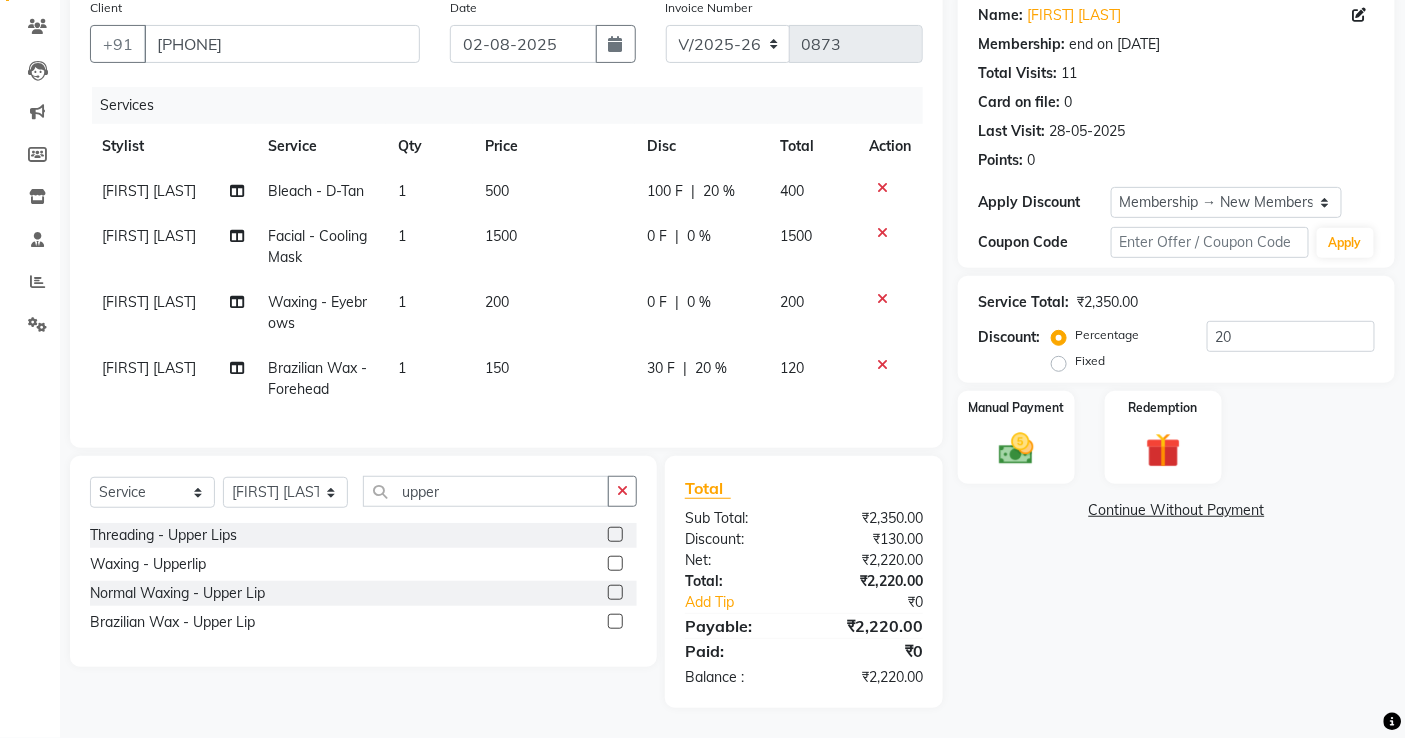 click 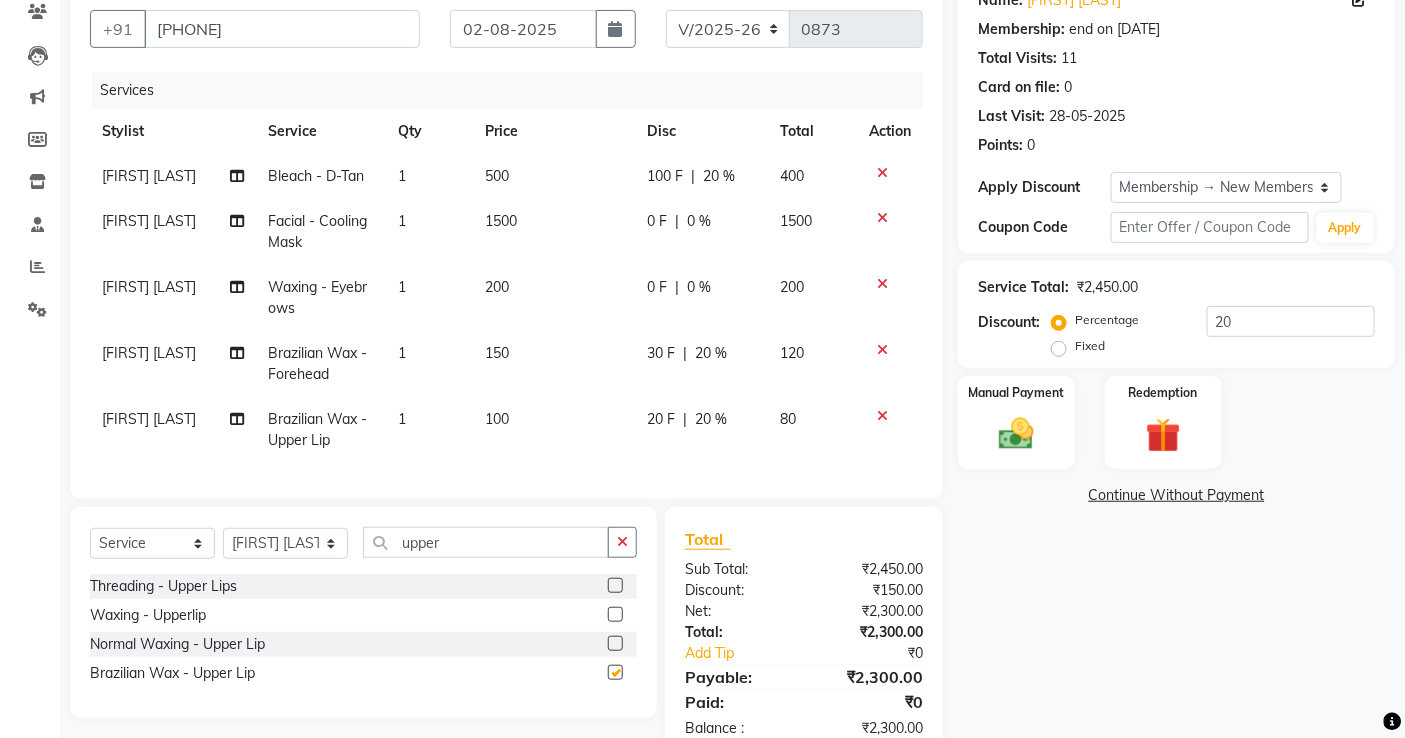 checkbox on "false" 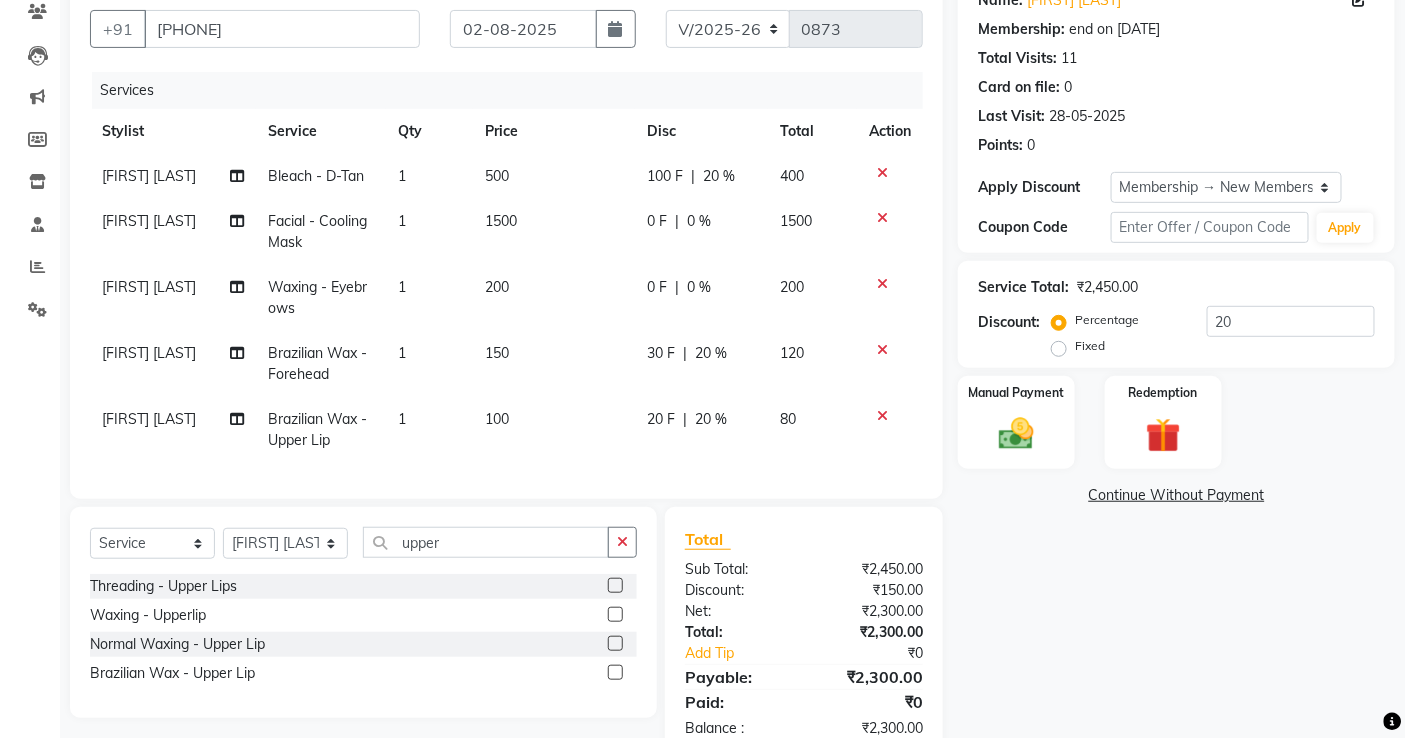 click on "20 %" 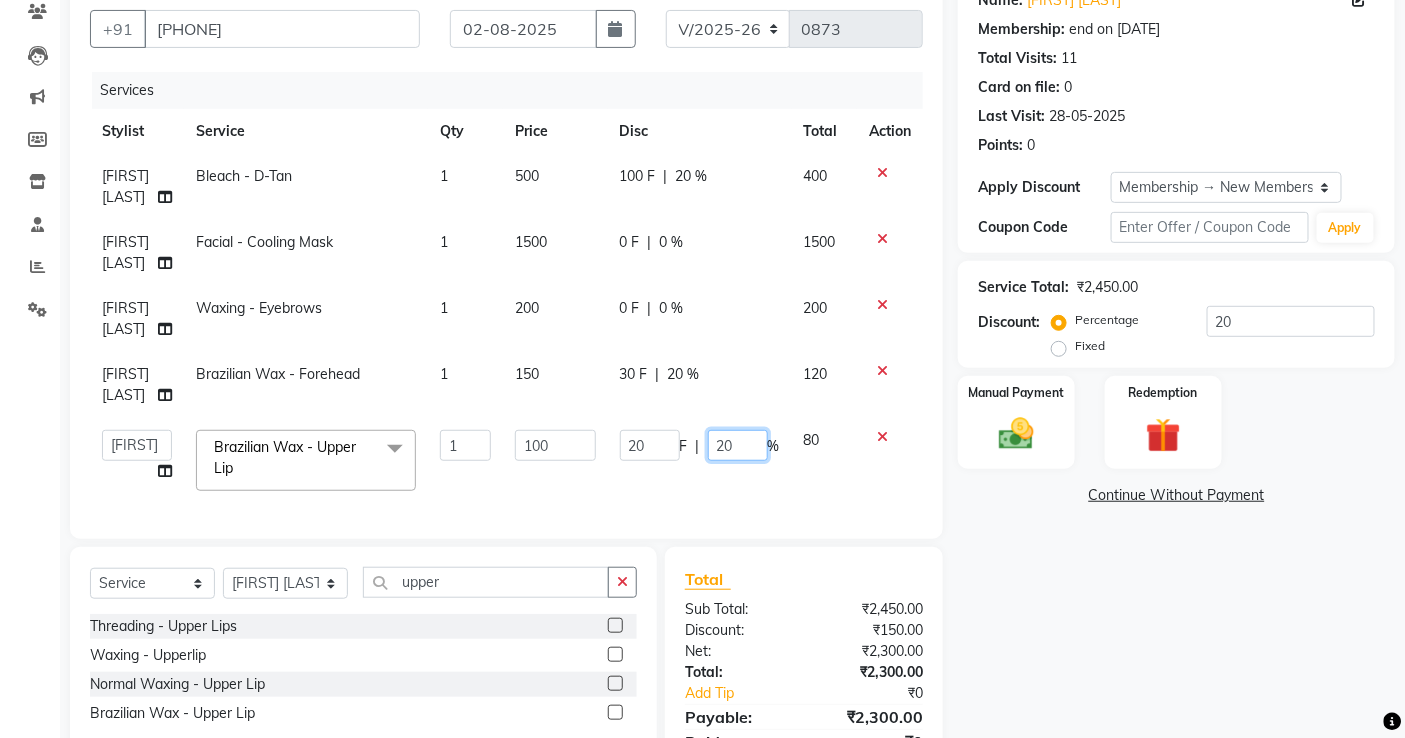 scroll, scrollTop: 47, scrollLeft: 0, axis: vertical 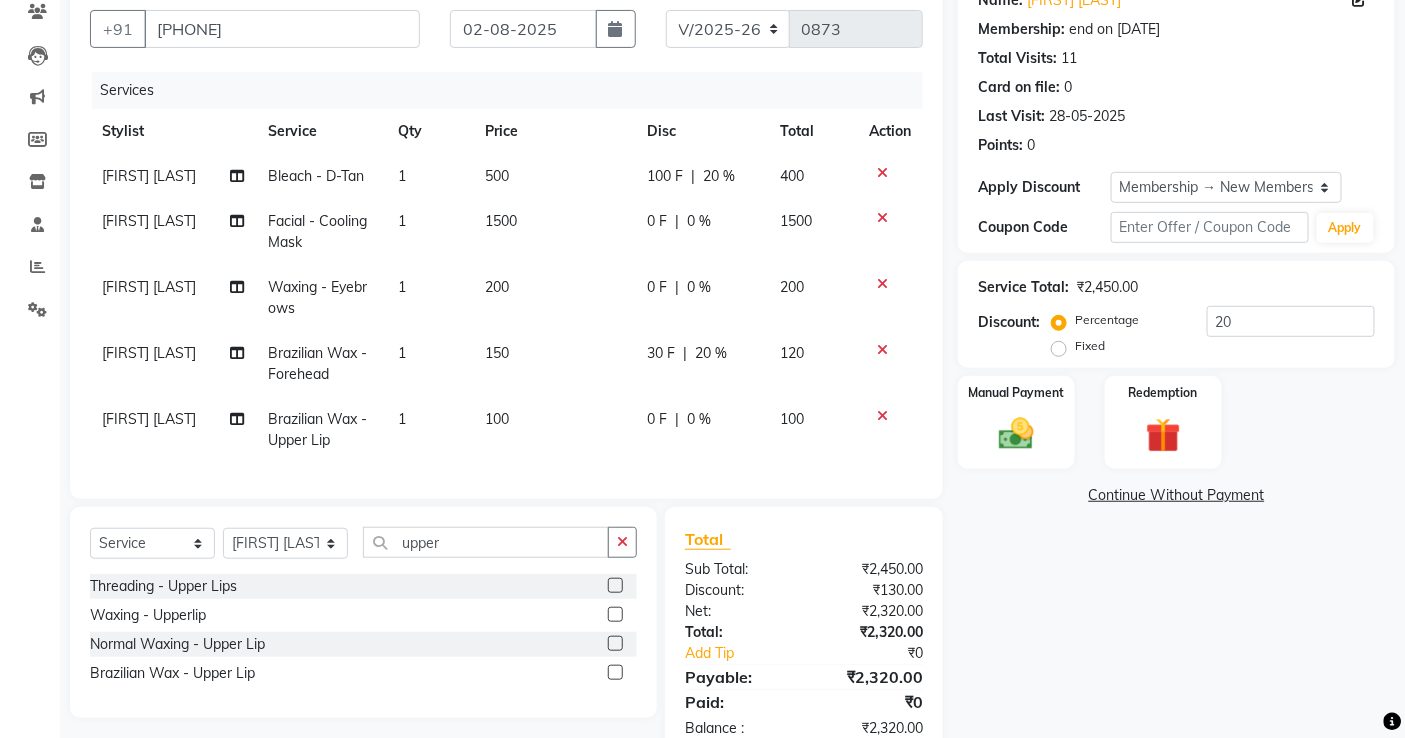 click on "Client +91 [PHONE] Date [DATE] Invoice Number V/2025 V/2025-26 0873 Services Stylist Service Qty Price Disc Total Action [FIRST] [LAST]  Bleach - D-Tan 1 500 100 F | 20 % 400 [FIRST] [LAST]  Facial - Cooling Mask 1 1500 0 F | 0 % 1500 [FIRST] [LAST]  Waxing - Eyebrows 1 200 0 F | 0 % 200 [FIRST] [LAST]  Brazilian Wax - Forehead 1 150 30 F | 20 % 120 [FIRST] [LAST]  Brazilian Wax - Upper Lip 1 100 0 F | 0 % 100 Select  Service  Product  Membership  Package Voucher Prepaid Gift Card  Select Stylist [FIRST] [LAST] [FIRST] [LAST] [FIRST] [FIRST] [LAST]   [FIRST] [LAST] [FIRST] [LAST] [FIRST] [LAST] [FIRST]   [FIRST] [LAST]   [FIRST] [LAST]  [FIRST] [LAST]   [FIRST] [LAST]   [FIRST]   [FIRST] [LAST]    [FIRST]    [FIRST]   [FIRST] [LAST]    [FIRST] [LAST]   [FIRST] [LAST]    [FIRST] [LAST]    [FIRST] [LAST]   [FIRST] [LAST]   [FIRST] [LAST]   [FIRST] [LAST]   [FIRST] [LAST]  [FIRST] [LAST]  [FIRST] [LAST]   [FIRST] [LAST]   [FIRST] [LAST]  [FIRST] [LAST] upper Threading - Upper Lips  Waxing - Upperlip  Normal Waxing  - Upper Lip  Brazilian Wax - Upper Lip  Total Sub Total: ₹2,450.00 Discount: ₹130.00 Net: ₹0" 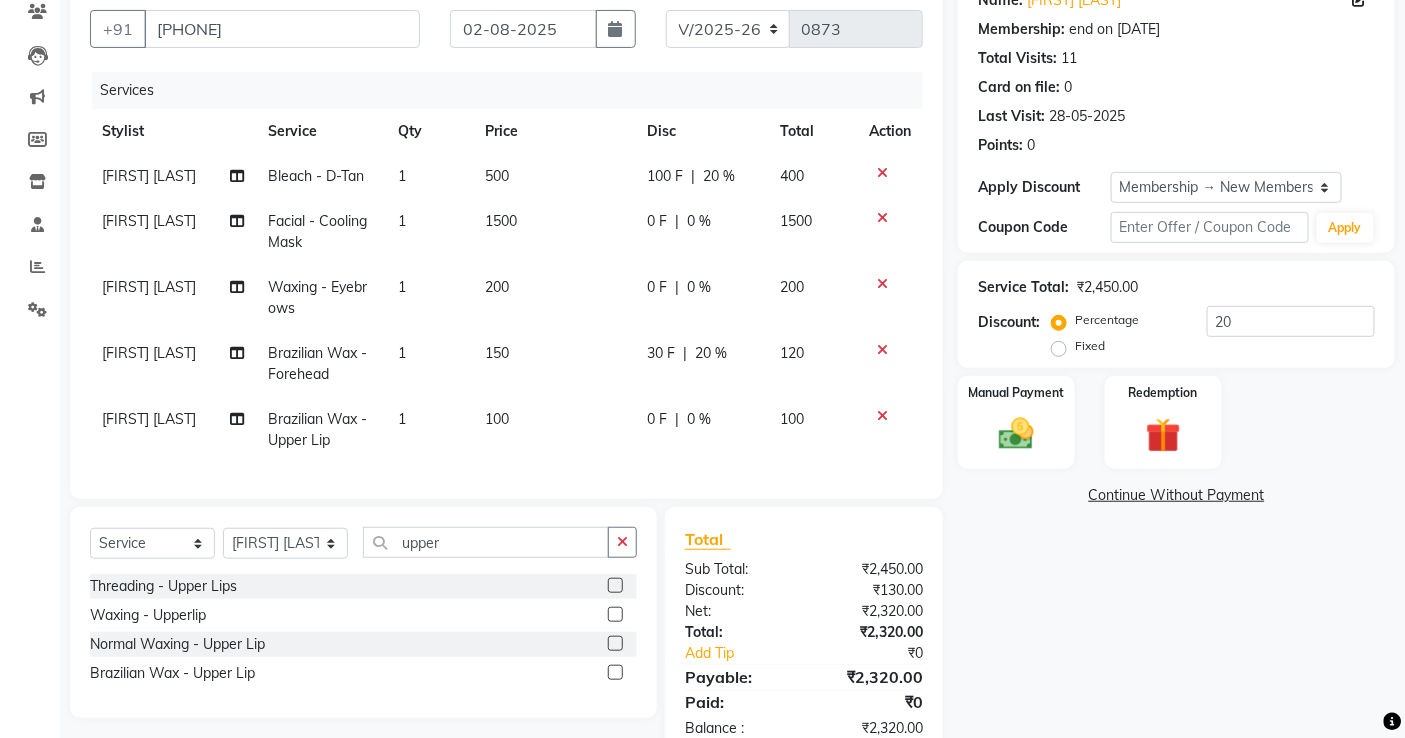 scroll, scrollTop: 0, scrollLeft: 0, axis: both 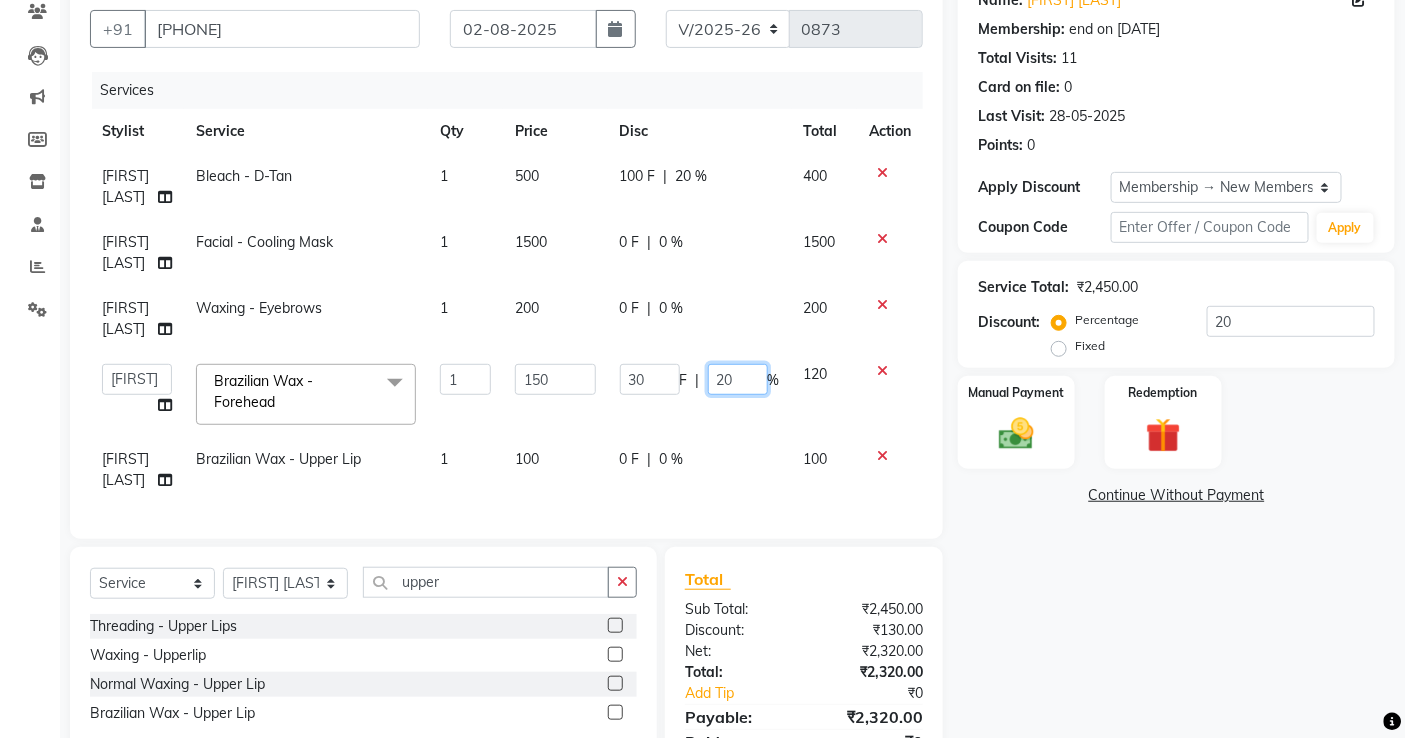 drag, startPoint x: 710, startPoint y: 452, endPoint x: 641, endPoint y: 461, distance: 69.58448 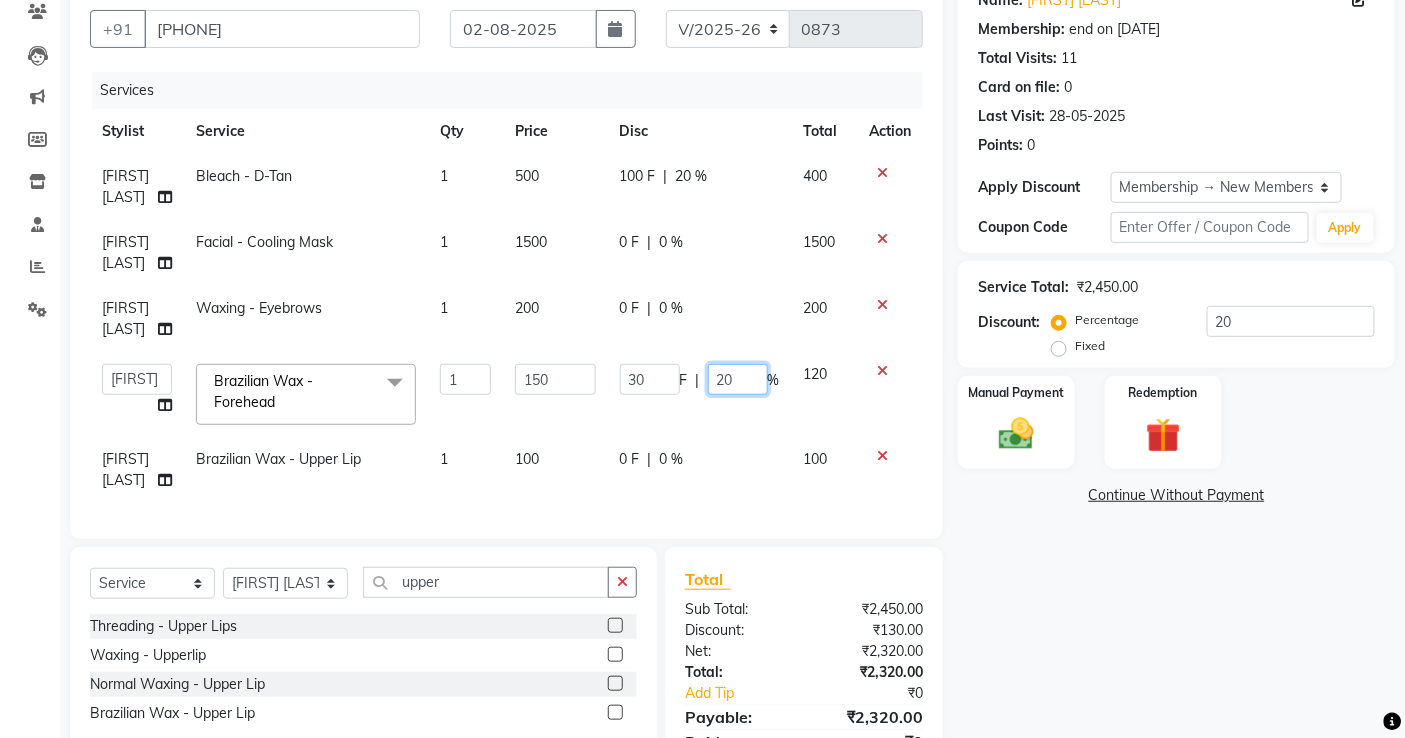 type on "0" 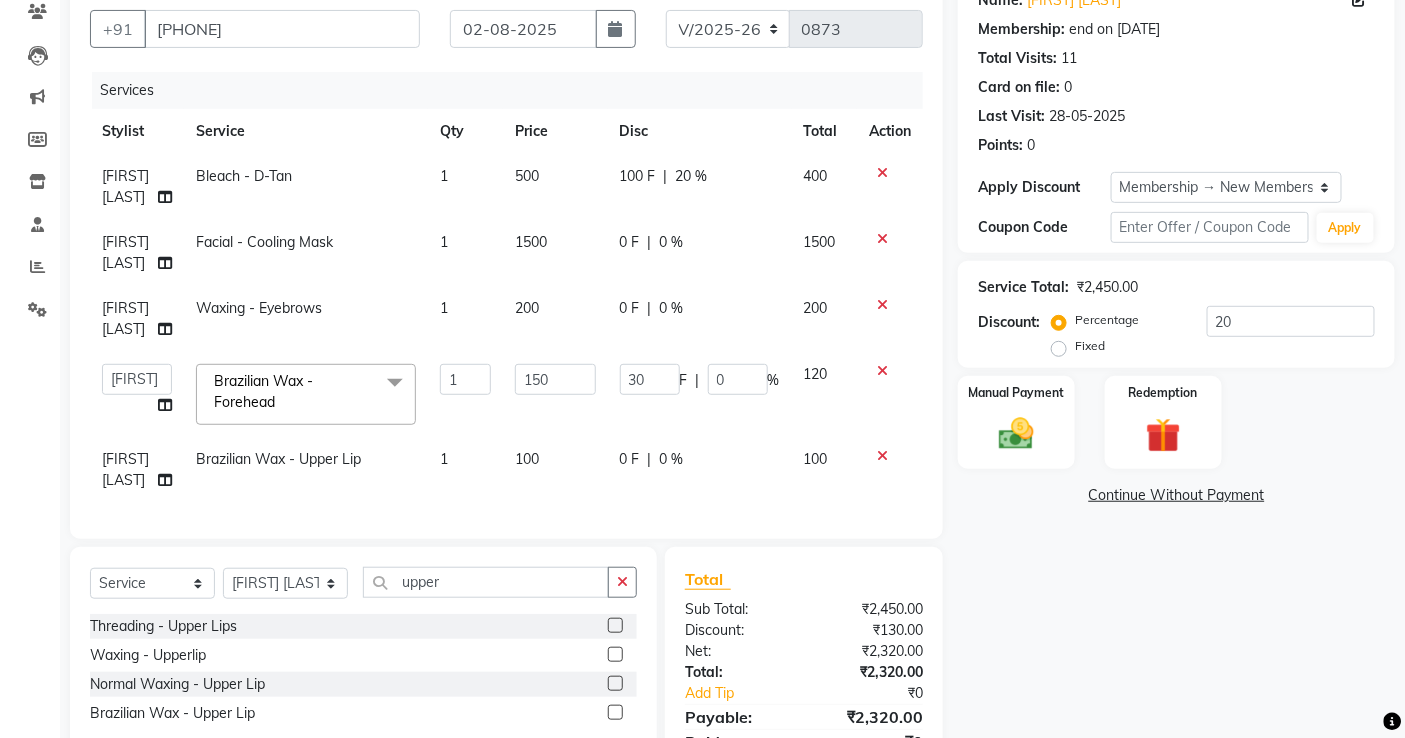 click on "Services Stylist Service Qty Price Disc Total Action [FIRST] [LAST]  Bleach - D-Tan 1 500 100 F | 20 % 400 [FIRST] [LAST]  Facial - Cooling Mask 1 1500 0 F | 0 % 1500 [FIRST] [LAST]  Waxing - Eyebrows 1 200 0 F | 0 % 200  [FIRST]   [FIRST] [LAST]   [FIRST]   [FIRST] [LAST]     [FIRST] [LAST]   [FIRST] [LAST]   [FIRST] [LAST]   [FIRST]   [FIRST] [LAST]   [FIRST]    [FIRST]  [FIRST] [LAST]   [FIRST] [LAST]   [FIRST]   [FIRST] [LAST]    [FIRST]    [FIRST]   [FIRST] [LAST]    [FIRST] [LAST]   [FIRST] [LAST]    [FIRST] [LAST]    [FIRST] [LAST]   [FIRST] [LAST]   [FIRST] [LAST]   [FIRST] [LAST]   [FIRST] [LAST]  [FIRST] [LAST]  [FIRST] [LAST]   [FIRST] [LAST]   [FIRST] [LAST]  [FIRST] [LAST]  Brazilian Wax - Forehead  x Haircuts - Hair Trim Haircuts - Advance Hair Cut Haircuts - Haircut With Wash Hair Cuts- Fringe Hair Styling - Basic Blow Dry Hair Styling - Advanced Blow Dry Hair Styling - Ironing Hair Styling - Tongs Hair Styling - Crimping Hair Wash - Wash + Conditioning Hair Wash - Wash+ Conditioning Scalp Treatment - Dandruff Treatment Scalp Treatment - Hairfall Treatment 1" 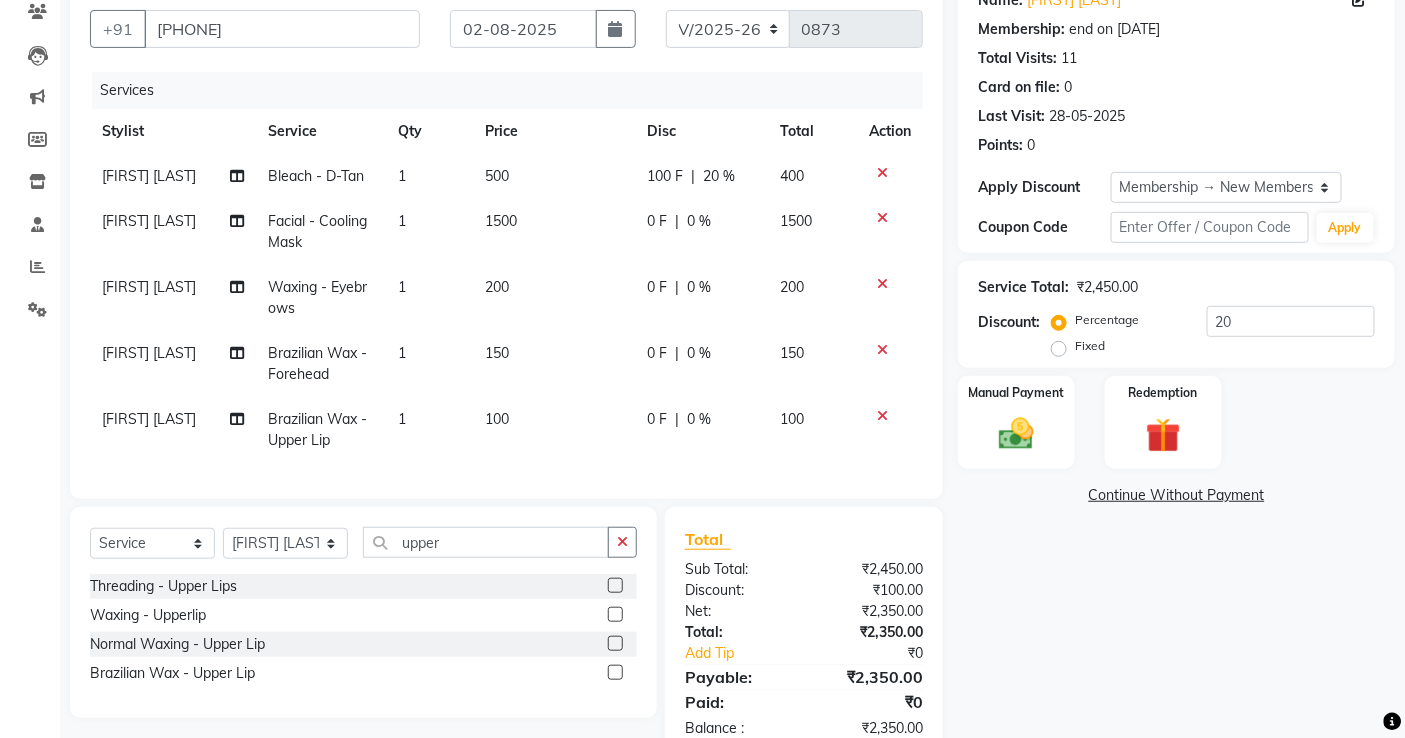 click on "150" 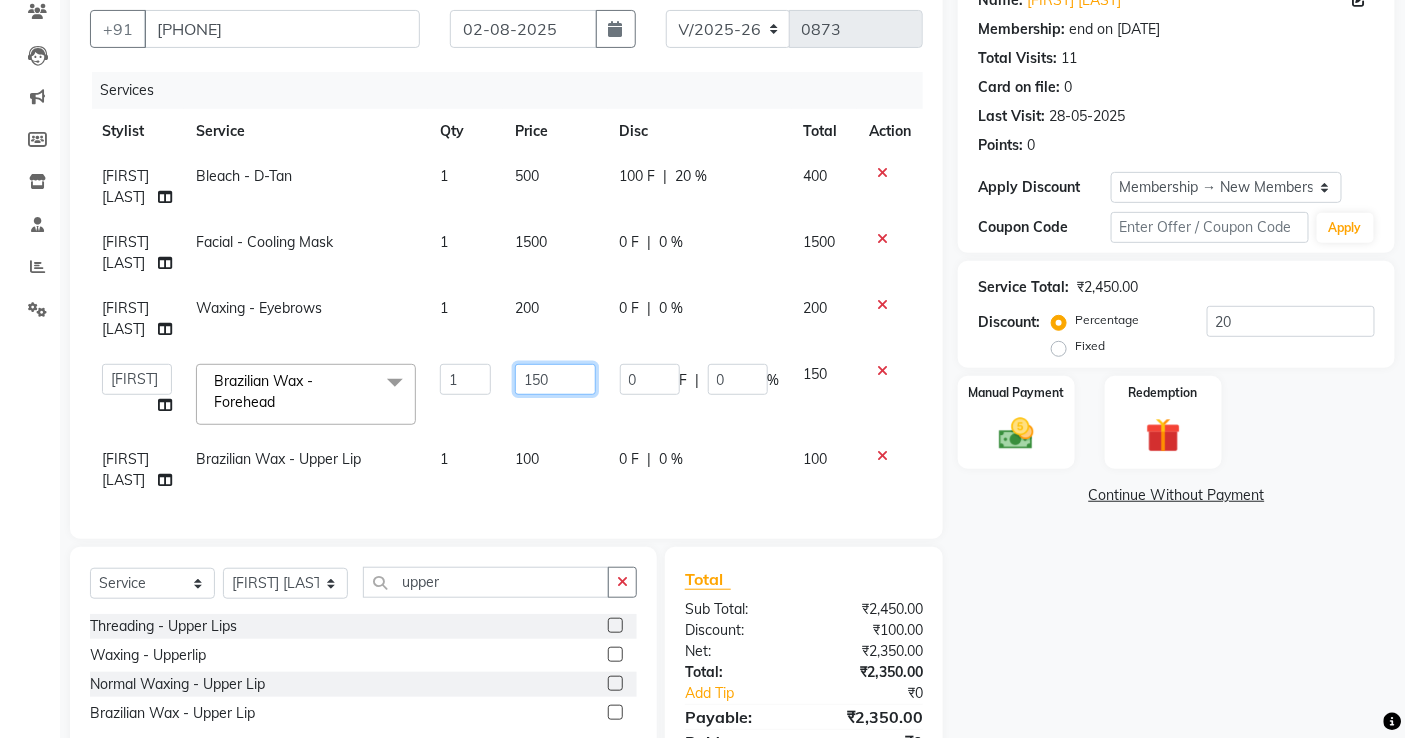 drag, startPoint x: 551, startPoint y: 436, endPoint x: 512, endPoint y: 445, distance: 40.024994 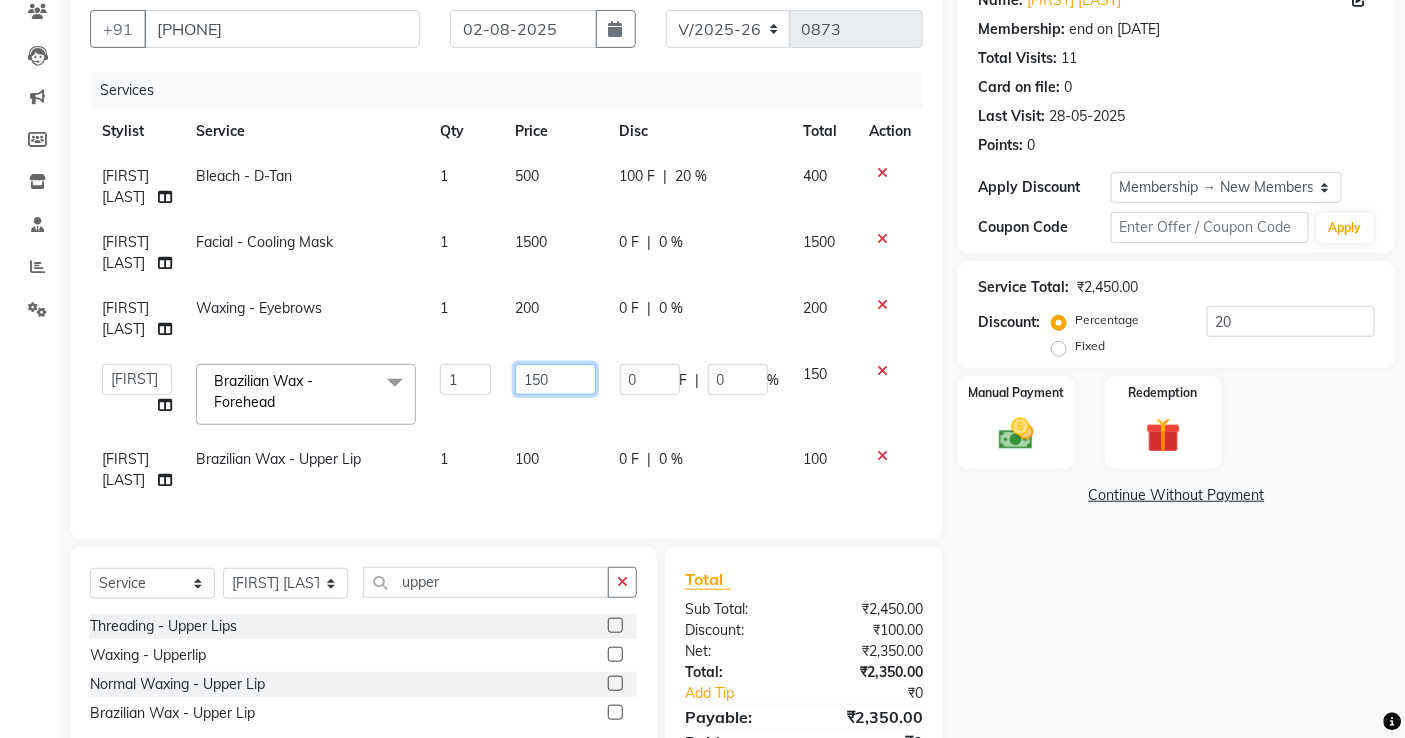 click on "150" 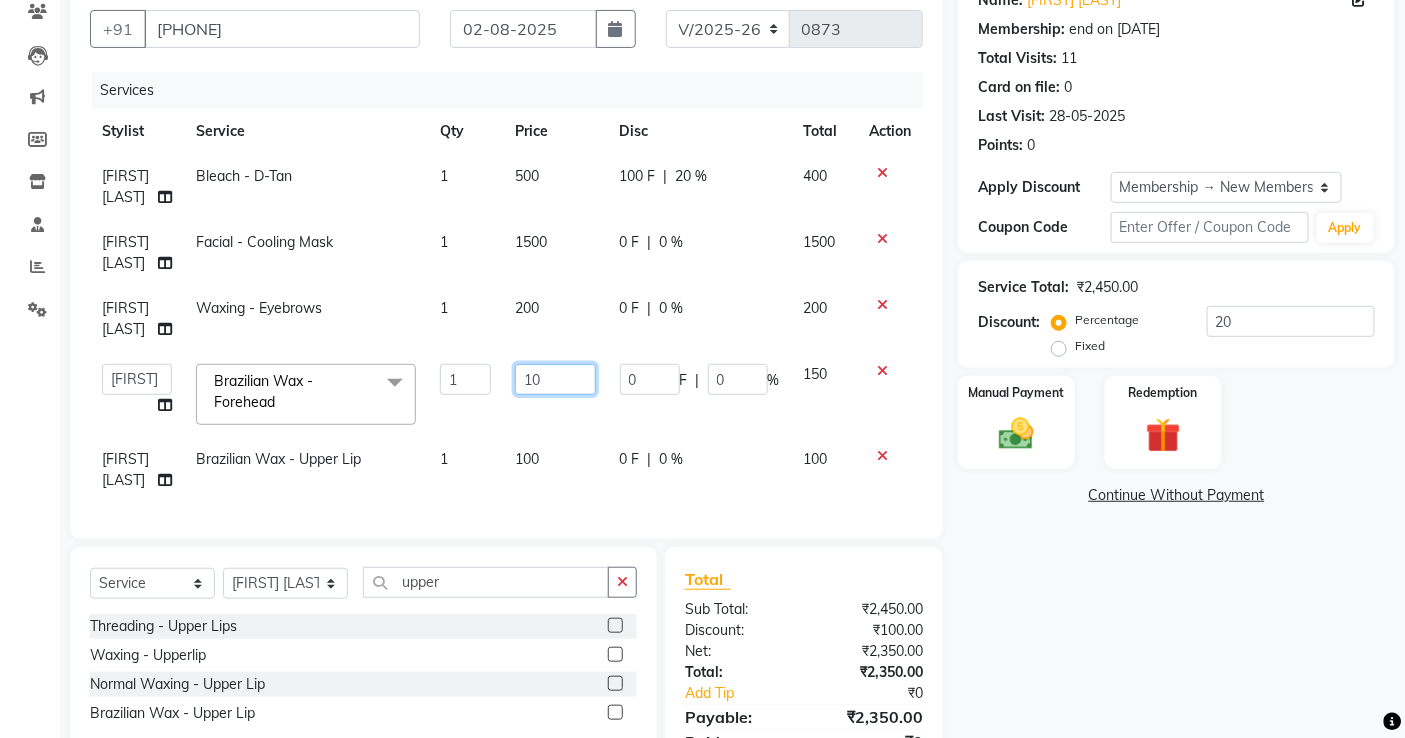 type on "100" 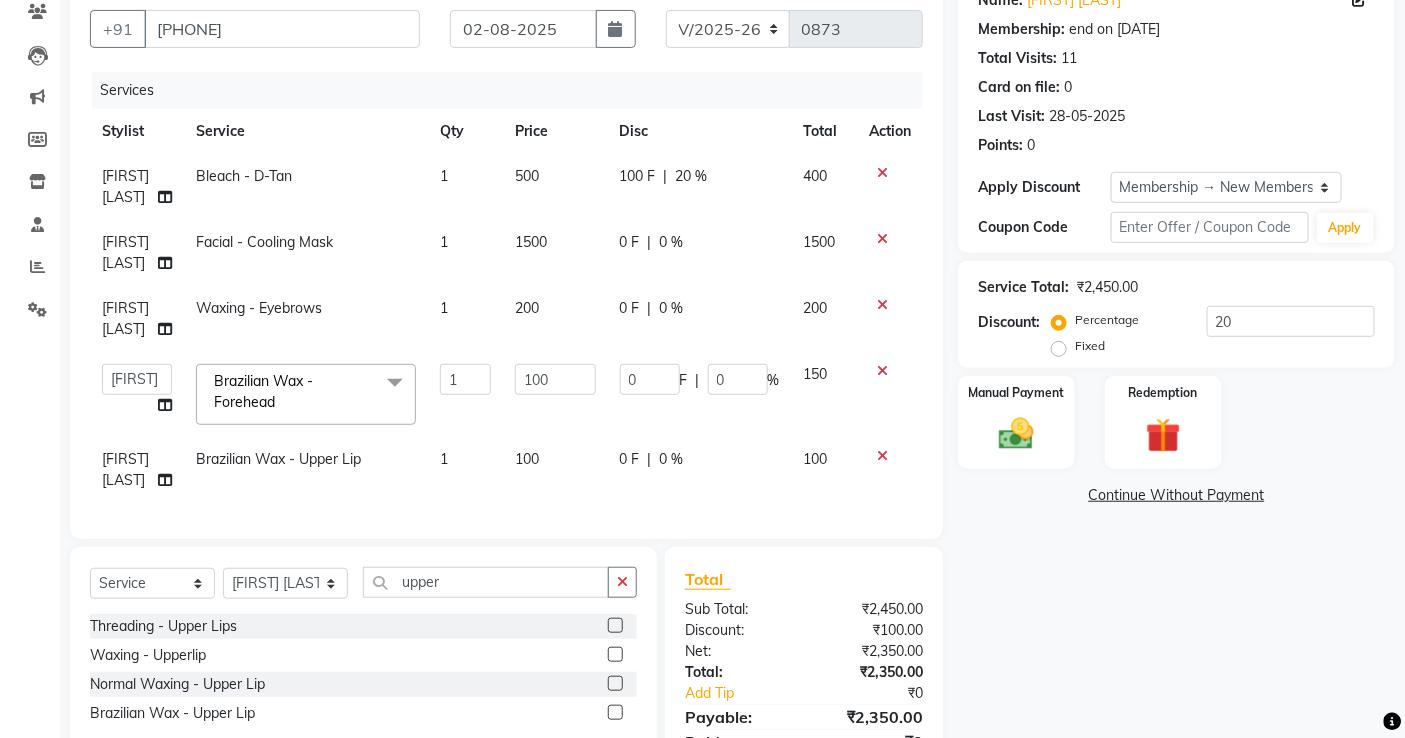 click on "Services Stylist Service Qty Price Disc Total Action [FIRST] [LAST]  Bleach - D-Tan 1 500 100 F | 20 % 400 [FIRST] [LAST]  Facial - Cooling Mask 1 1500 0 F | 0 % 1500 [FIRST] [LAST]  Waxing - Eyebrows 1 200 0 F | 0 % 200  abdul   [FIRST] [LAST]   ANITA   [FIRST] [LAST]     [FIRST] [LAST]   [FIRST] [LAST]   Front Desk   gaurav   [FIRST] [LAST]   [FIRST]    [FIRST]  [FIRST] [LAST]   kevat jadhav   Kuldeep   [FIRST] [LAST]    madhuri    Mahi   [FIRST] [LAST]    [FIRST] [LAST]   [FIRST] [LAST]   [FIRST] [LAST]    nikita mohite   [FIRST] [LAST]   Pinky   [FIRST]  Ghosh   [FIRST] [LAST]   [FIRST] [LAST]   [FIRST] [LAST]   [FIRST] [LAST]   Sweeta Joseph  Brazilian Wax - Forehead  x Haircuts - Hair Trim Haircuts - Advance Hair Cut Haircuts - Haircut With Wash Hair Cuts- Fringe Hair Styling - Basic Blow Dry Hair Styling - Advanced Blow Dry Hair Styling - Ironing Hair Styling - Tongs Hair Styling - Crimping Hair Wash - Wash + Conditioning Hair Wash - Wash+ Conditioning Scalp Treatment - Dandruff Treatment Scalp Treatment - Hairfall Treatment 1 100" 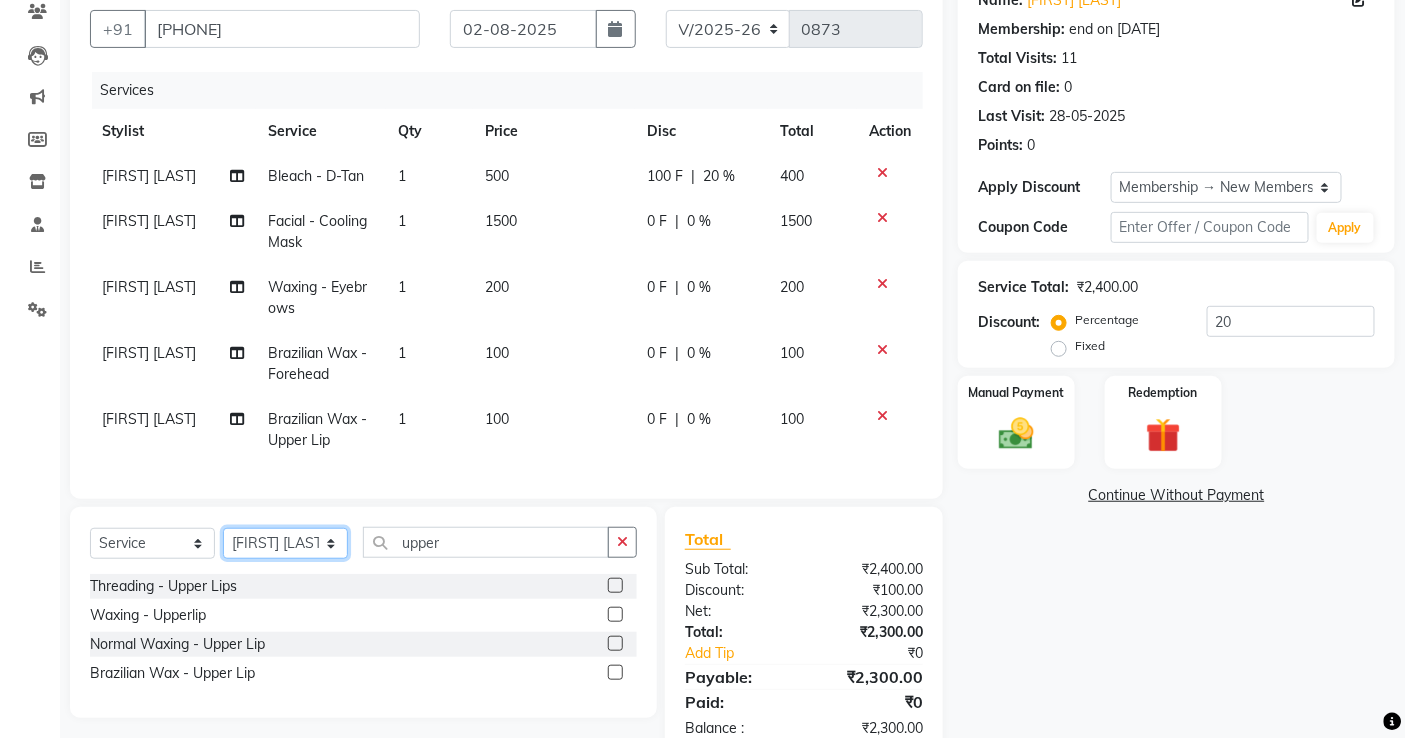 click on "Select Stylist [FIRST] [LAST] [FIRST] [LAST] [FIRST] [FIRST] [LAST]   [FIRST] [LAST] [FIRST] [LAST] [FIRST] [LAST] [FIRST]   [FIRST] [LAST]   [FIRST] [LAST]  [FIRST] [LAST]   [FIRST] [LAST]   [FIRST]   [FIRST] [LAST]    [FIRST]    [FIRST]   [FIRST] [LAST]    [FIRST] [LAST]   [FIRST] [LAST]    [FIRST] [LAST]    [FIRST] [LAST]   [FIRST] [LAST]   [FIRST] [LAST]   [FIRST] [LAST]   [FIRST] [LAST]  [FIRST] [LAST]  [FIRST] [LAST]   [FIRST] [LAST]   [FIRST] [LAST]  [FIRST] [LAST]" 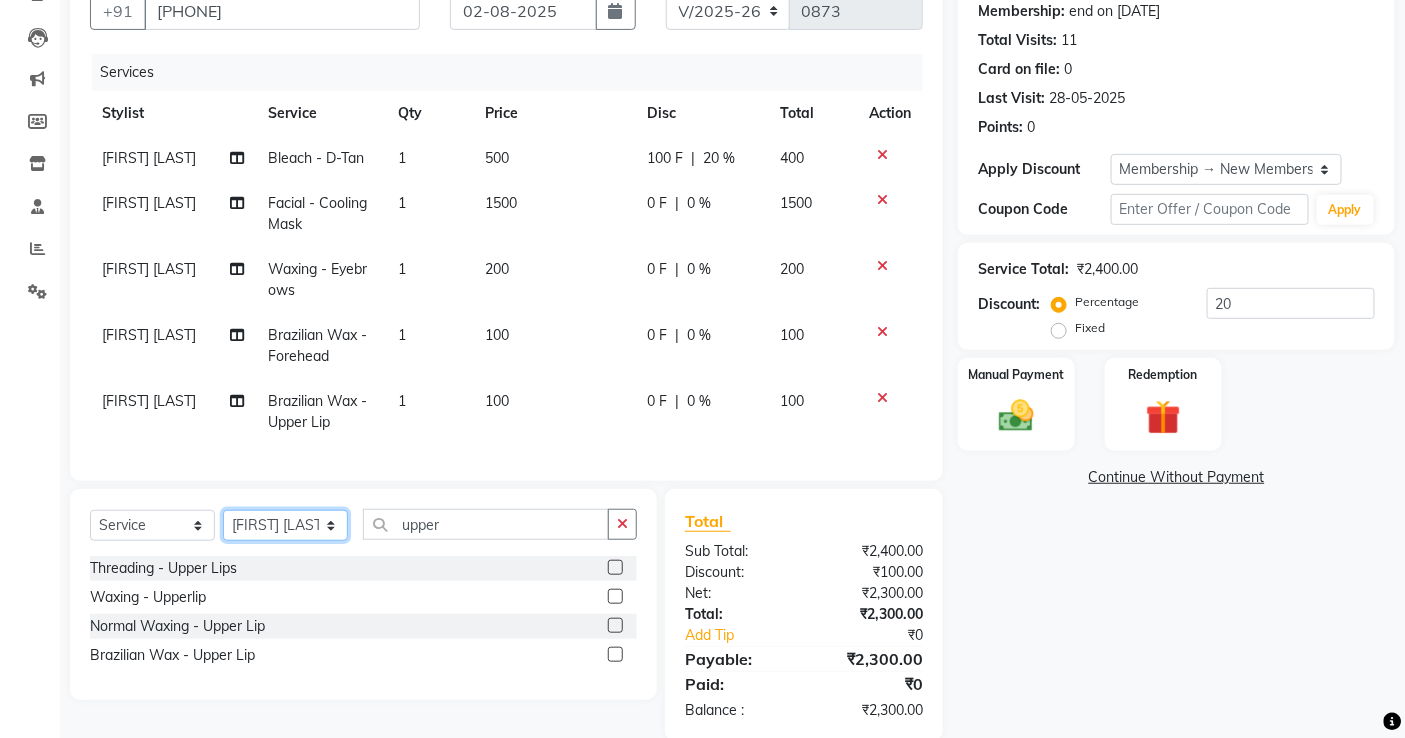 scroll, scrollTop: 226, scrollLeft: 0, axis: vertical 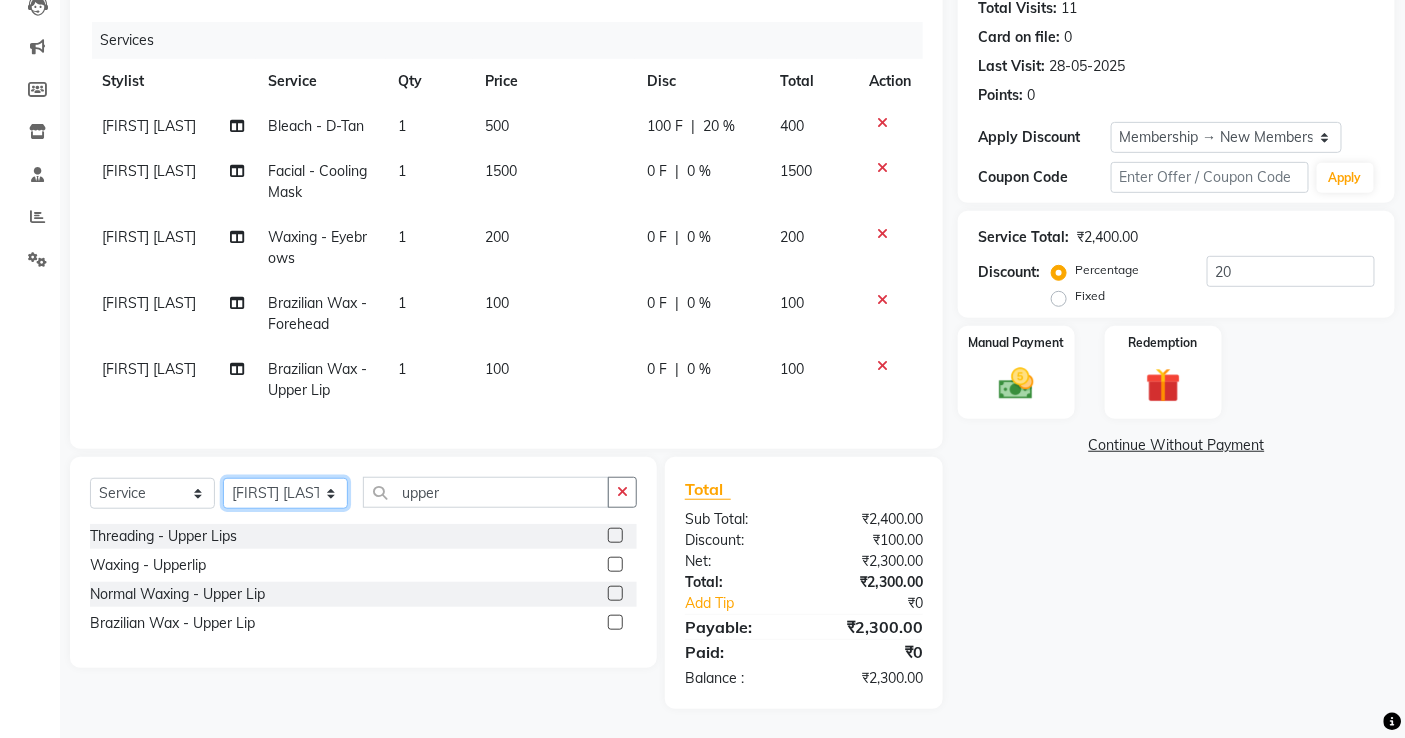 drag, startPoint x: 318, startPoint y: 496, endPoint x: 316, endPoint y: 482, distance: 14.142136 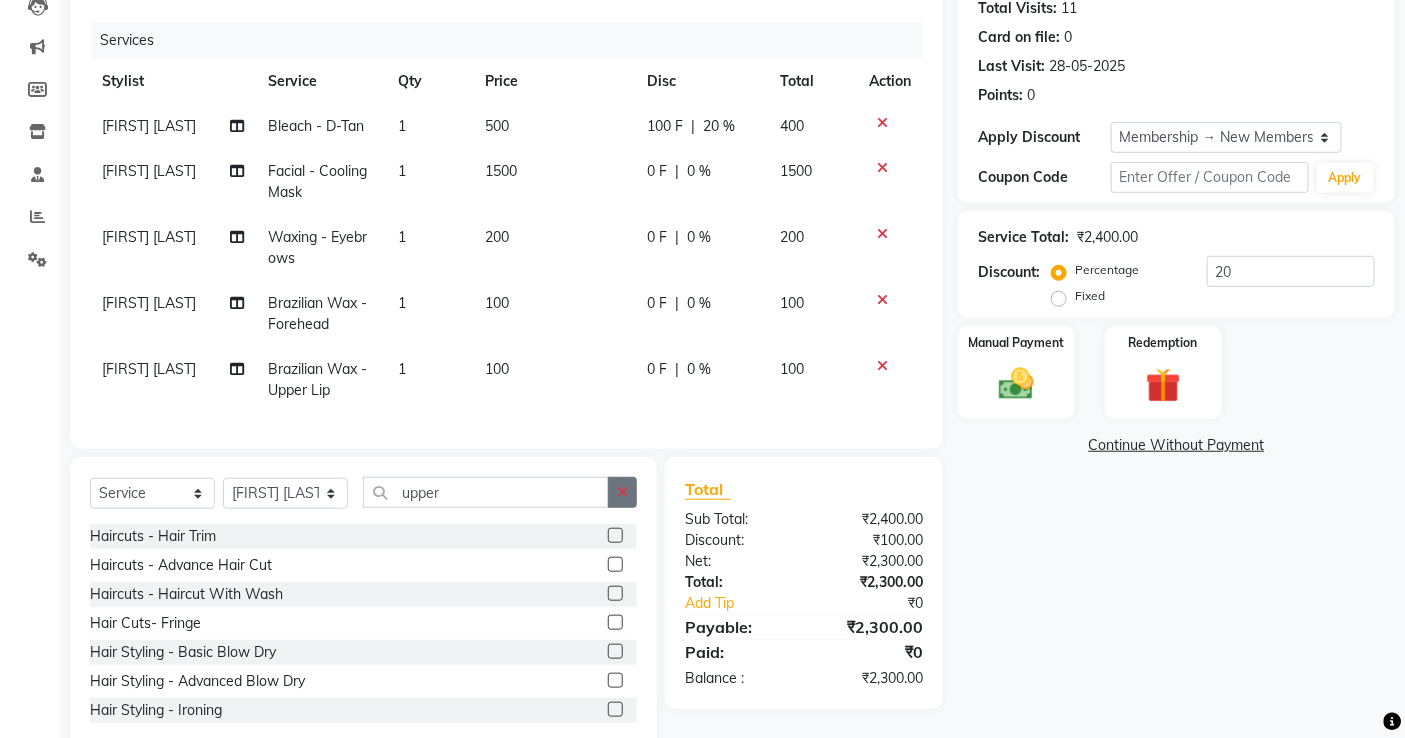 click 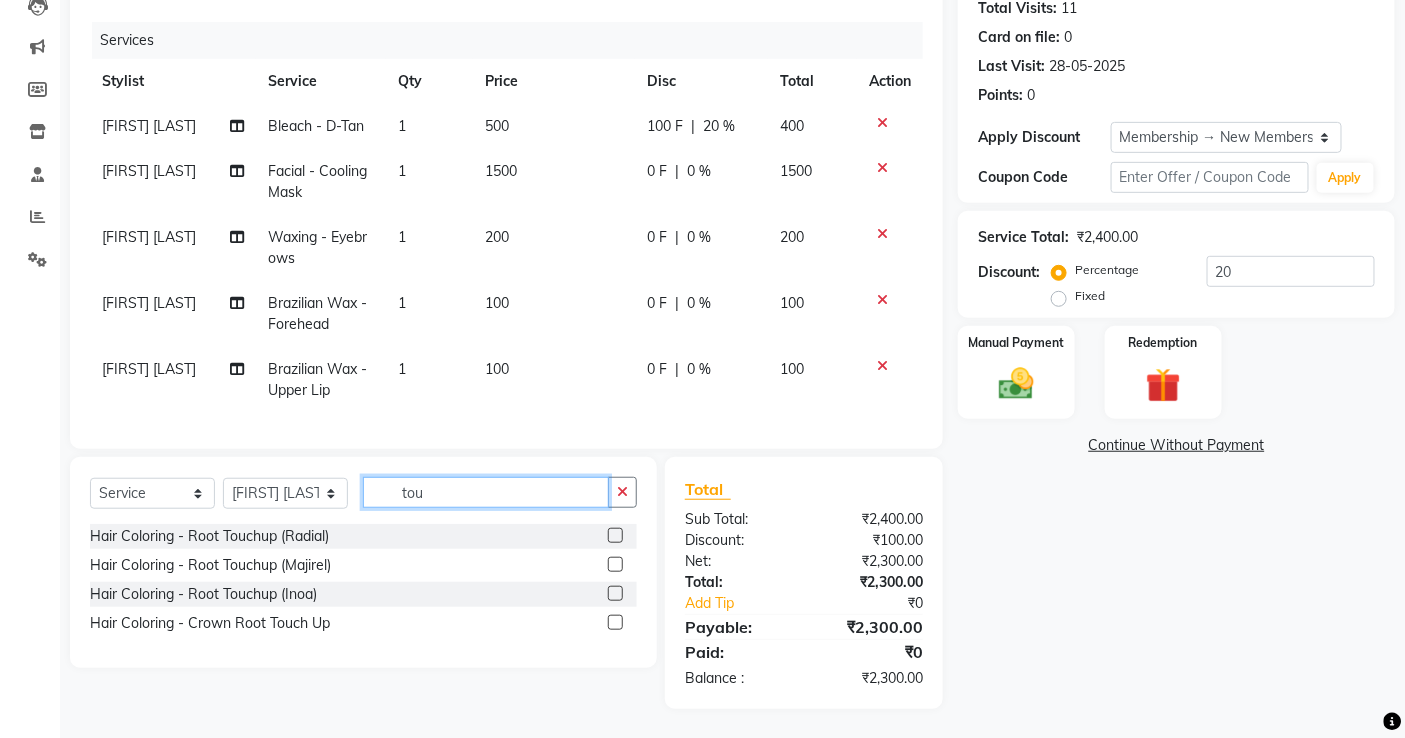 type on "tou" 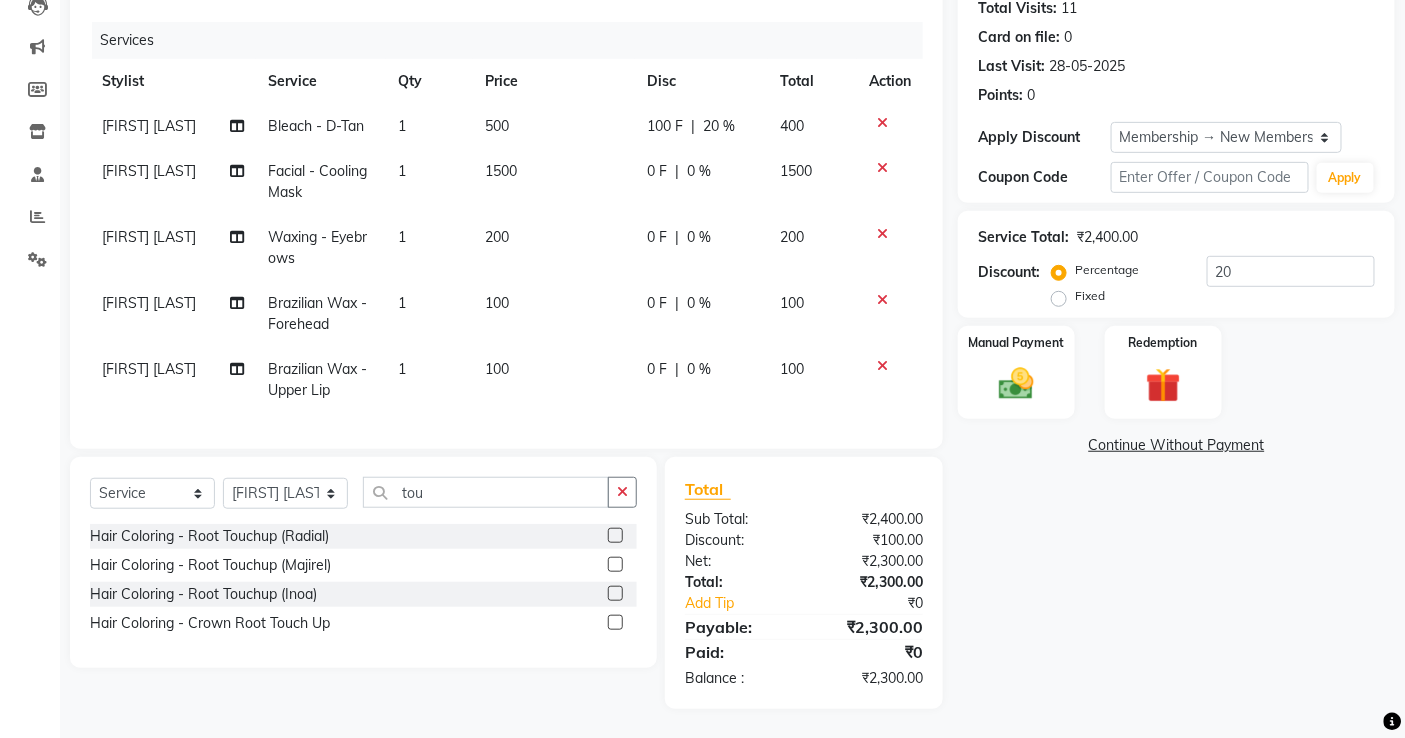 click 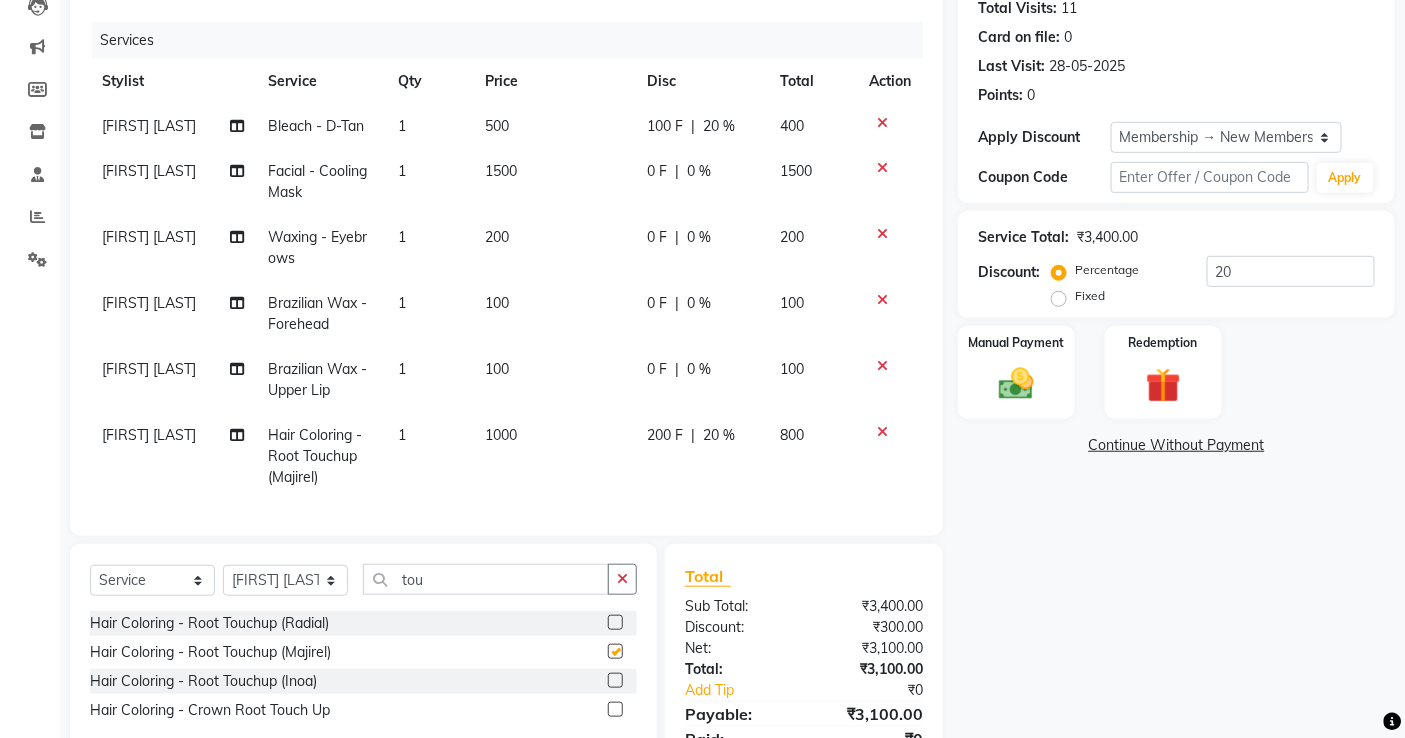 checkbox on "false" 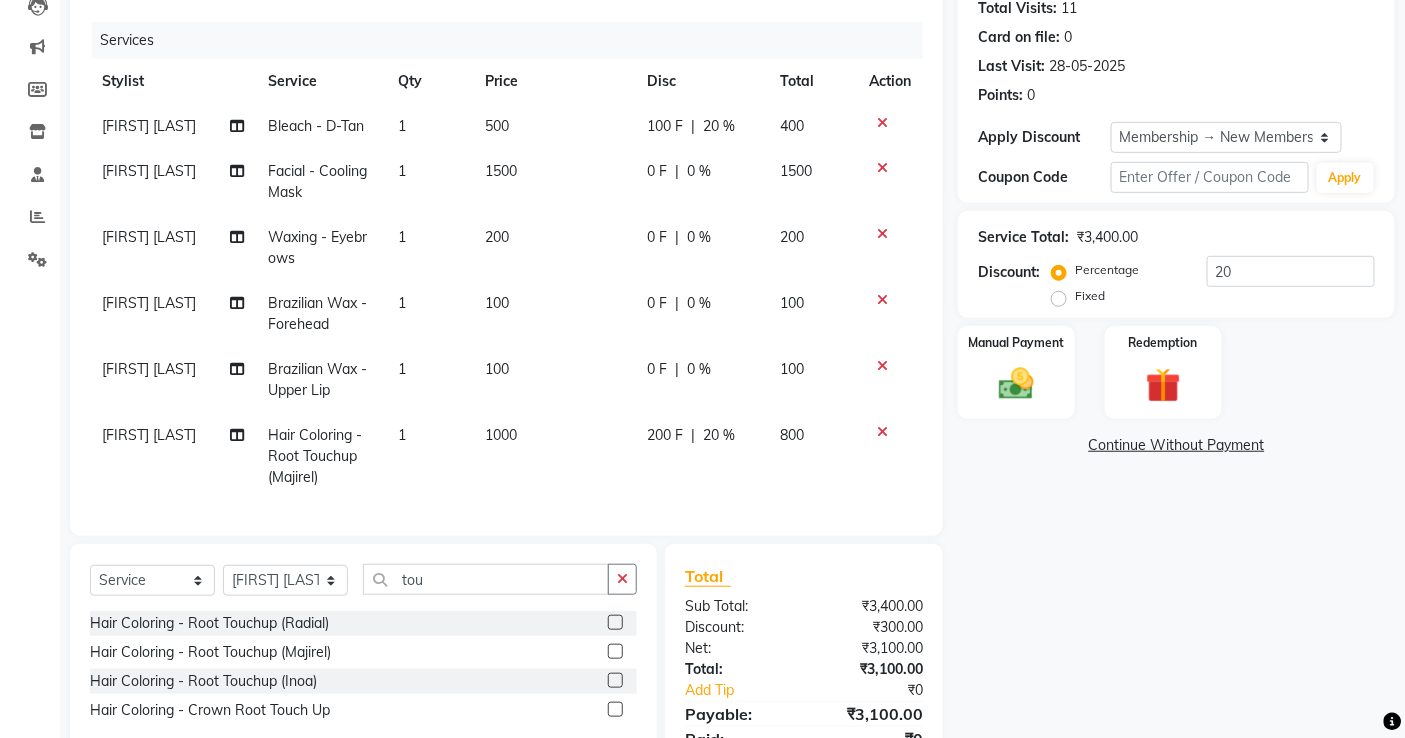 click on "1000" 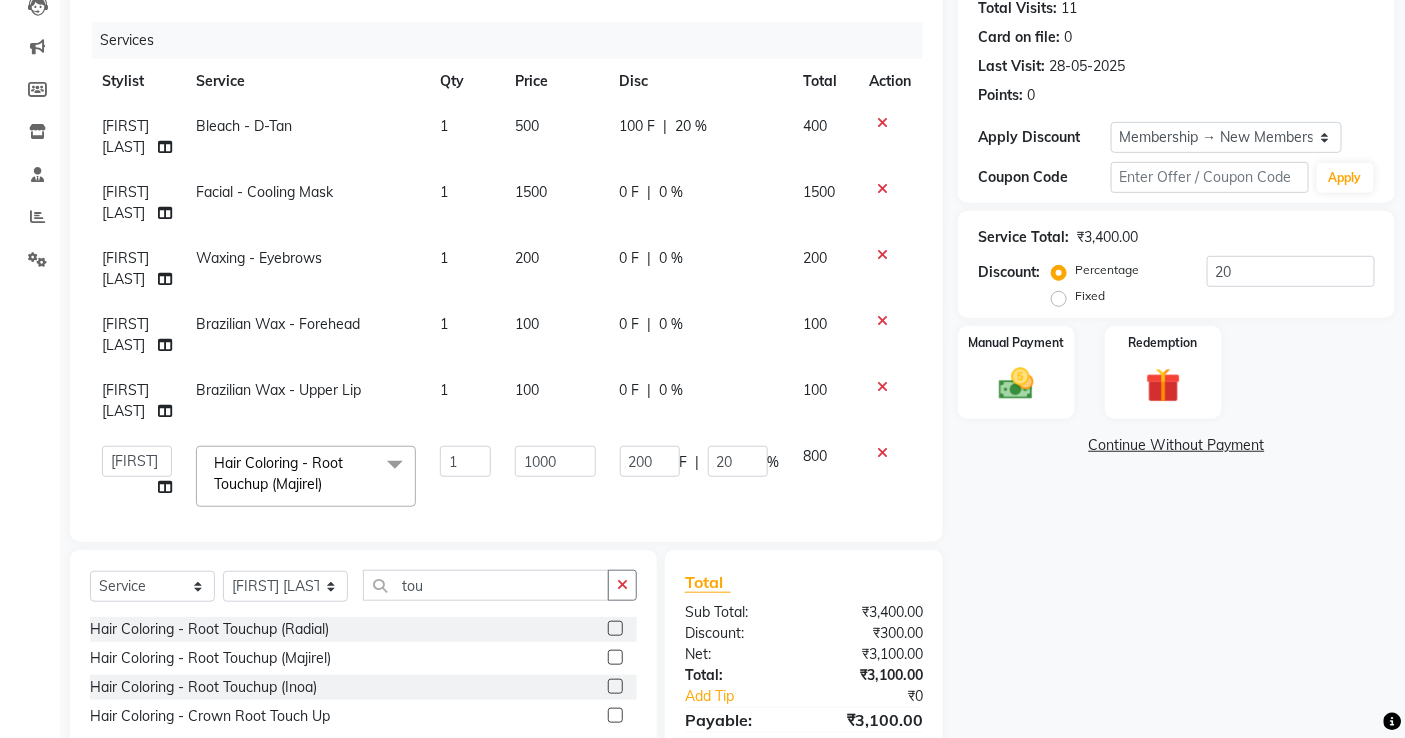 scroll, scrollTop: 134, scrollLeft: 0, axis: vertical 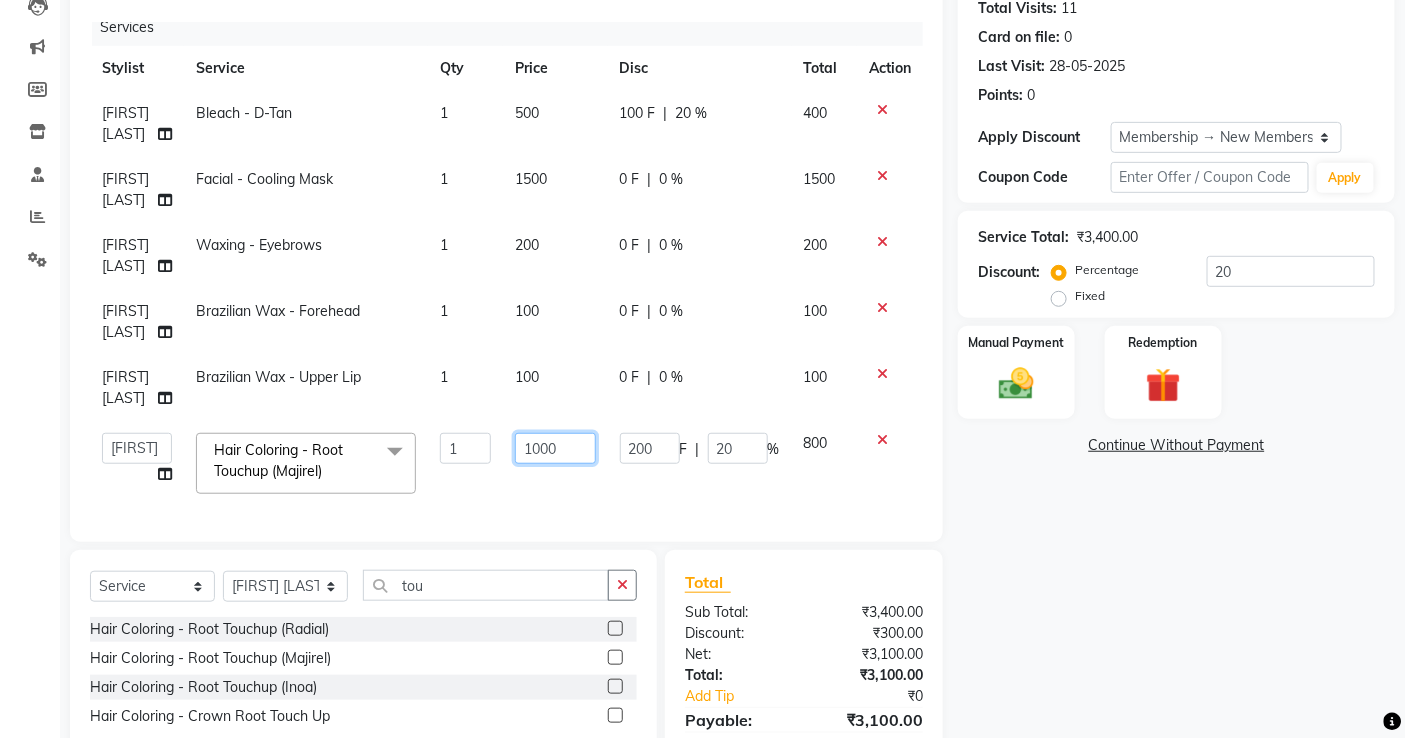 drag, startPoint x: 562, startPoint y: 432, endPoint x: 507, endPoint y: 452, distance: 58.5235 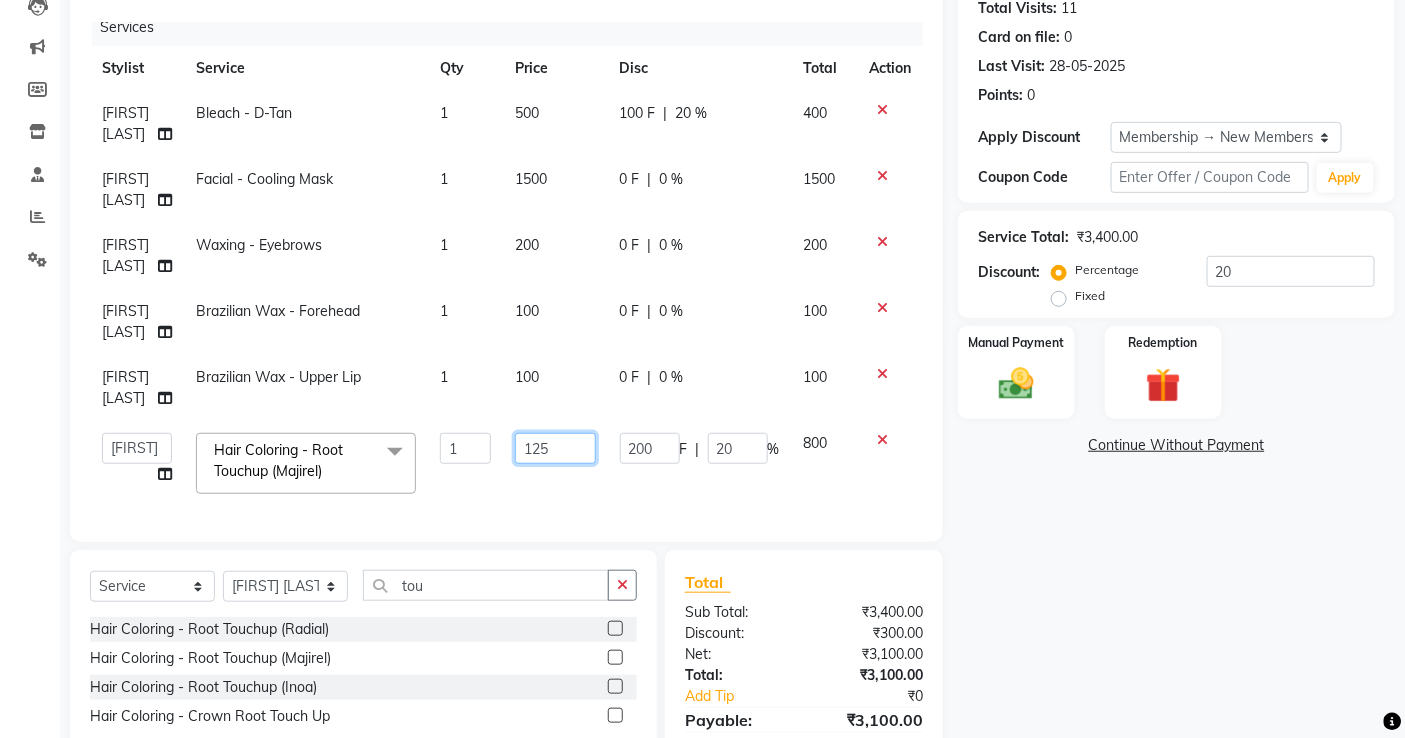 type on "1250" 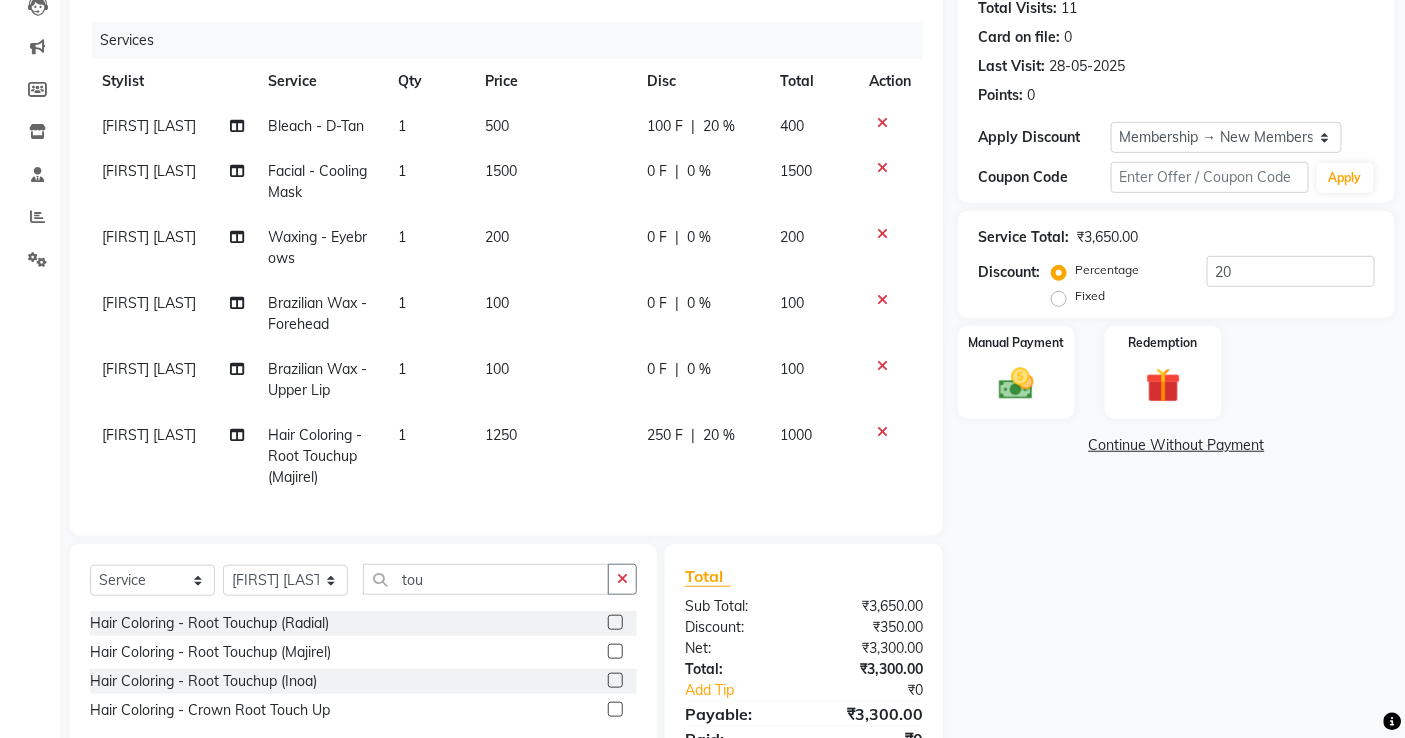 scroll, scrollTop: 0, scrollLeft: 0, axis: both 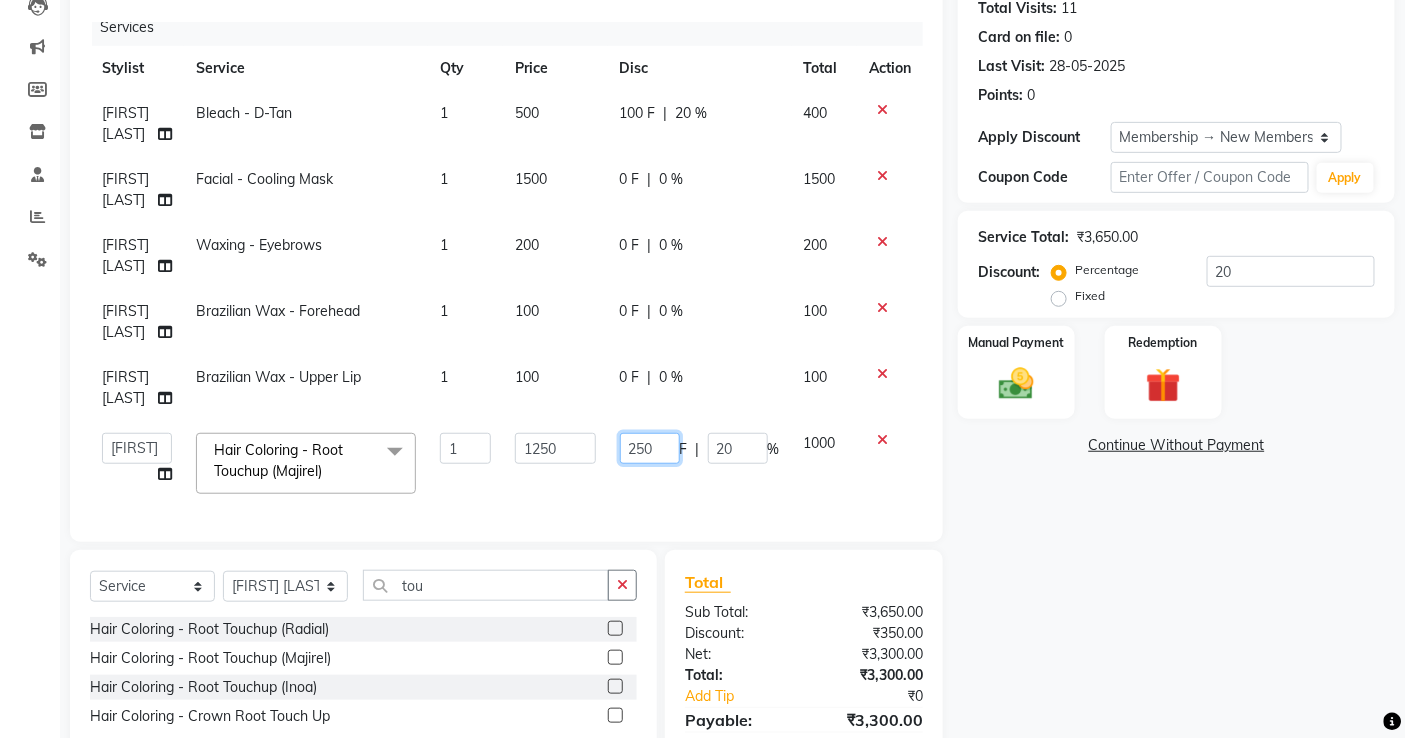 drag, startPoint x: 648, startPoint y: 434, endPoint x: 592, endPoint y: 443, distance: 56.718605 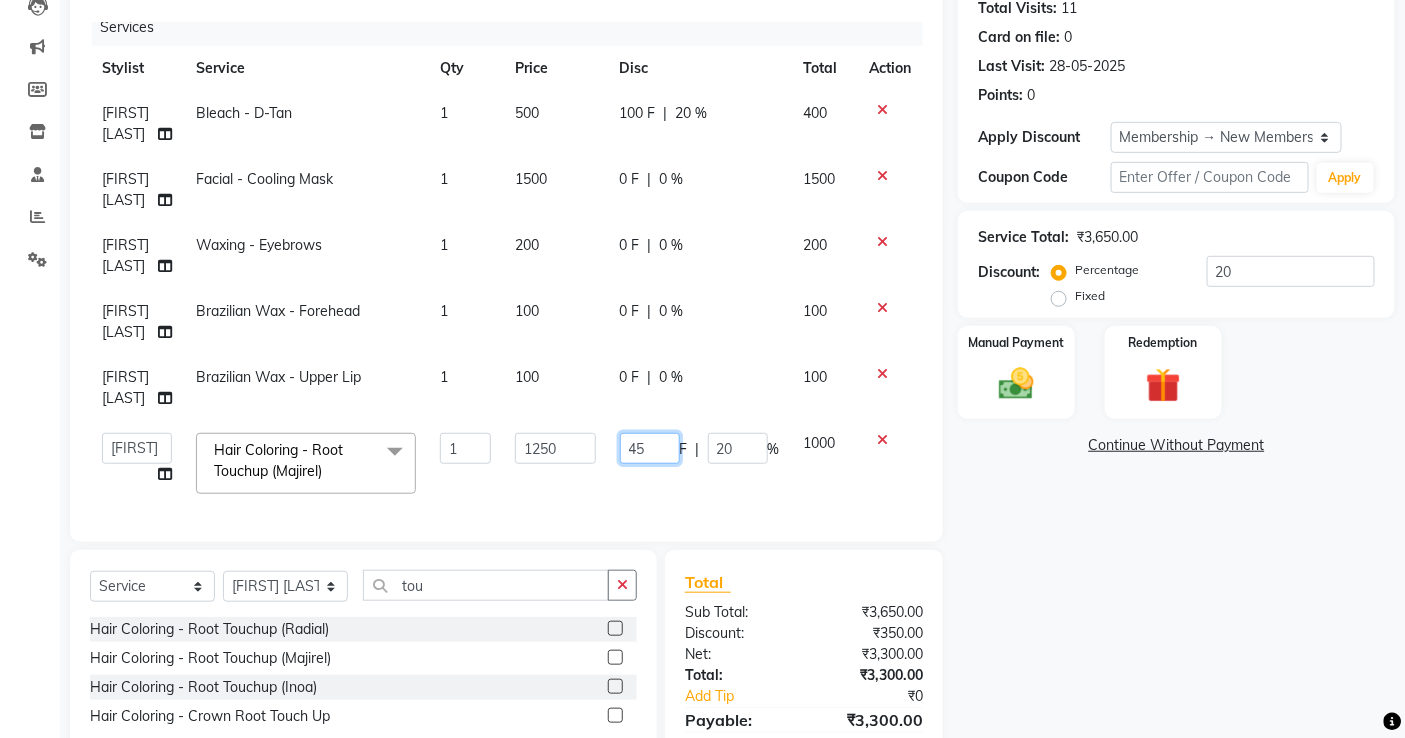 type on "450" 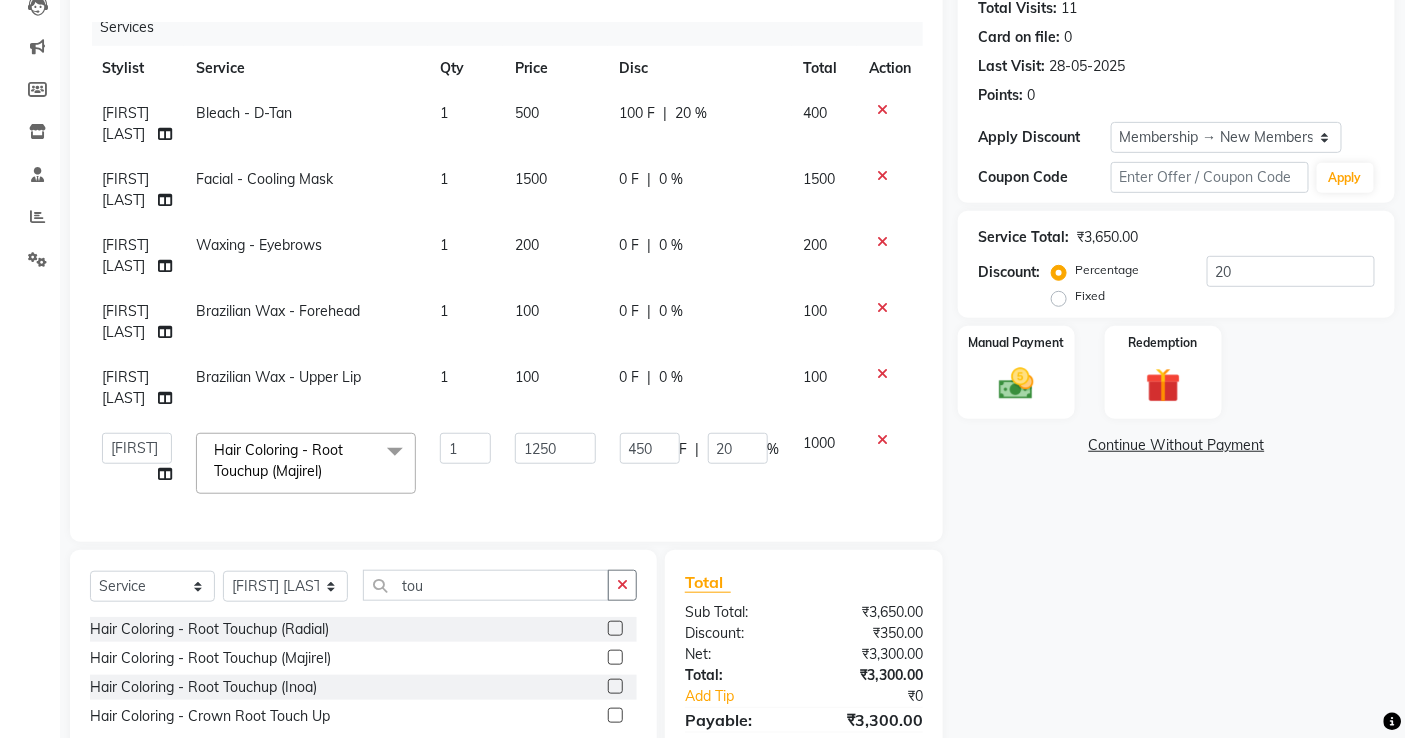 click on "[FIRST] [LAST]   [FIRST] [LAST]   [FIRST]   [FIRST] [LAST]     [FIRST] [LAST]   [FIRST] [LAST]   [FIRST] [LAST]   [FIRST]   [FIRST] [LAST]   [FIRST]    [FIRST]  [FIRST] [LAST]   [FIRST] [LAST]   [FIRST]   [FIRST] [LAST]    [FIRST]    [FIRST]   [FIRST] [LAST]    [FIRST] [LAST]   [FIRST] [LAST]    [FIRST] [LAST]    [FIRST] [LAST]   [FIRST] [LAST]   [FIRST] [LAST]   [FIRST] [LAST]   [FIRST] [LAST]  [FIRST] [LAST]  [FIRST] [LAST]   [FIRST] [LAST]   [FIRST] [LAST]  [FIRST] [LAST]" 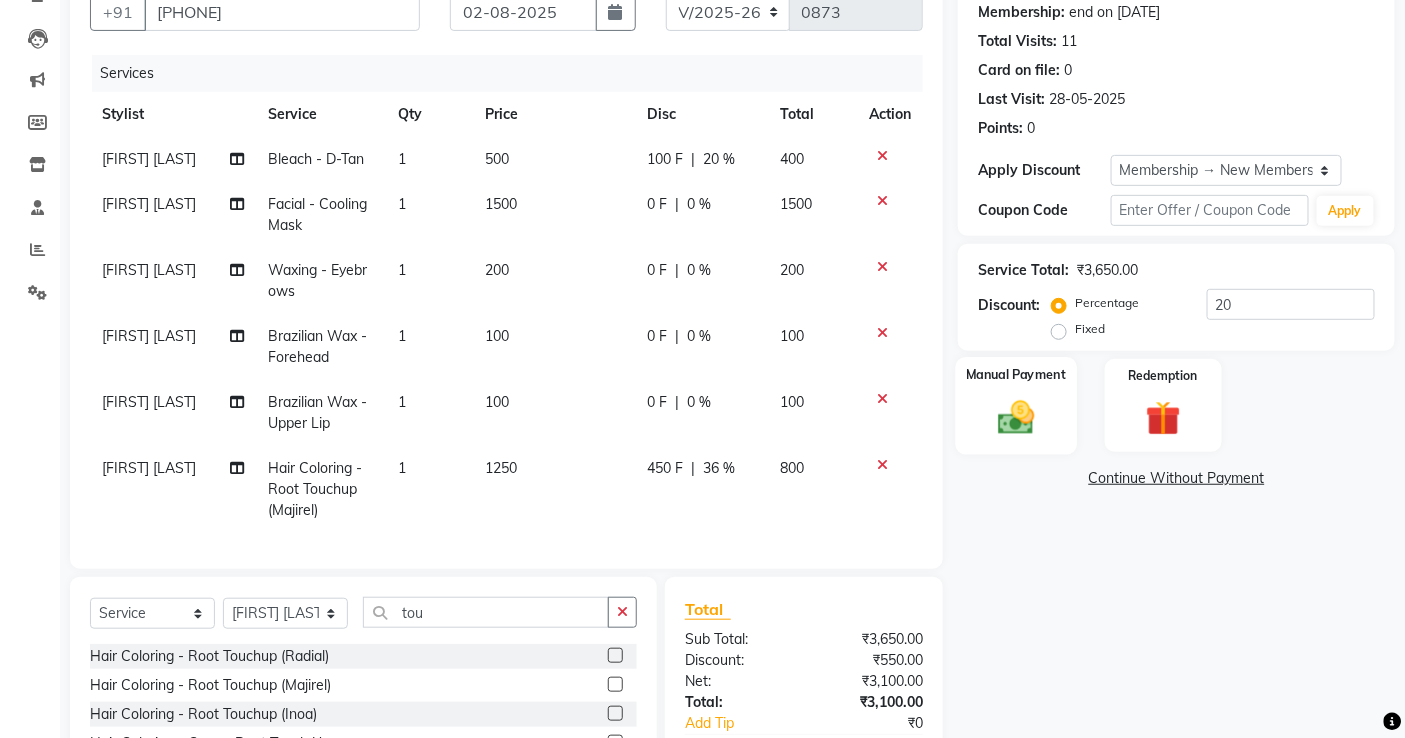 scroll, scrollTop: 222, scrollLeft: 0, axis: vertical 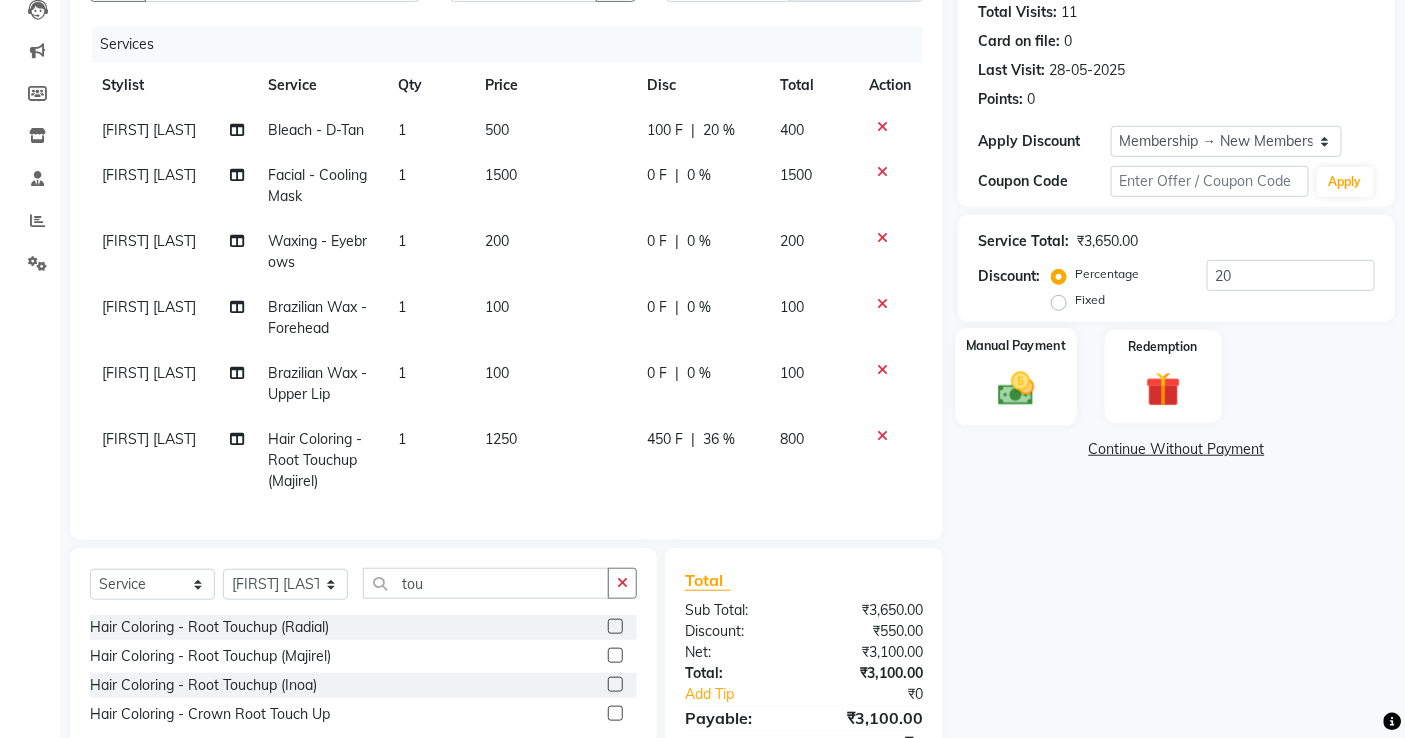 click 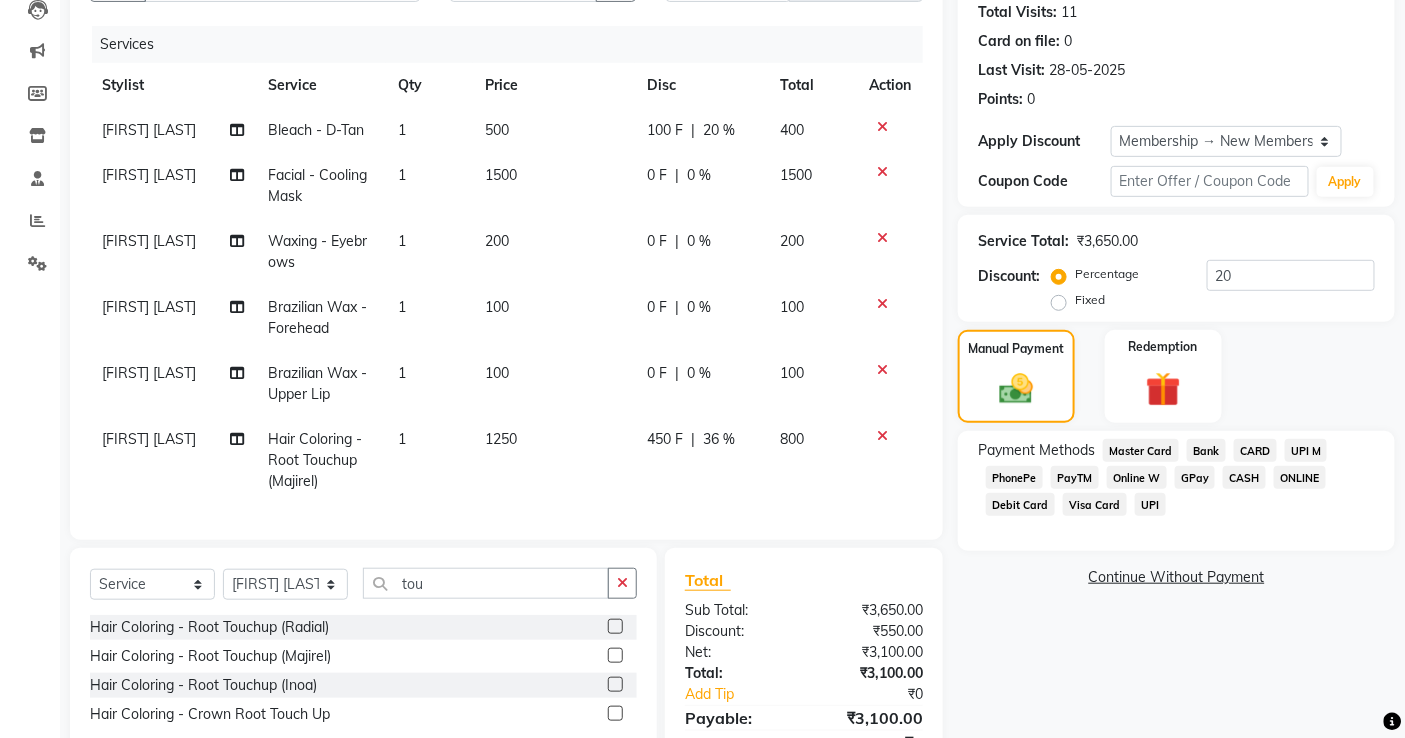 click on "CARD" 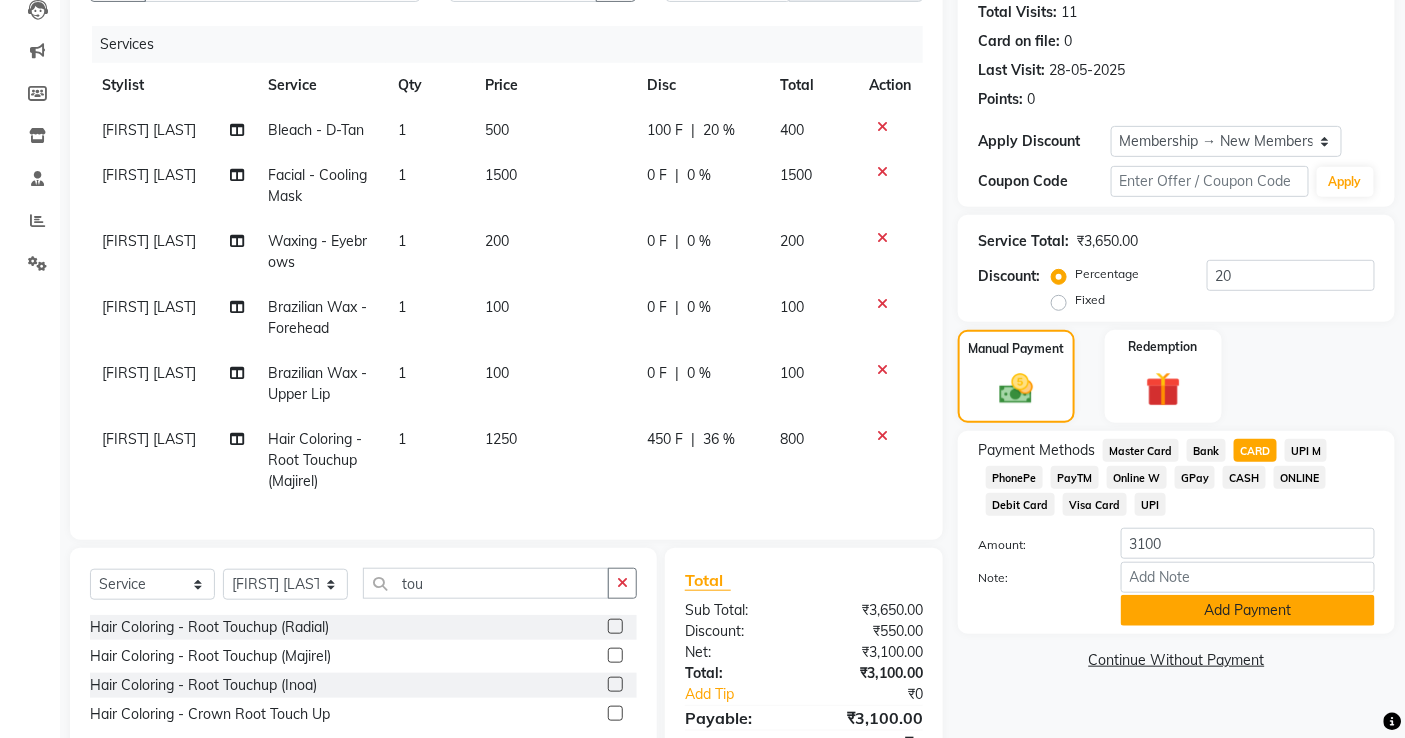 click on "Add Payment" 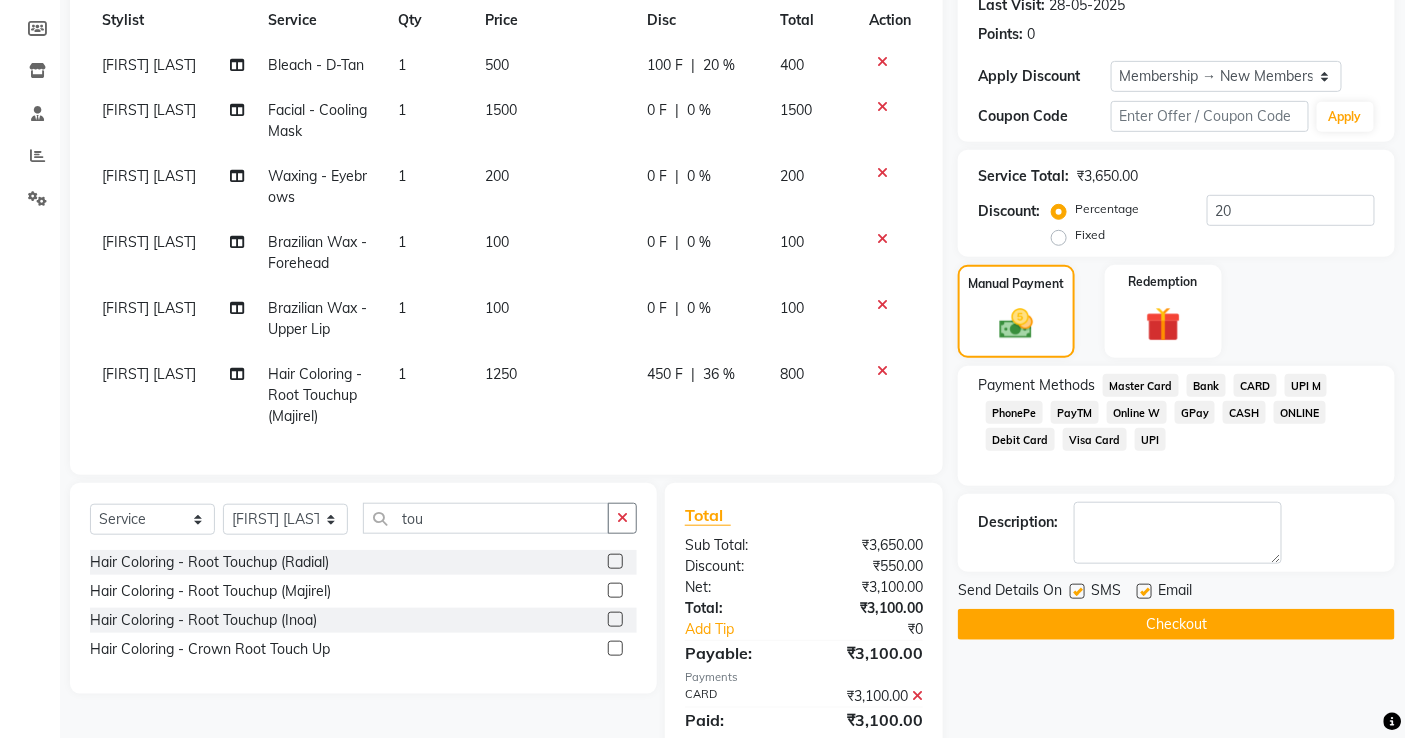 scroll, scrollTop: 355, scrollLeft: 0, axis: vertical 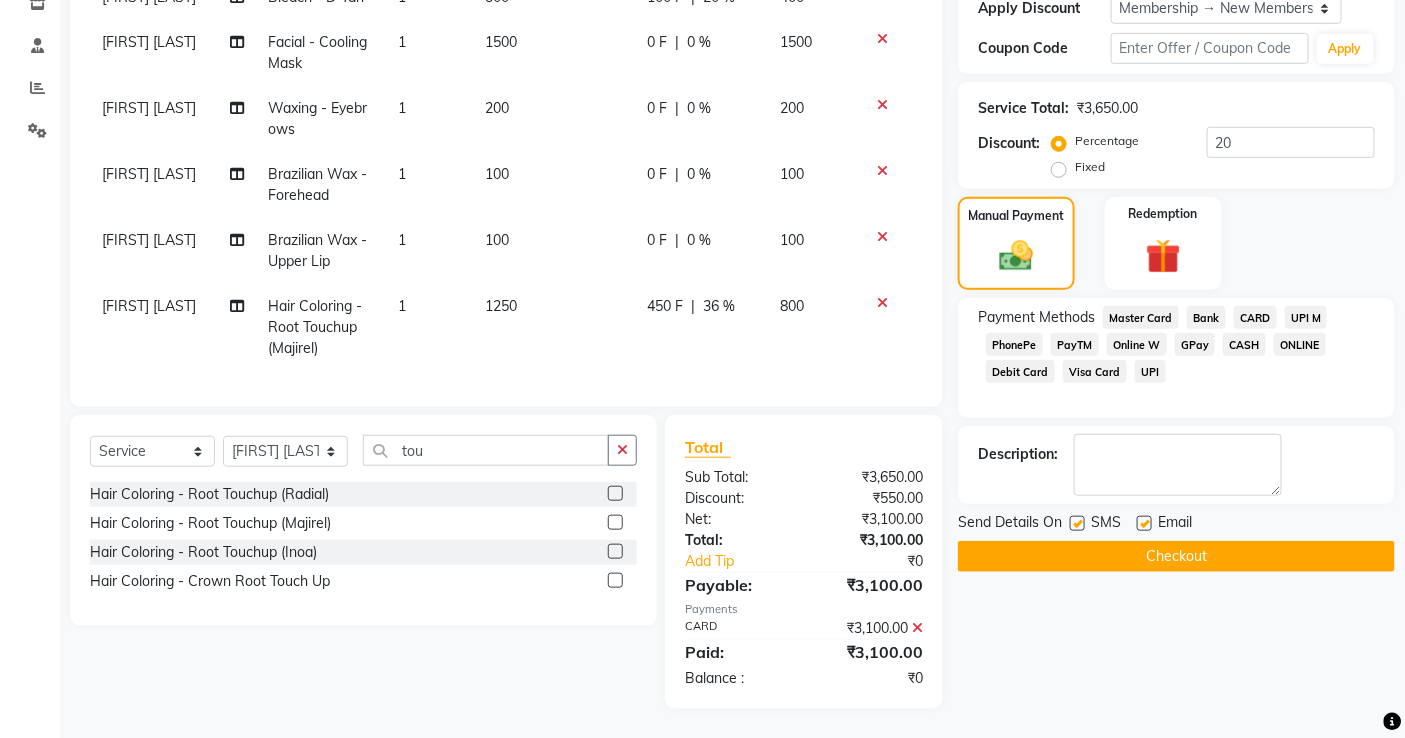 click 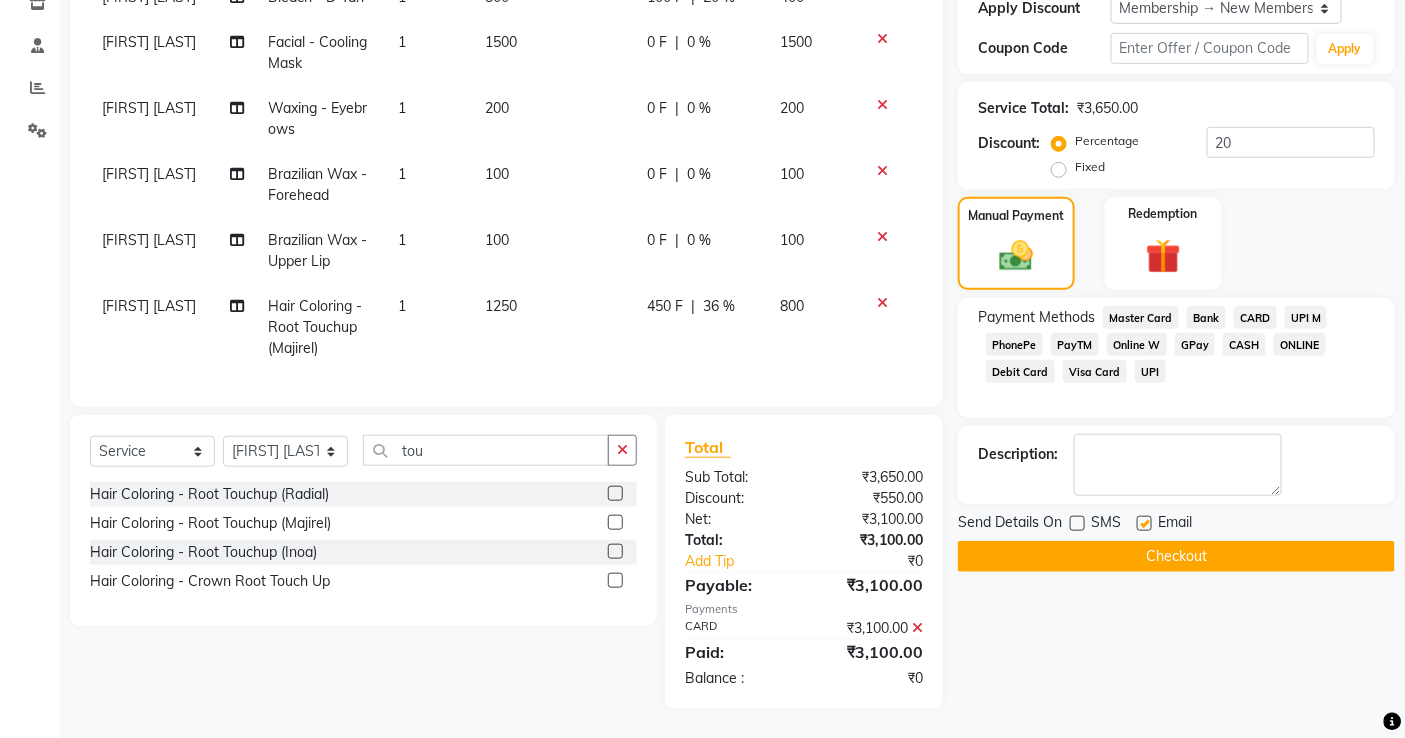 click on "Checkout" 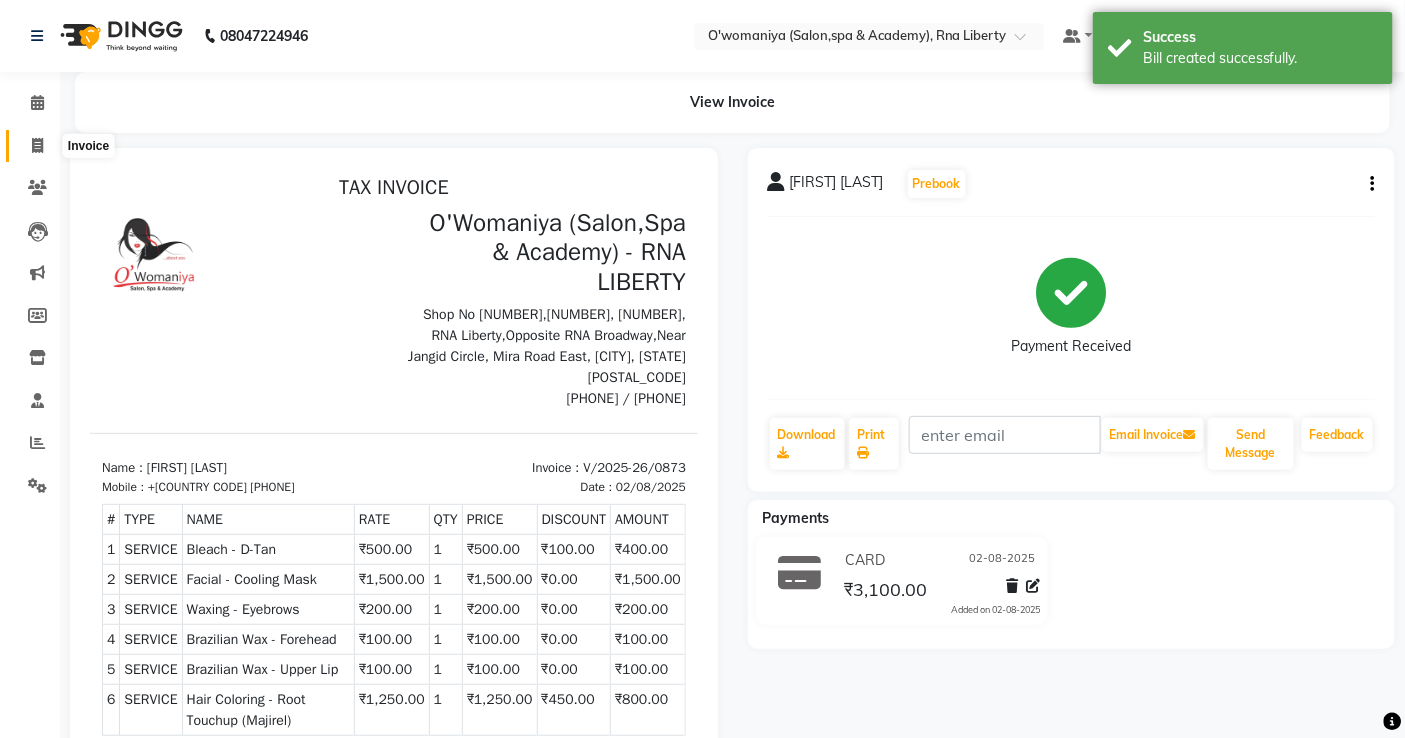 scroll, scrollTop: 0, scrollLeft: 0, axis: both 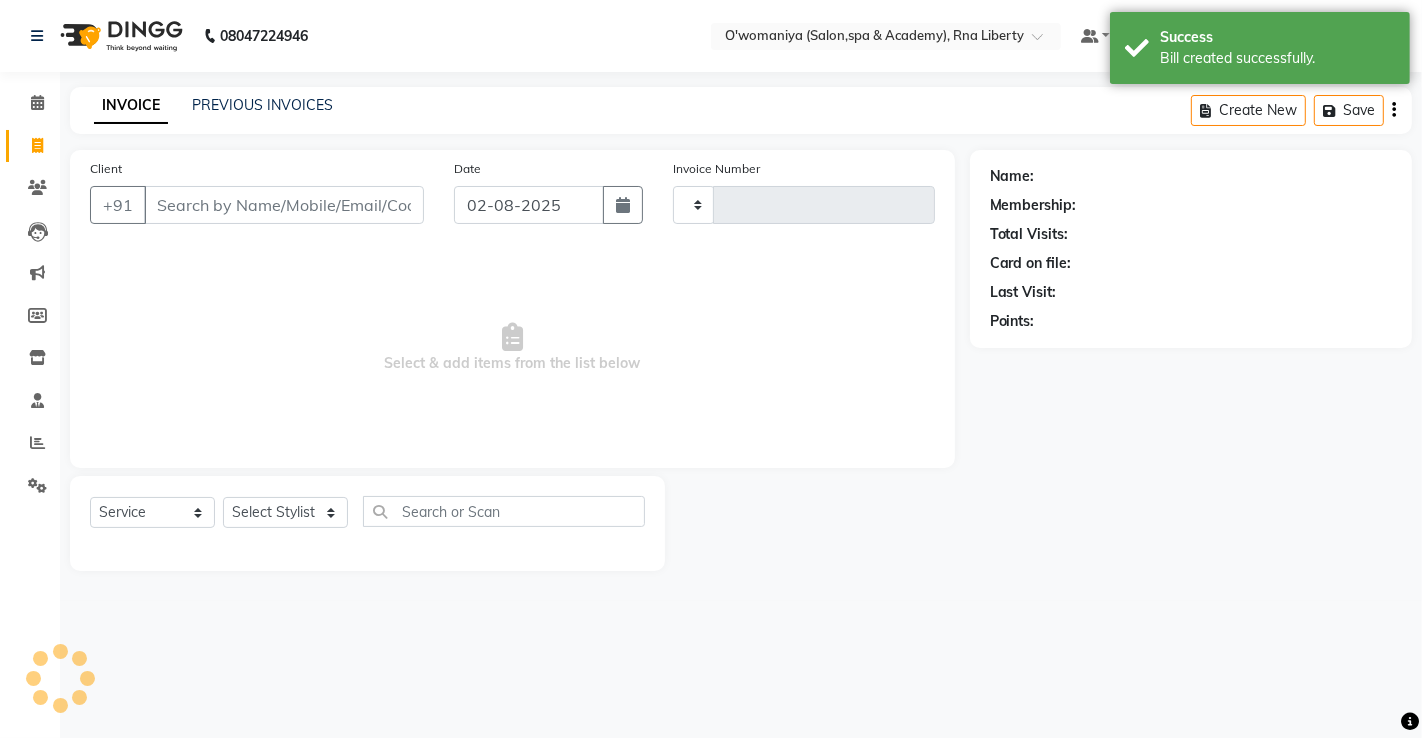 type on "0874" 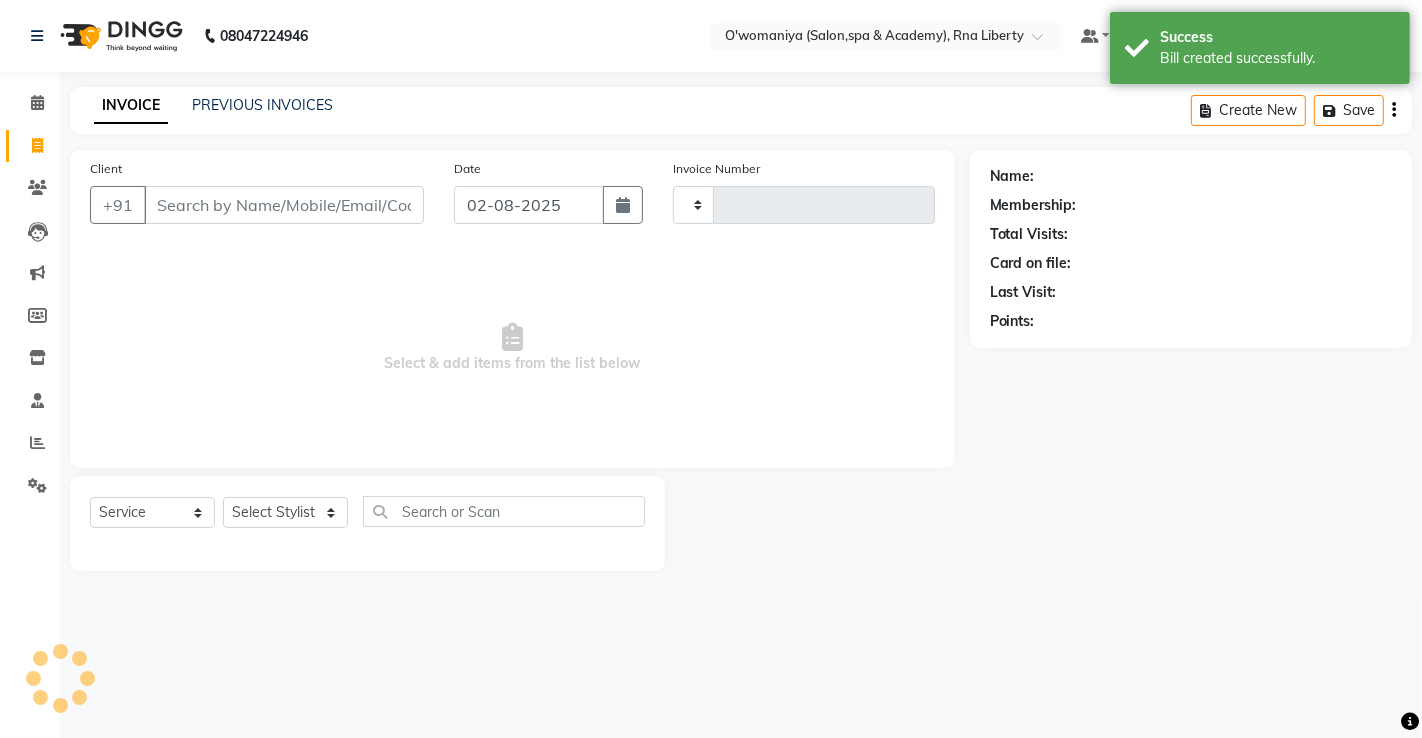 select on "5532" 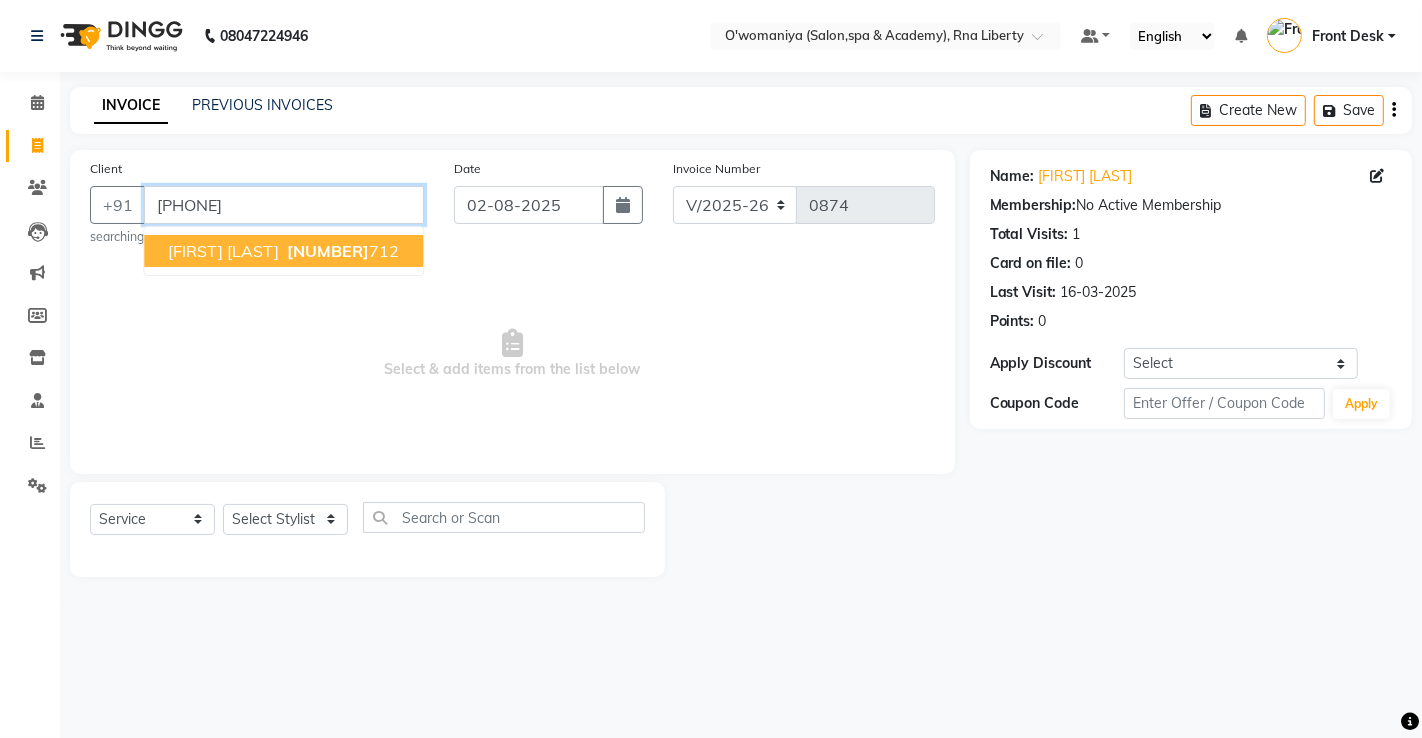 click on "[PHONE]" at bounding box center [284, 205] 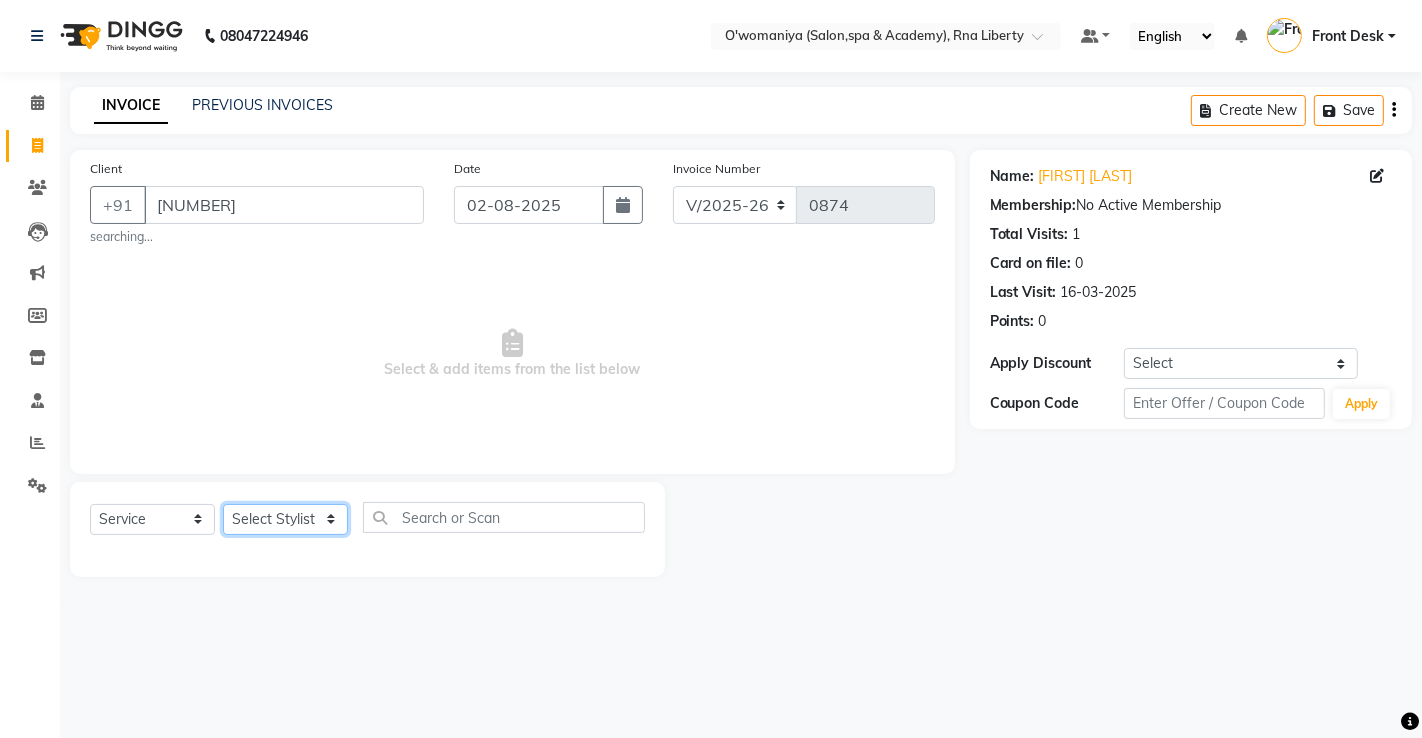 click on "Select Stylist [FIRST] [LAST] [FIRST] [LAST] [FIRST] [FIRST] [LAST]   [FIRST] [LAST] [FIRST] [LAST] [FIRST] [LAST] [FIRST]   [FIRST] [LAST]   [FIRST] [LAST]  [FIRST] [LAST]   [FIRST] [LAST]   [FIRST]   [FIRST] [LAST]    [FIRST]    [FIRST]   [FIRST] [LAST]    [FIRST] [LAST]   [FIRST] [LAST]    [FIRST] [LAST]    [FIRST] [LAST]   [FIRST] [LAST]   [FIRST] [LAST]   [FIRST] [LAST]   [FIRST] [LAST]  [FIRST] [LAST]  [FIRST] [LAST]   [FIRST] [LAST]   [FIRST] [LAST]  [FIRST] [LAST]" 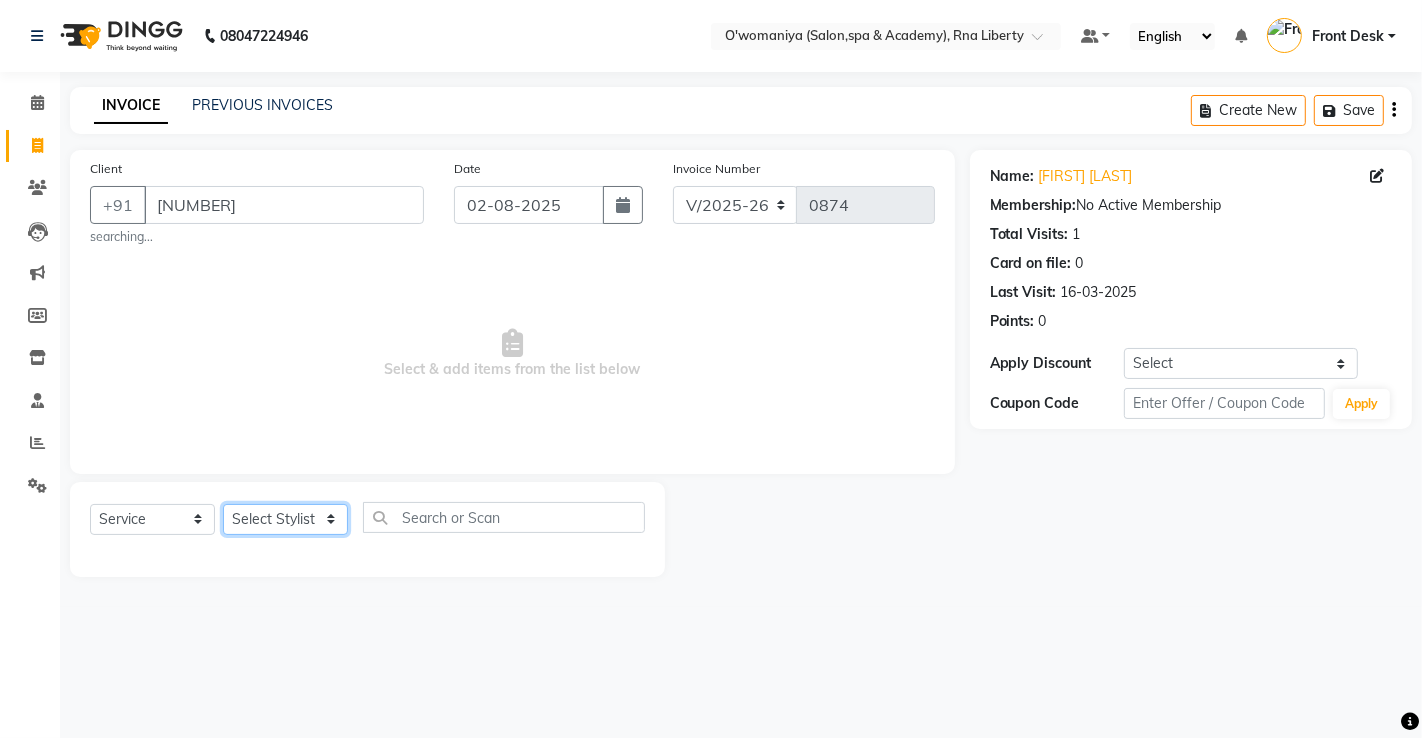 select on "64702" 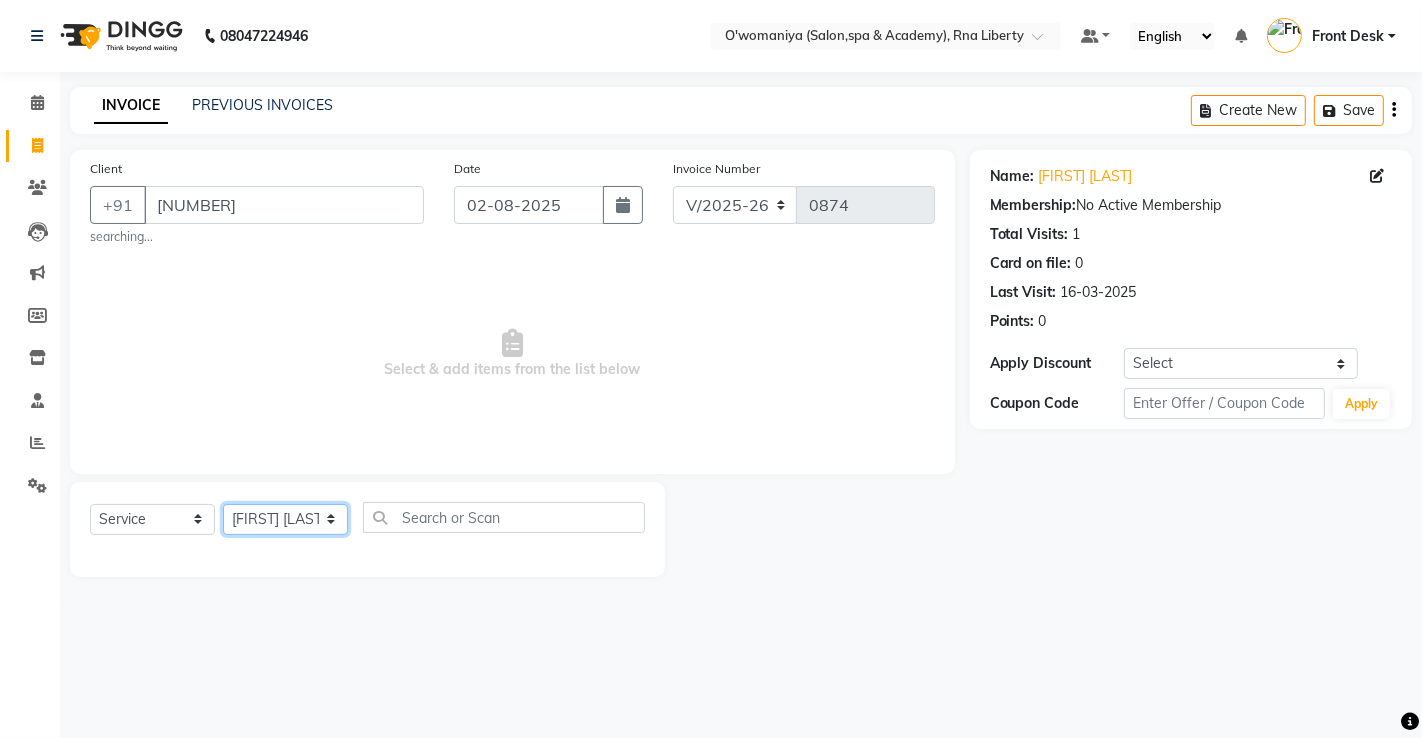 click on "Select Stylist [FIRST] [LAST] [FIRST] [LAST] [FIRST] [FIRST] [LAST]   [FIRST] [LAST] [FIRST] [LAST] [FIRST] [LAST] [FIRST]   [FIRST] [LAST]   [FIRST] [LAST]  [FIRST] [LAST]   [FIRST] [LAST]   [FIRST]   [FIRST] [LAST]    [FIRST]    [FIRST]   [FIRST] [LAST]    [FIRST] [LAST]   [FIRST] [LAST]    [FIRST] [LAST]    [FIRST] [LAST]   [FIRST] [LAST]   [FIRST] [LAST]   [FIRST] [LAST]   [FIRST] [LAST]  [FIRST] [LAST]  [FIRST] [LAST]   [FIRST] [LAST]   [FIRST] [LAST]  [FIRST] [LAST]" 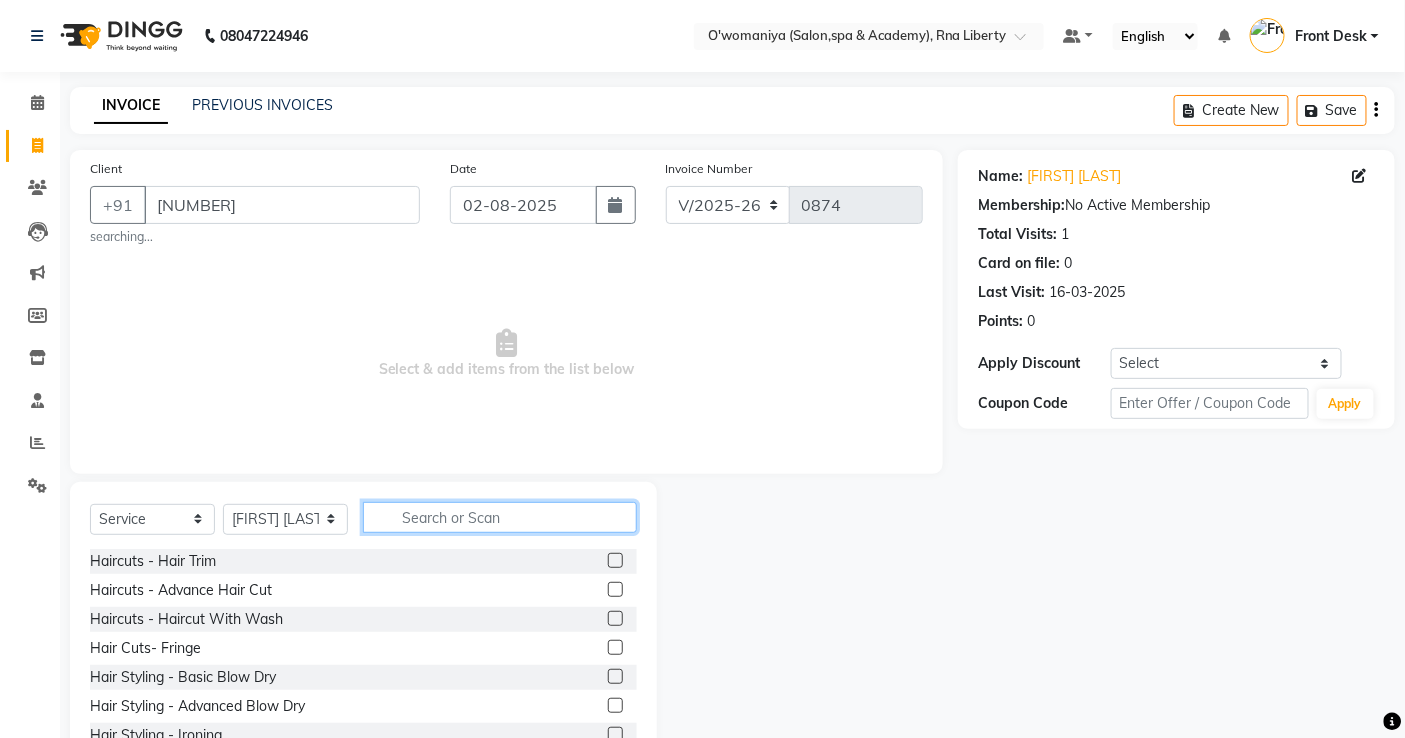 drag, startPoint x: 443, startPoint y: 513, endPoint x: 431, endPoint y: 514, distance: 12.0415945 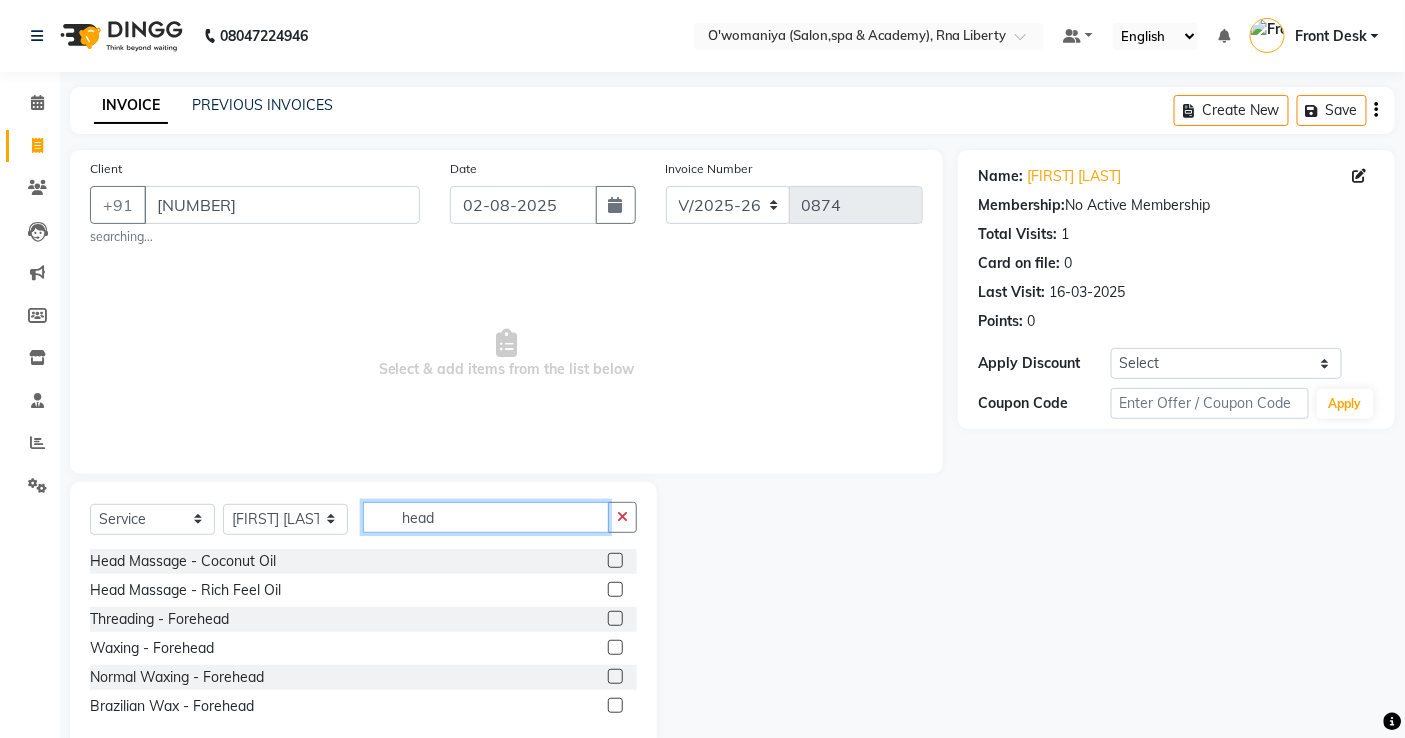 type on "head" 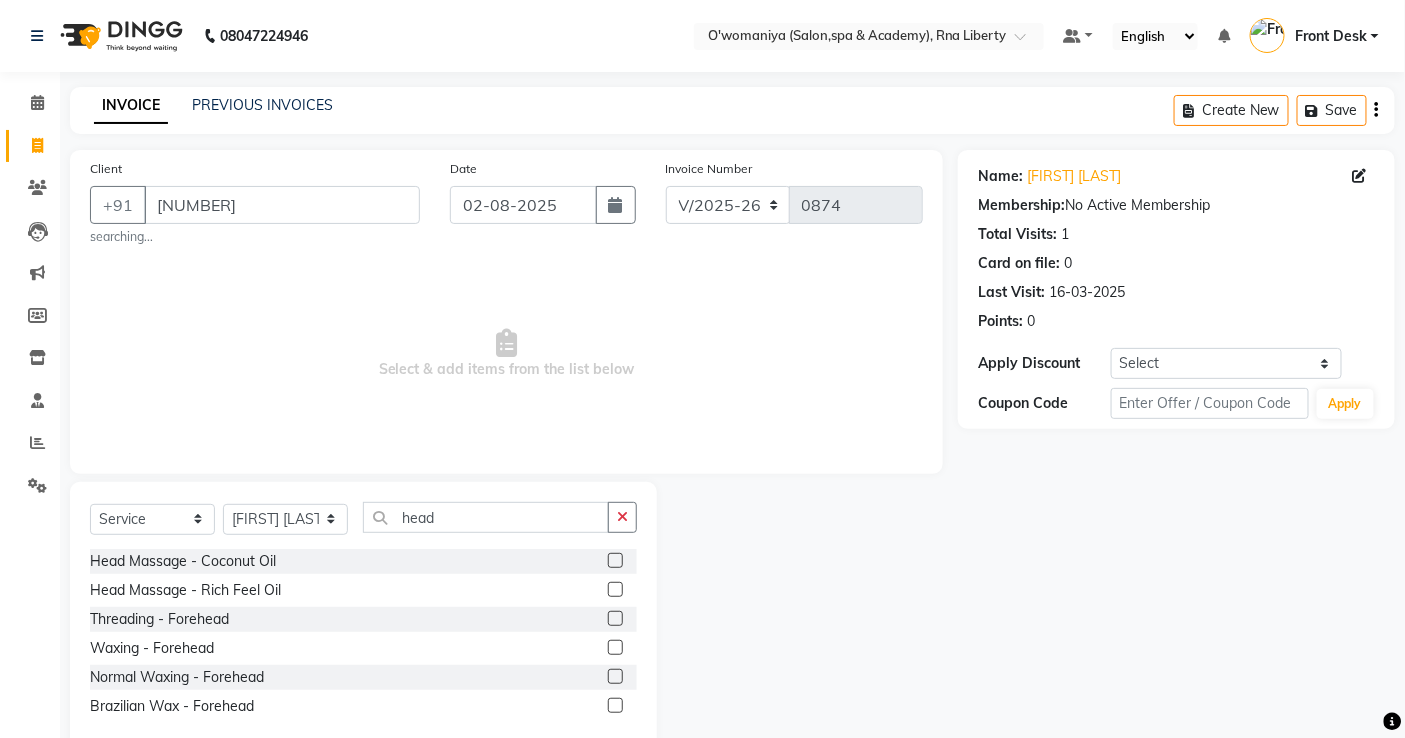 click 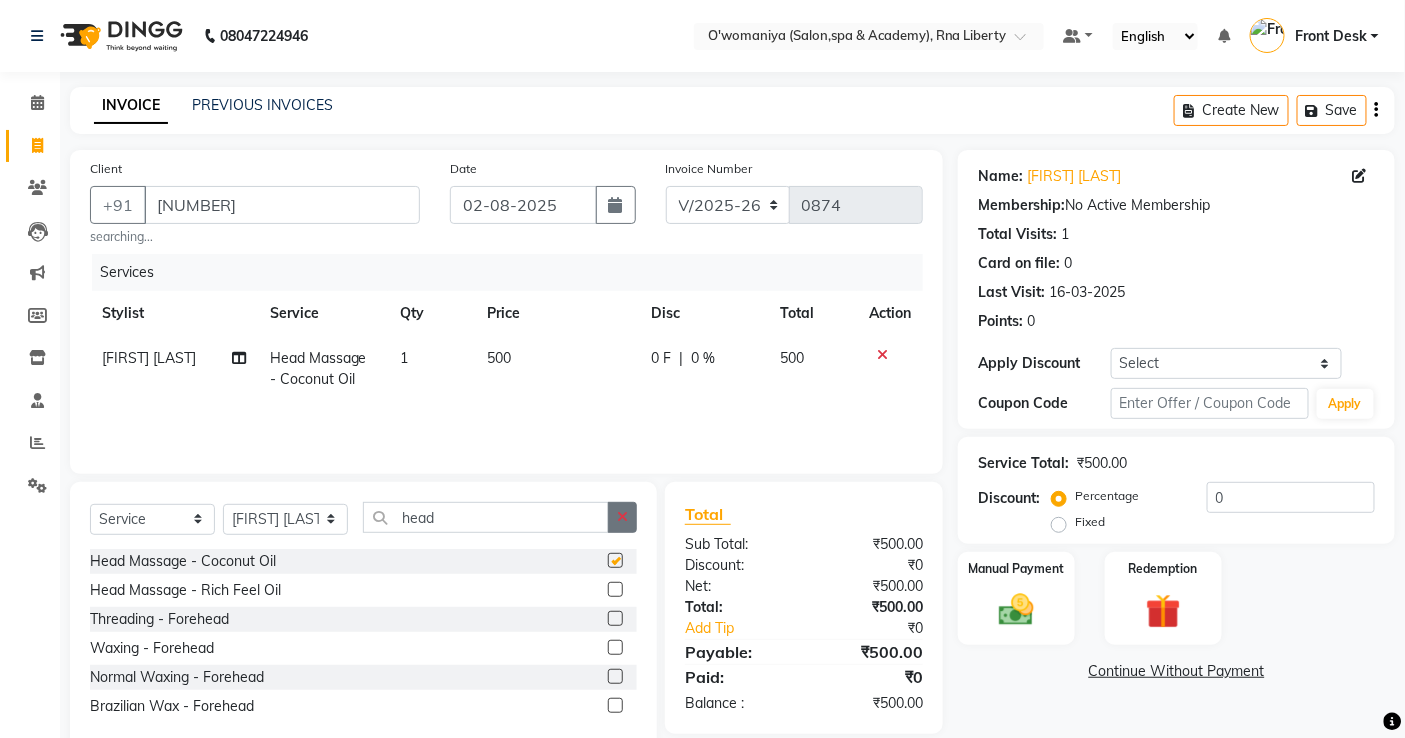checkbox on "false" 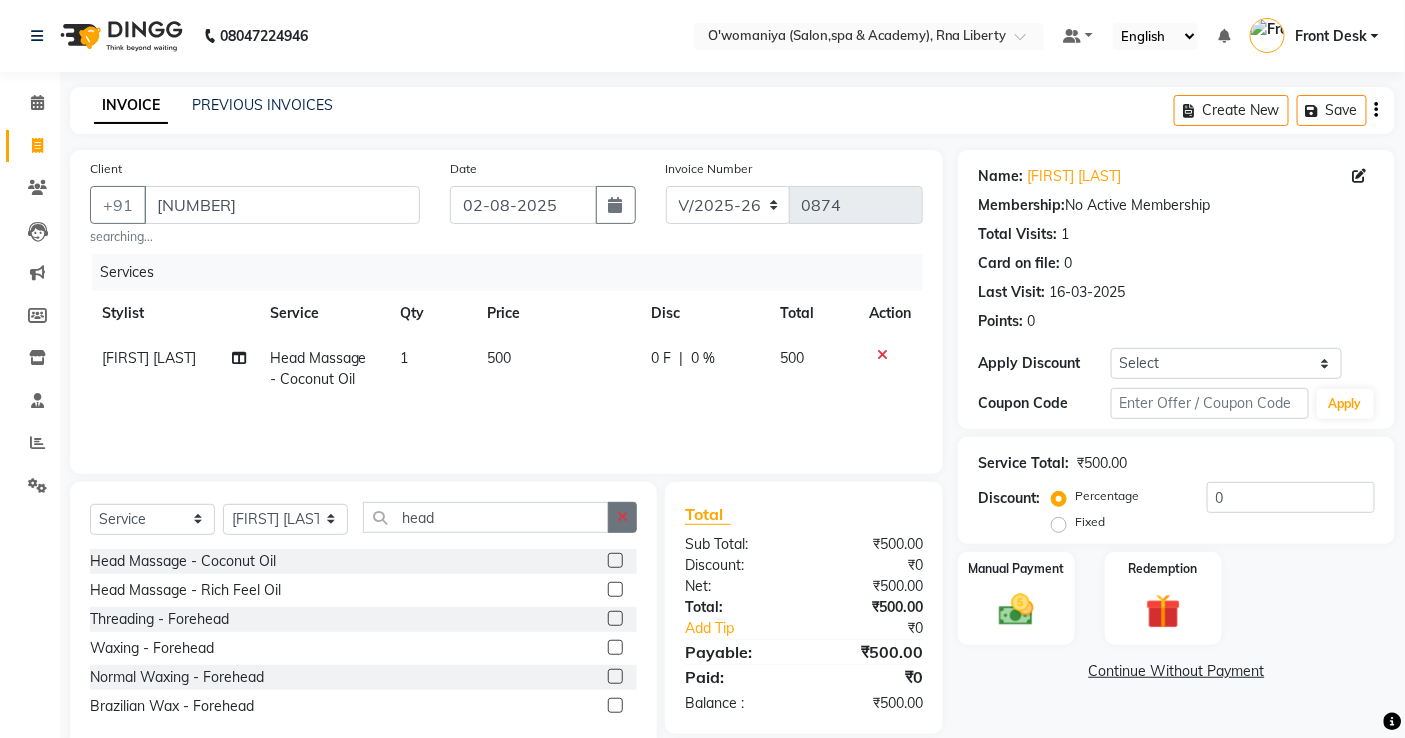 click 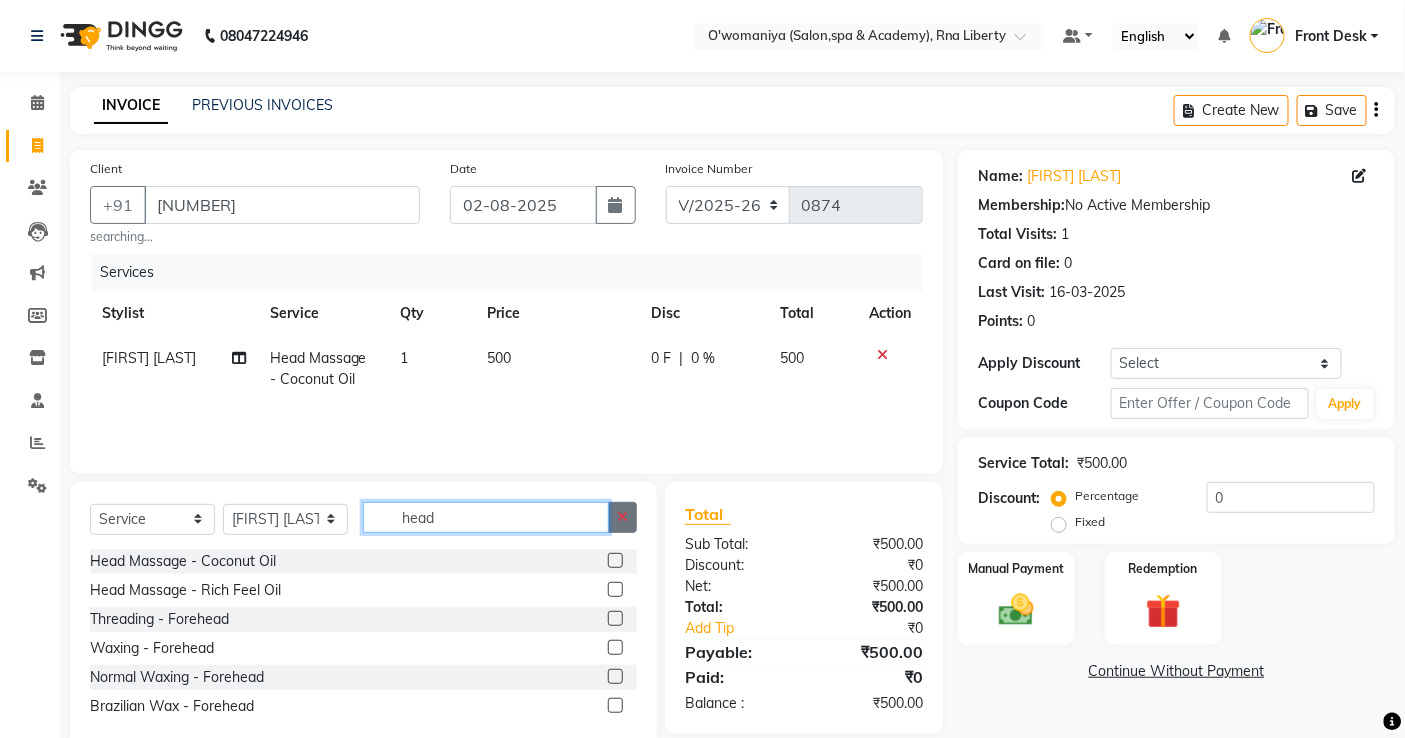 type 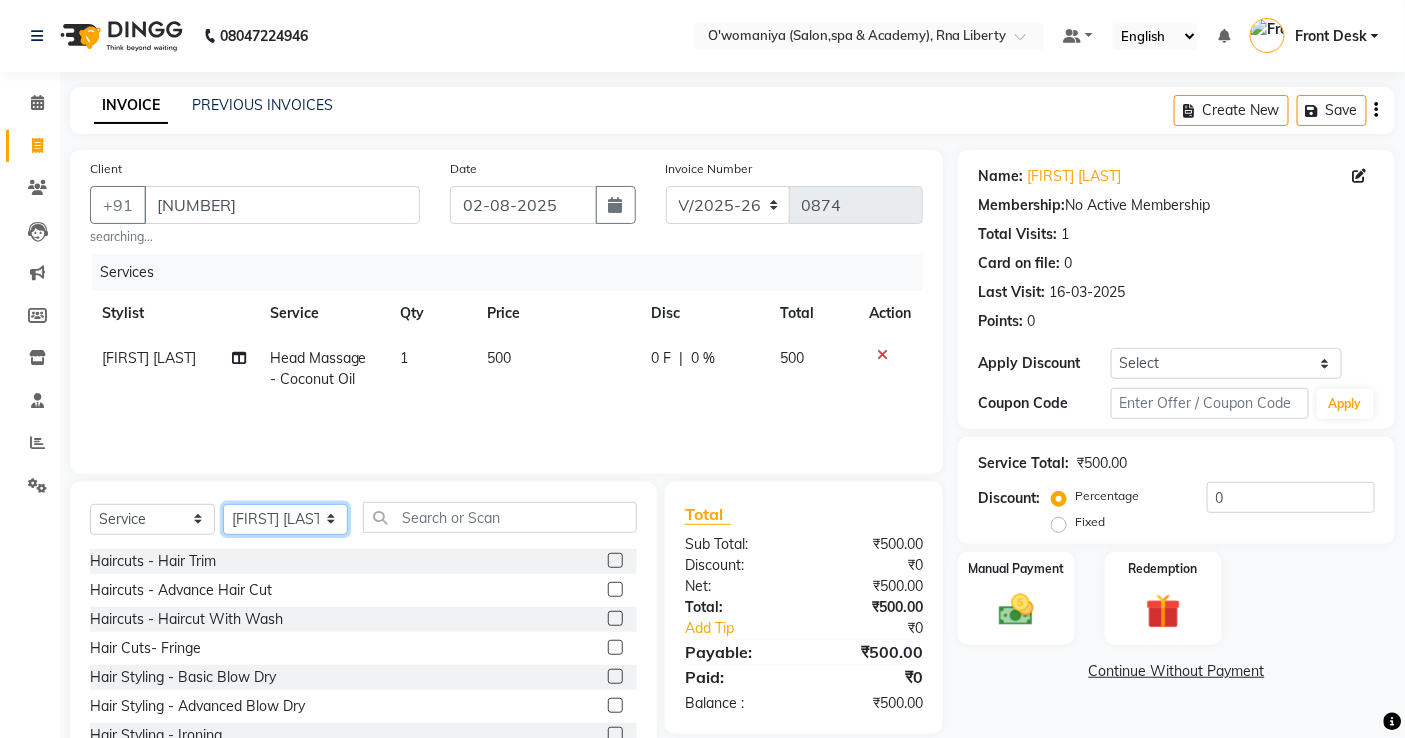 click on "Select Stylist [FIRST] [LAST] [FIRST] [LAST] [FIRST] [FIRST] [LAST]   [FIRST] [LAST] [FIRST] [LAST] [FIRST] [LAST] [FIRST]   [FIRST] [LAST]   [FIRST] [LAST]  [FIRST] [LAST]   [FIRST] [LAST]   [FIRST]   [FIRST] [LAST]    [FIRST]    [FIRST]   [FIRST] [LAST]    [FIRST] [LAST]   [FIRST] [LAST]    [FIRST] [LAST]    [FIRST] [LAST]   [FIRST] [LAST]   [FIRST] [LAST]   [FIRST] [LAST]   [FIRST] [LAST]  [FIRST] [LAST]  [FIRST] [LAST]   [FIRST] [LAST]   [FIRST] [LAST]  [FIRST] [LAST]" 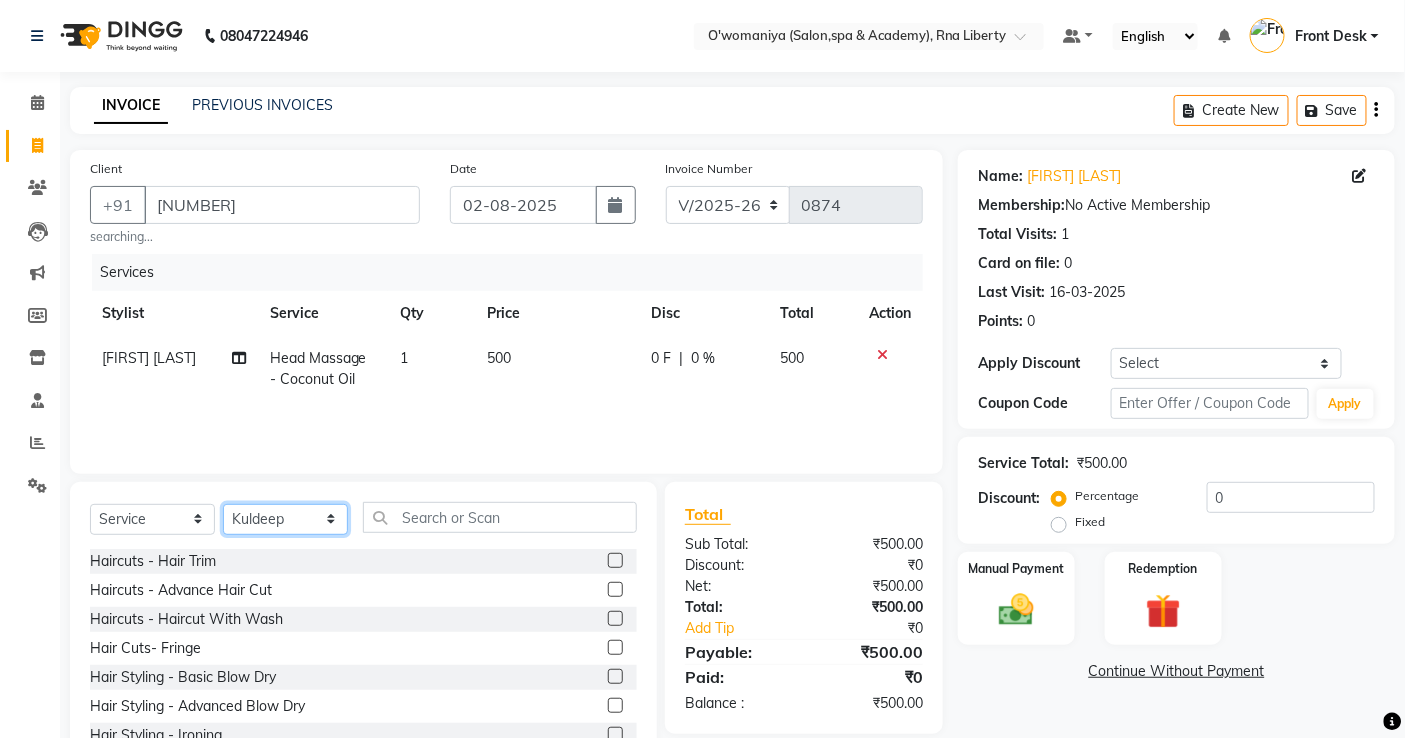 click on "Select Stylist [FIRST] [LAST] [FIRST] [LAST] [FIRST] [FIRST] [LAST]   [FIRST] [LAST] [FIRST] [LAST] [FIRST] [LAST] [FIRST]   [FIRST] [LAST]   [FIRST] [LAST]  [FIRST] [LAST]   [FIRST] [LAST]   [FIRST]   [FIRST] [LAST]    [FIRST]    [FIRST]   [FIRST] [LAST]    [FIRST] [LAST]   [FIRST] [LAST]    [FIRST] [LAST]    [FIRST] [LAST]   [FIRST] [LAST]   [FIRST] [LAST]   [FIRST] [LAST]   [FIRST] [LAST]  [FIRST] [LAST]  [FIRST] [LAST]   [FIRST] [LAST]   [FIRST] [LAST]  [FIRST] [LAST]" 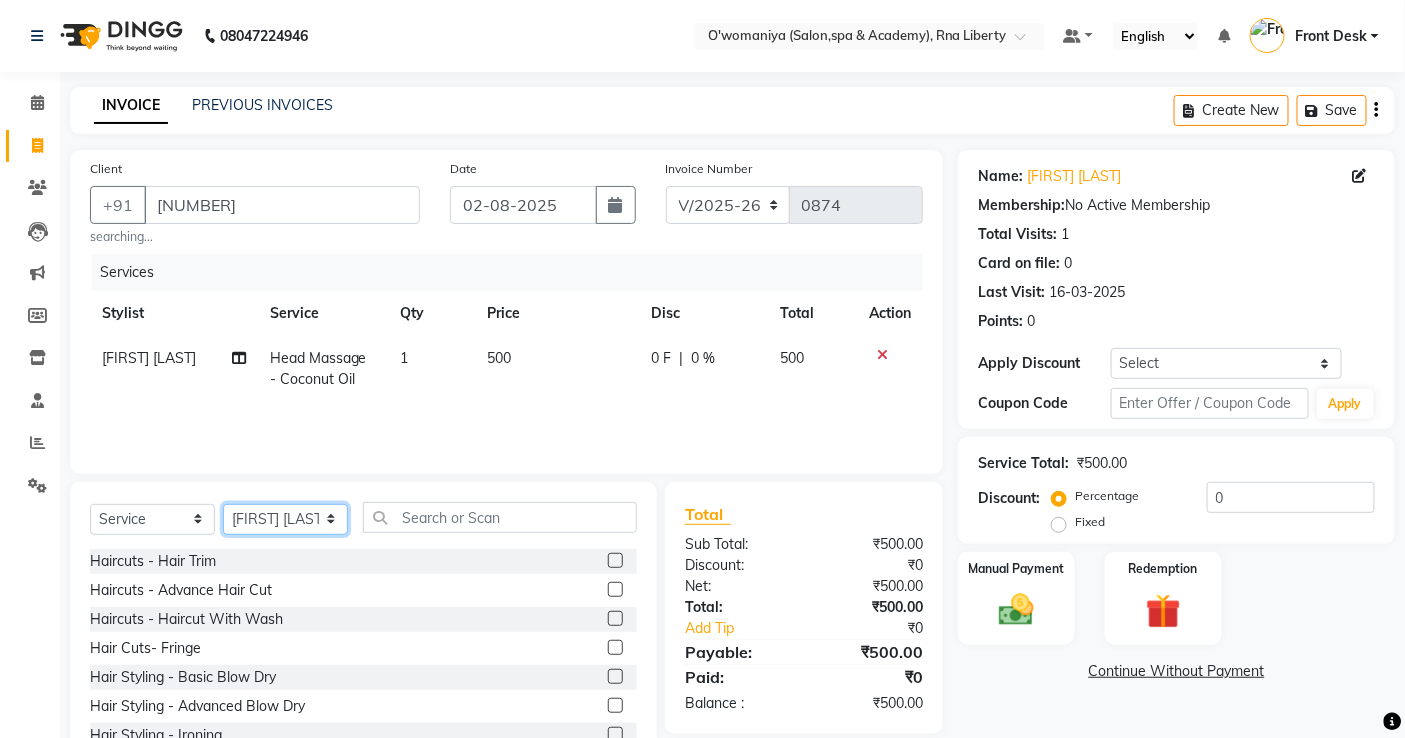 click on "Select Stylist [FIRST] [LAST] [FIRST] [LAST] [FIRST] [FIRST] [LAST]   [FIRST] [LAST] [FIRST] [LAST] [FIRST] [LAST] [FIRST]   [FIRST] [LAST]   [FIRST] [LAST]  [FIRST] [LAST]   [FIRST] [LAST]   [FIRST]   [FIRST] [LAST]    [FIRST]    [FIRST]   [FIRST] [LAST]    [FIRST] [LAST]   [FIRST] [LAST]    [FIRST] [LAST]    [FIRST] [LAST]   [FIRST] [LAST]   [FIRST] [LAST]   [FIRST] [LAST]   [FIRST] [LAST]  [FIRST] [LAST]  [FIRST] [LAST]   [FIRST] [LAST]   [FIRST] [LAST]  [FIRST] [LAST]" 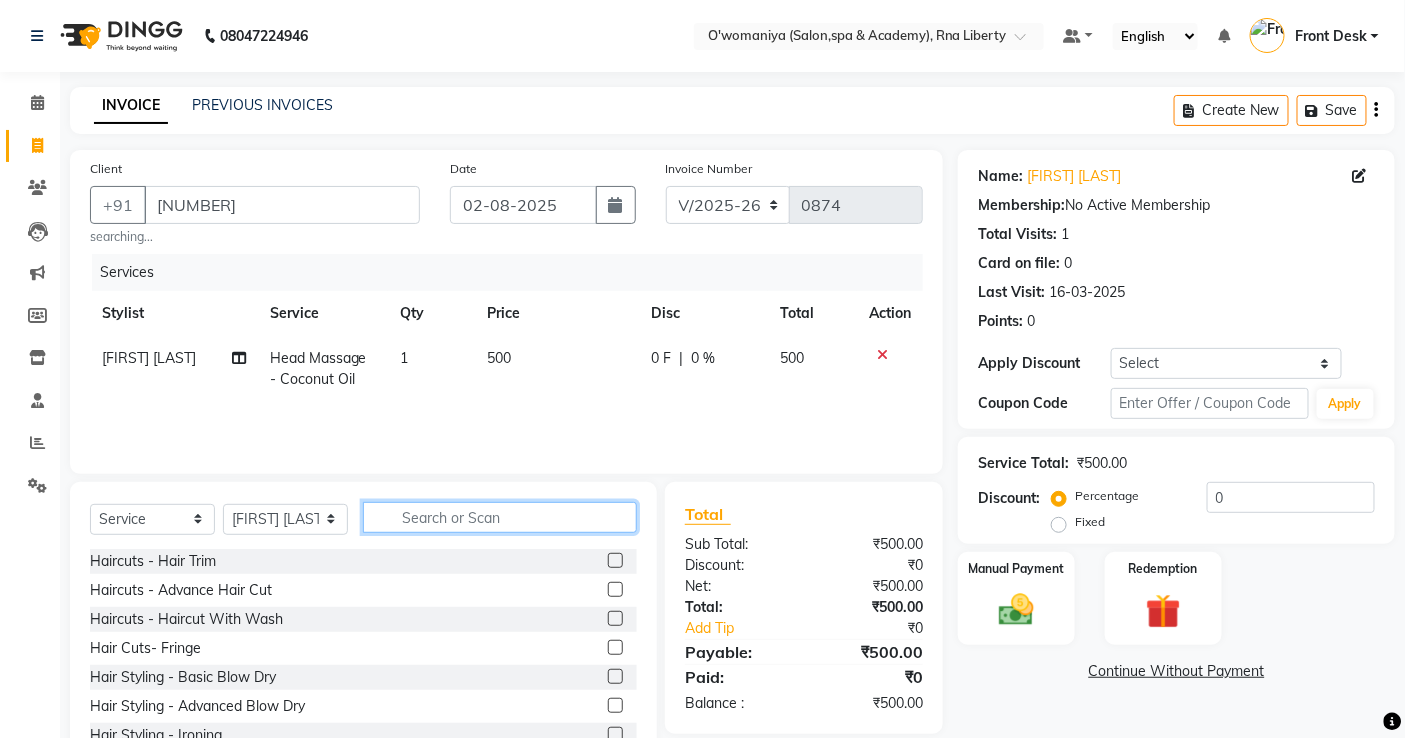 click 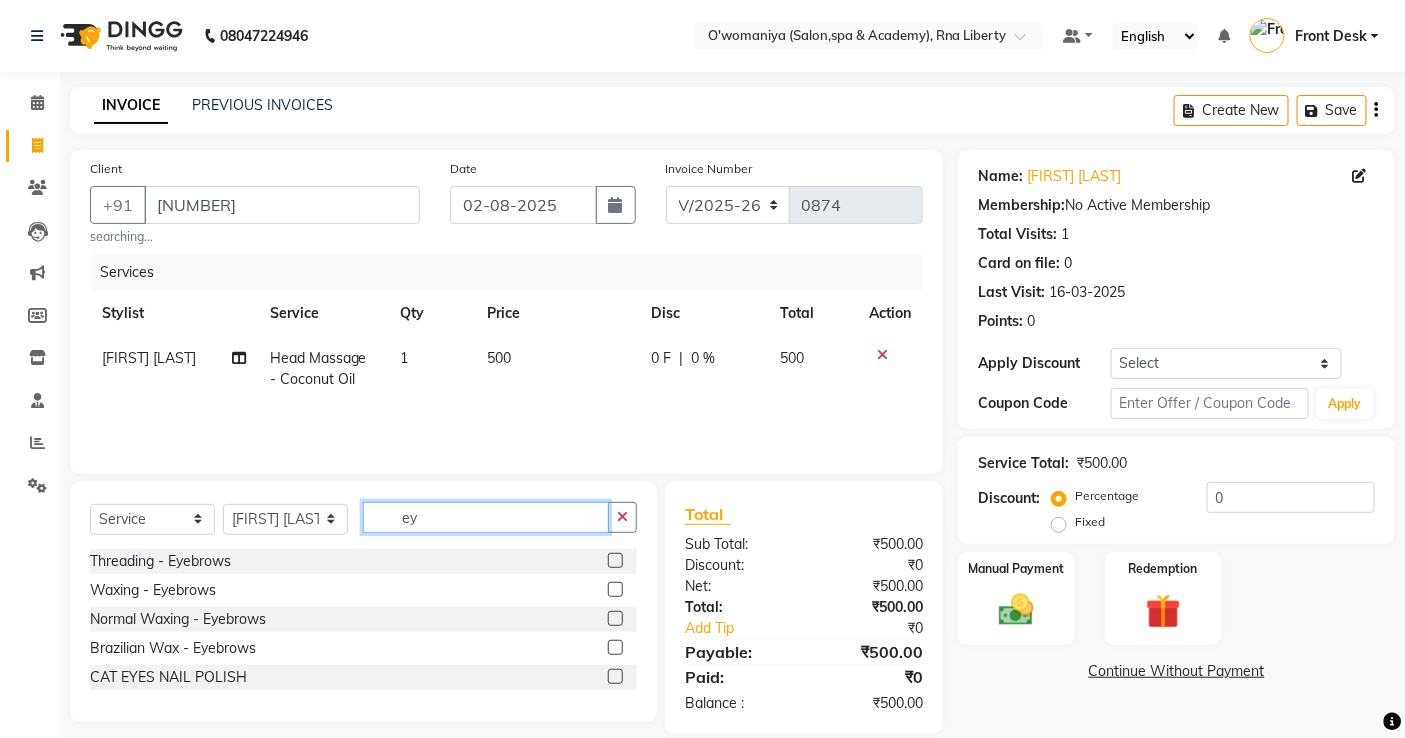 type on "ey" 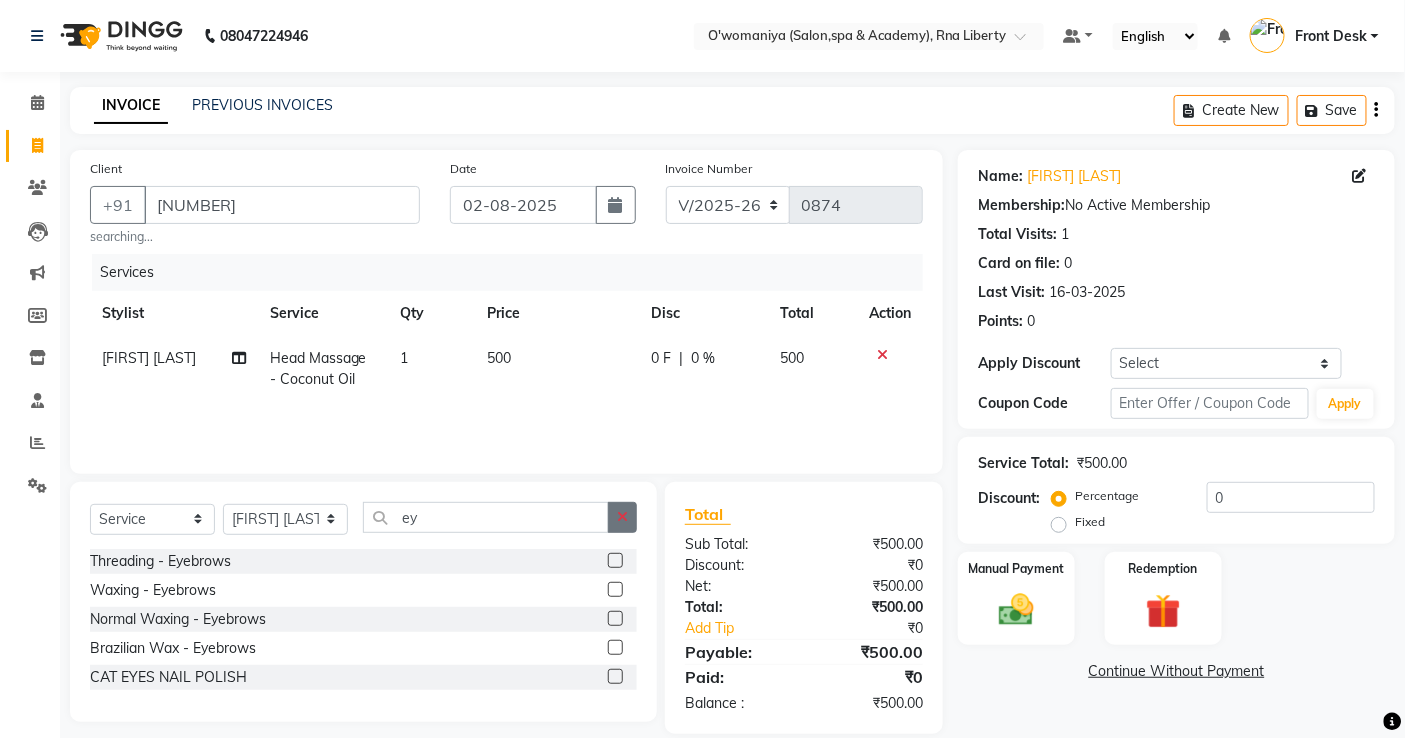 click 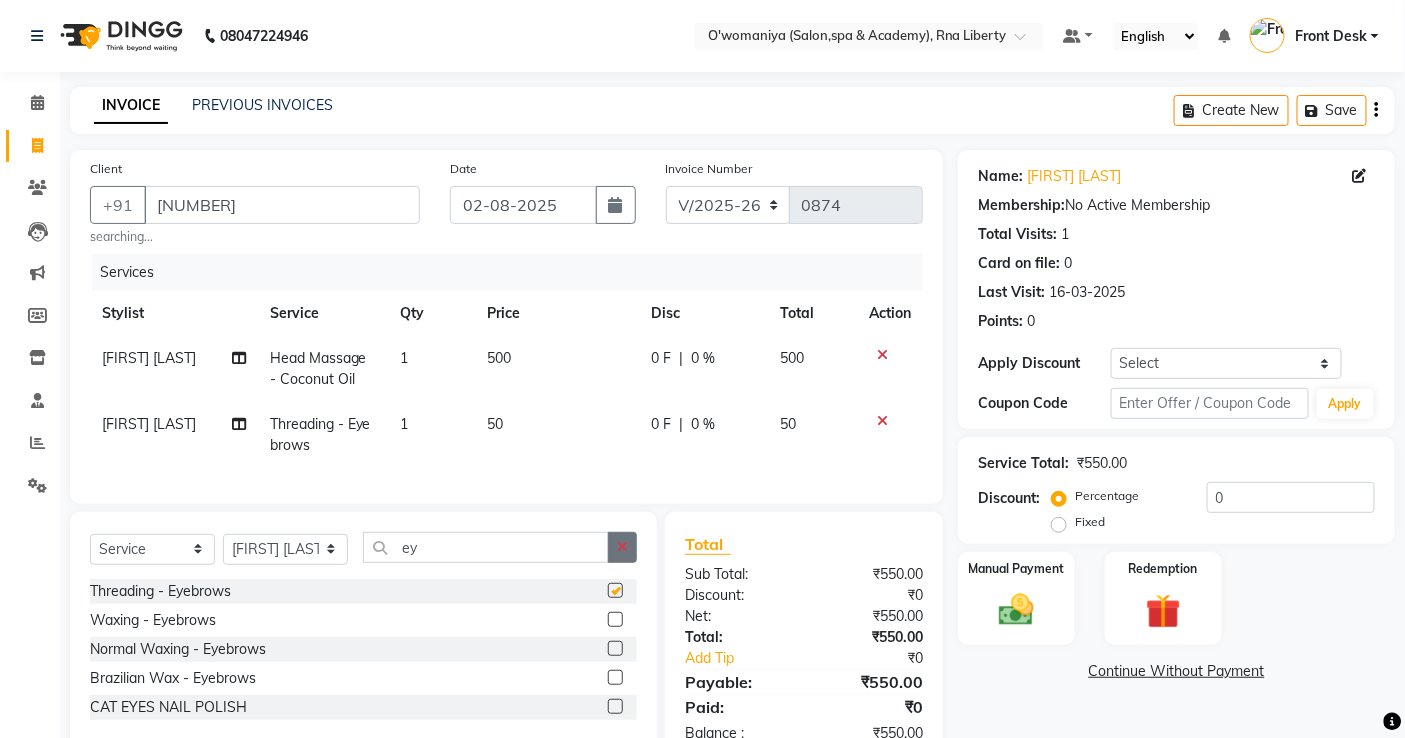 checkbox on "false" 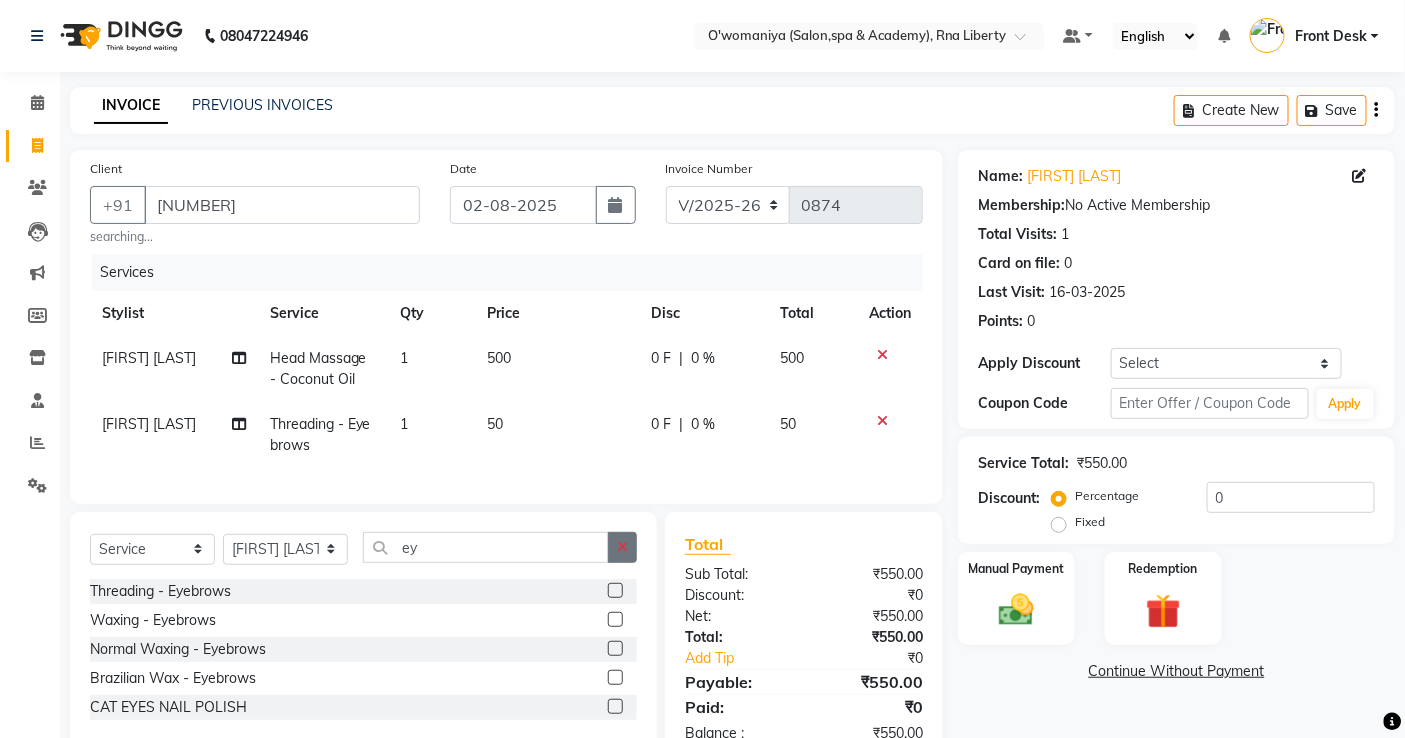 click 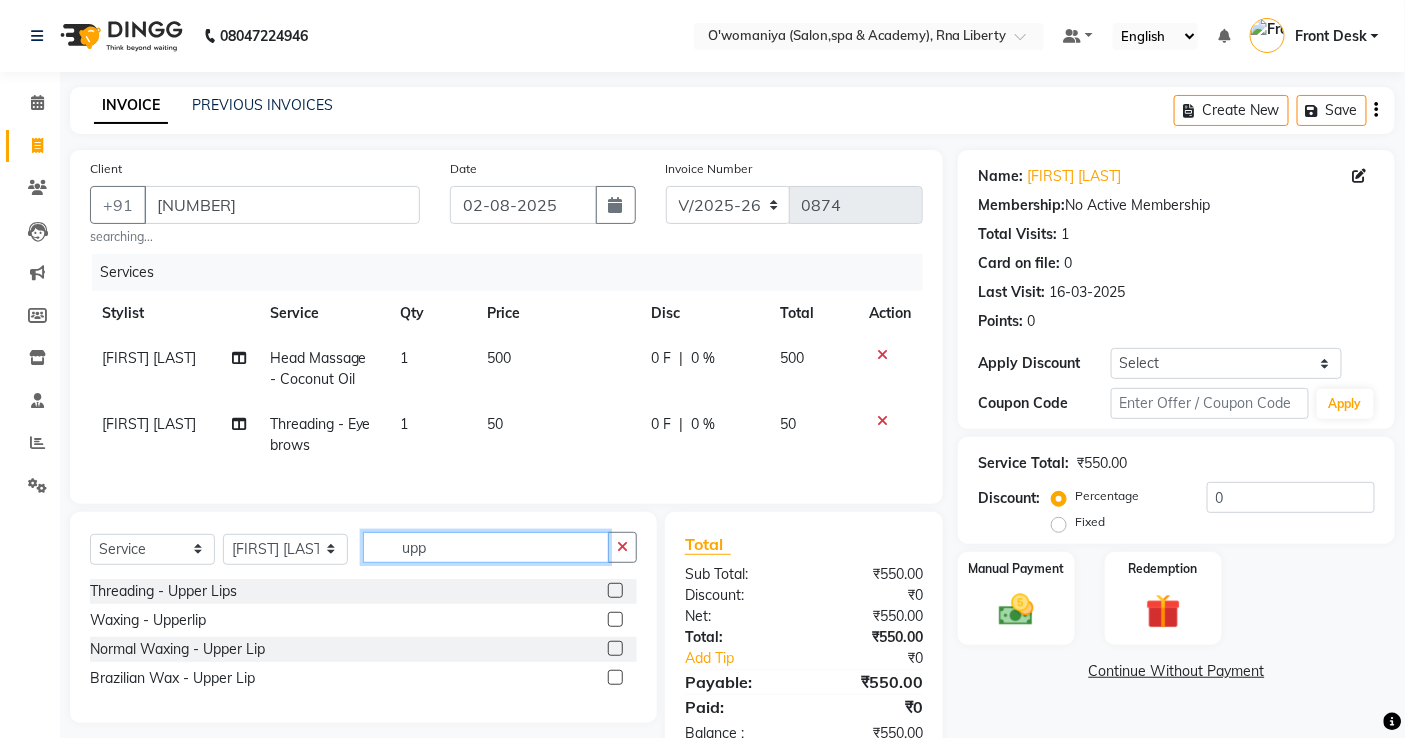 type on "upp" 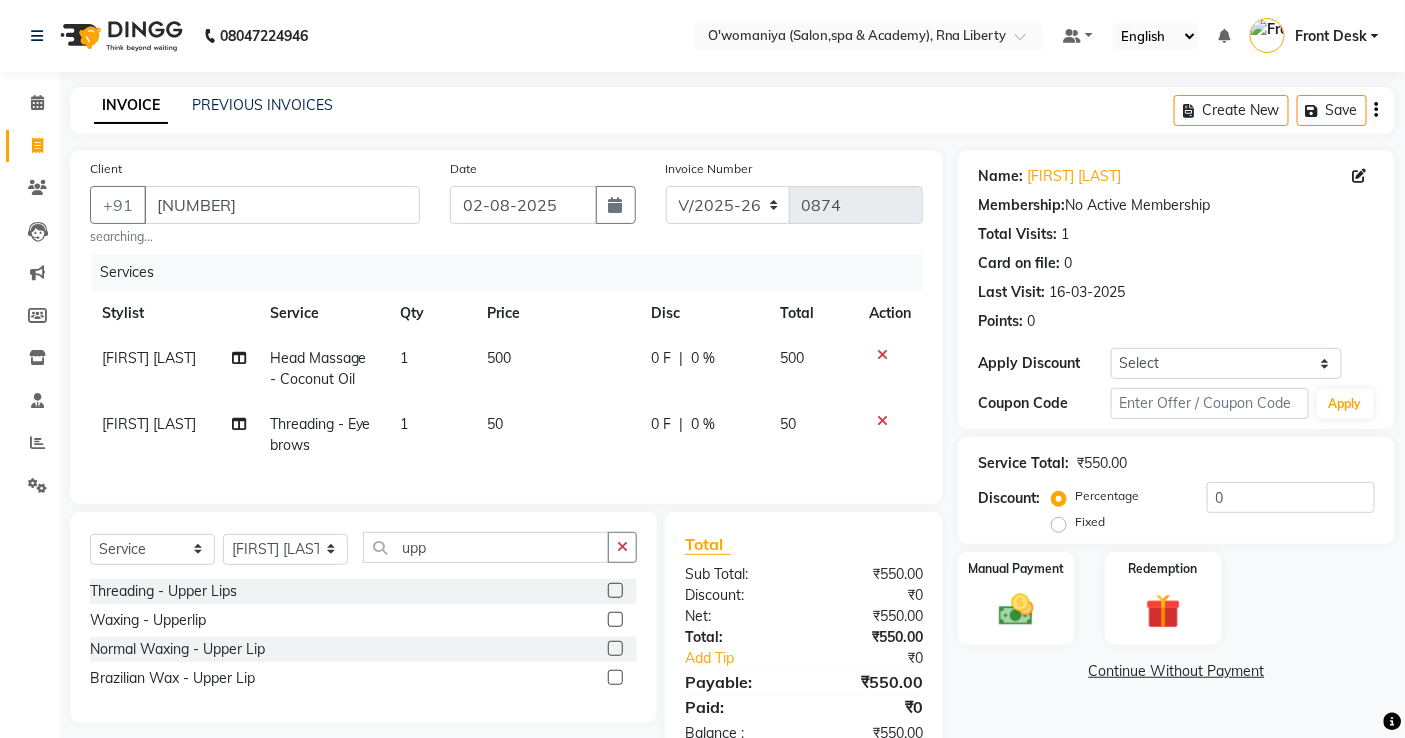 click 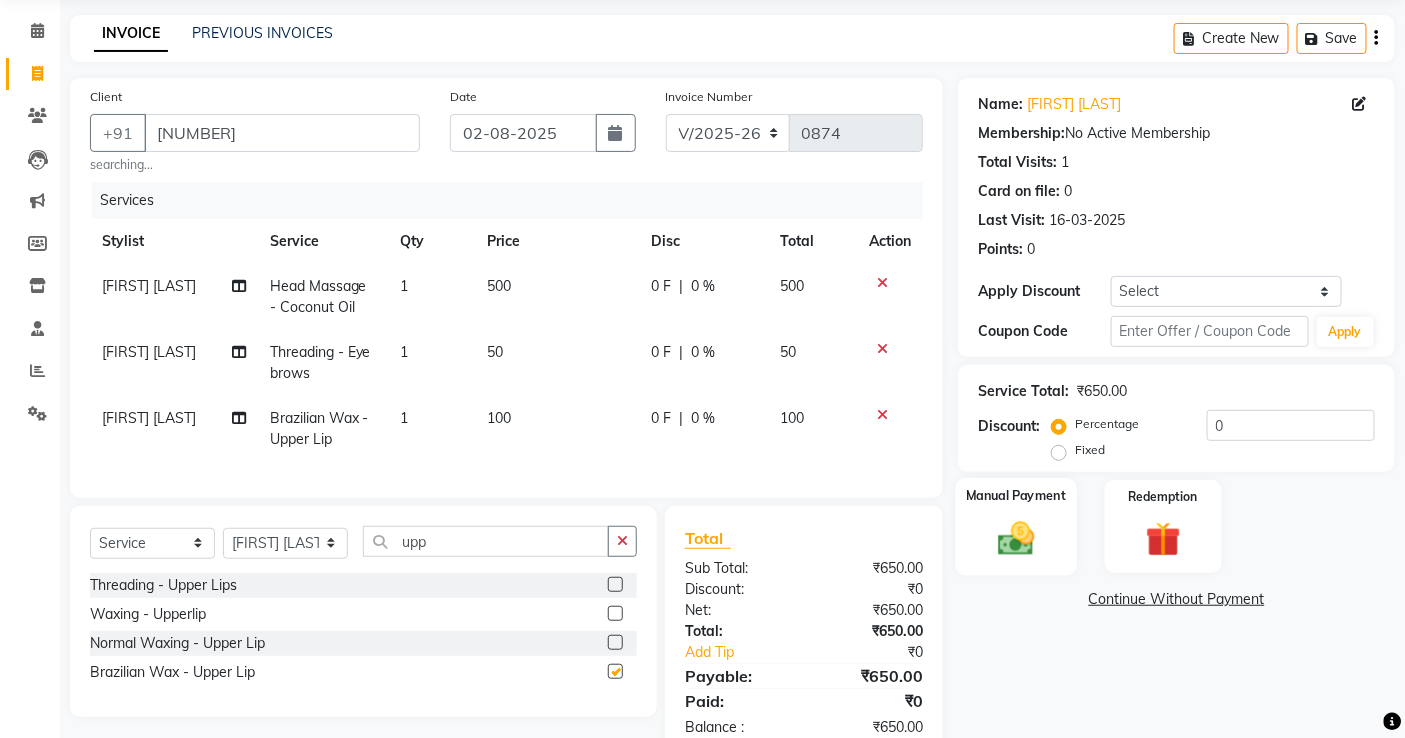 checkbox on "false" 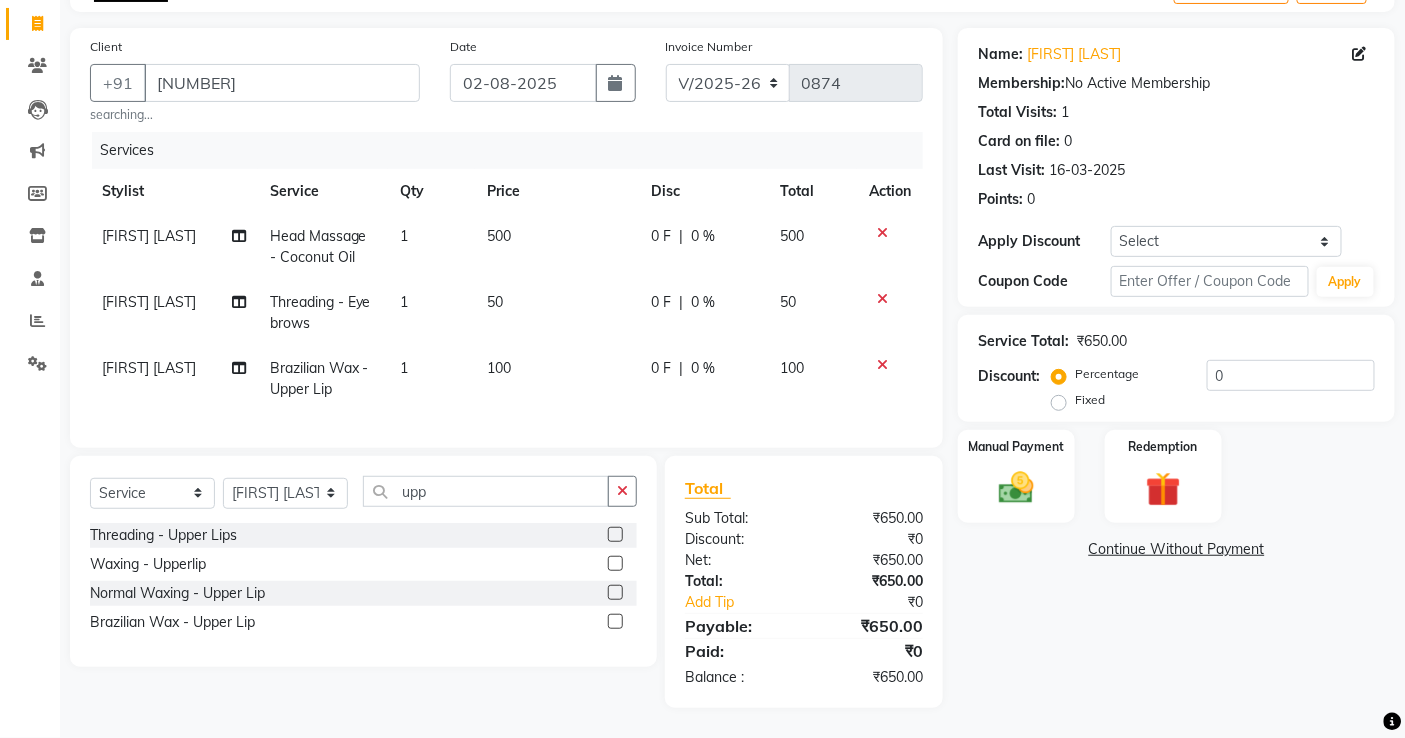 scroll, scrollTop: 138, scrollLeft: 0, axis: vertical 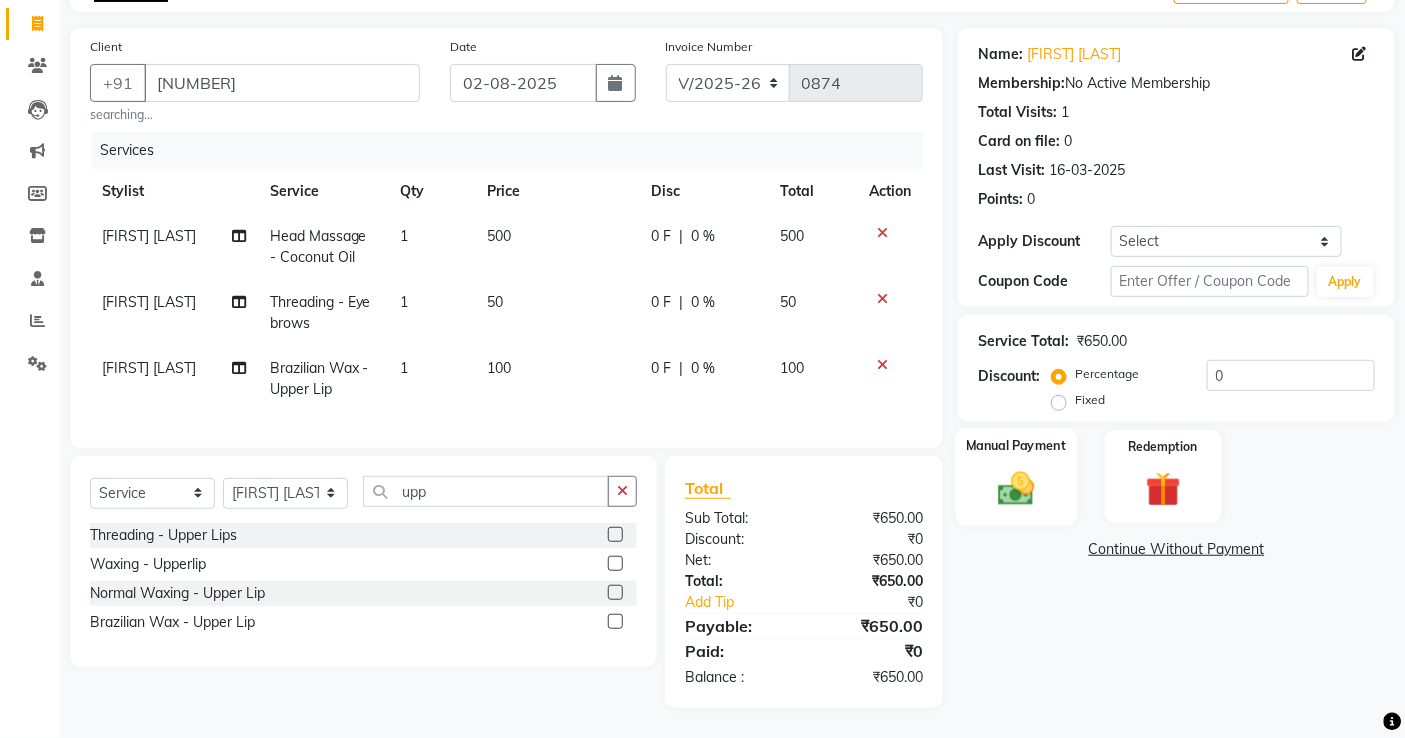 click 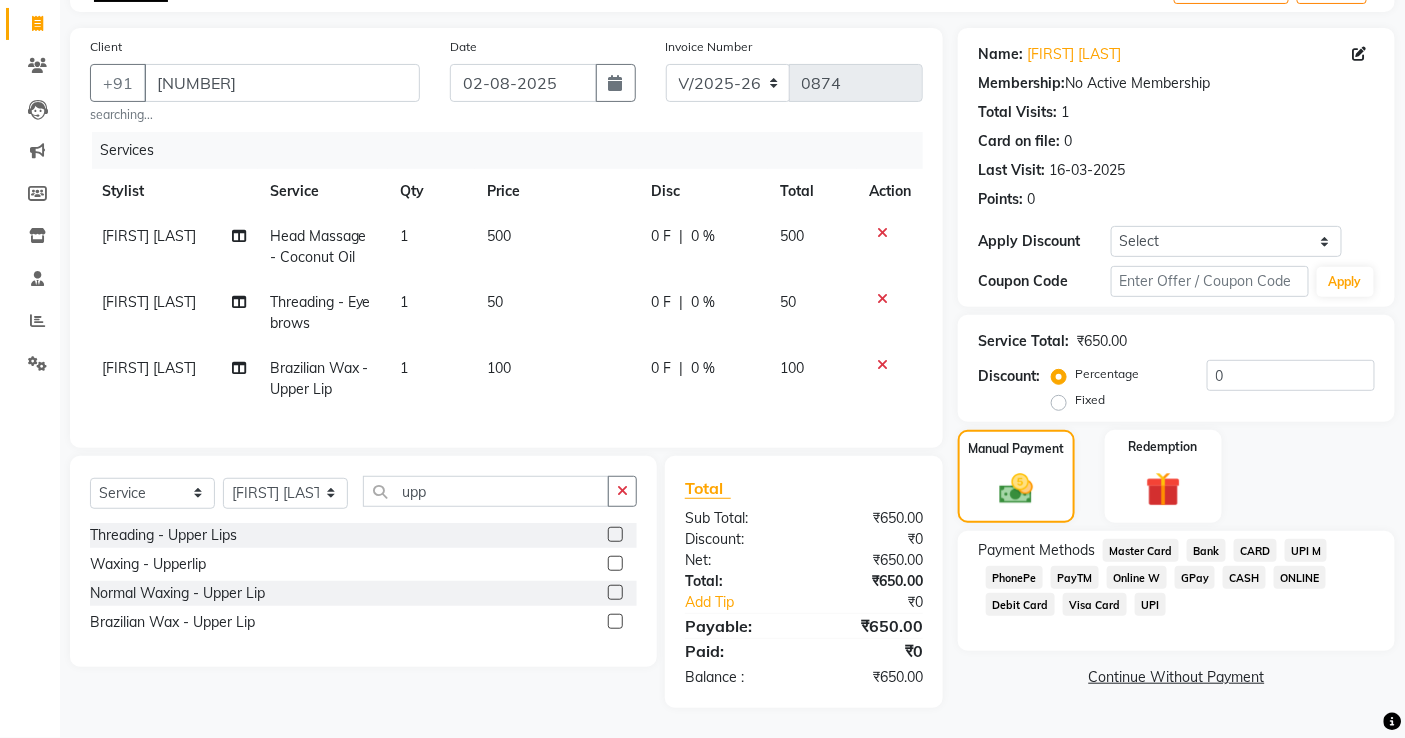click on "CASH" 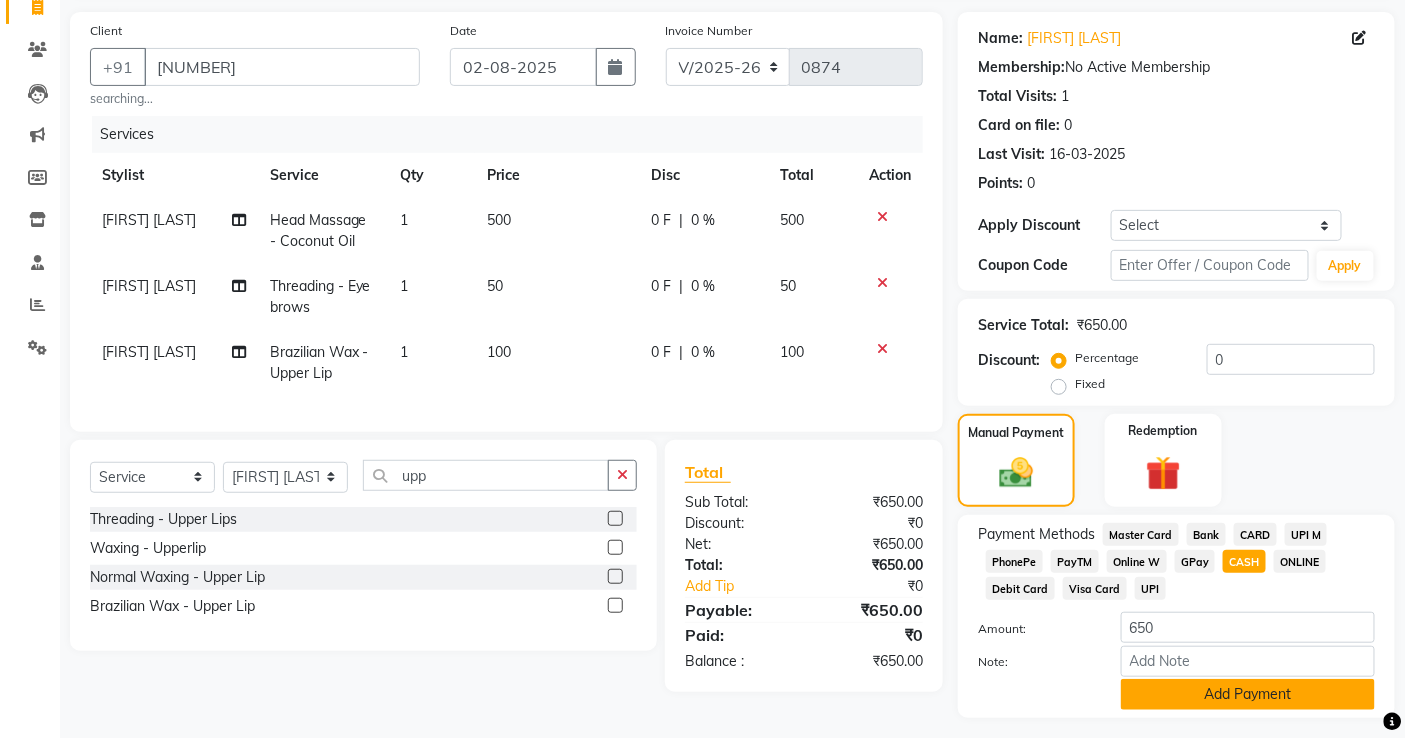 click on "Add Payment" 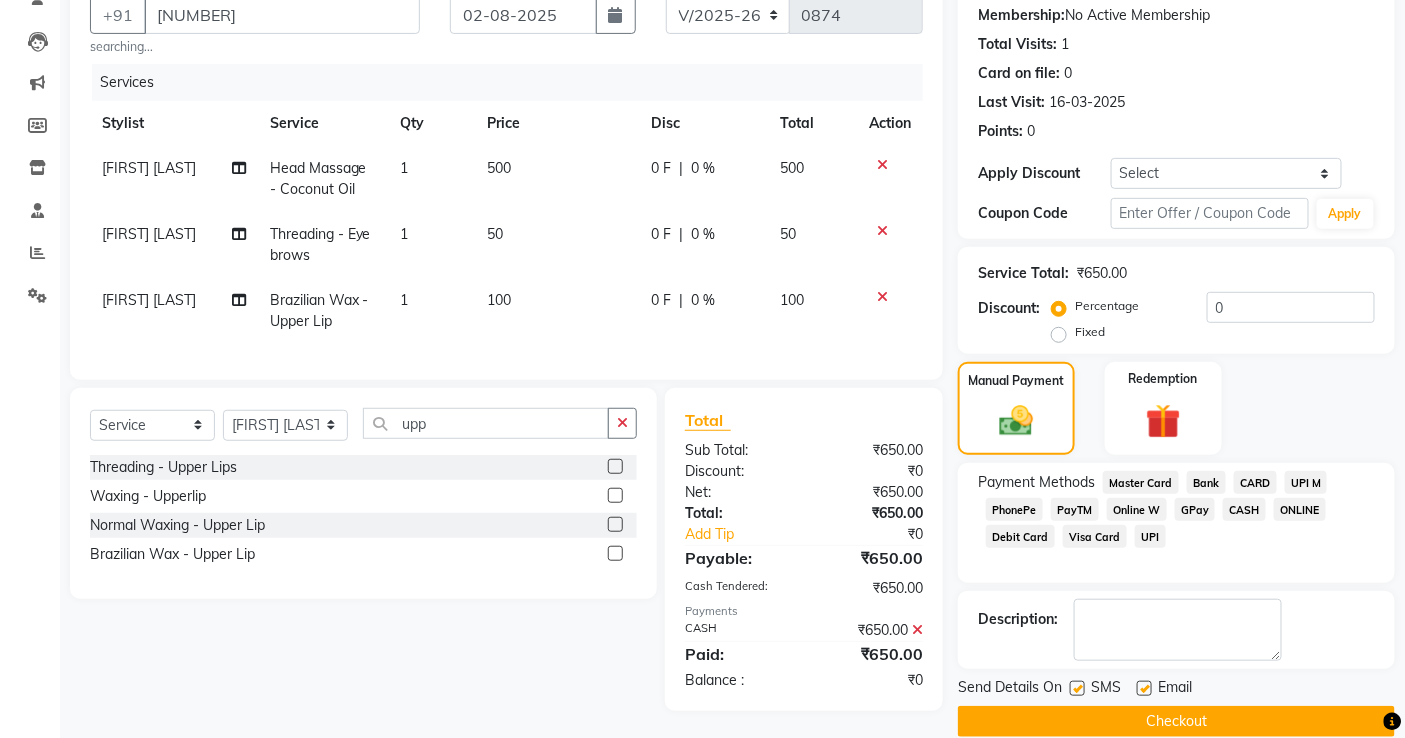 scroll, scrollTop: 218, scrollLeft: 0, axis: vertical 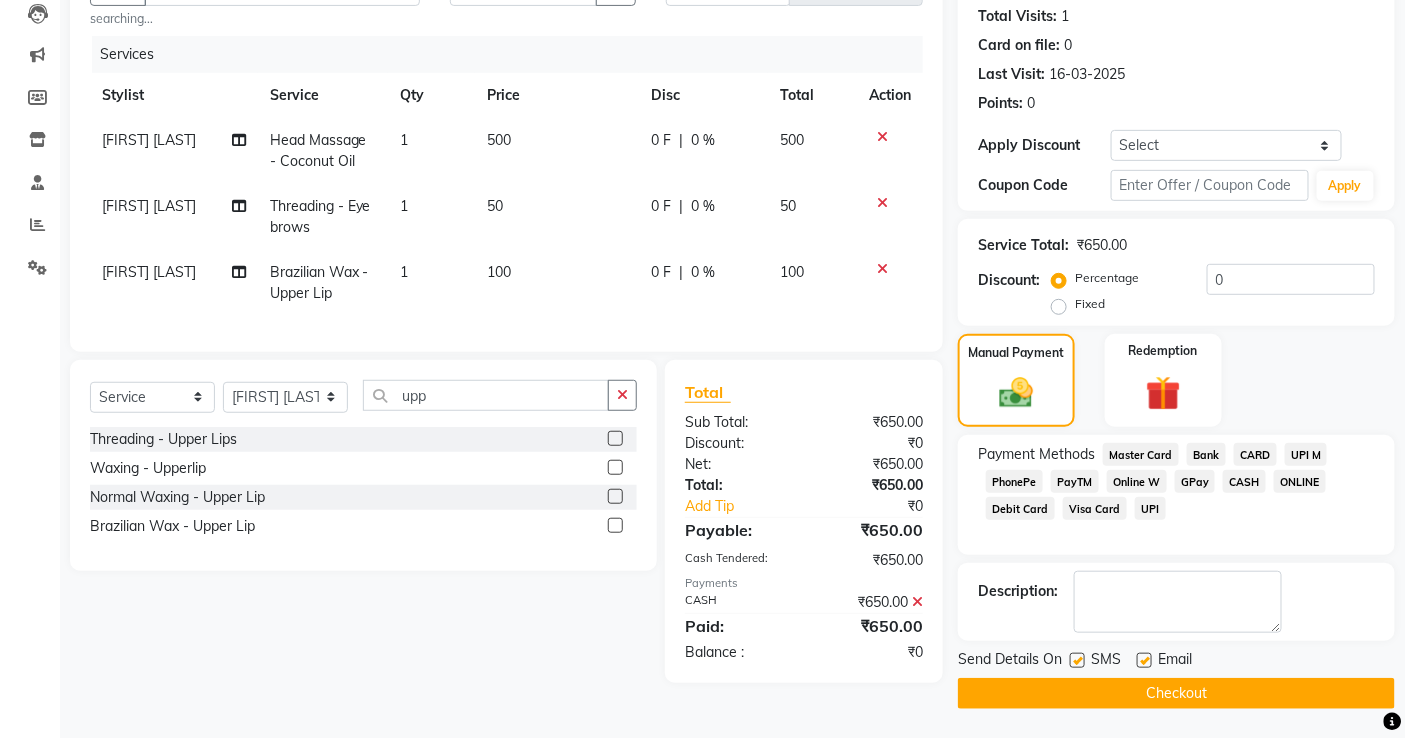click on "Checkout" 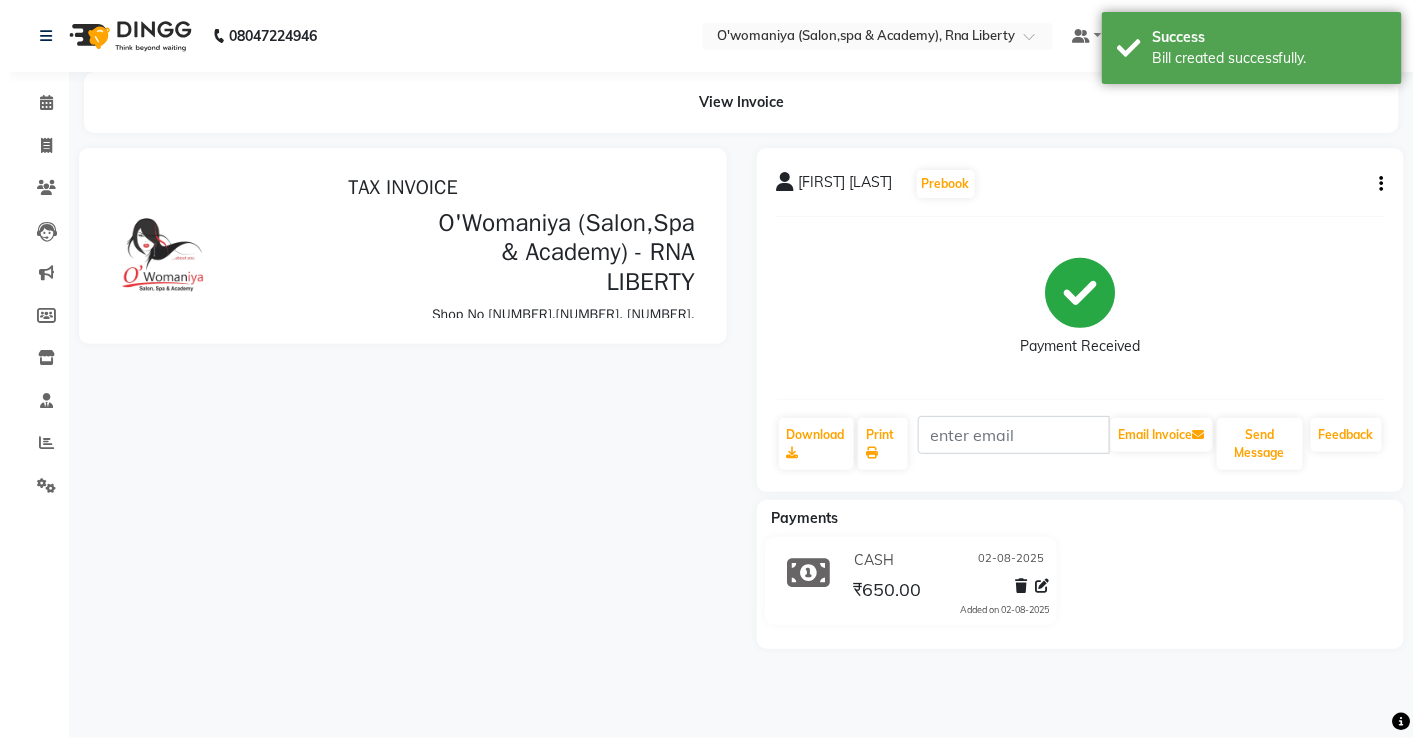 scroll, scrollTop: 0, scrollLeft: 0, axis: both 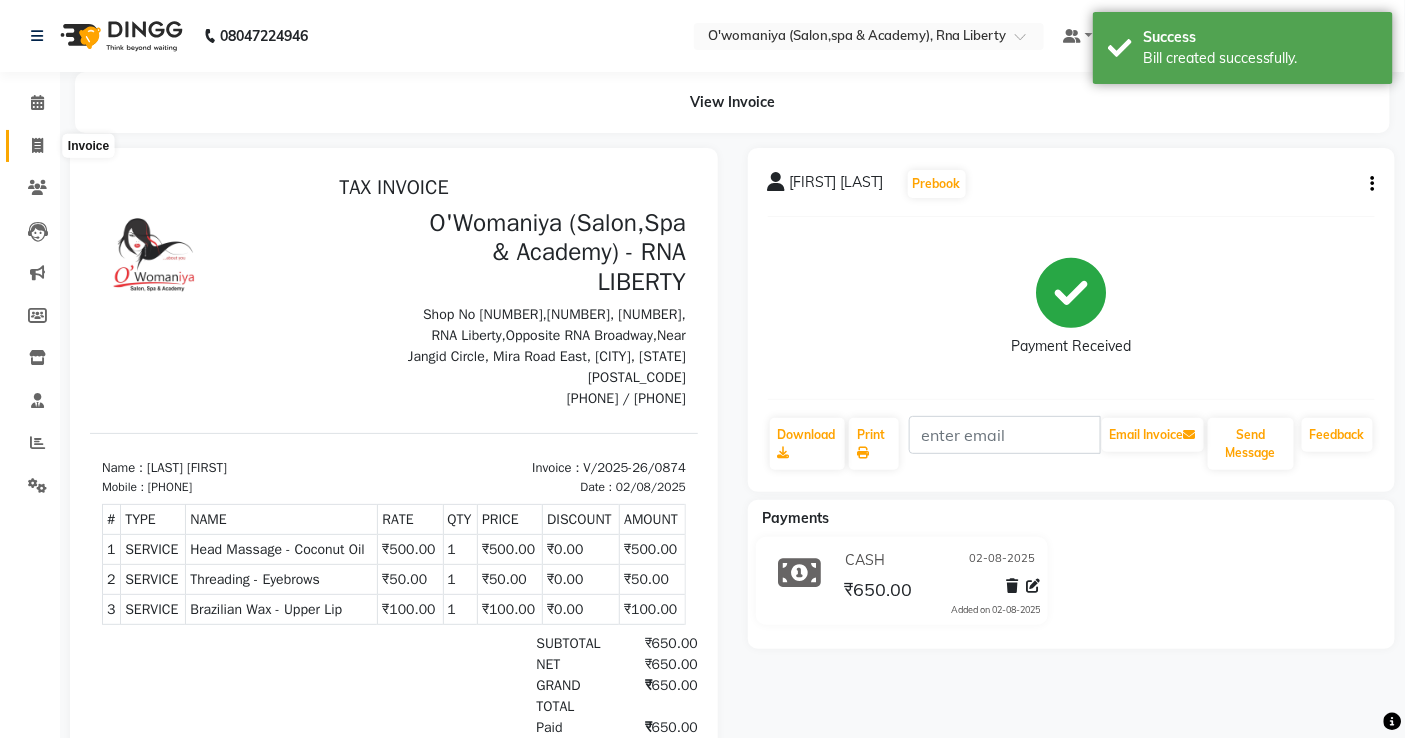 click 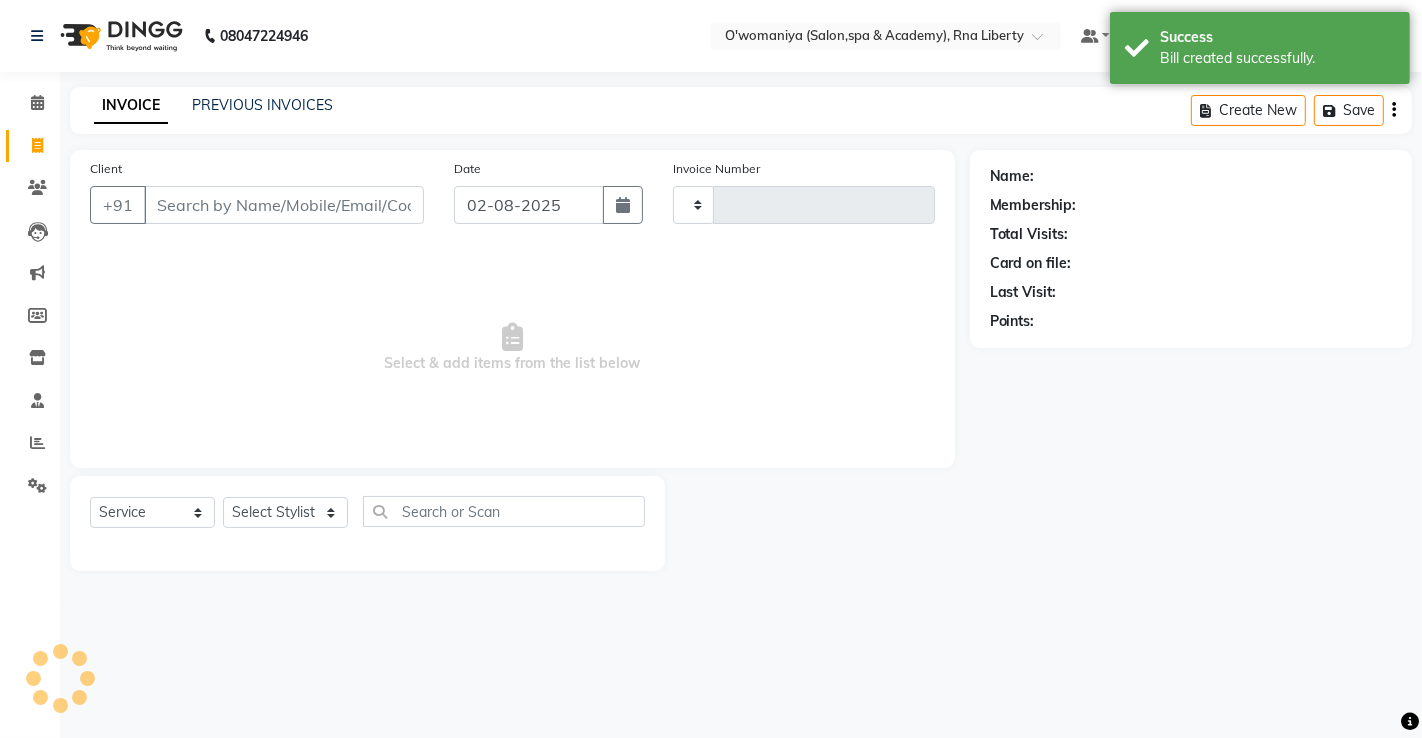type on "0875" 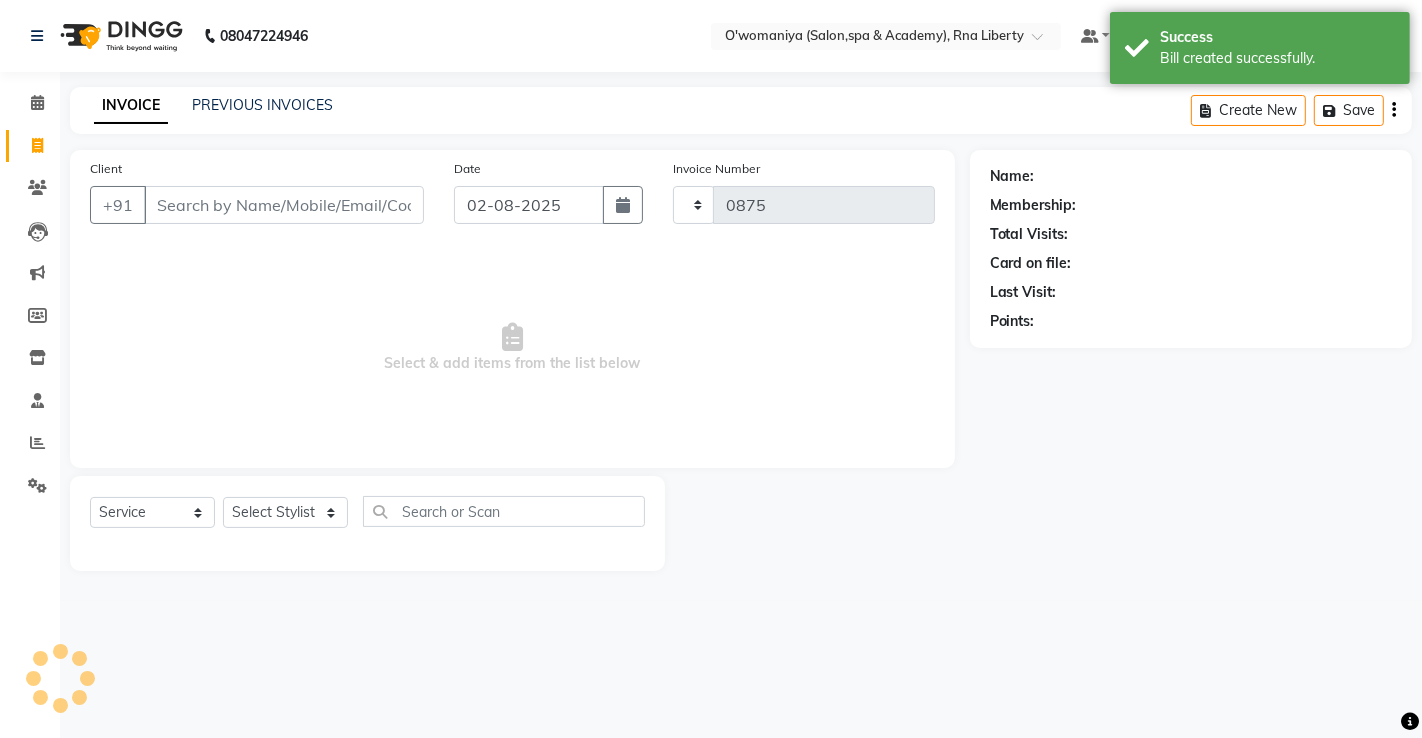 select on "5532" 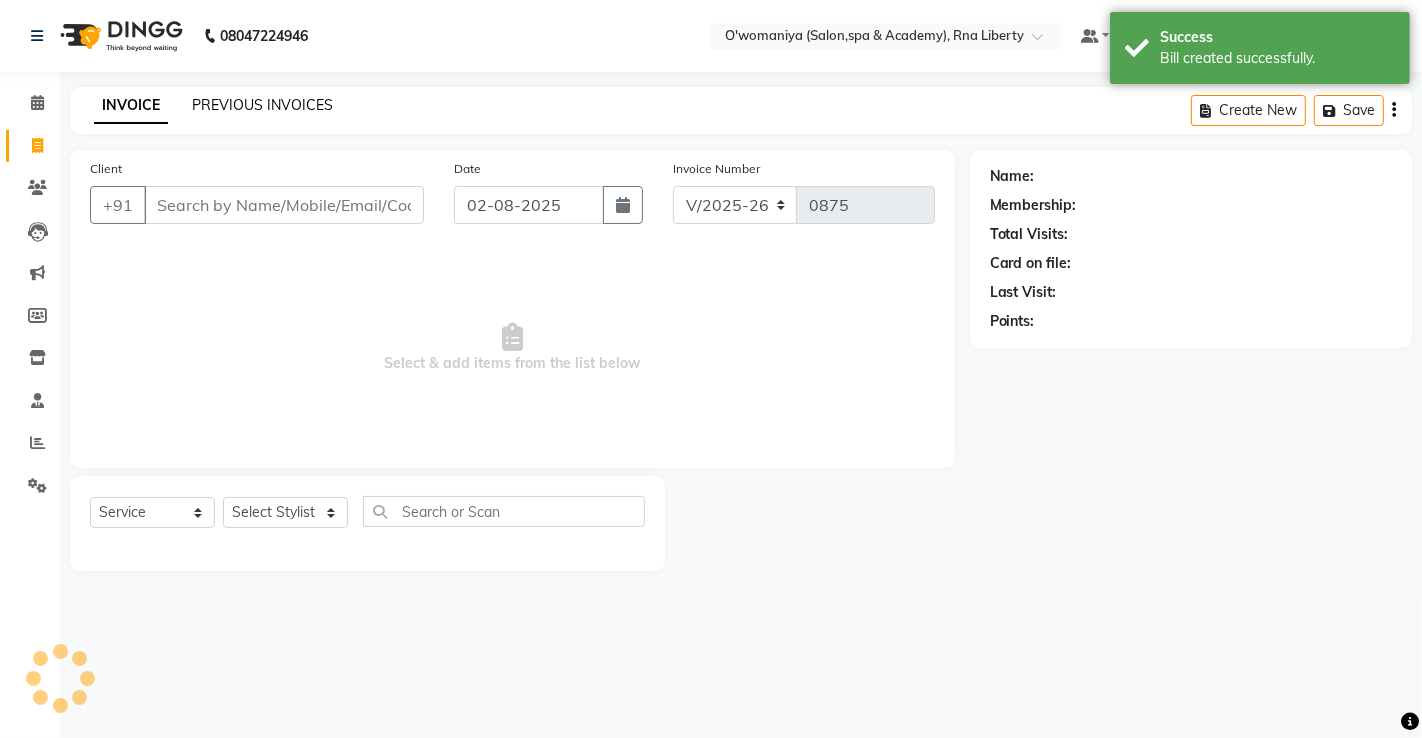 click on "PREVIOUS INVOICES" 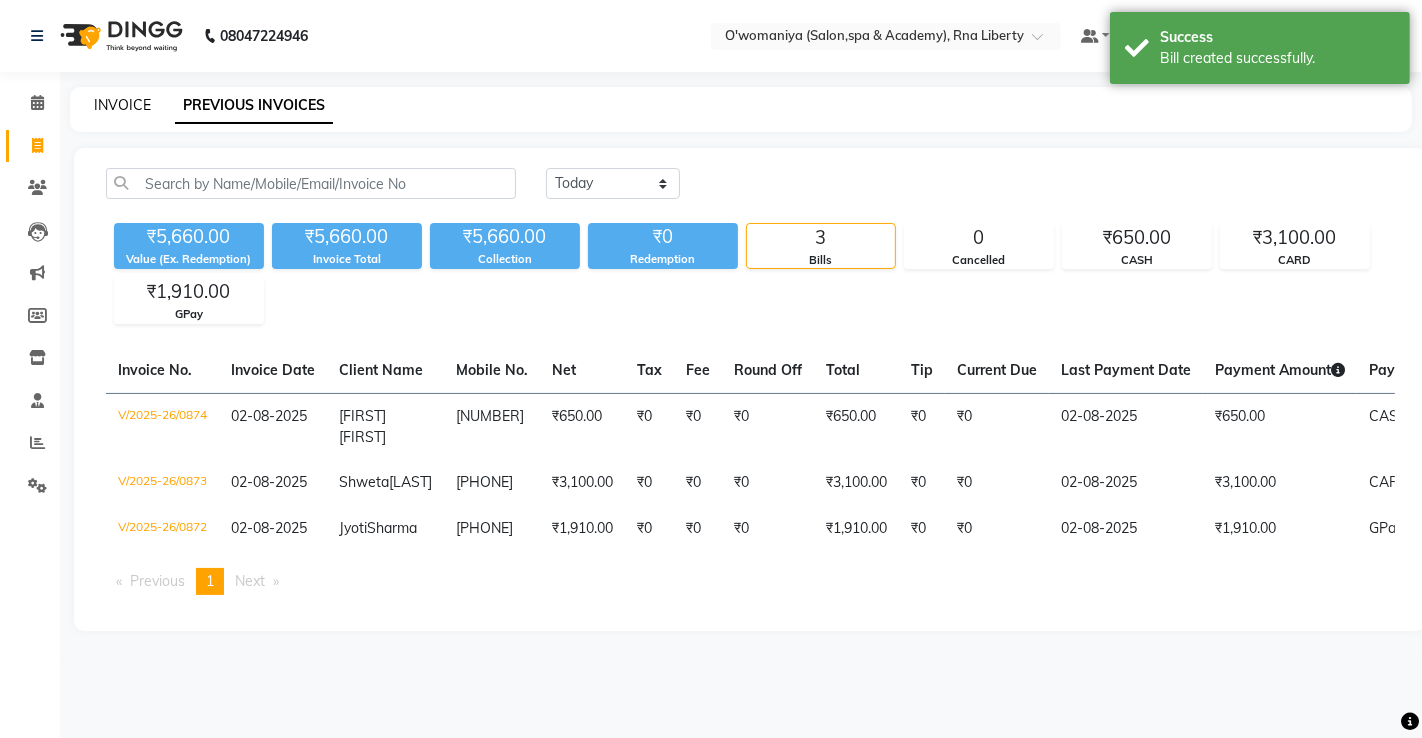 click on "INVOICE" 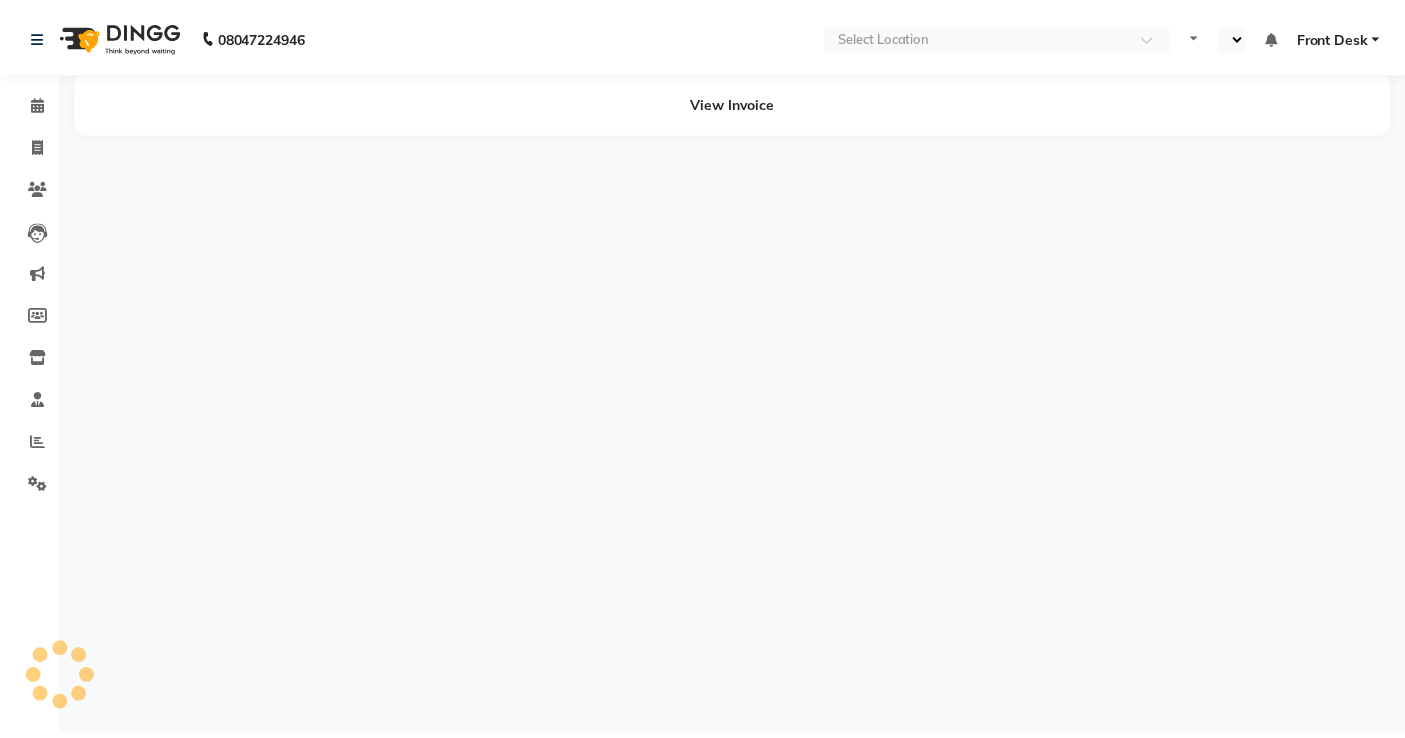 scroll, scrollTop: 0, scrollLeft: 0, axis: both 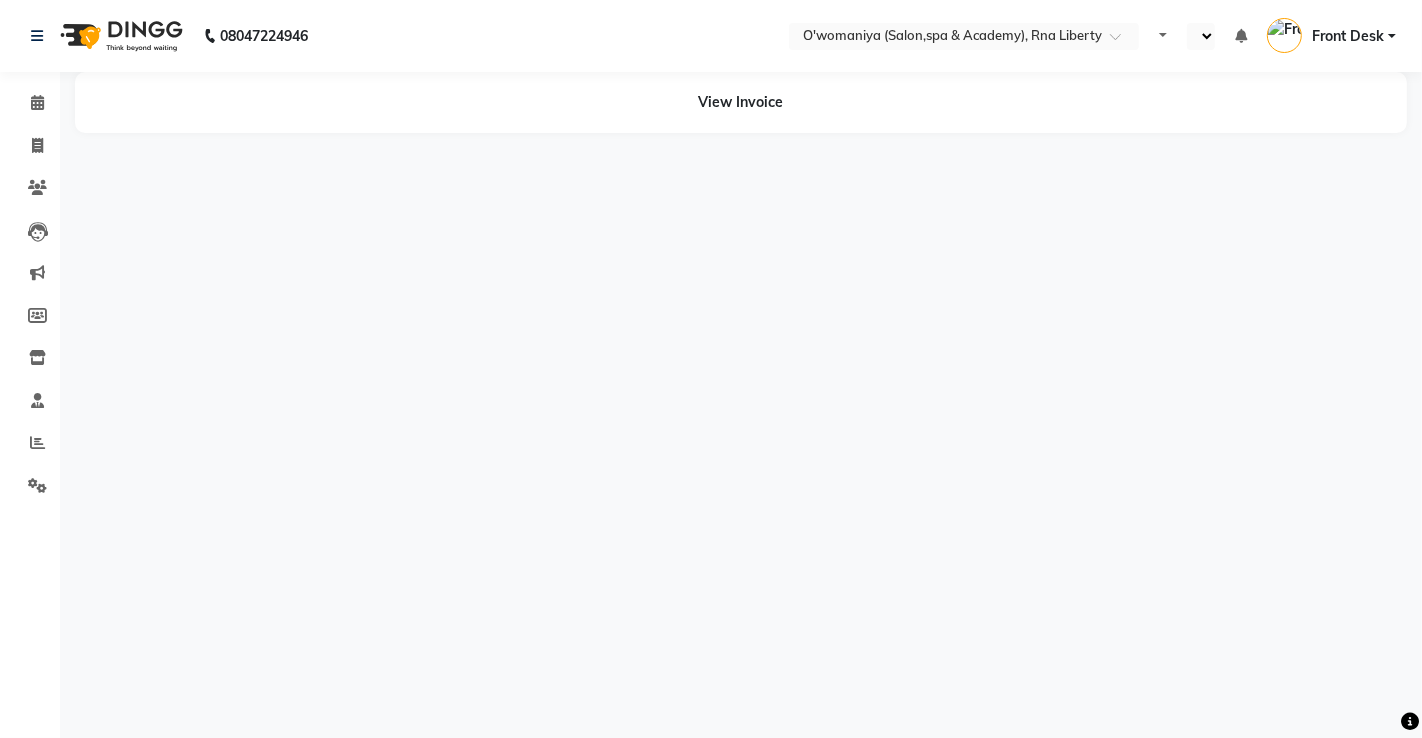 select on "en" 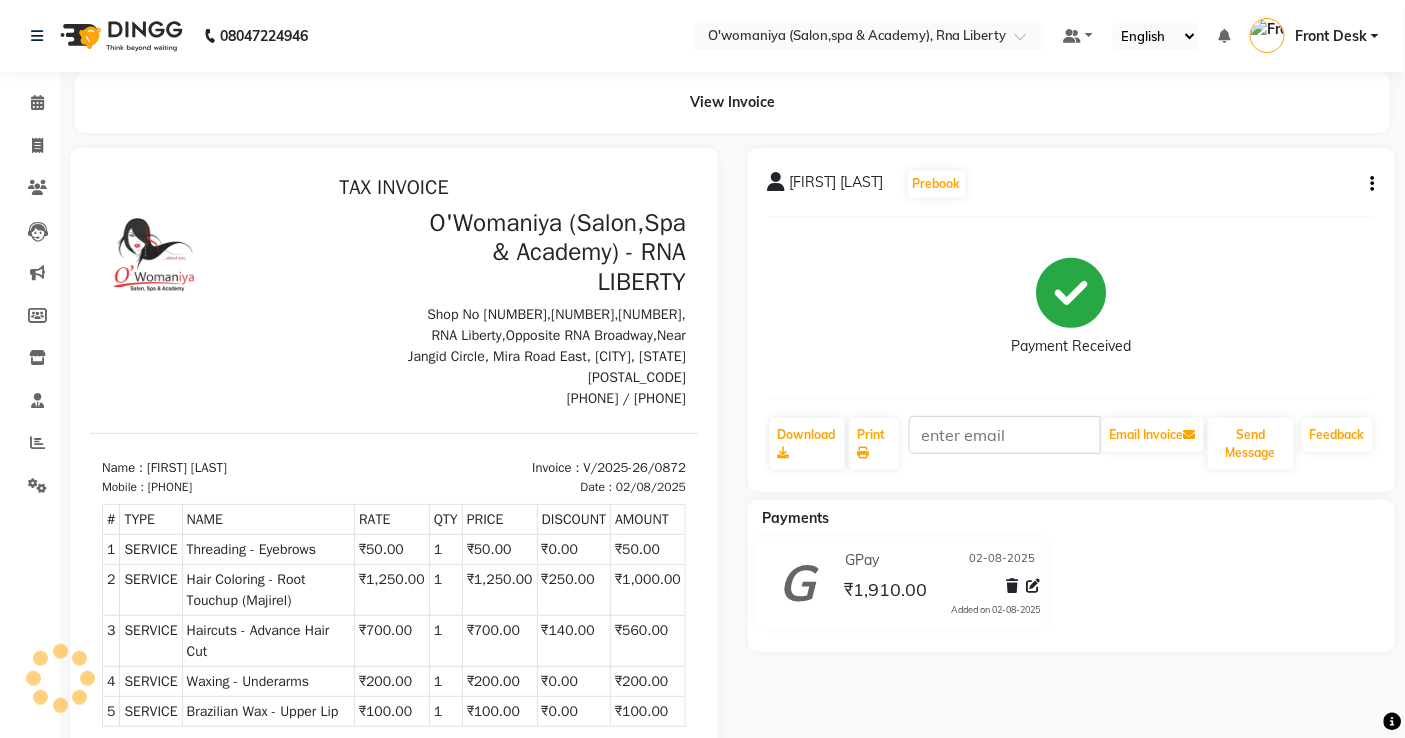 scroll, scrollTop: 0, scrollLeft: 0, axis: both 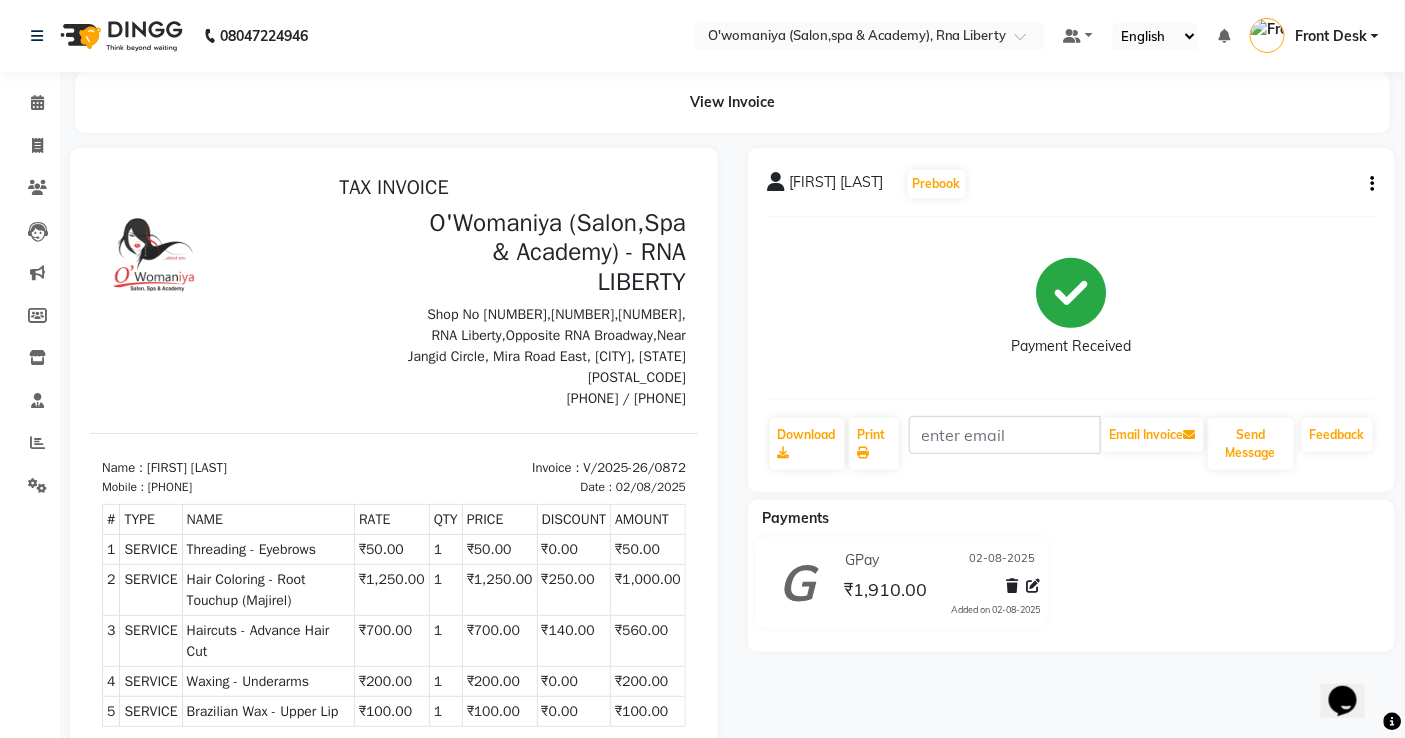 click on "[FIRST] [LAST]  Prebook   Payment Received  Download  Print   Email Invoice   Send Message Feedback" 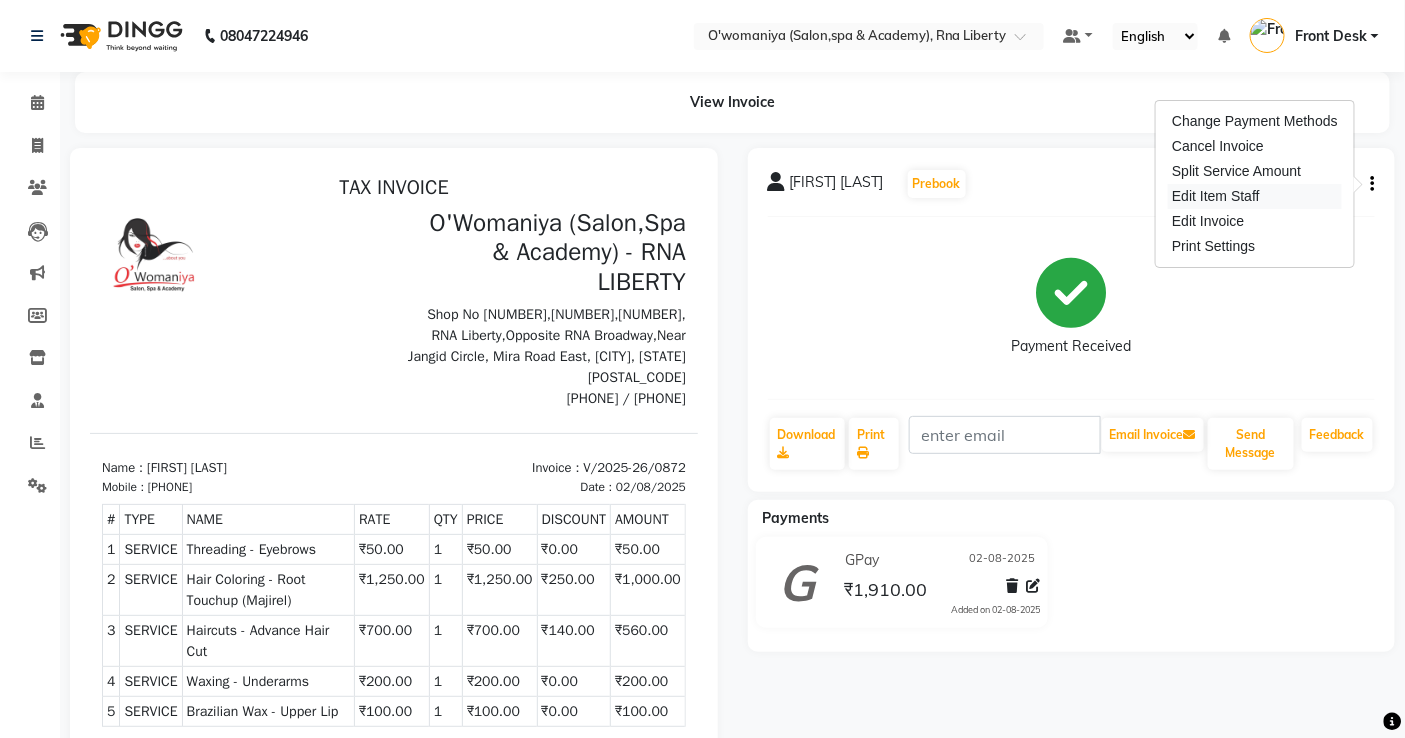click on "Edit Item Staff" at bounding box center (1255, 196) 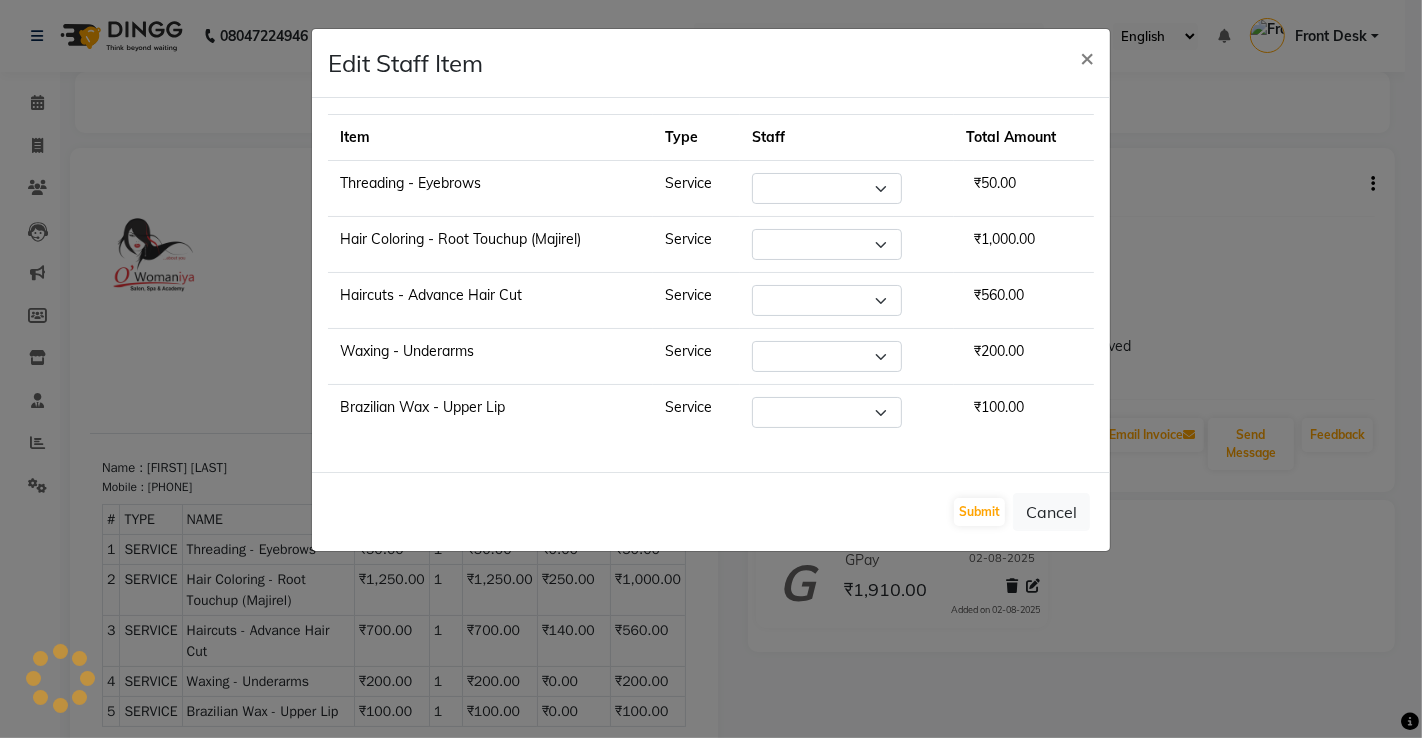 select on "37293" 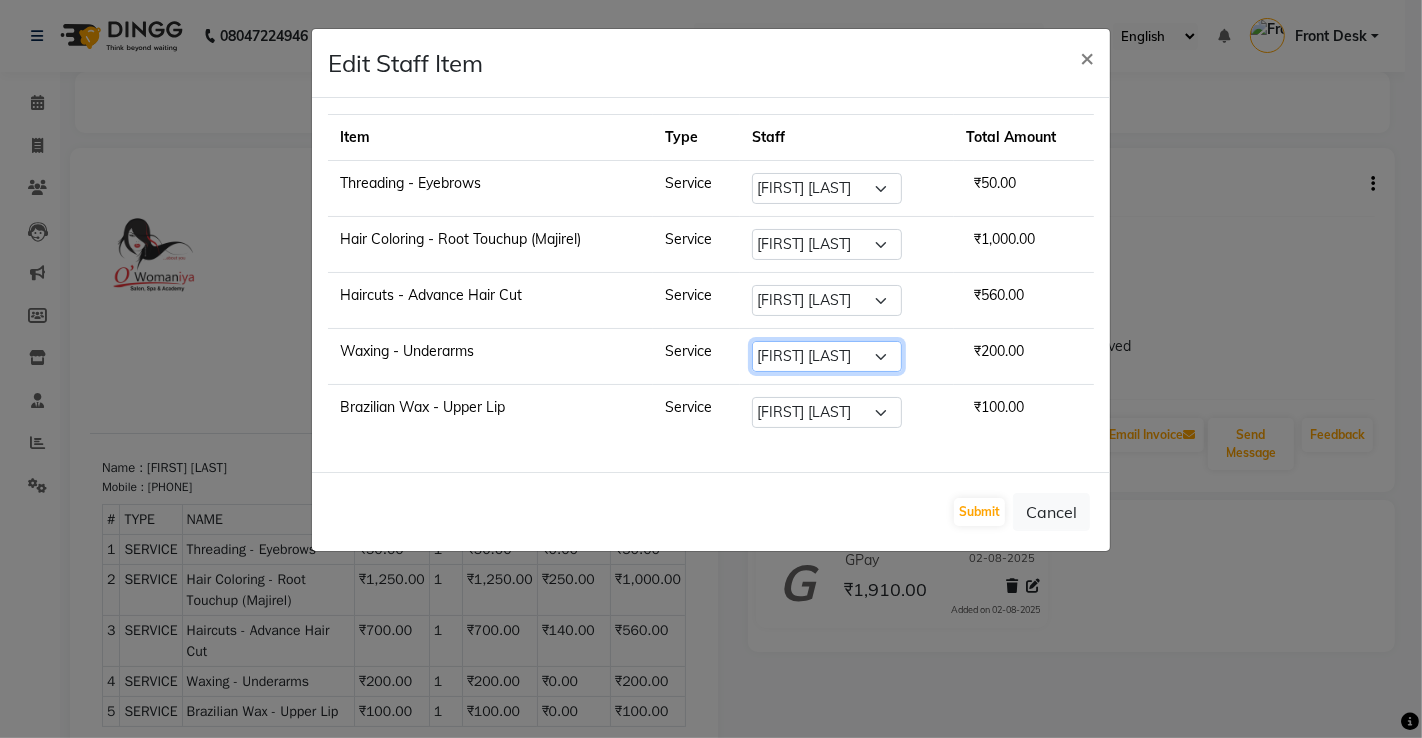 click on "Select  abdul   [FIRST] [LAST]   ANITA   Azeem Qureshi     [FIRST] [LAST]   [FIRST] [LAST]   Front Desk   gaurav   [FIRST] [LAST]   Jyoti    Kajal  [FIRST] [LAST]   kevat jadhav   Kuldeep   [FIRST] [LAST]    madhuri    Mahi   [FIRST] [LAST]    Maymol R Kinny   [FIRST] [LAST]    Nidhi yadav    [FIRST] [LAST]   [FIRST] [LAST]   Pinky   Reema  Ghosh   [FIRST] [LAST]   Sanaya Agrawaal   [FIRST] [LAST]   Sweeta Joseph" 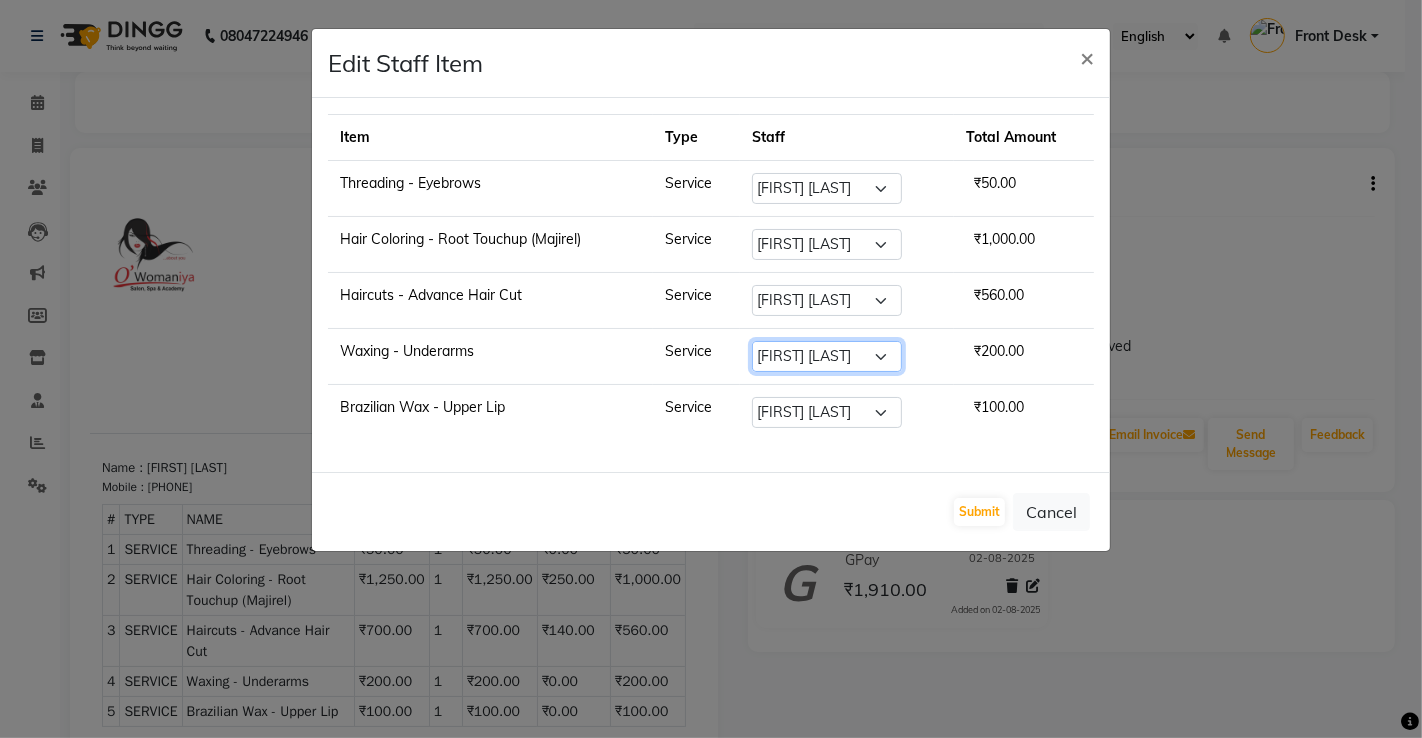 select on "37293" 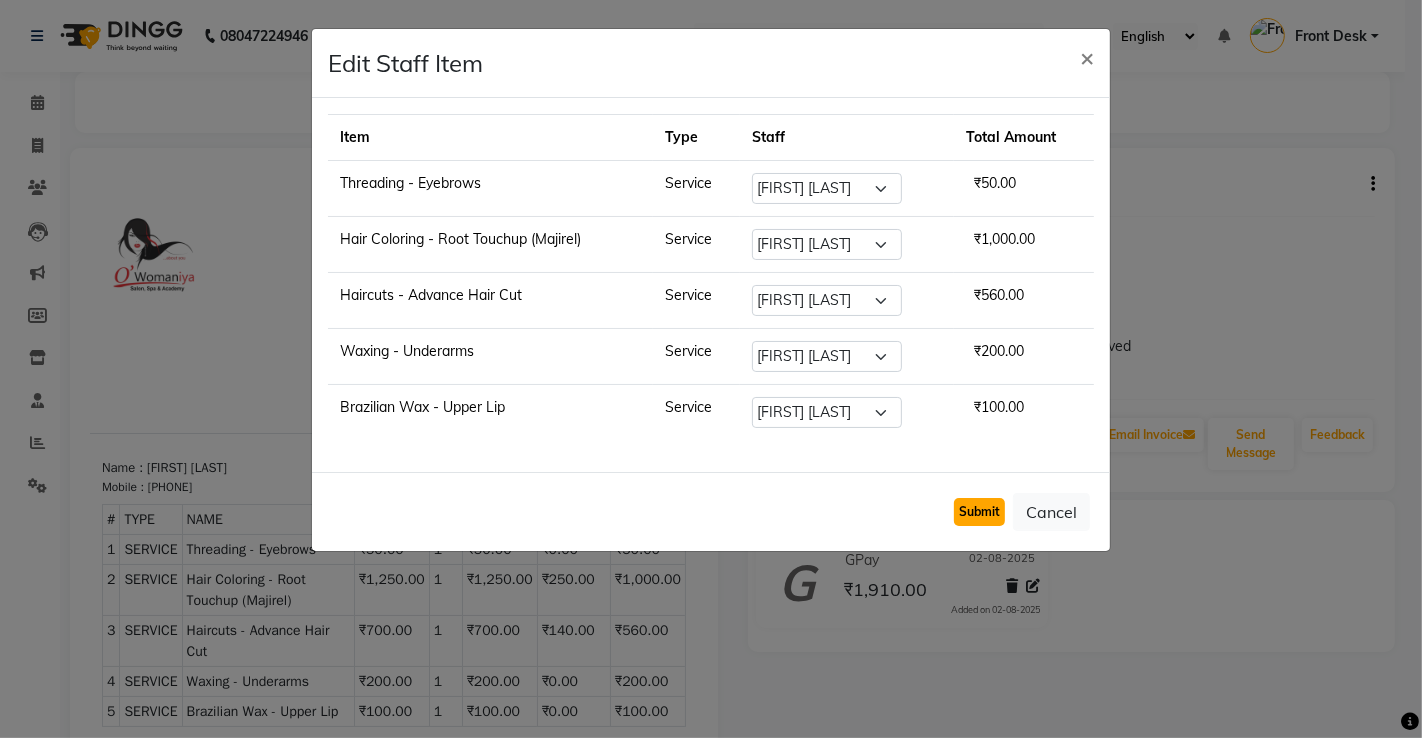 click on "Submit" 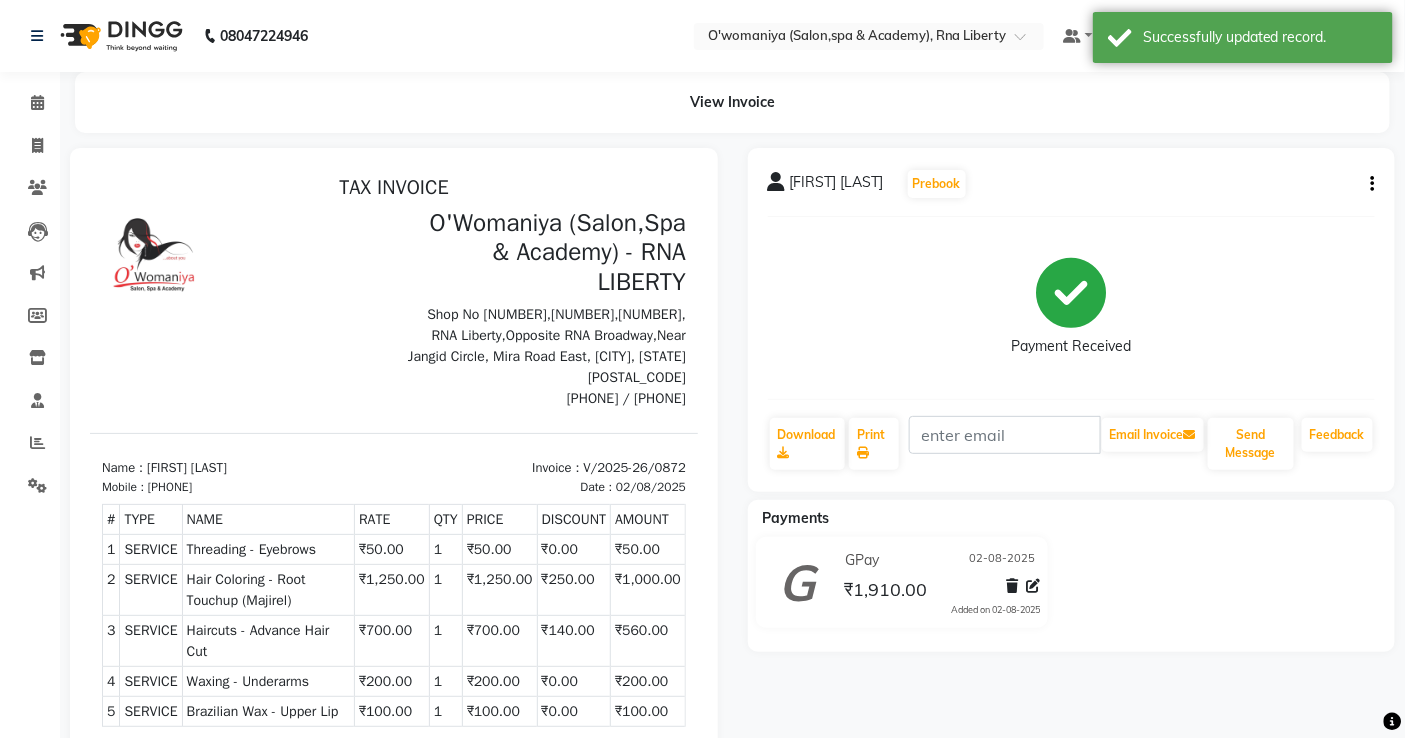 click on "[FIRST] [LAST]  Prebook   Payment Received  Download  Print   Email Invoice   Send Message Feedback" 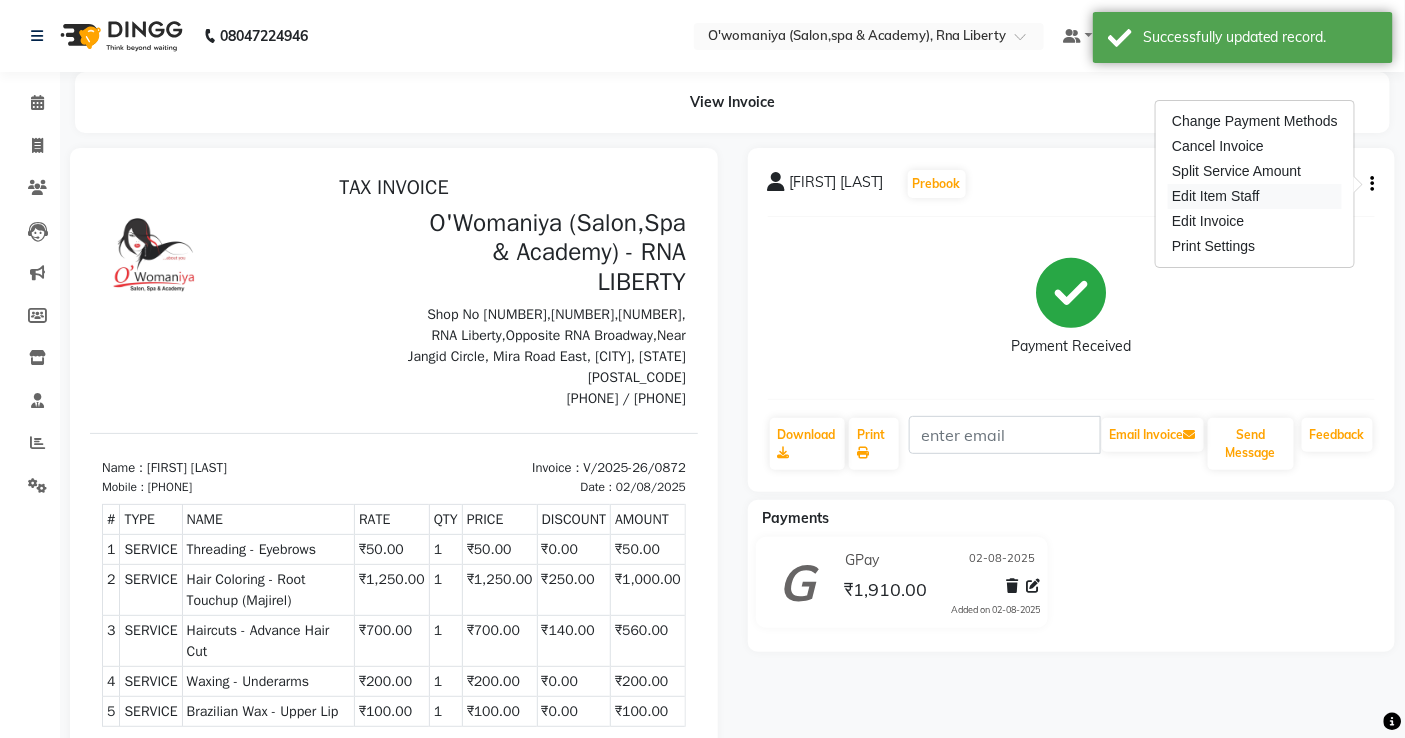 click on "Edit Item Staff" at bounding box center (1255, 196) 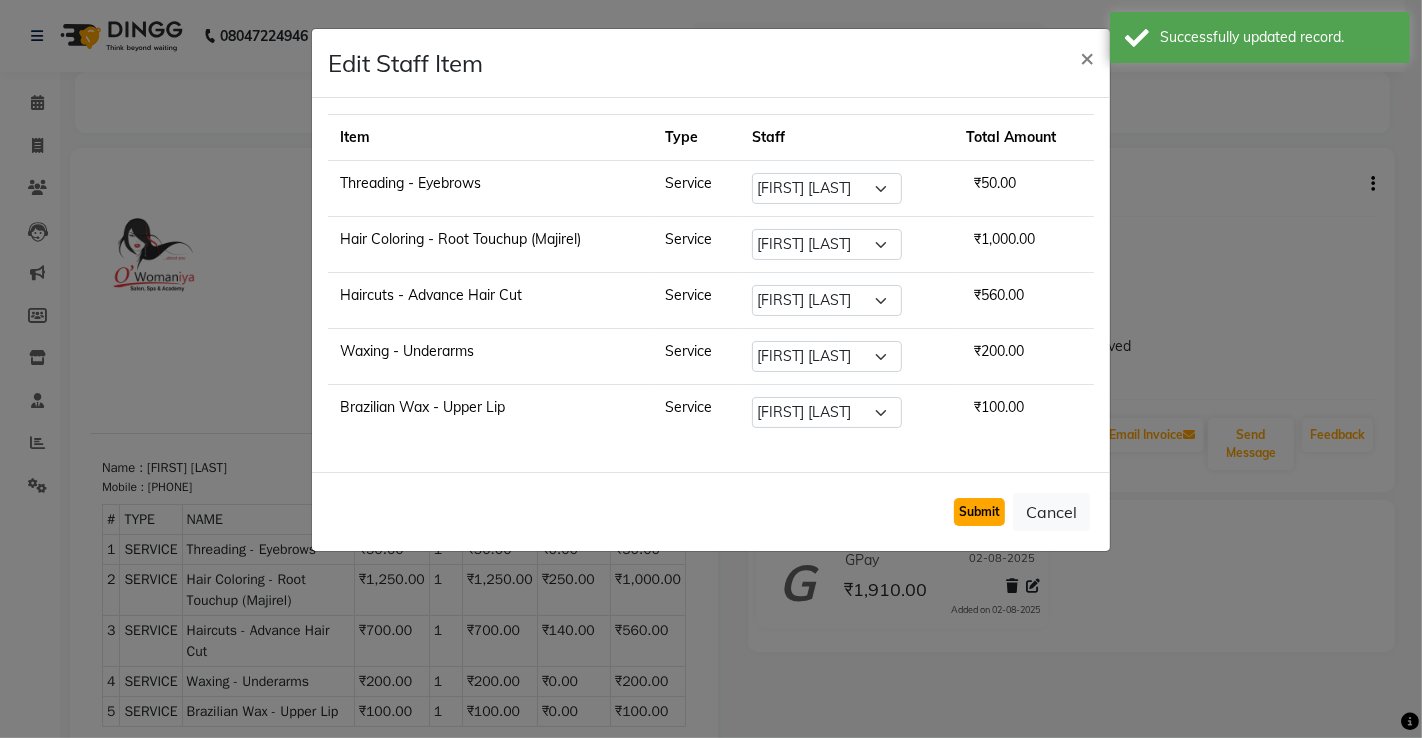 click on "Submit" 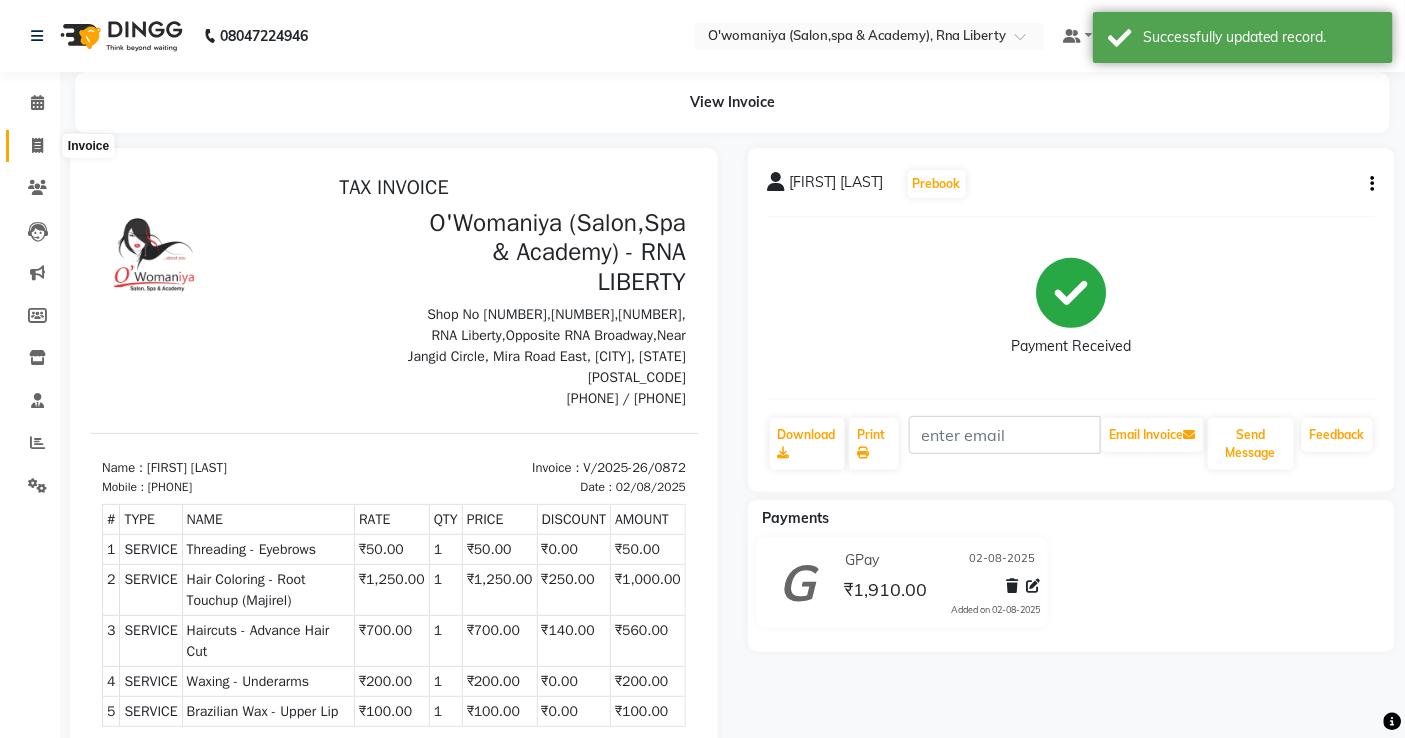 click 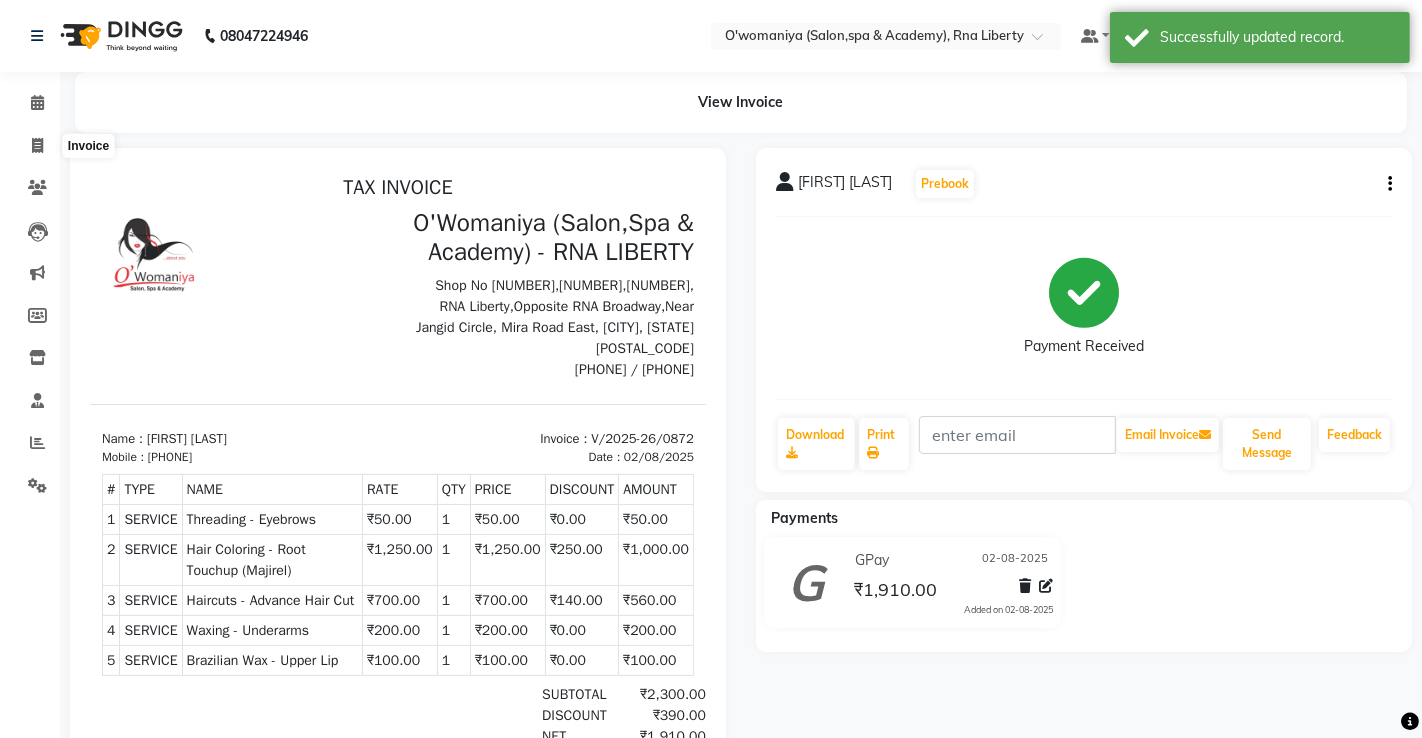select on "5532" 